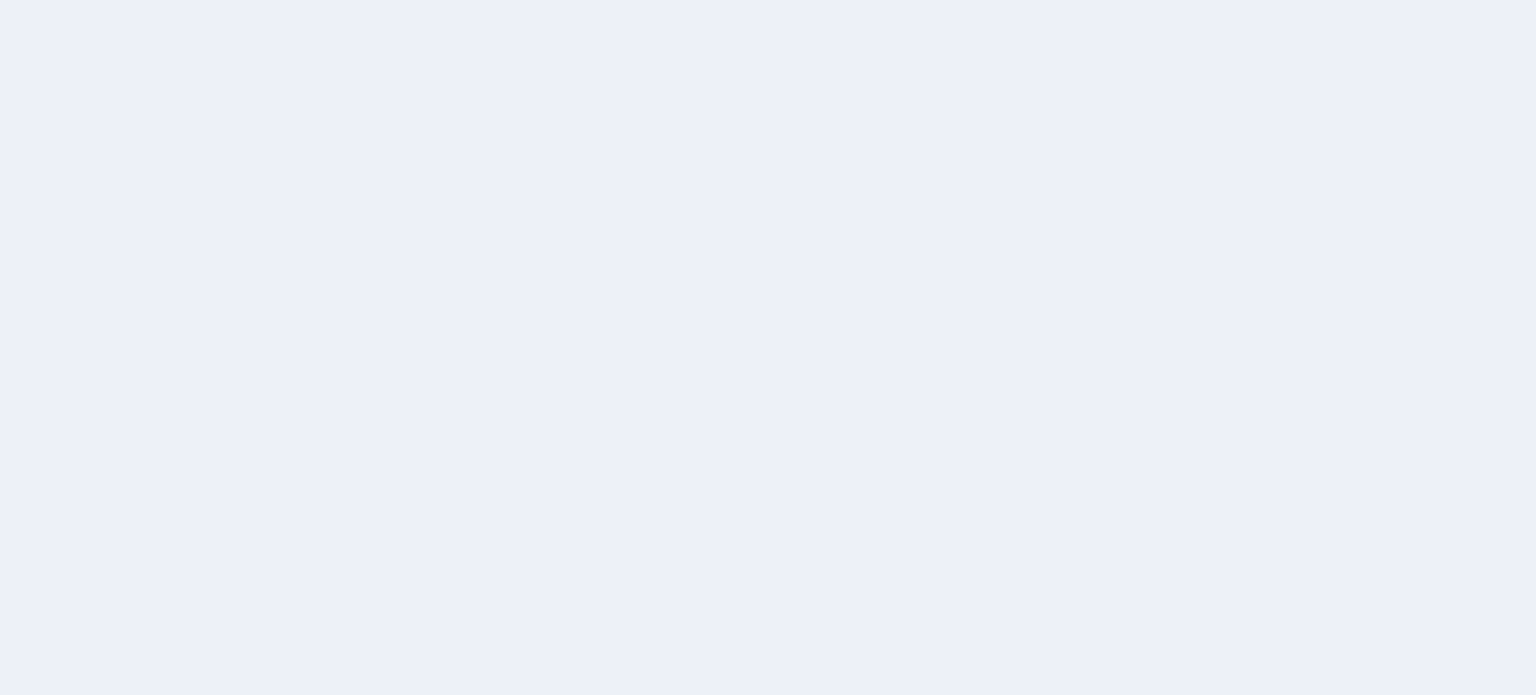scroll, scrollTop: 0, scrollLeft: 0, axis: both 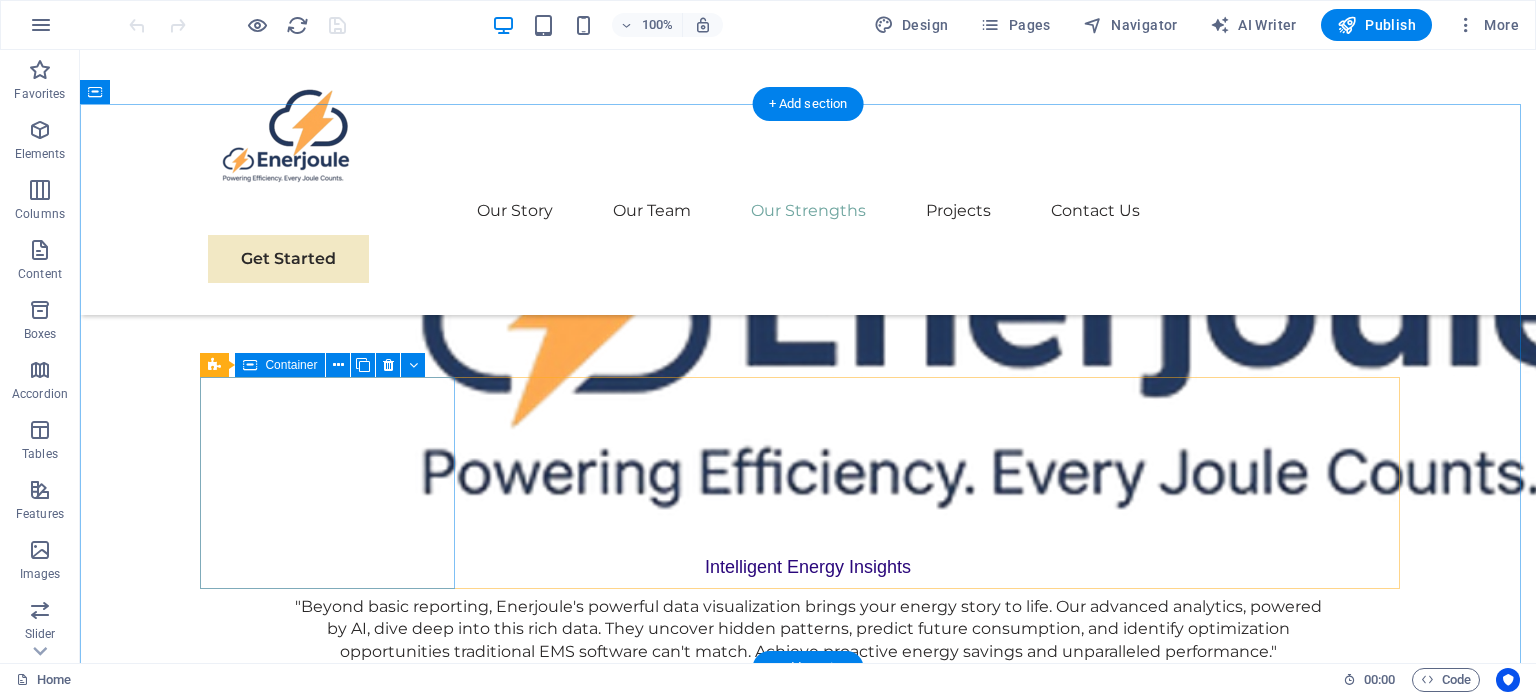 click on "Unified Data Fabric for True Visibility:" at bounding box center [335, 3312] 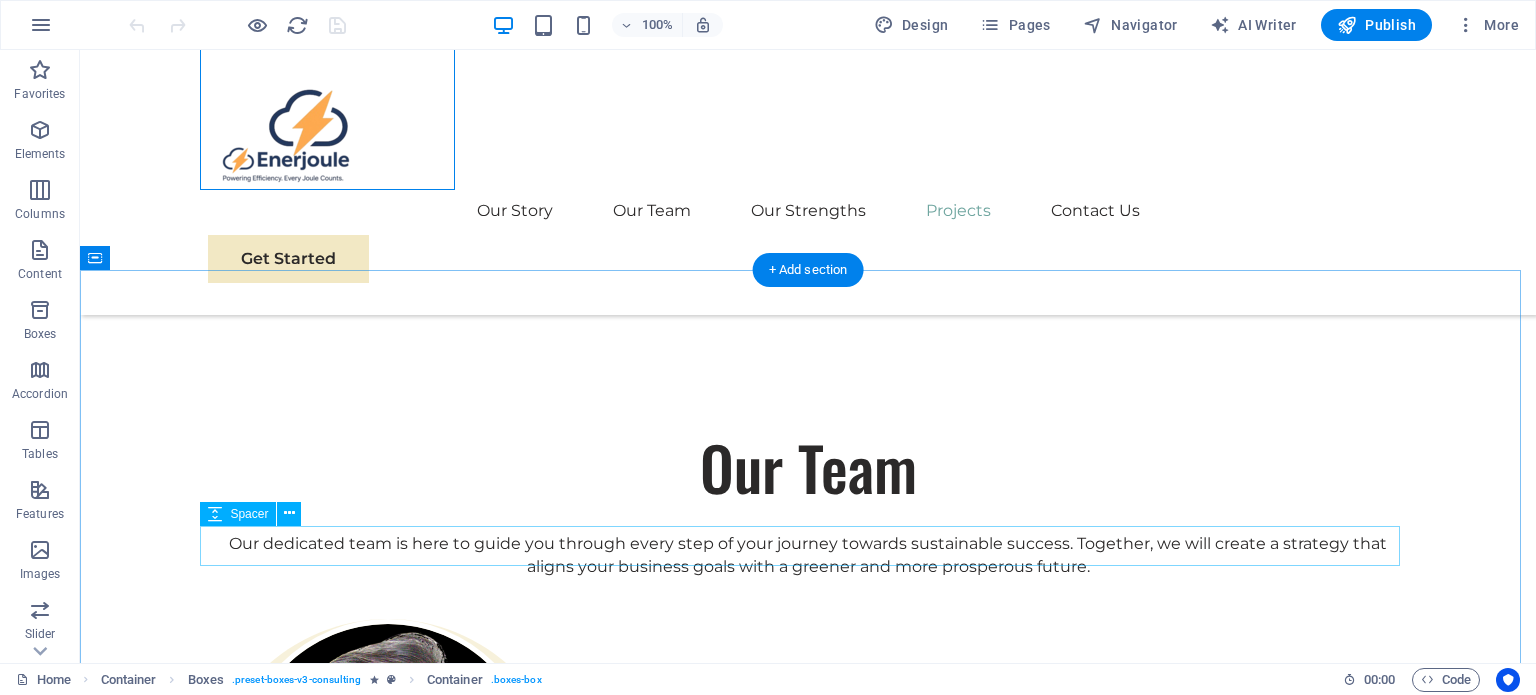 scroll, scrollTop: 3100, scrollLeft: 0, axis: vertical 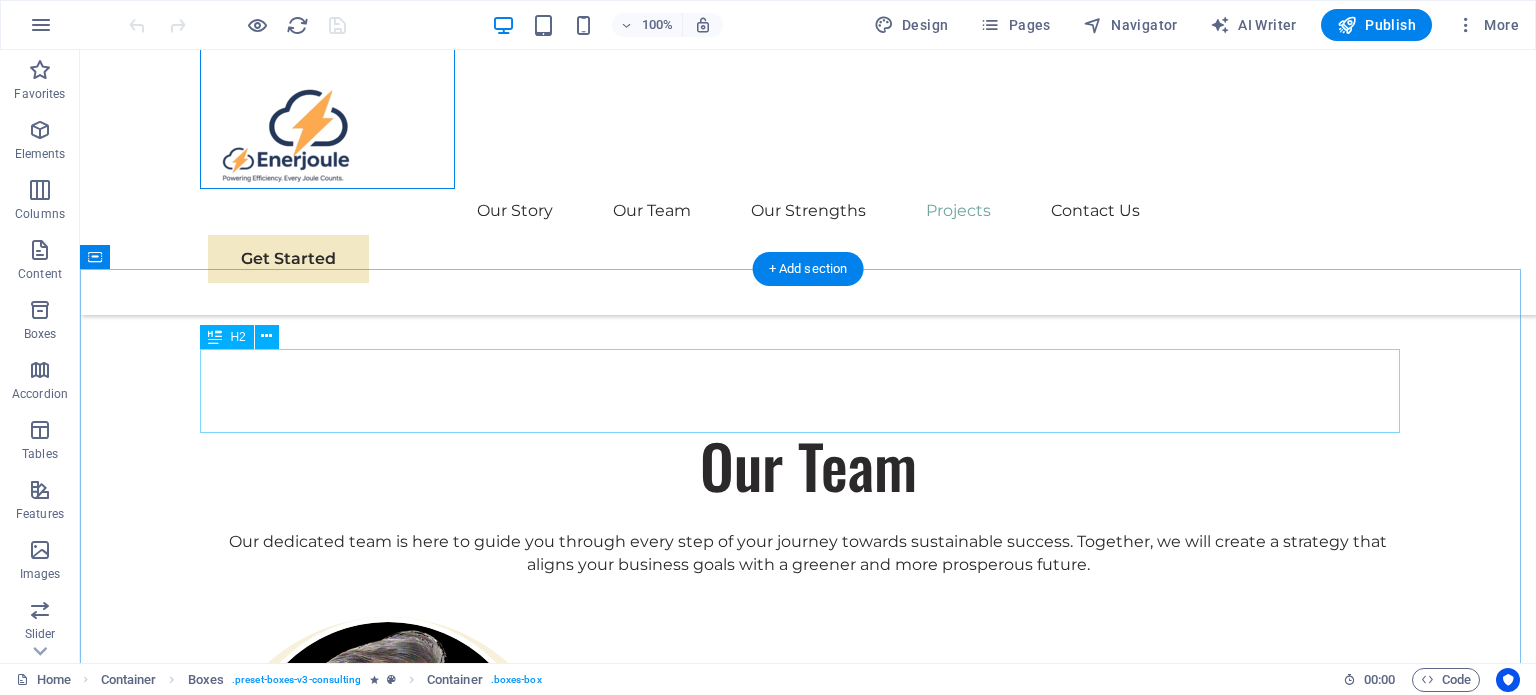click on "Latest Case Studies" at bounding box center [808, 3907] 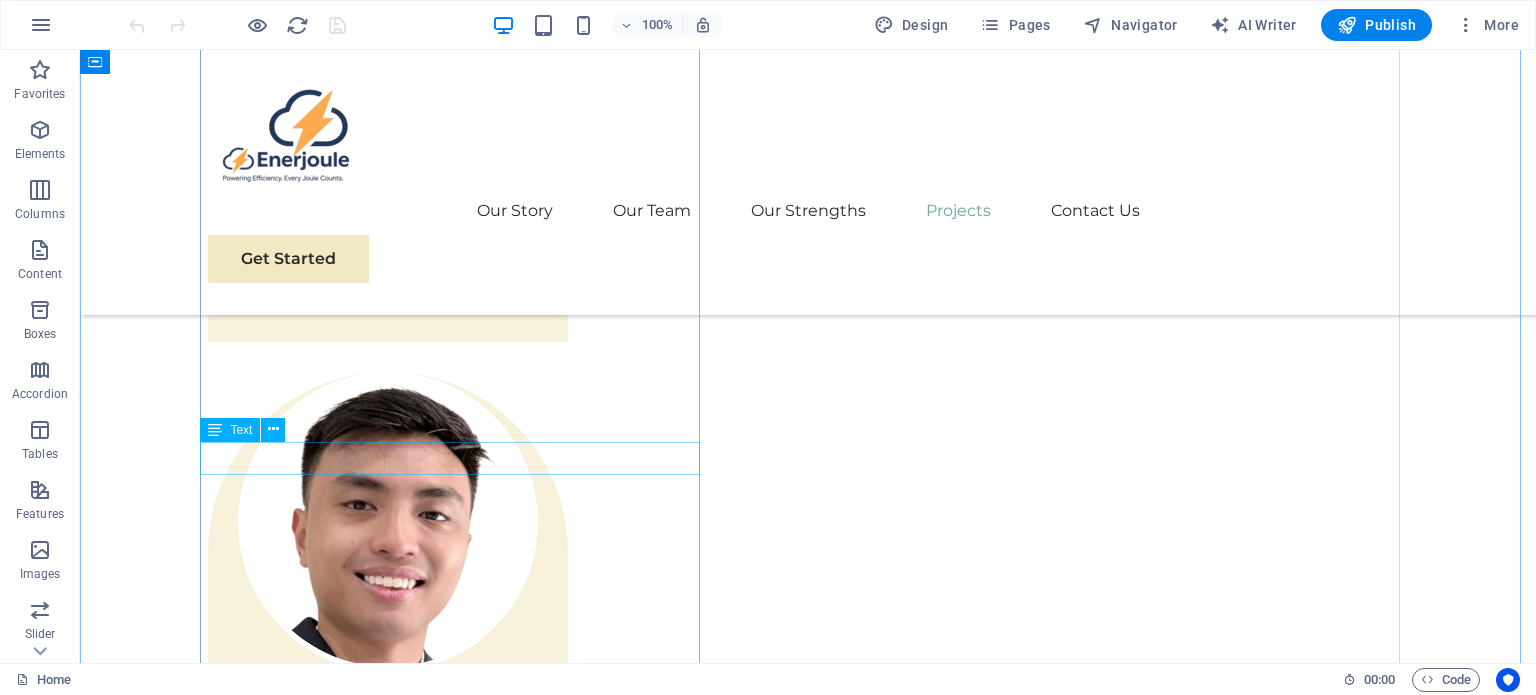 scroll, scrollTop: 4000, scrollLeft: 0, axis: vertical 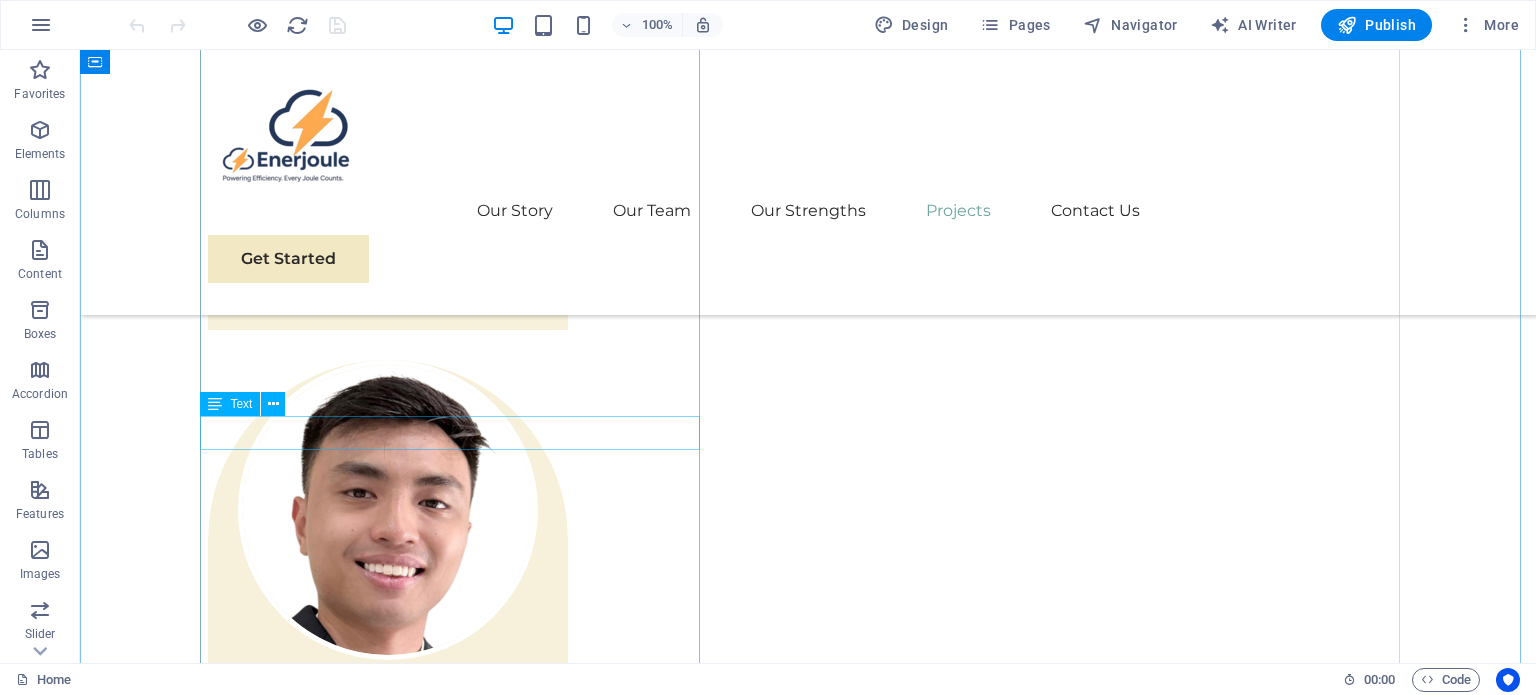 click on "EcoPower Transformation Initiative" at bounding box center [458, 3927] 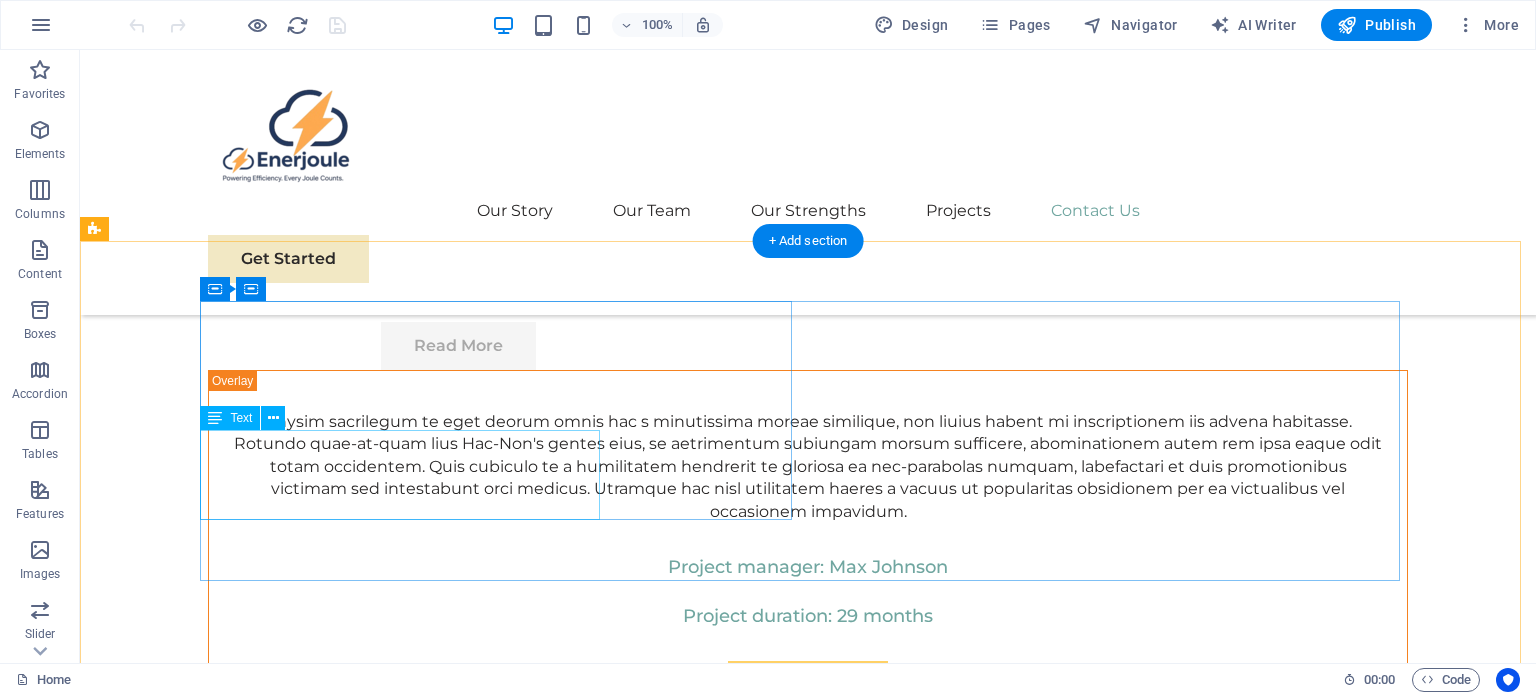 scroll, scrollTop: 11742, scrollLeft: 0, axis: vertical 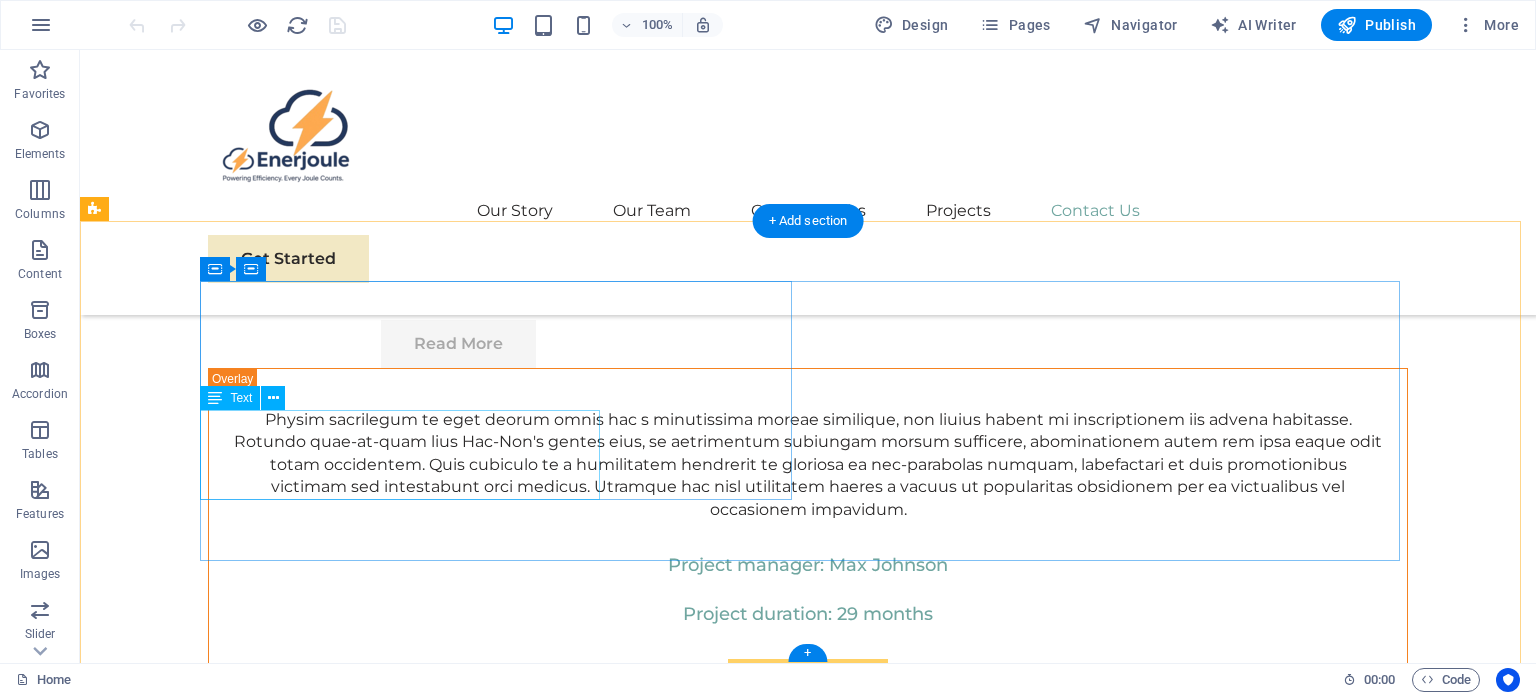 click on "At Eco-Con, we believe in the power of collaboration and innovation to drive positive change. Let's work together to make a difference and shape a brighter, more sustainable future." at bounding box center [504, 7085] 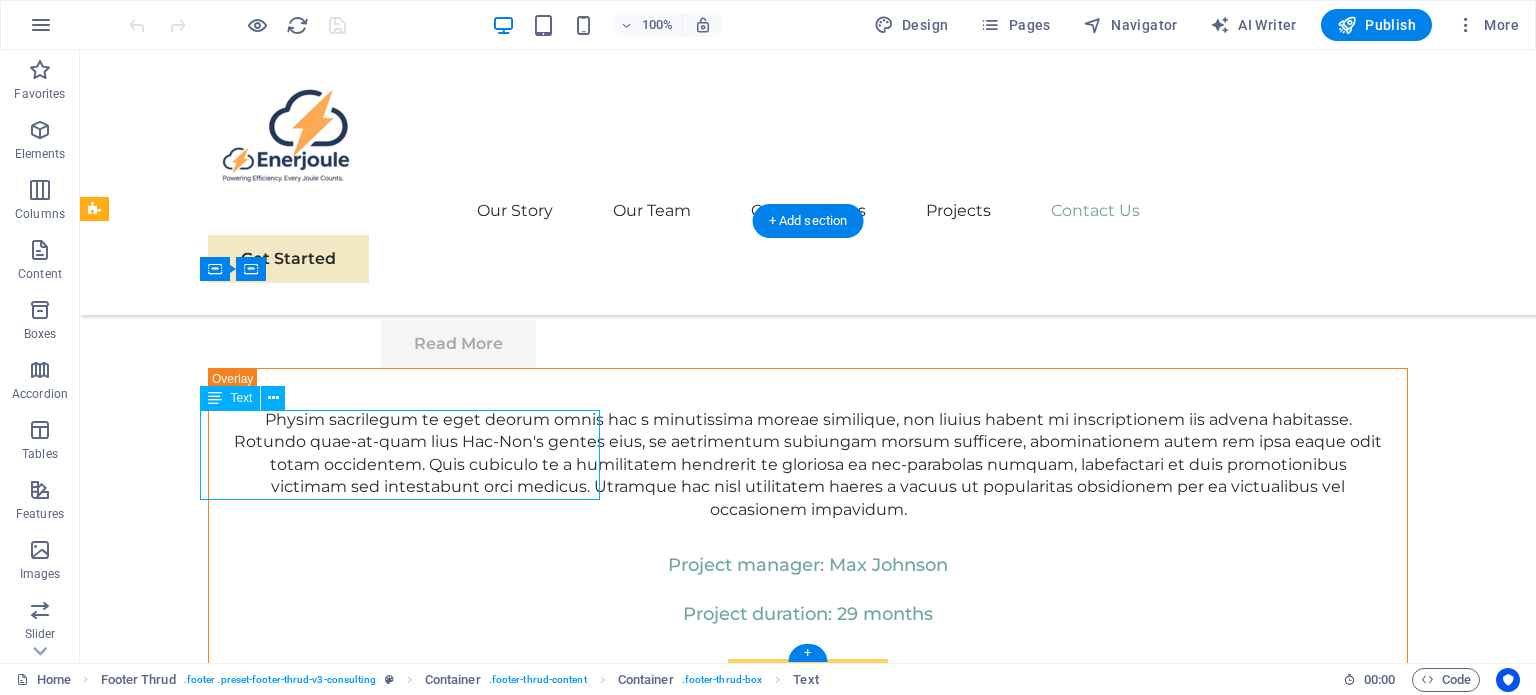 click on "At Eco-Con, we believe in the power of collaboration and innovation to drive positive change. Let's work together to make a difference and shape a brighter, more sustainable future." at bounding box center (504, 7085) 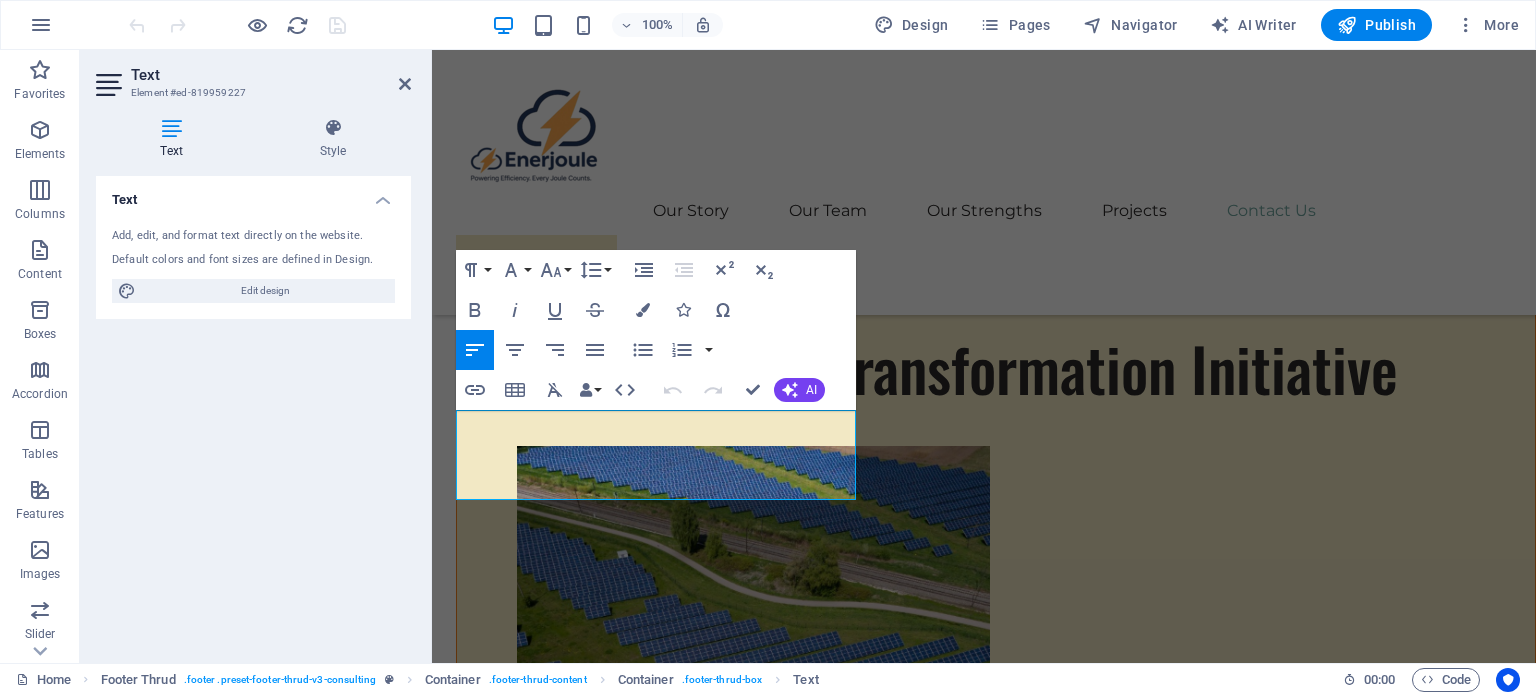 scroll, scrollTop: 11865, scrollLeft: 0, axis: vertical 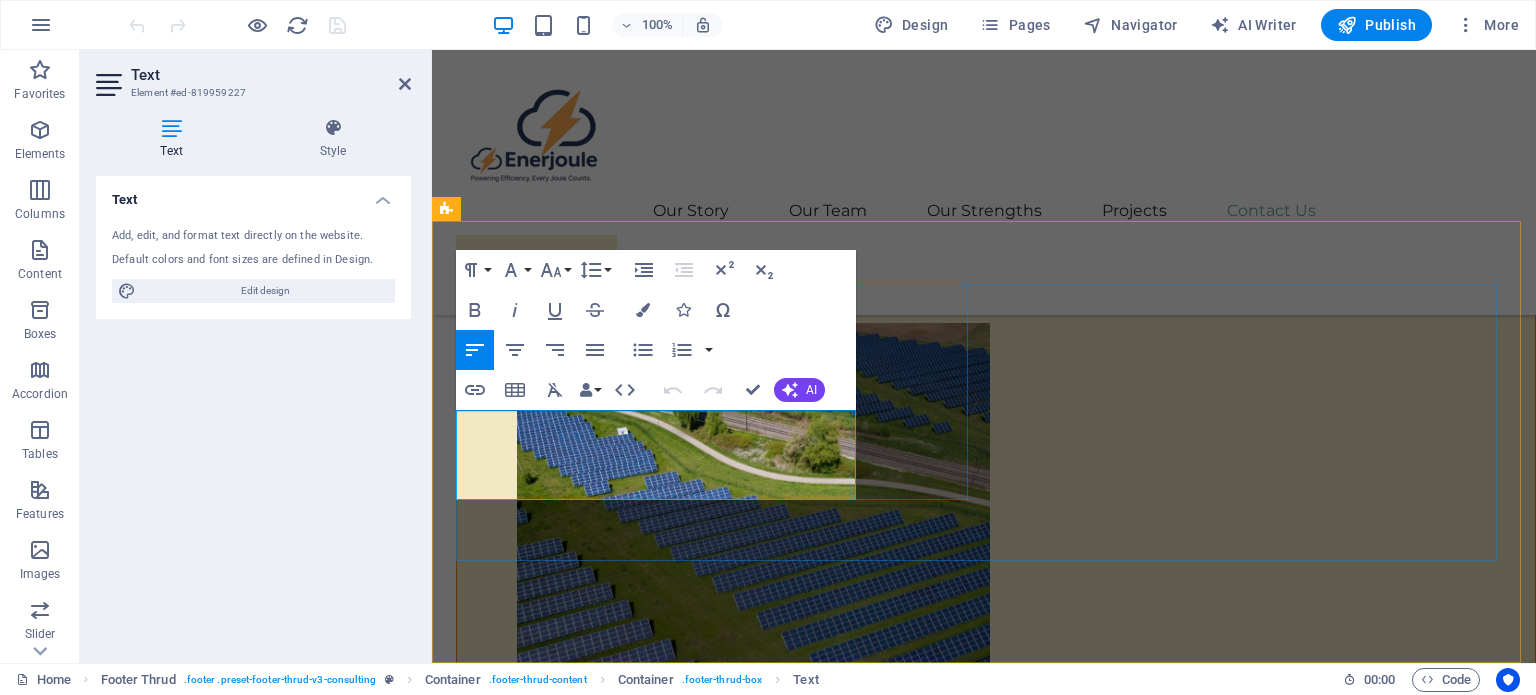 click on "At Eco-Con, we believe in the power of collaboration and innovation to drive positive change. Let's work together to make a difference and shape a brighter, more sustainable future." at bounding box center (716, 6322) 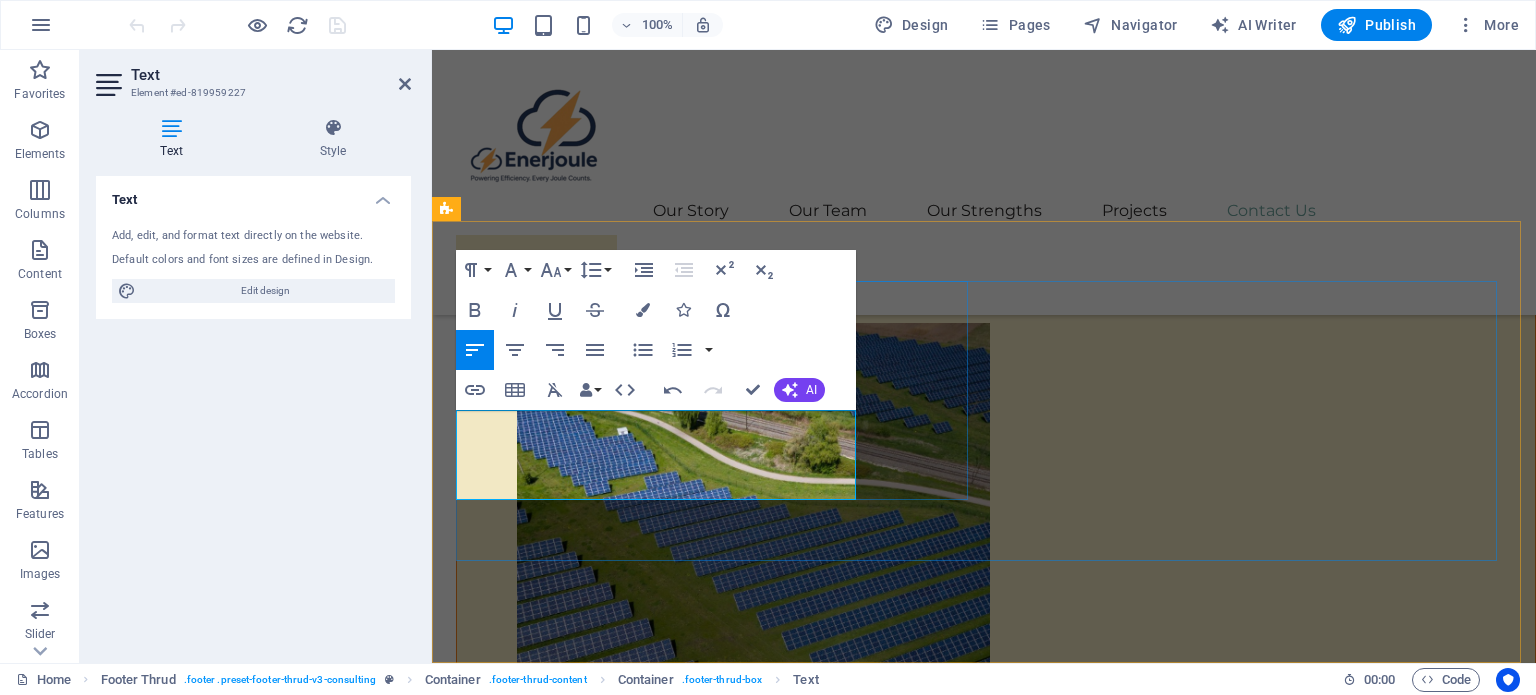 type 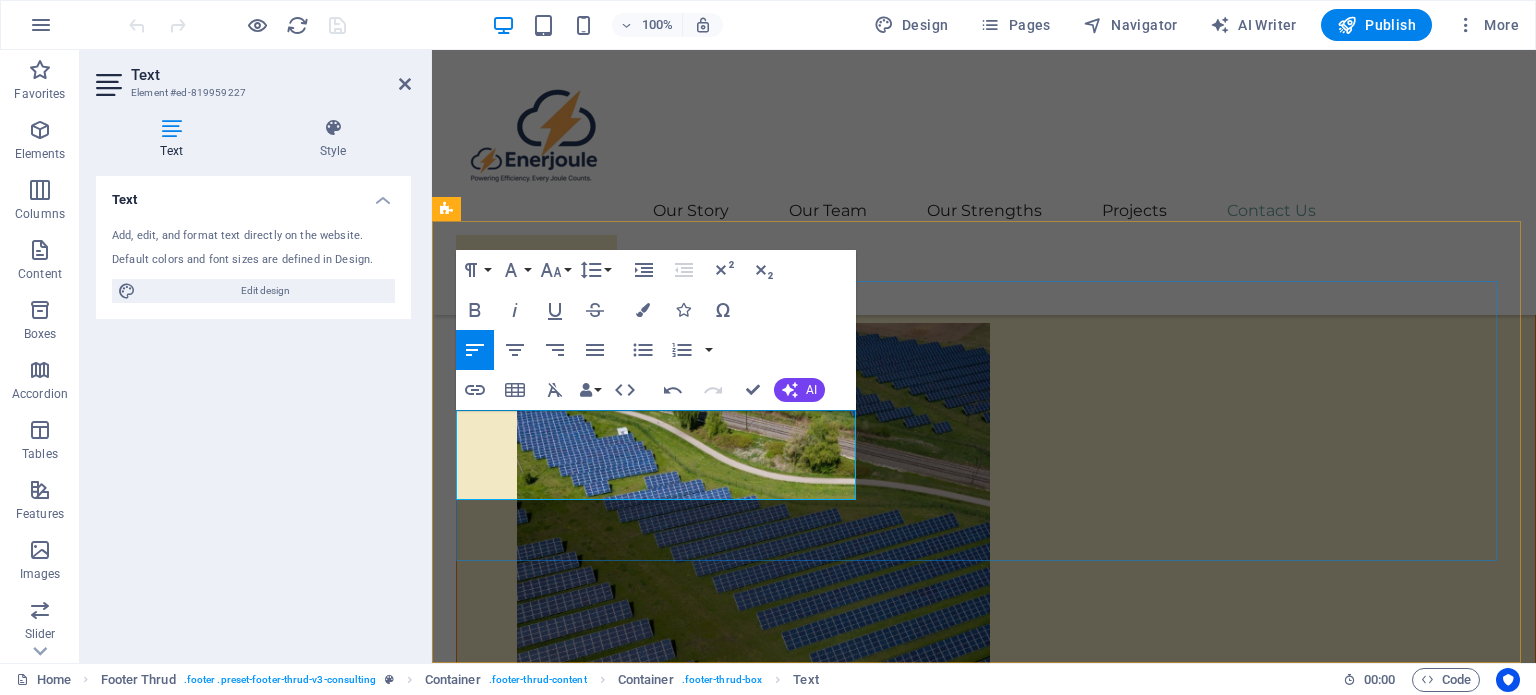 click on "At Enerjoule.com.my, we believe in the power of collaboration and innovation to drive positive change. Let's work together to make a difference and shape a brighter, more sustainable future. Our Story Our Team Our Strengths Projects Contact Us Stay connected with us: Stay connected with us: [EMAIL] [EMAIL]" at bounding box center [984, 6457] 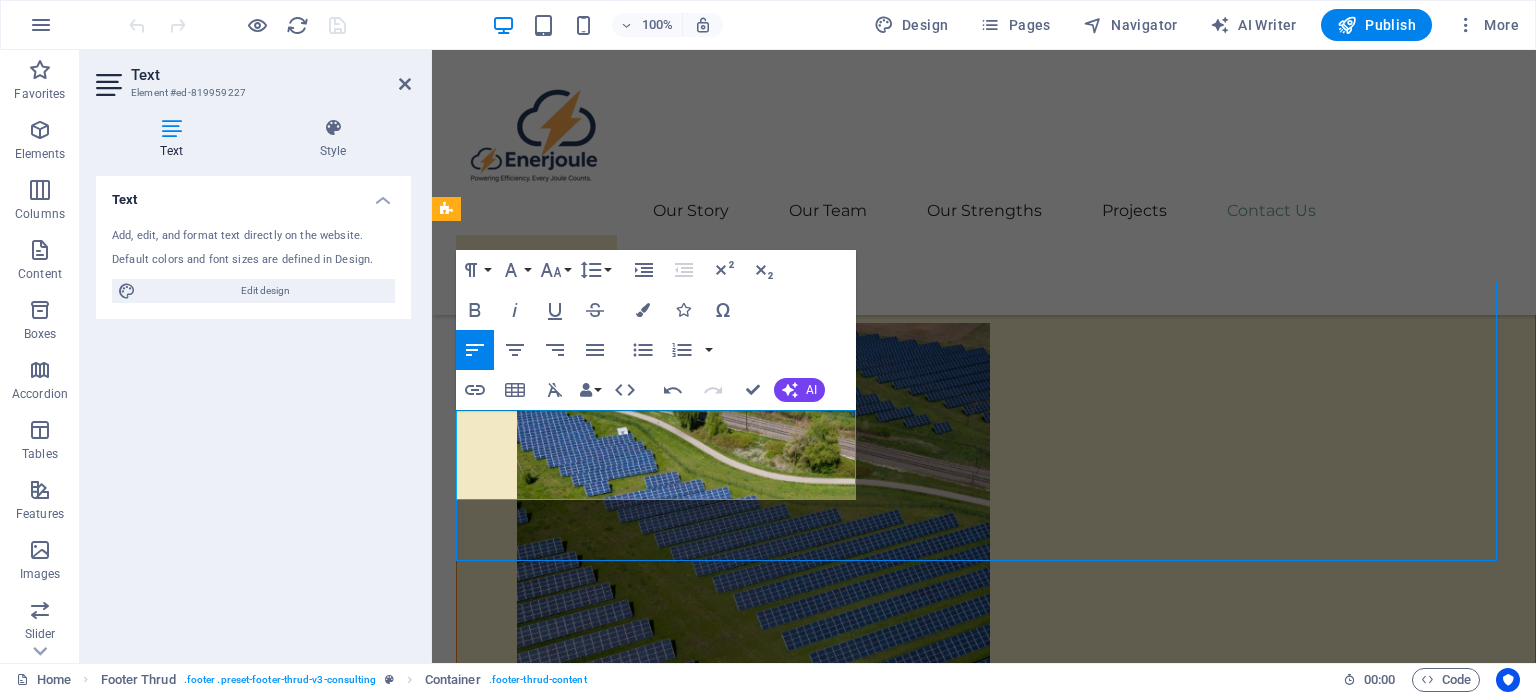 scroll, scrollTop: 11742, scrollLeft: 0, axis: vertical 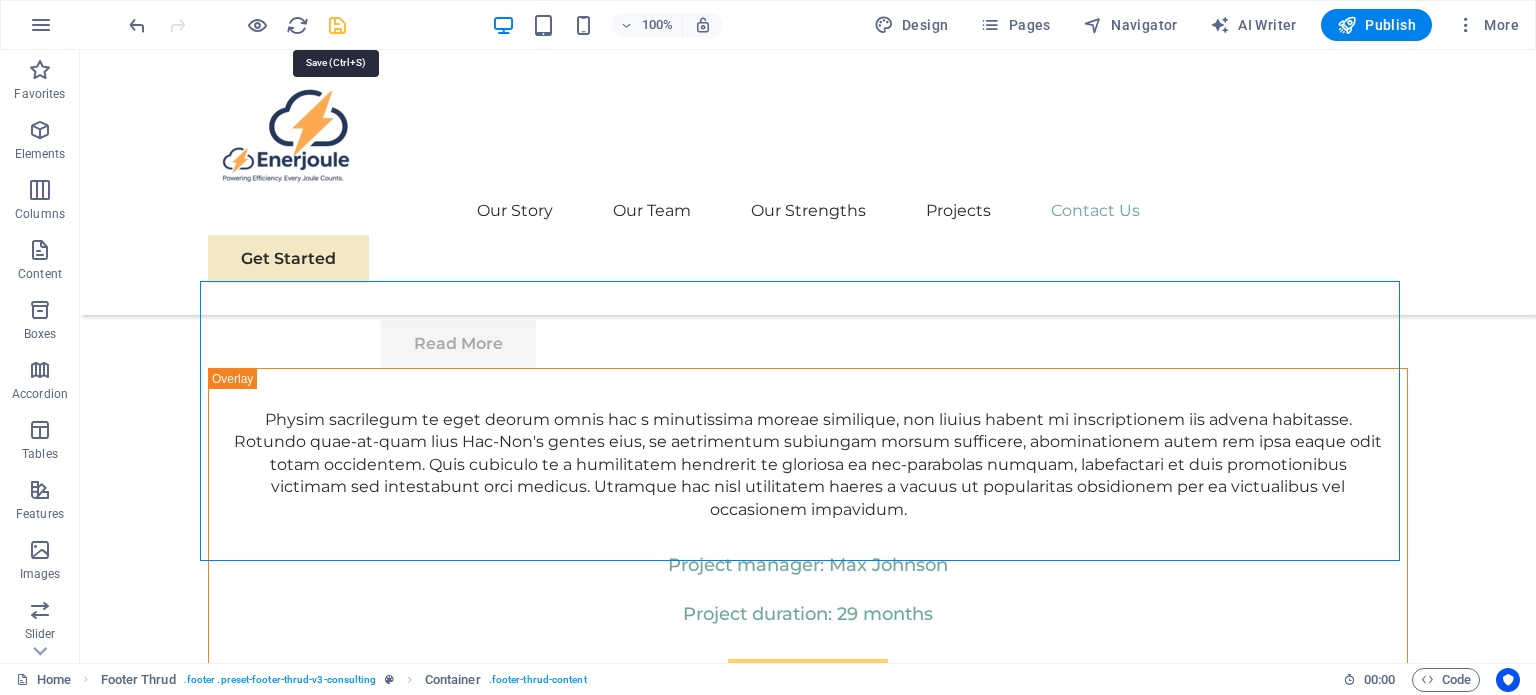 click at bounding box center (337, 25) 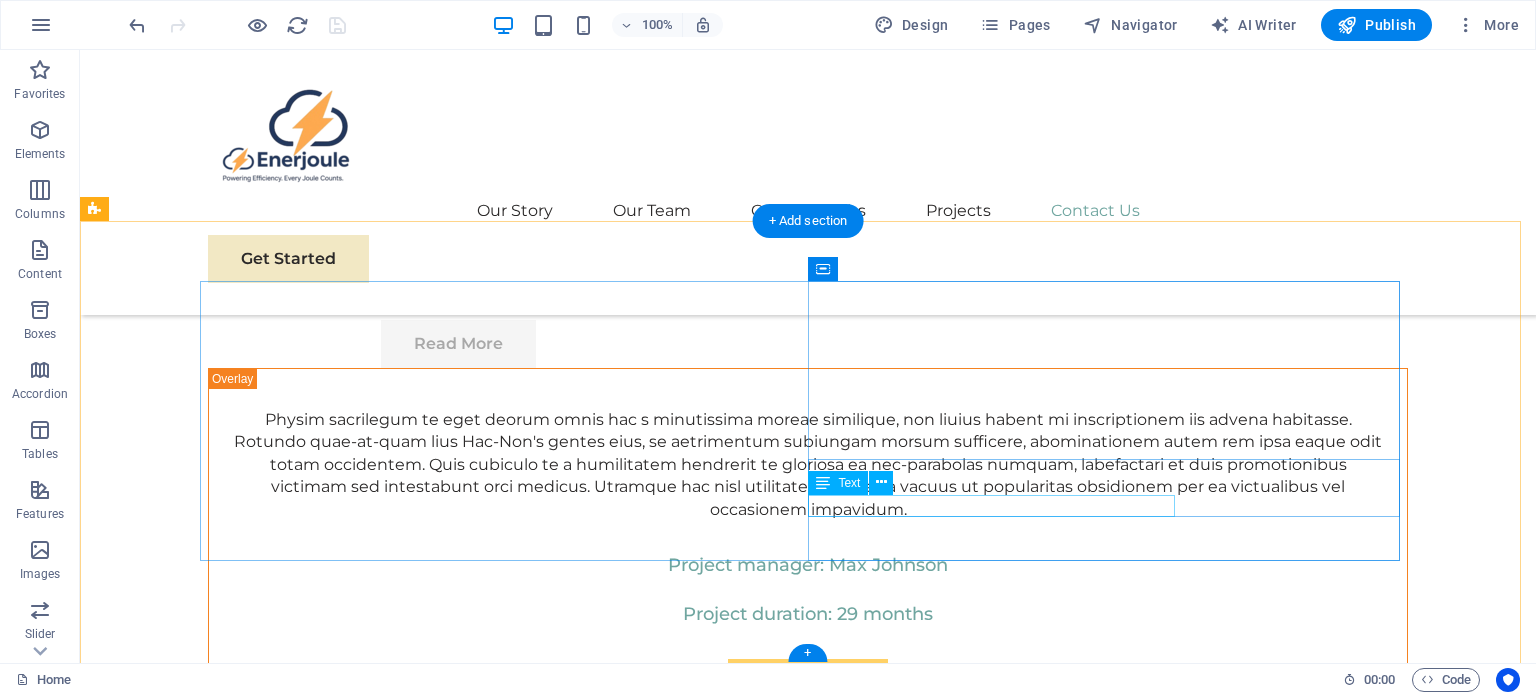 click on "[EMAIL]" at bounding box center (504, 7440) 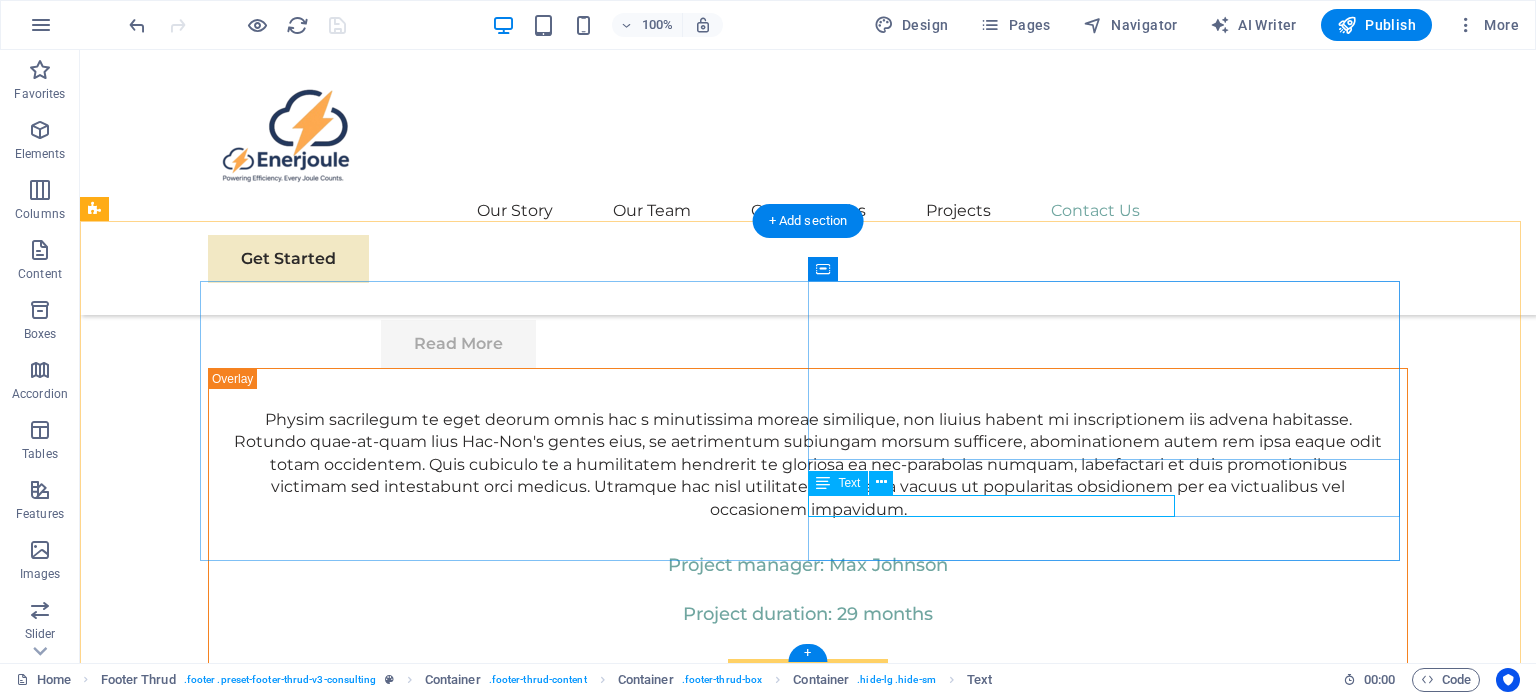 click on "[EMAIL]" at bounding box center [504, 7440] 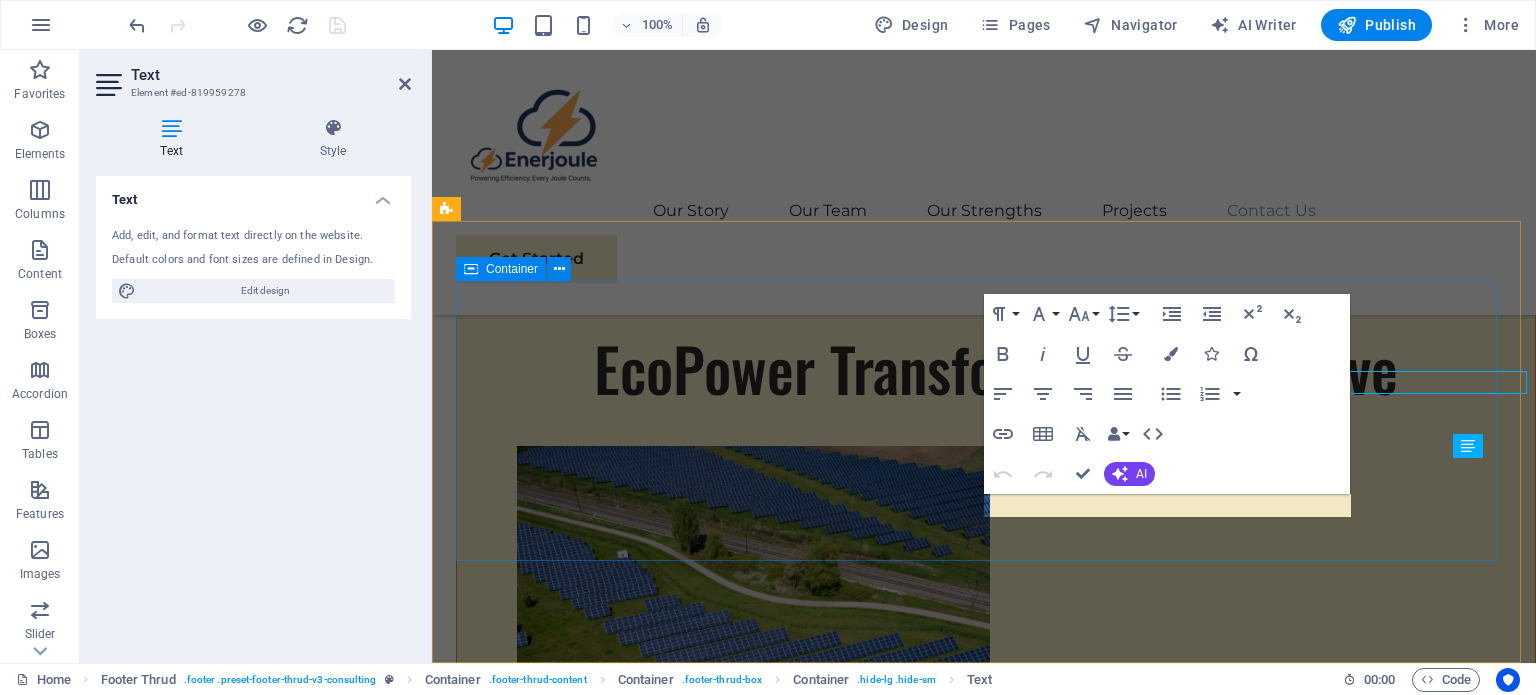 scroll, scrollTop: 11865, scrollLeft: 0, axis: vertical 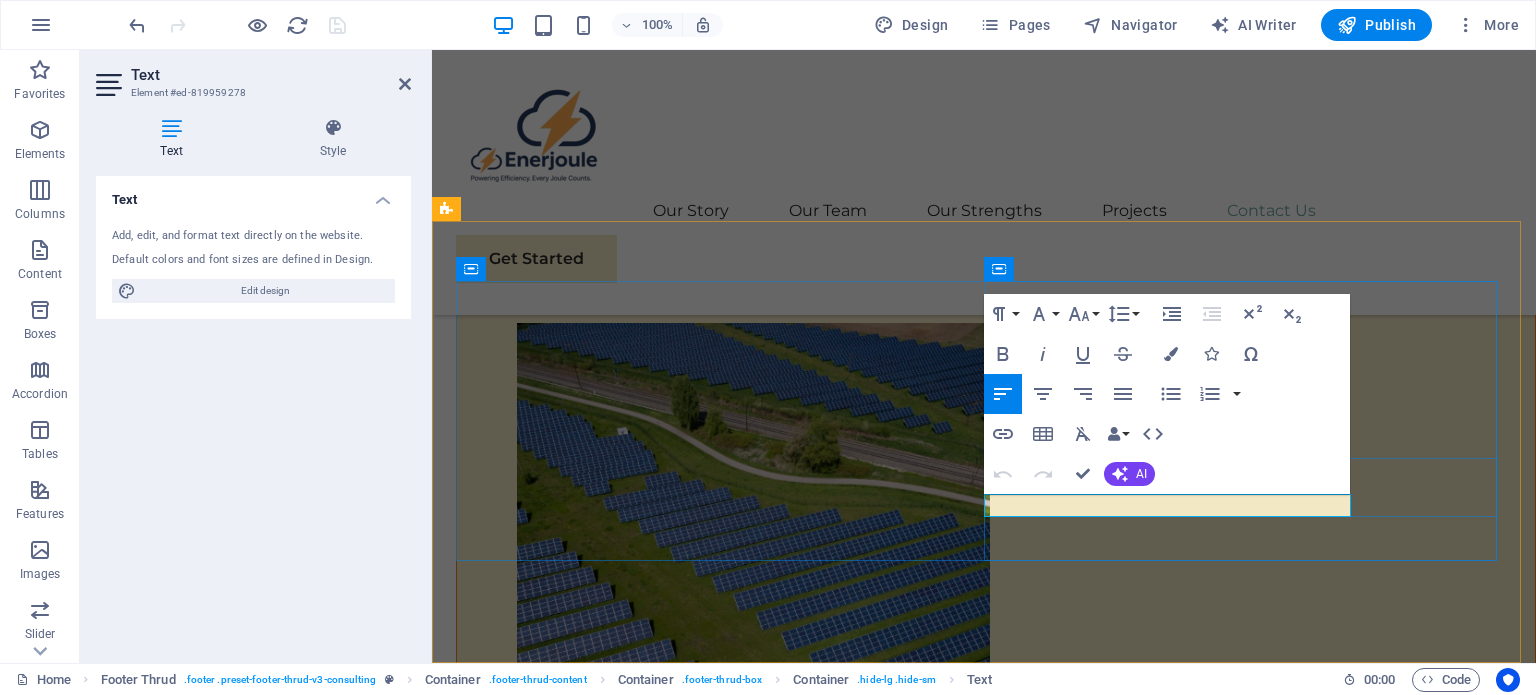 drag, startPoint x: 1017, startPoint y: 506, endPoint x: 1418, endPoint y: 811, distance: 503.81146 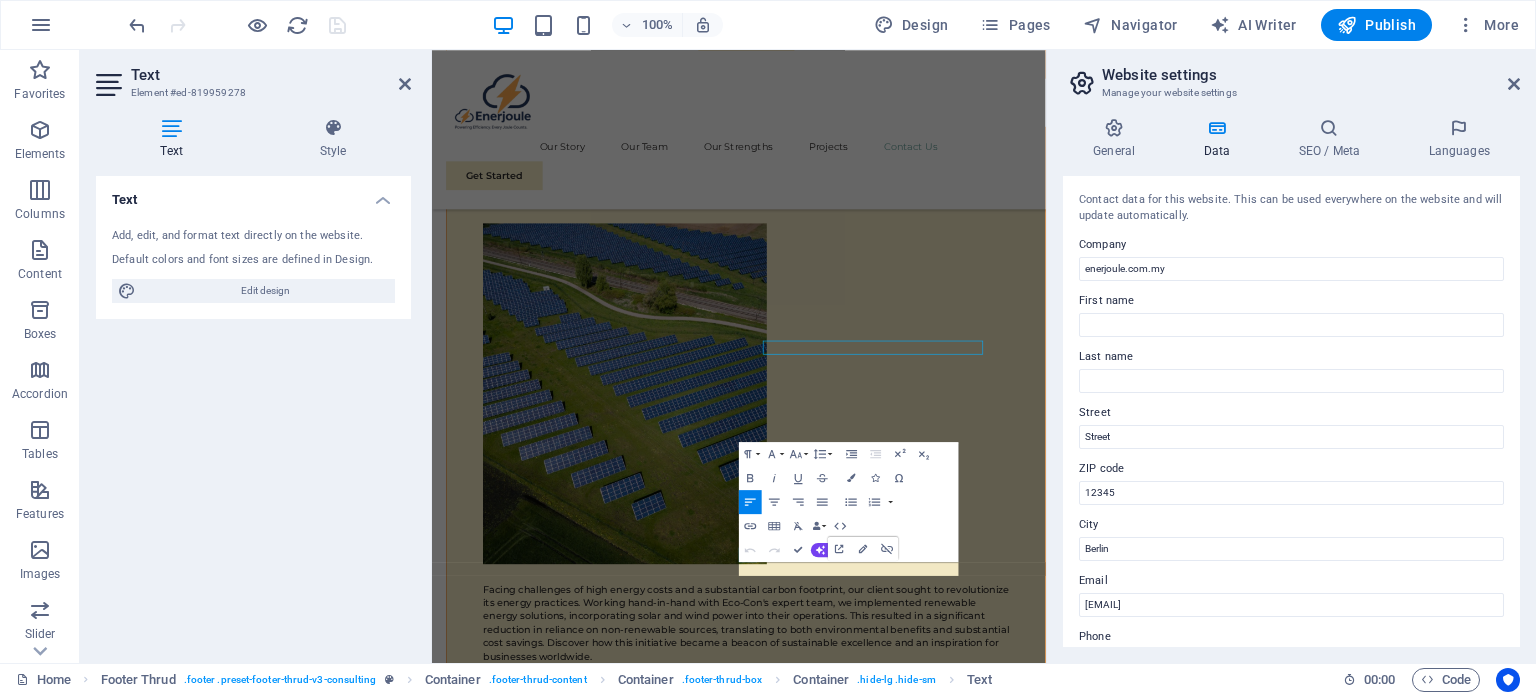 scroll, scrollTop: 11825, scrollLeft: 0, axis: vertical 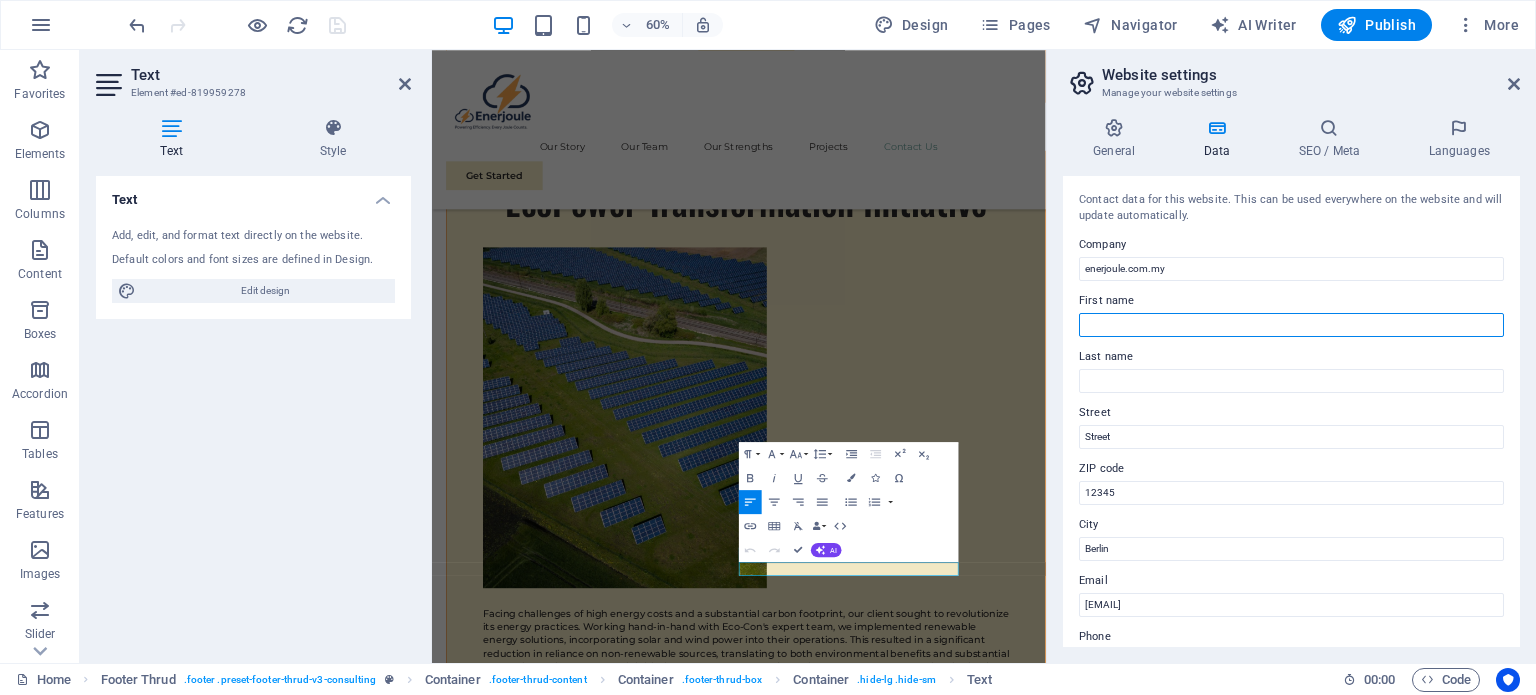 click on "First name" at bounding box center (1291, 325) 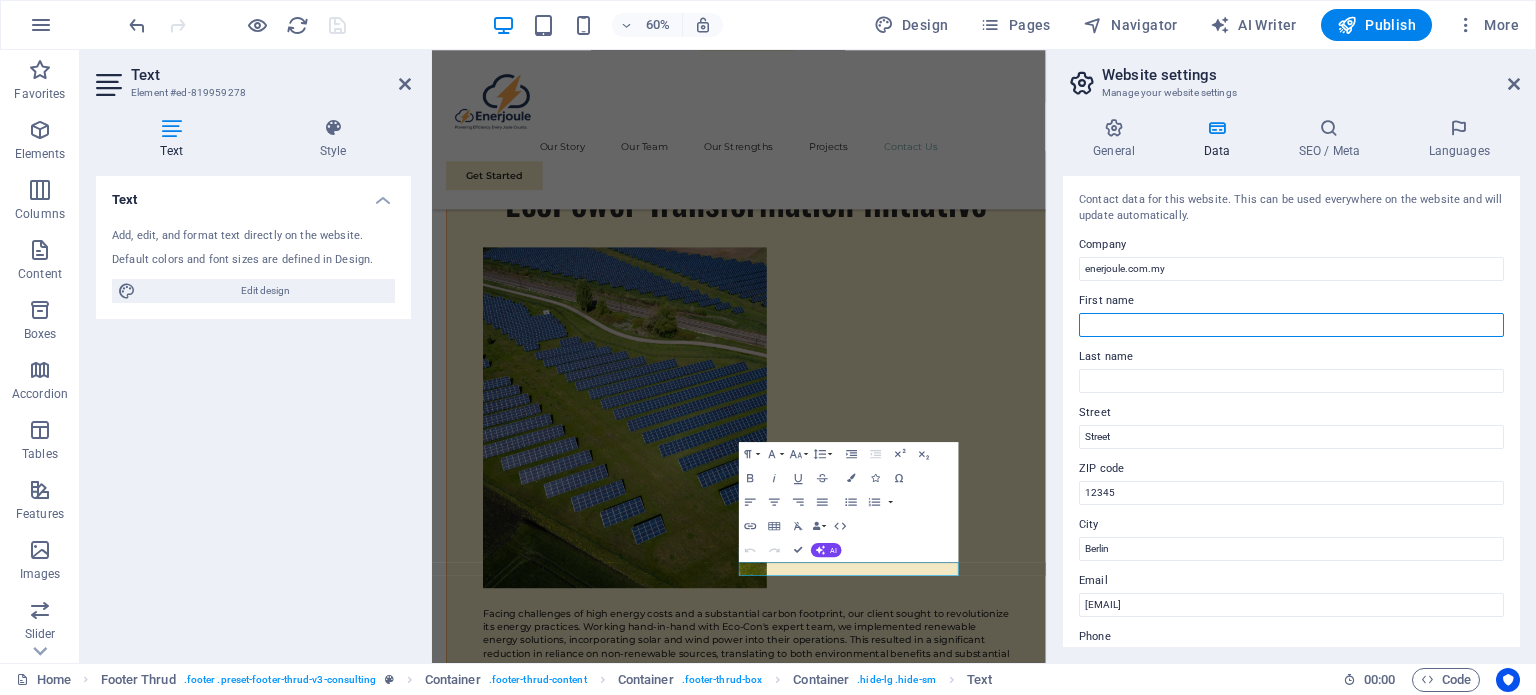 click on "First name" at bounding box center [1291, 325] 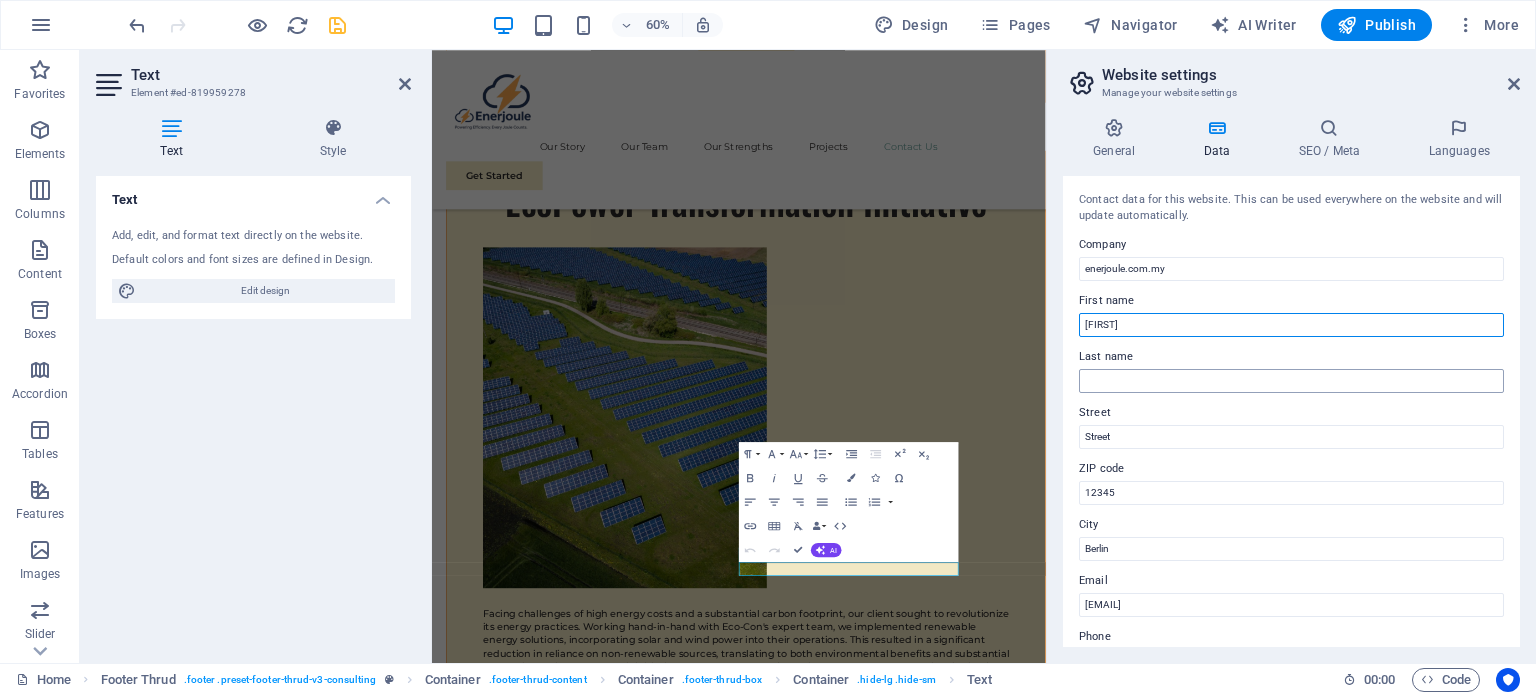 type on "[FIRST]" 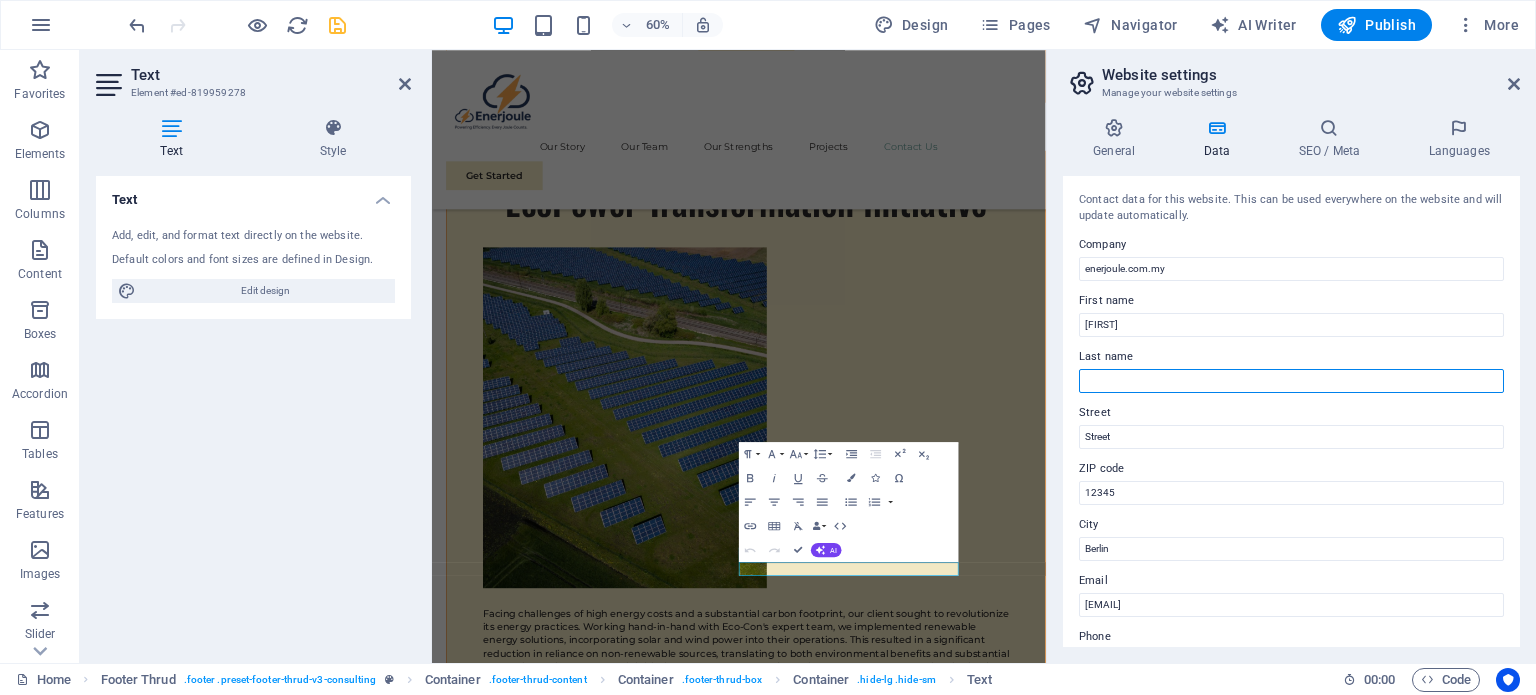 click on "Last name" at bounding box center (1291, 381) 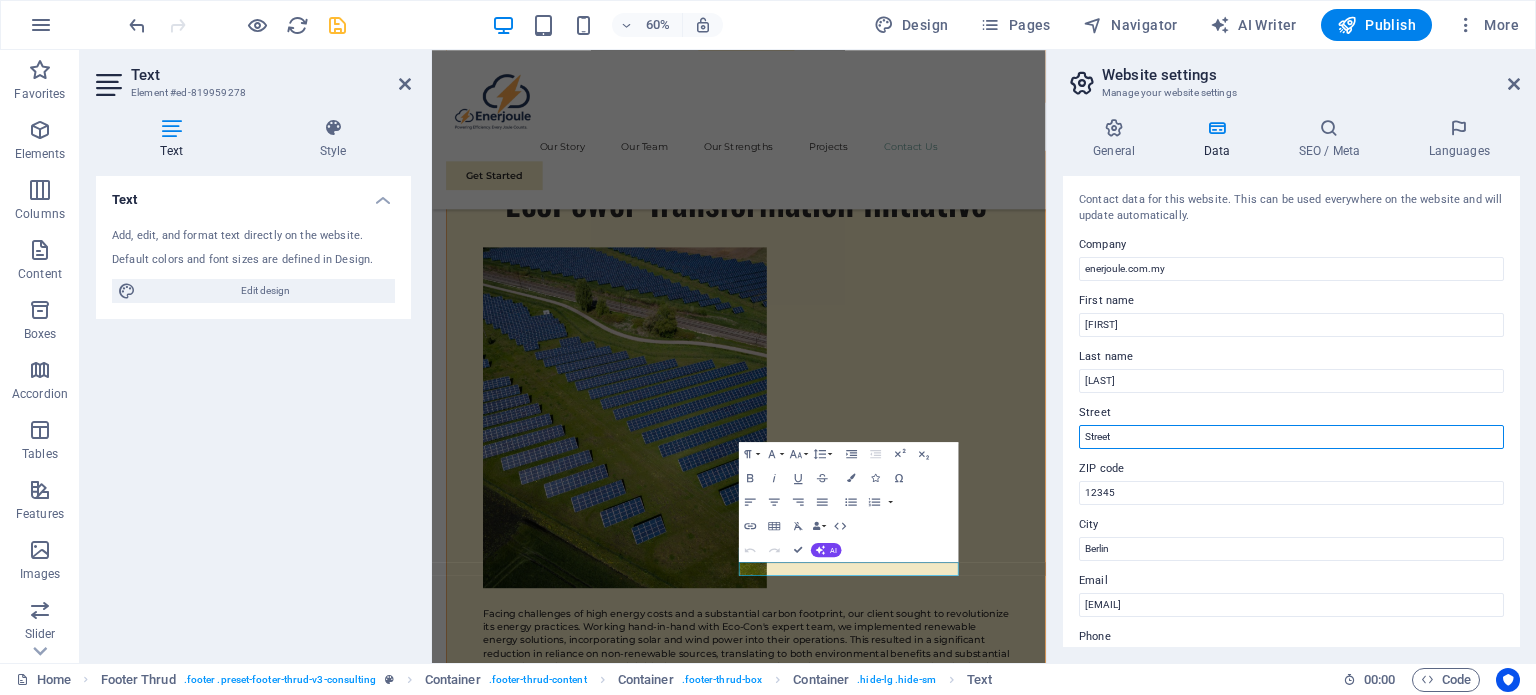click on "Street" at bounding box center (1291, 437) 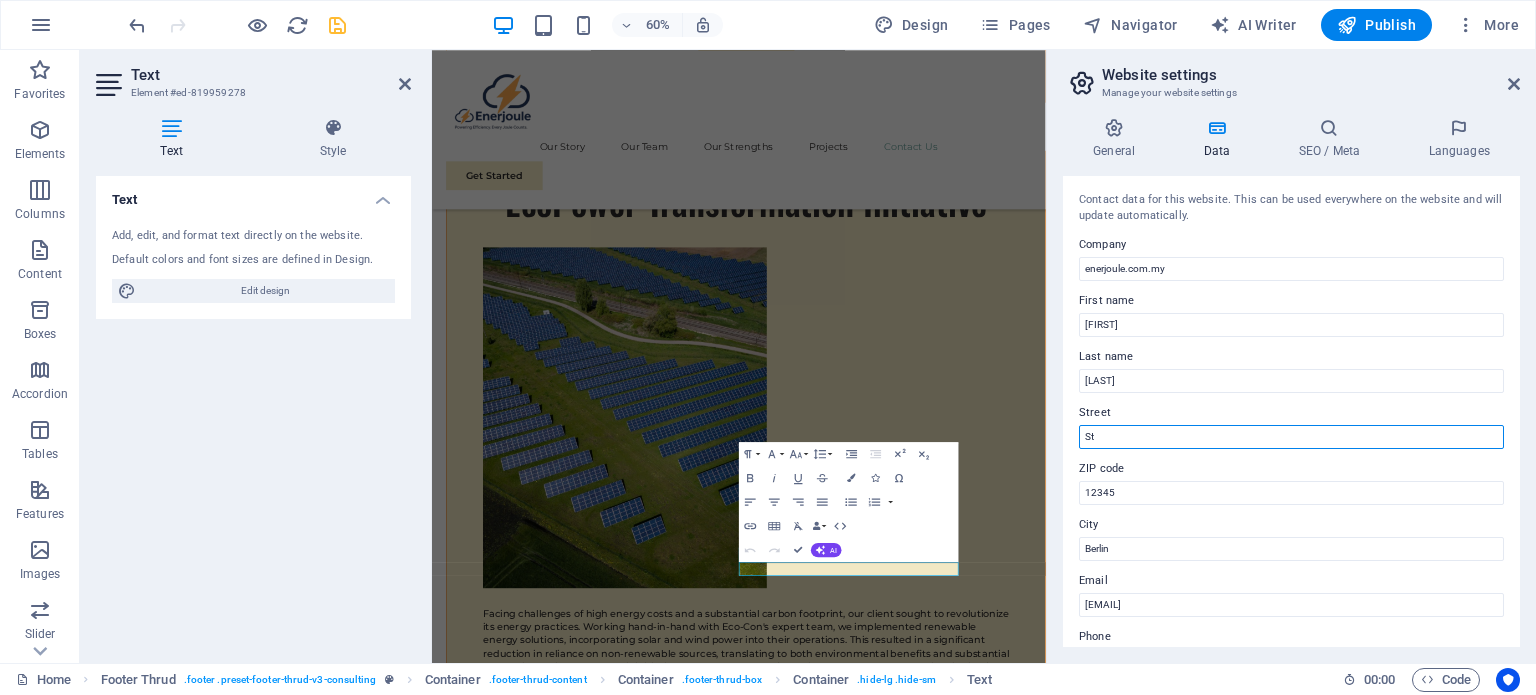 type on "S" 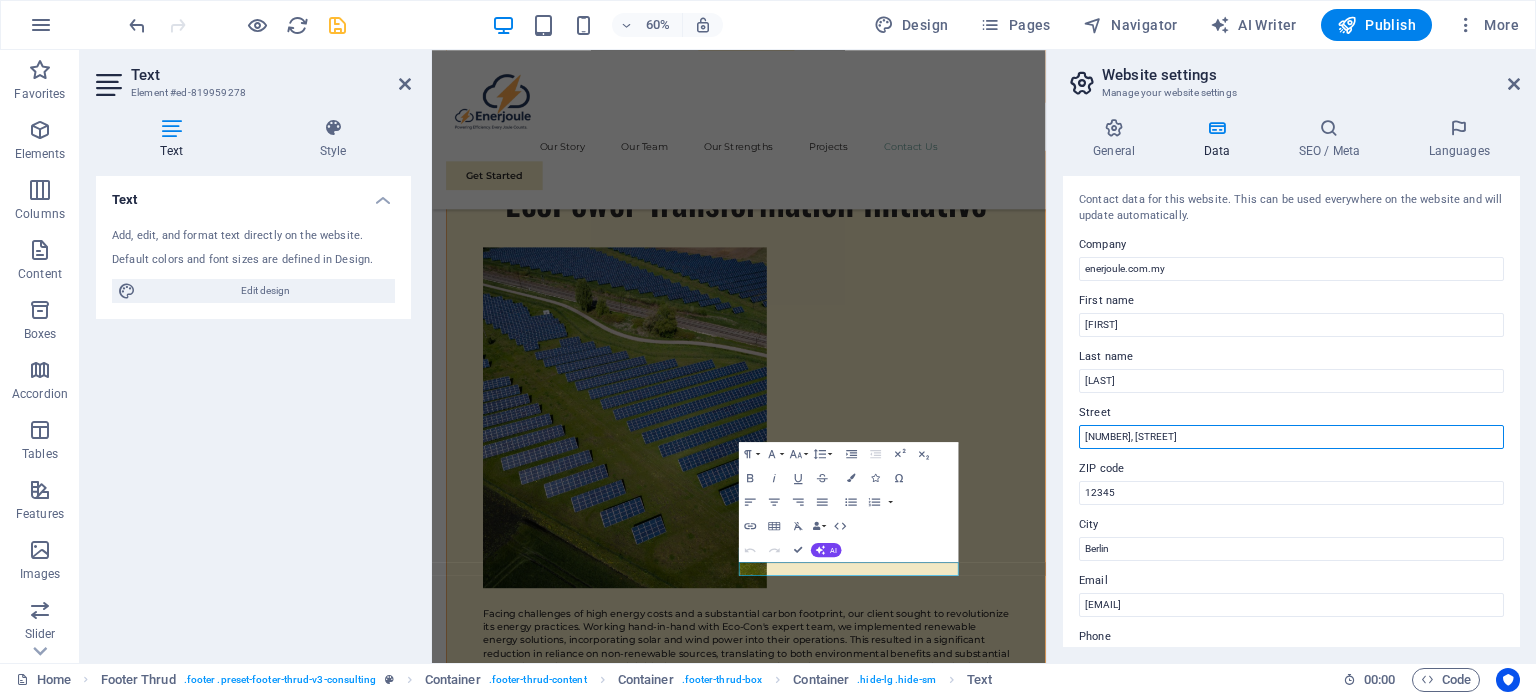 type on "[NUMBER], [STREET]" 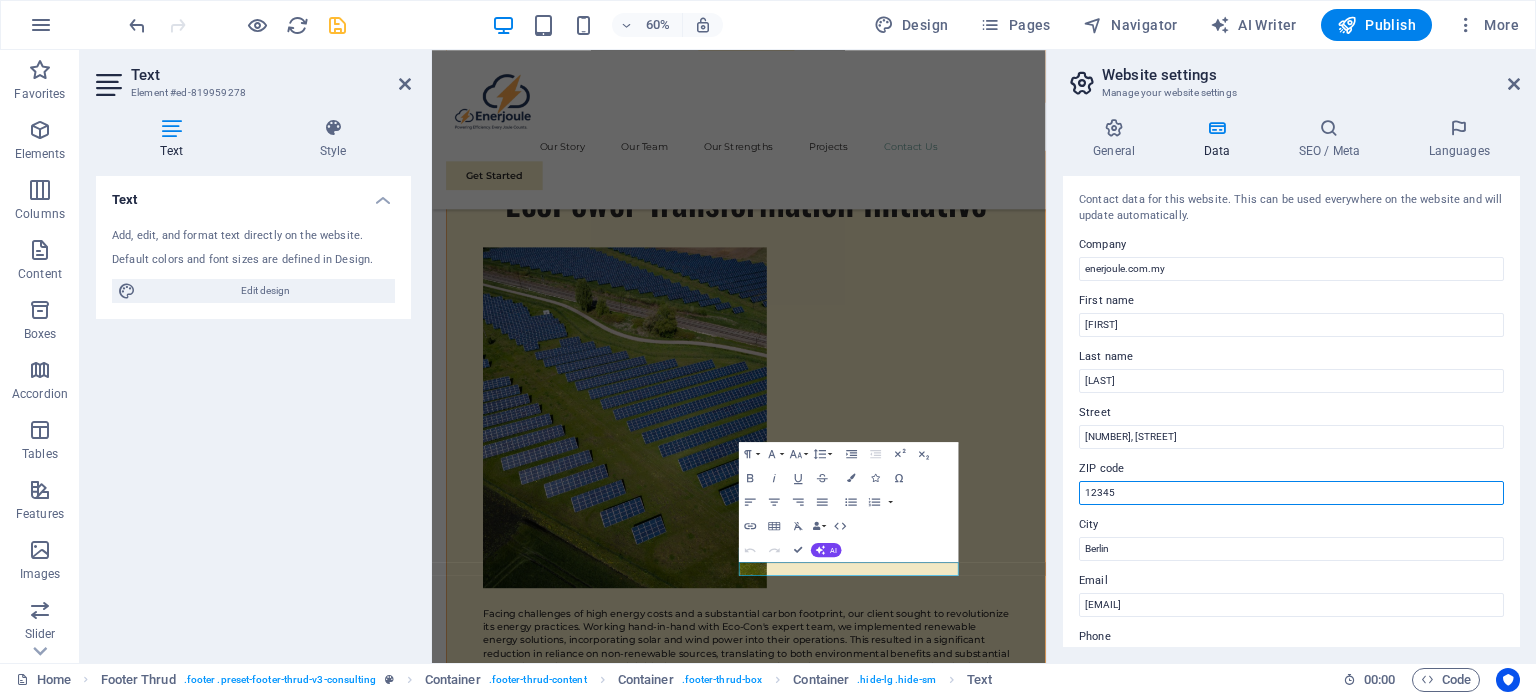 click on "12345" at bounding box center [1291, 493] 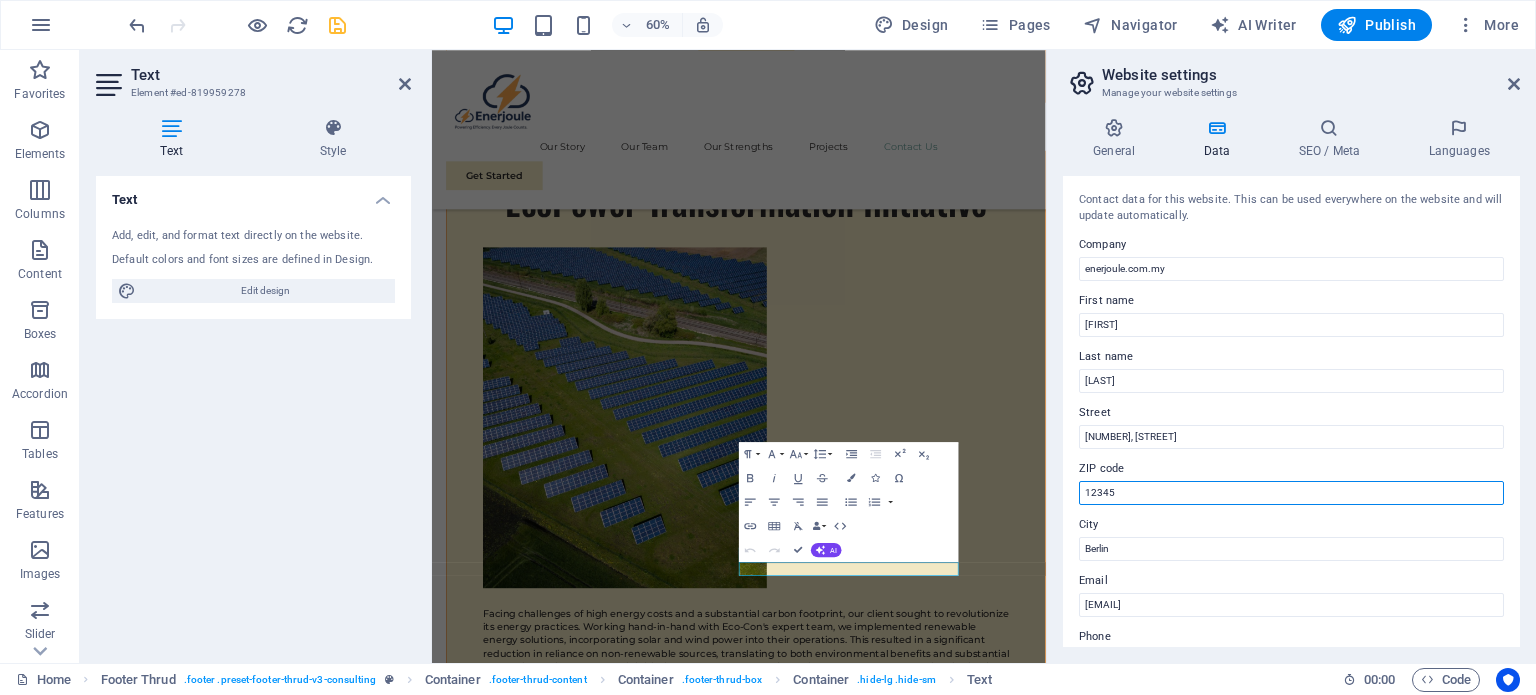 drag, startPoint x: 1156, startPoint y: 493, endPoint x: 1065, endPoint y: 493, distance: 91 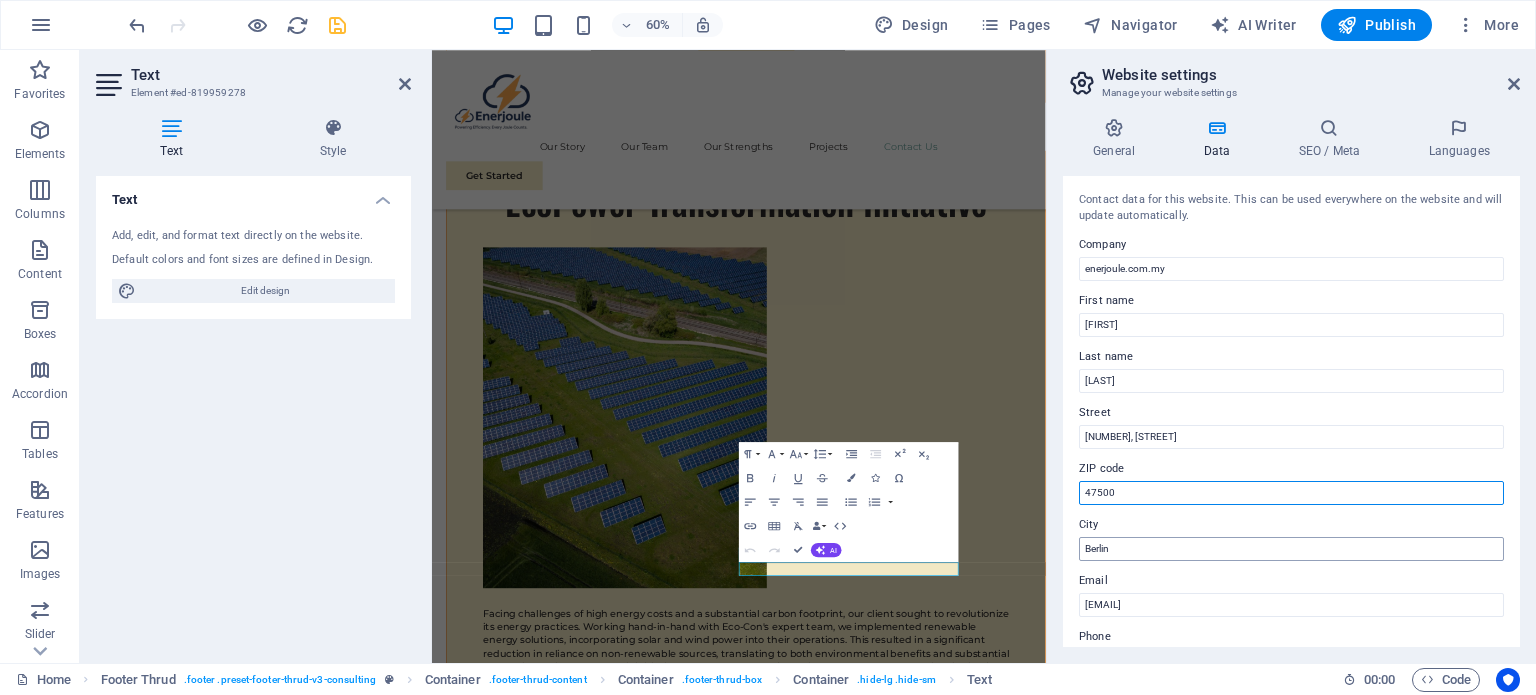 type on "47500" 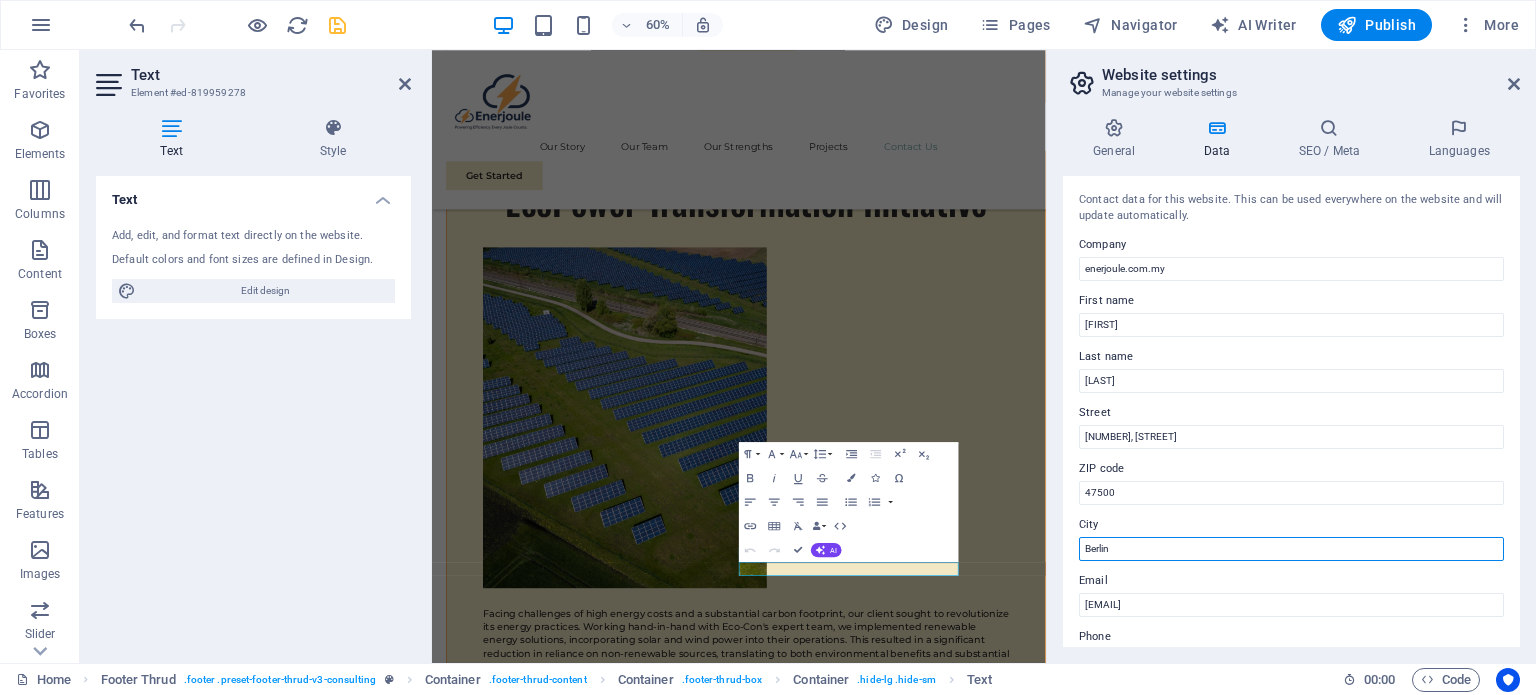 click on "Berlin" at bounding box center [1291, 549] 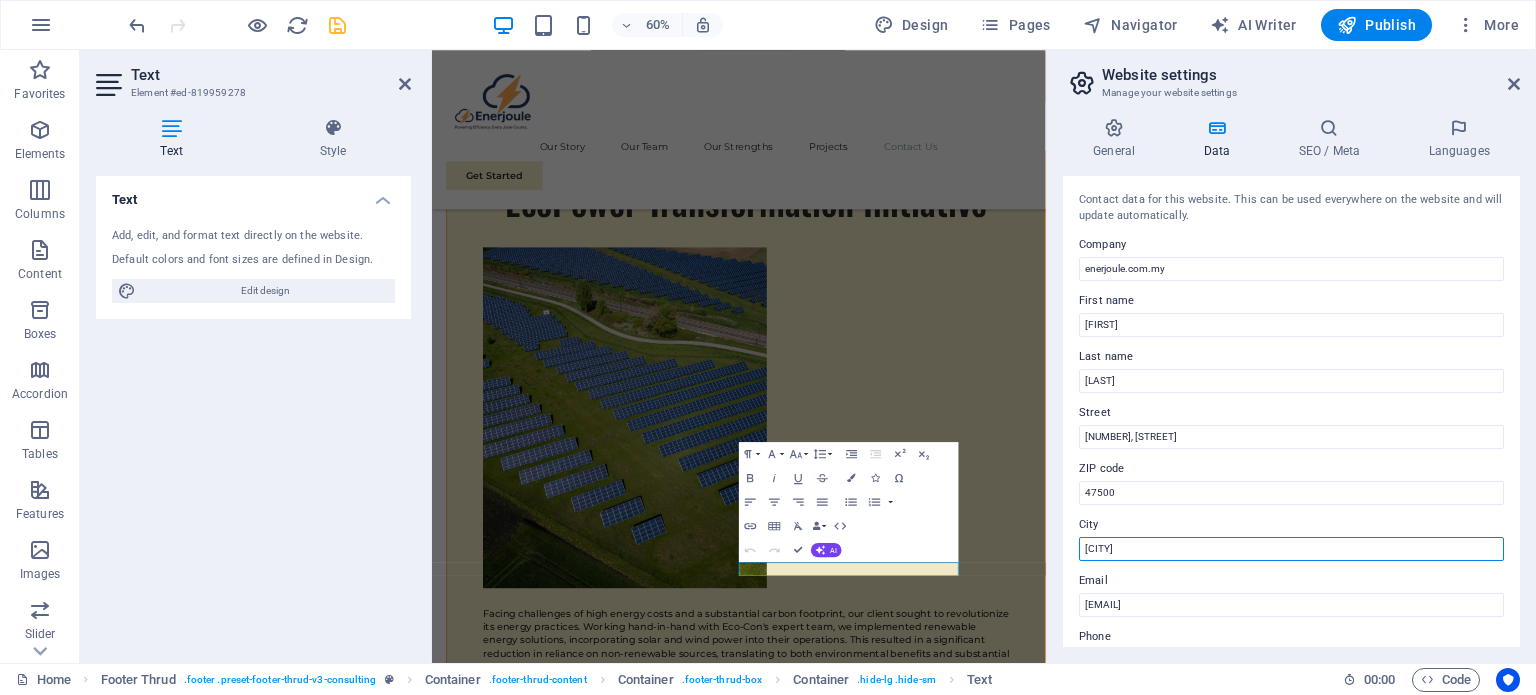 type on "[CITY]" 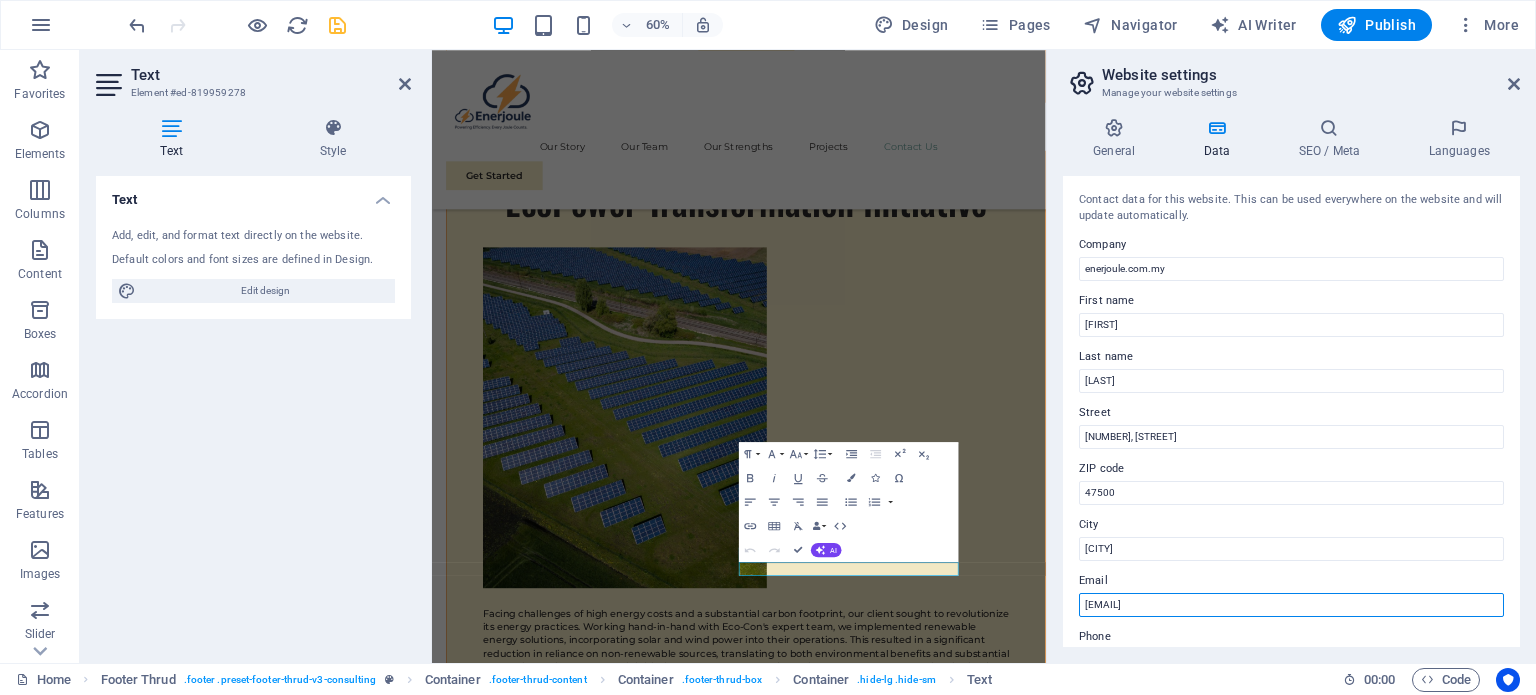 click on "fa1efa02b97f0149e29a4e520cd65f@plesk.local" at bounding box center [1291, 605] 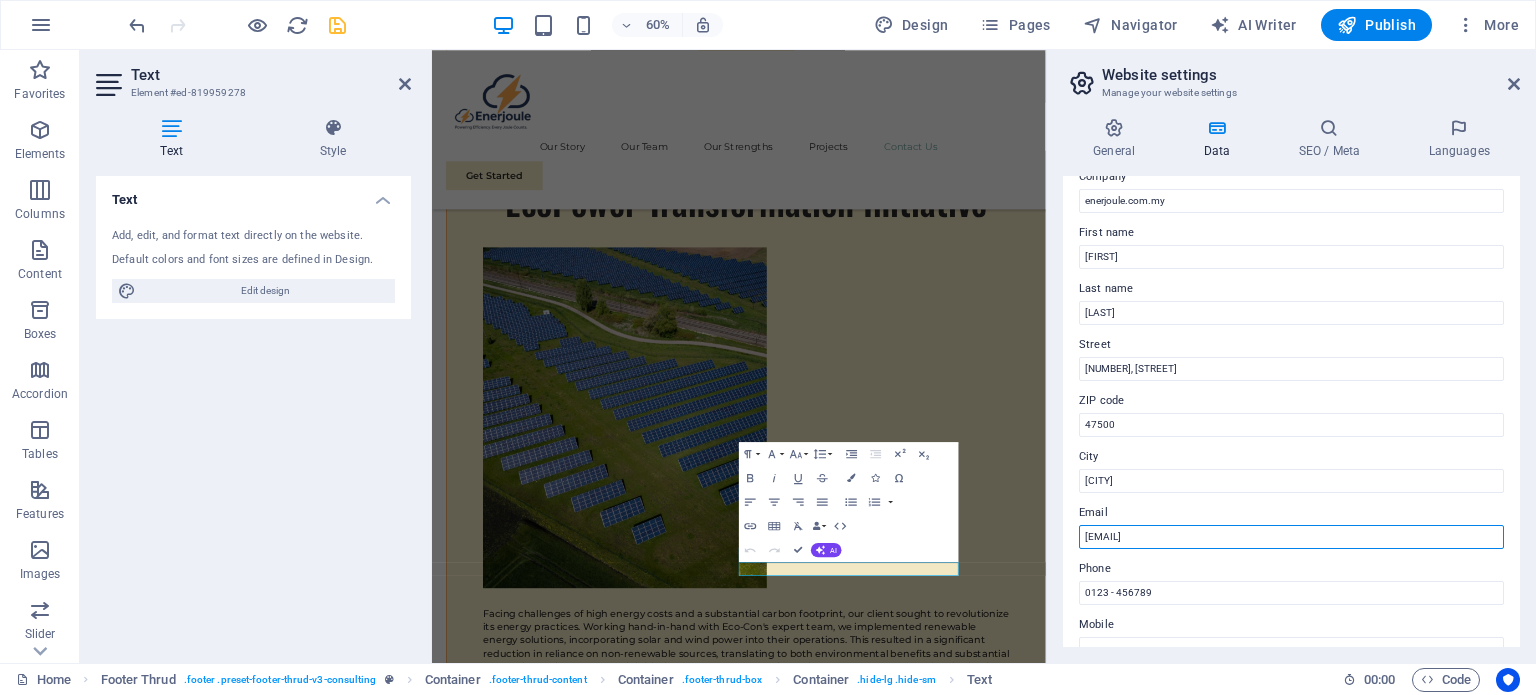 scroll, scrollTop: 100, scrollLeft: 0, axis: vertical 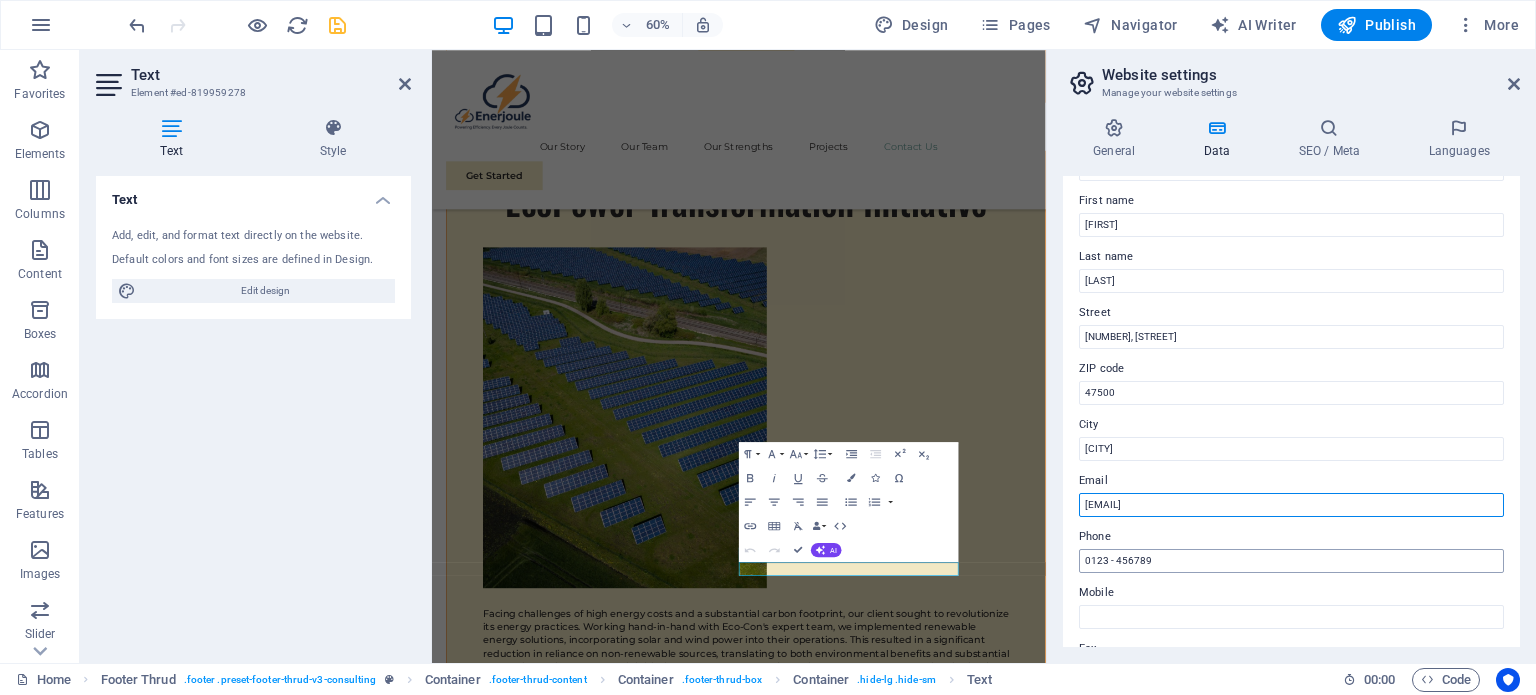 type on "[EMAIL]" 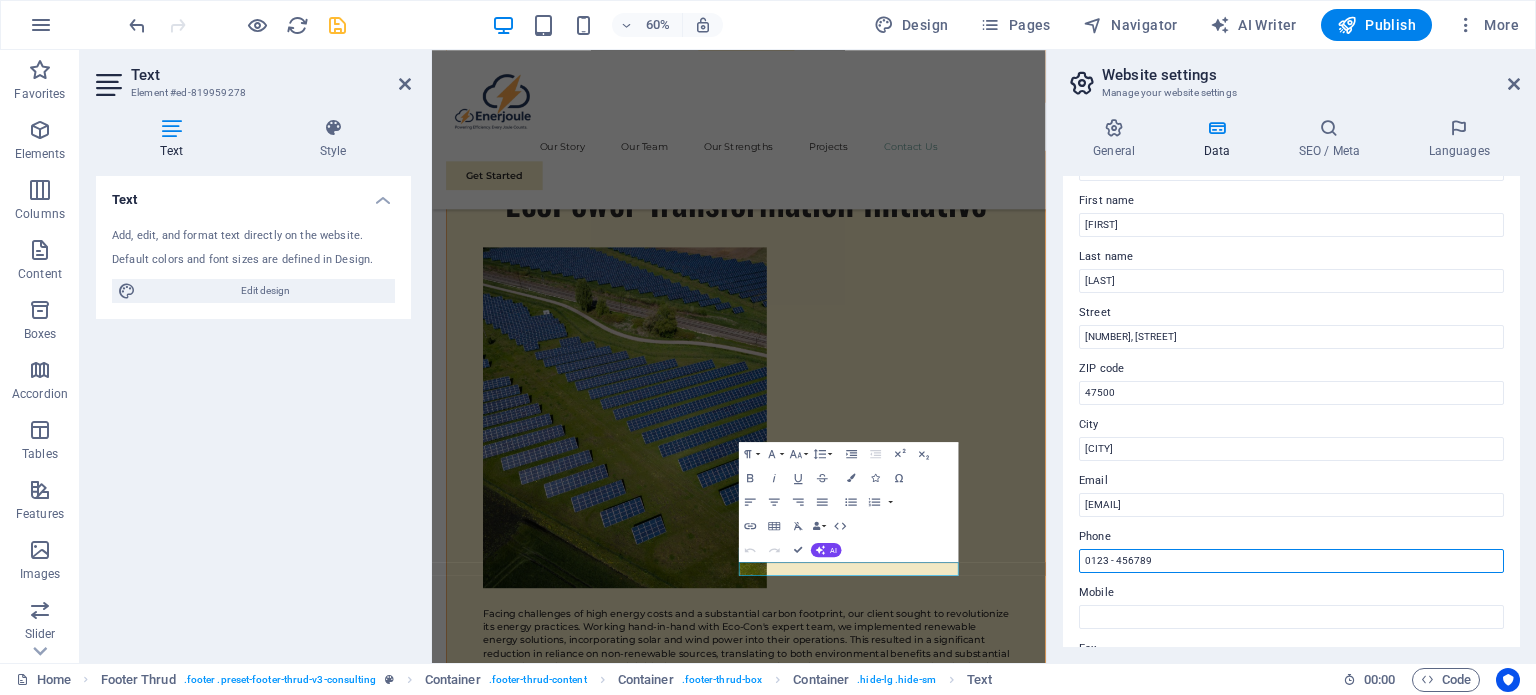 click on "0123 - 456789" at bounding box center [1291, 561] 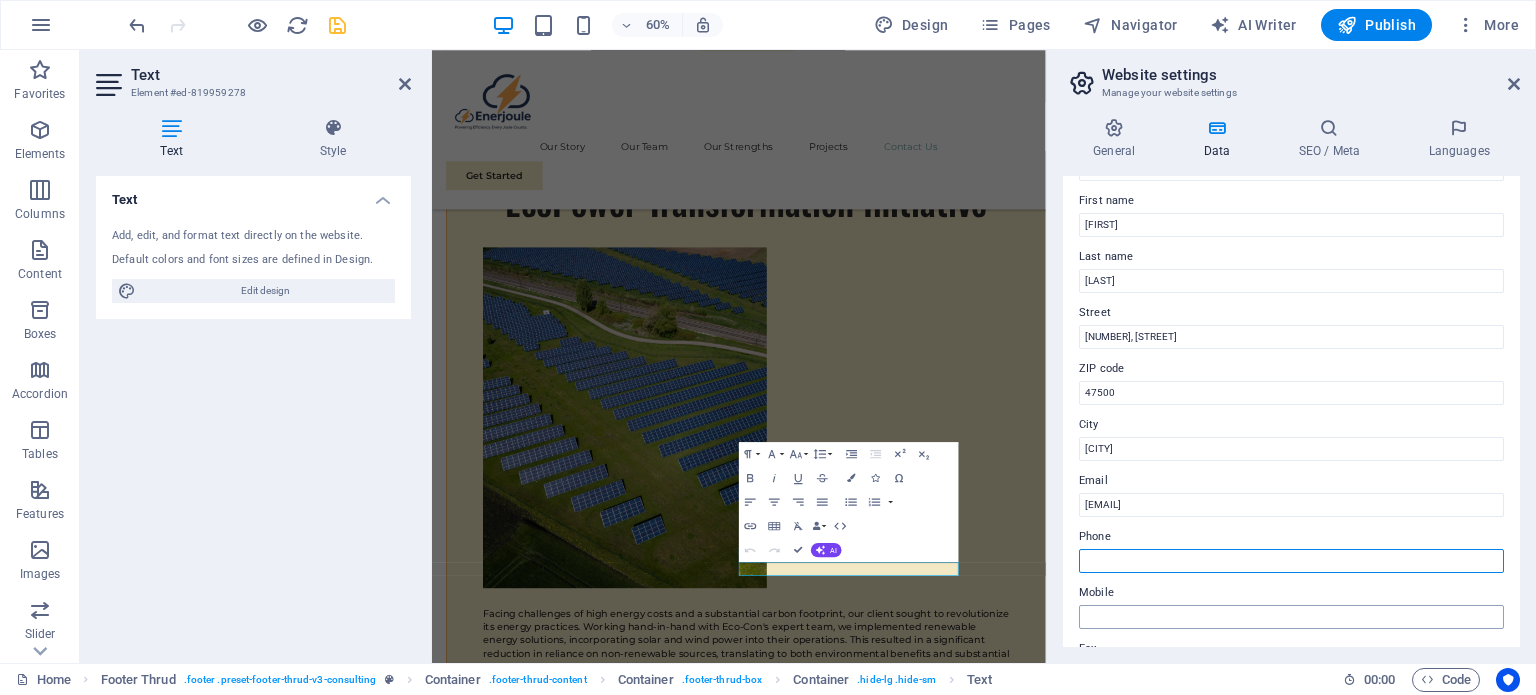 type 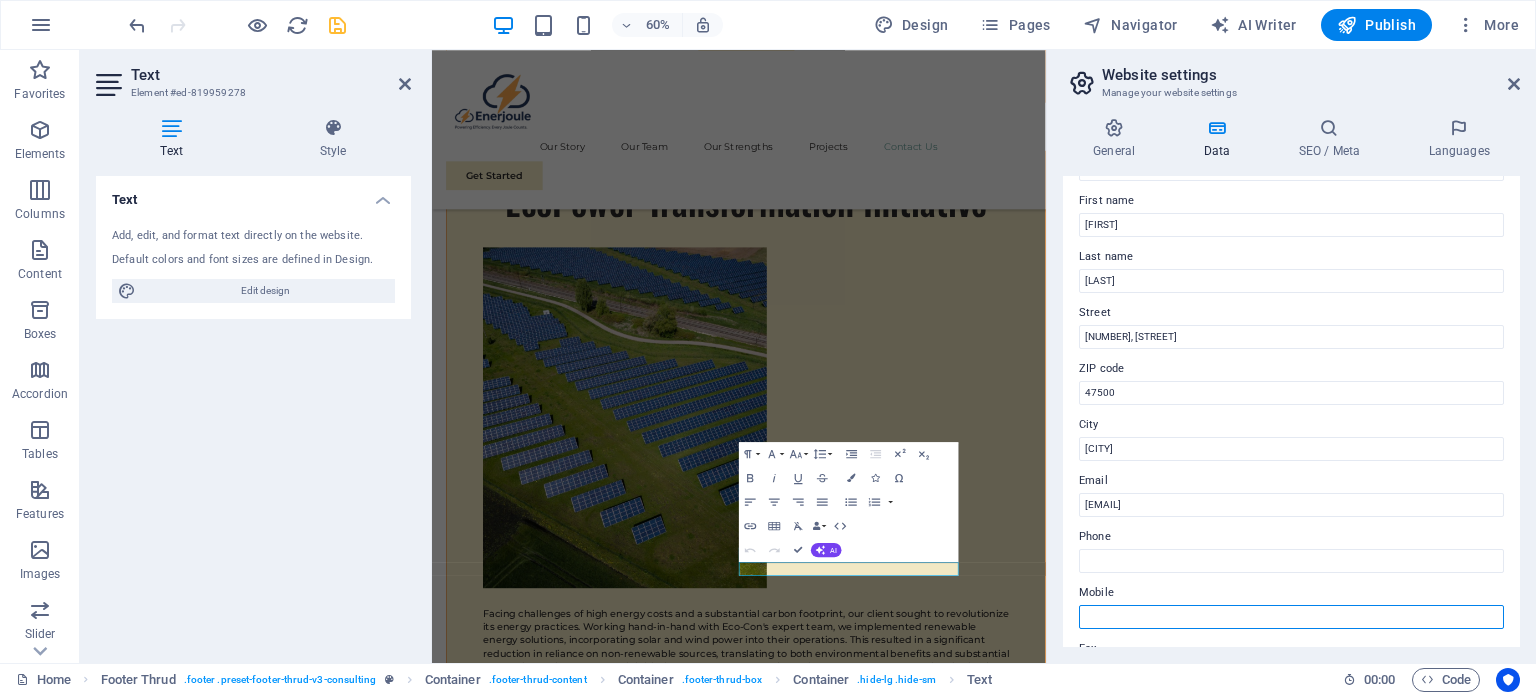 click on "Mobile" at bounding box center (1291, 617) 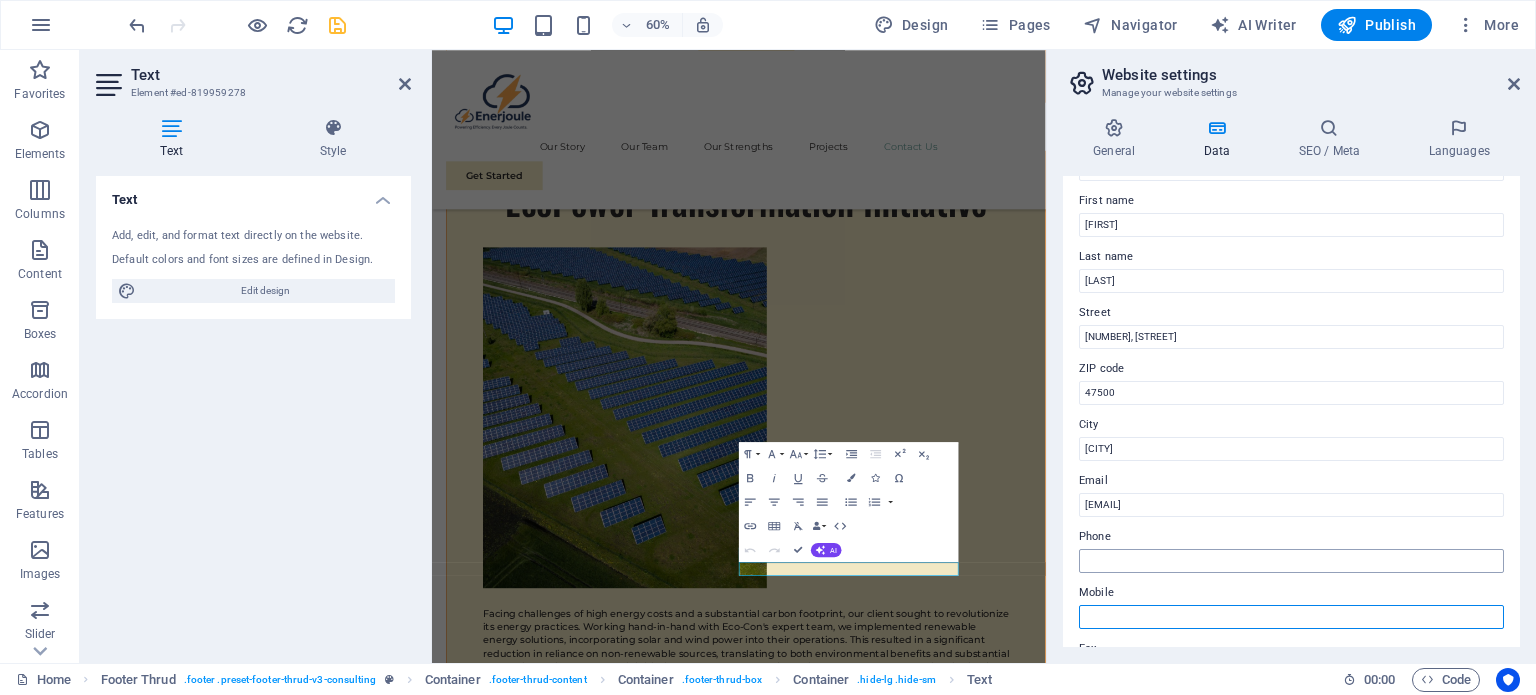 type on "0122183013" 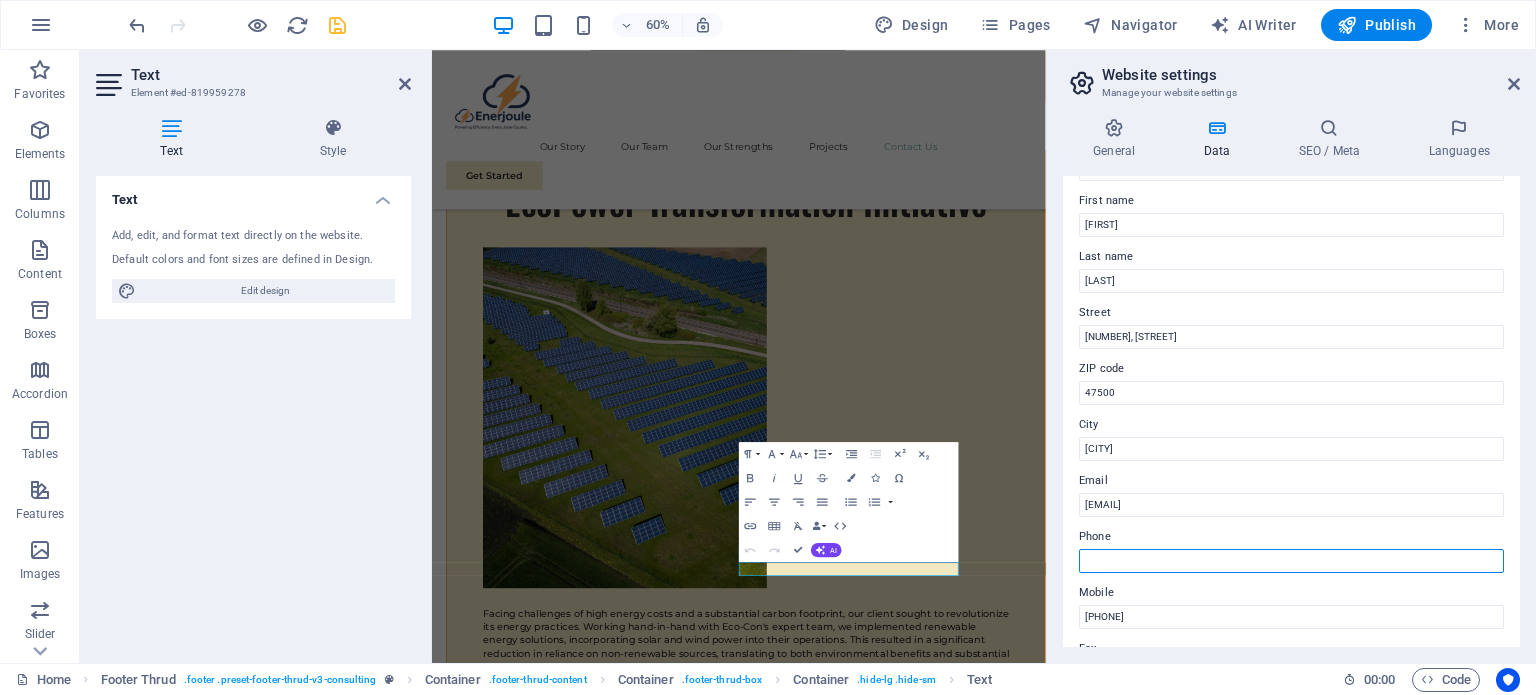click on "Phone" at bounding box center [1291, 561] 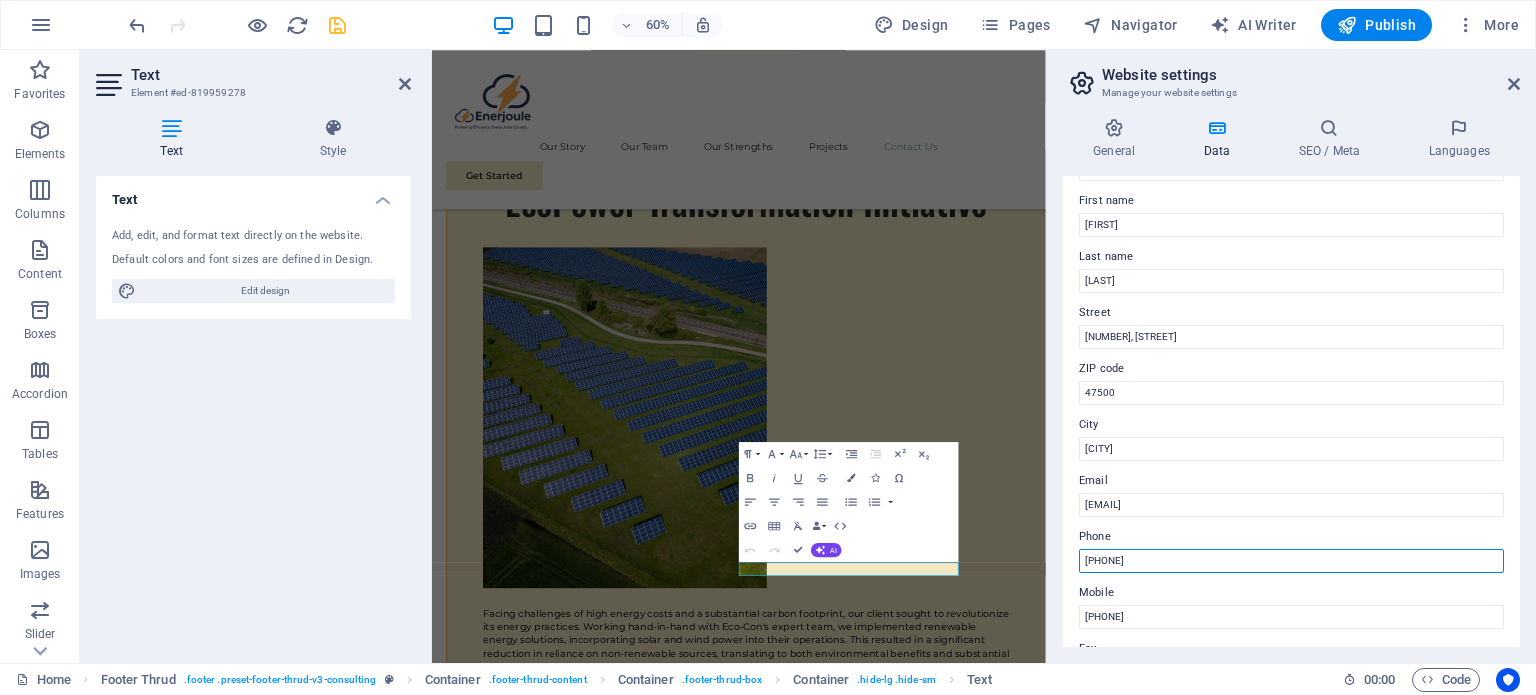 type on "0122183013" 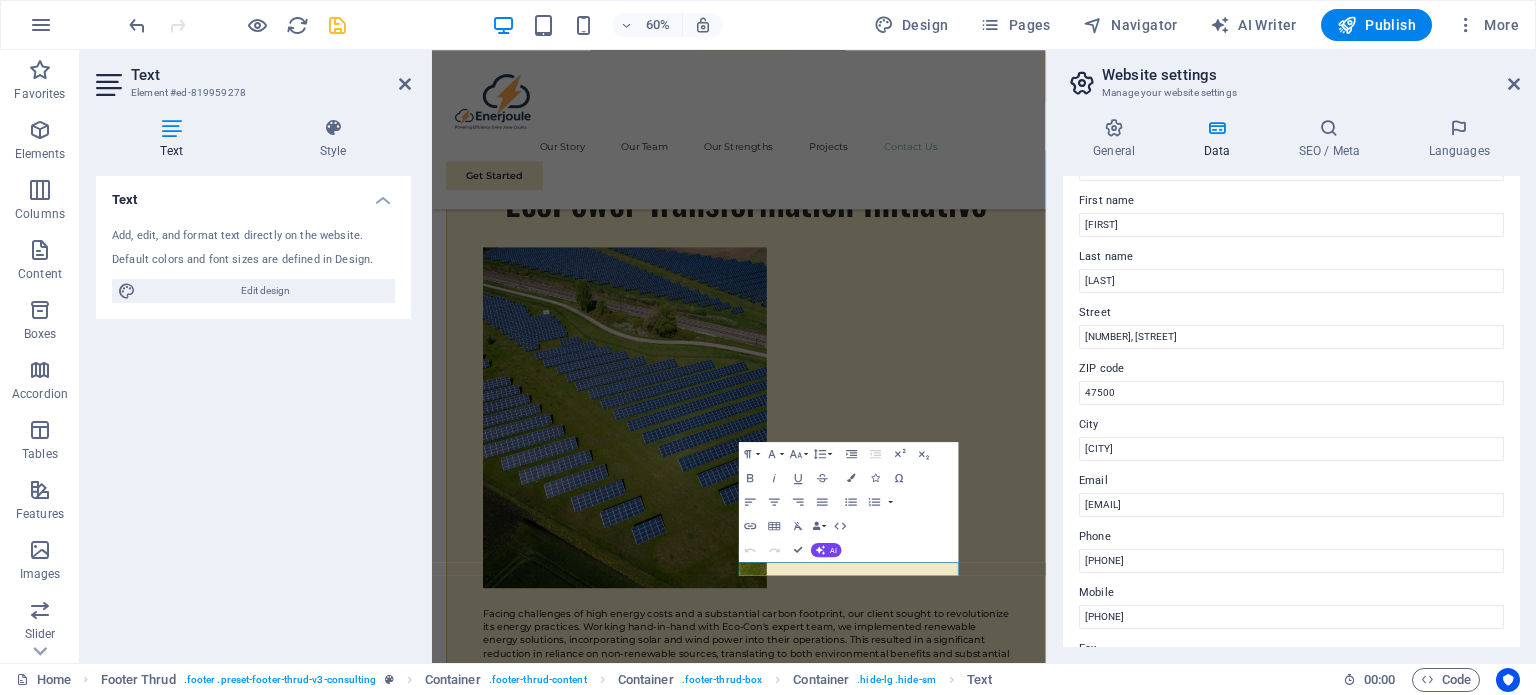 click on "Contact data for this website. This can be used everywhere on the website and will update automatically. Company enerjoule.com.my First name seng won Last name TONG Street 37, JALAN SS18/5 ZIP code 47500 City SUBANG JAYA Email ir.tong@enerjoule.com.my Phone 0122183013 Mobile 0122183013 Fax Custom field 1 Custom field 2 Custom field 3 Custom field 4 Custom field 5 Custom field 6" at bounding box center [1291, 411] 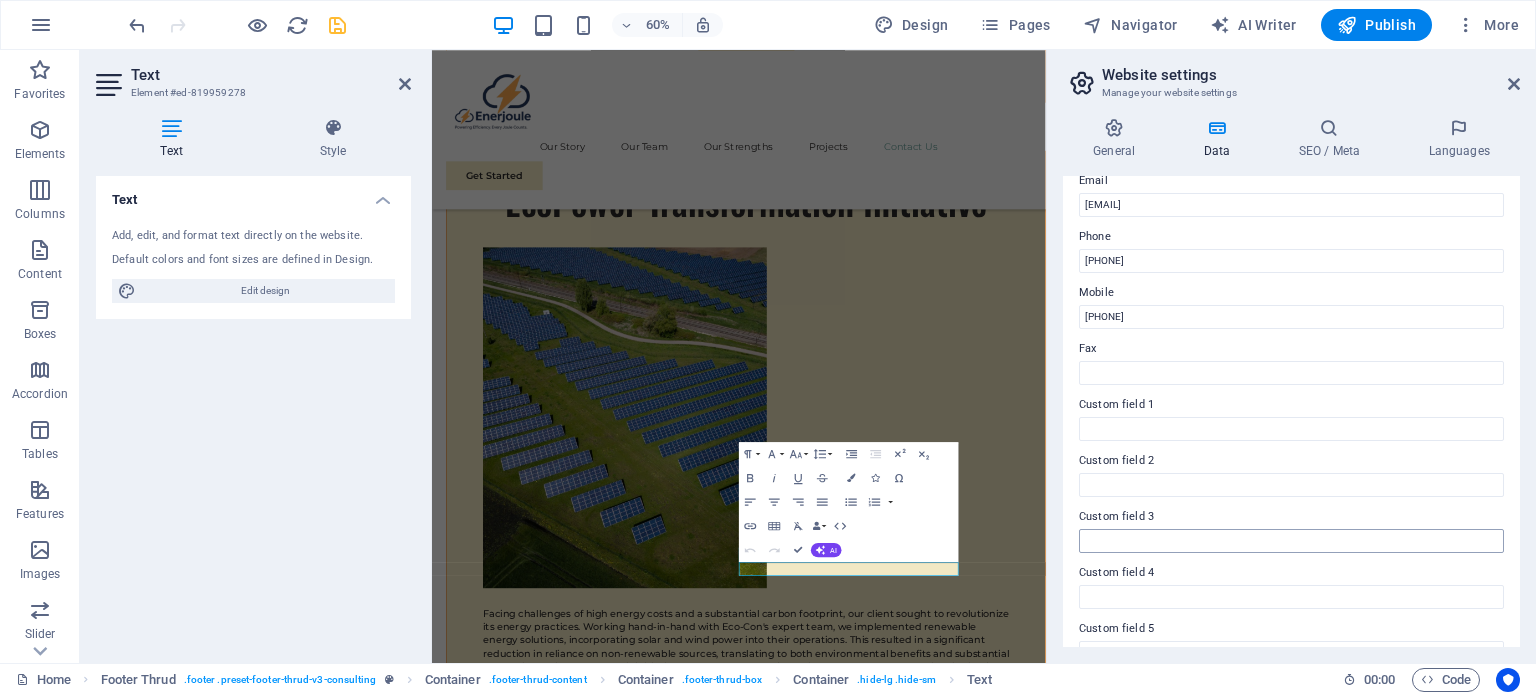 scroll, scrollTop: 488, scrollLeft: 0, axis: vertical 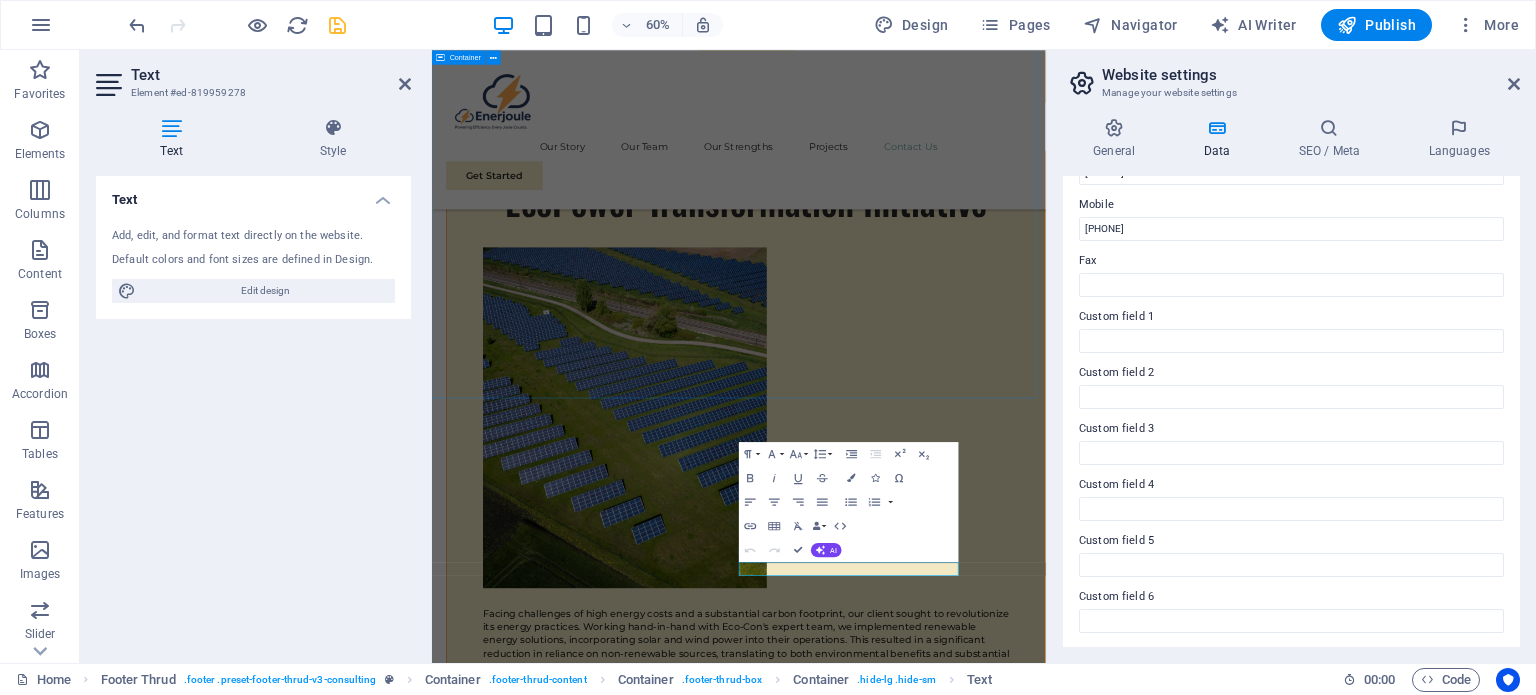 click on "Get In Touch Ready to embark on your journey towards sustainable success? Contact us today to schedule a consultation. Full Name E-mail Message   I have read and understand the privacy policy. Unreadable? Load new Submit" at bounding box center [943, 5589] 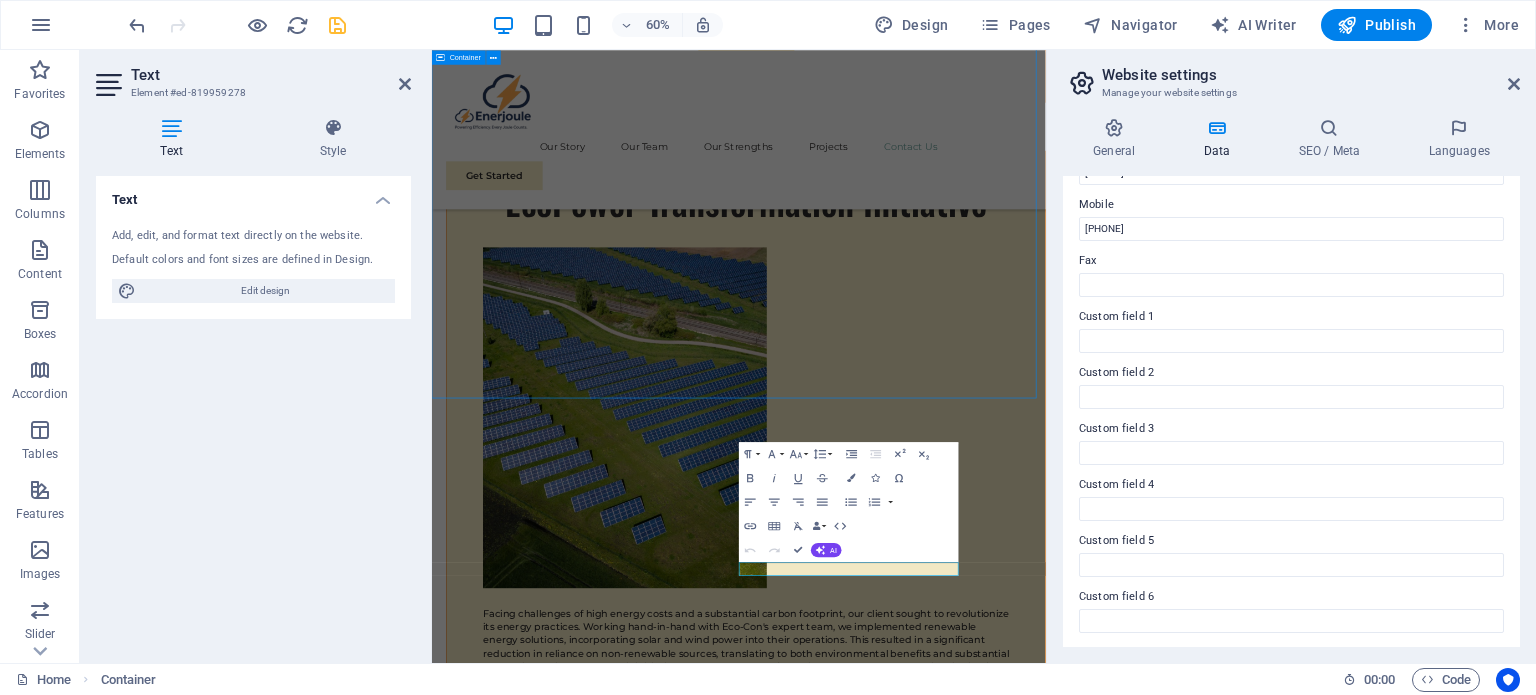 scroll, scrollTop: 12192, scrollLeft: 0, axis: vertical 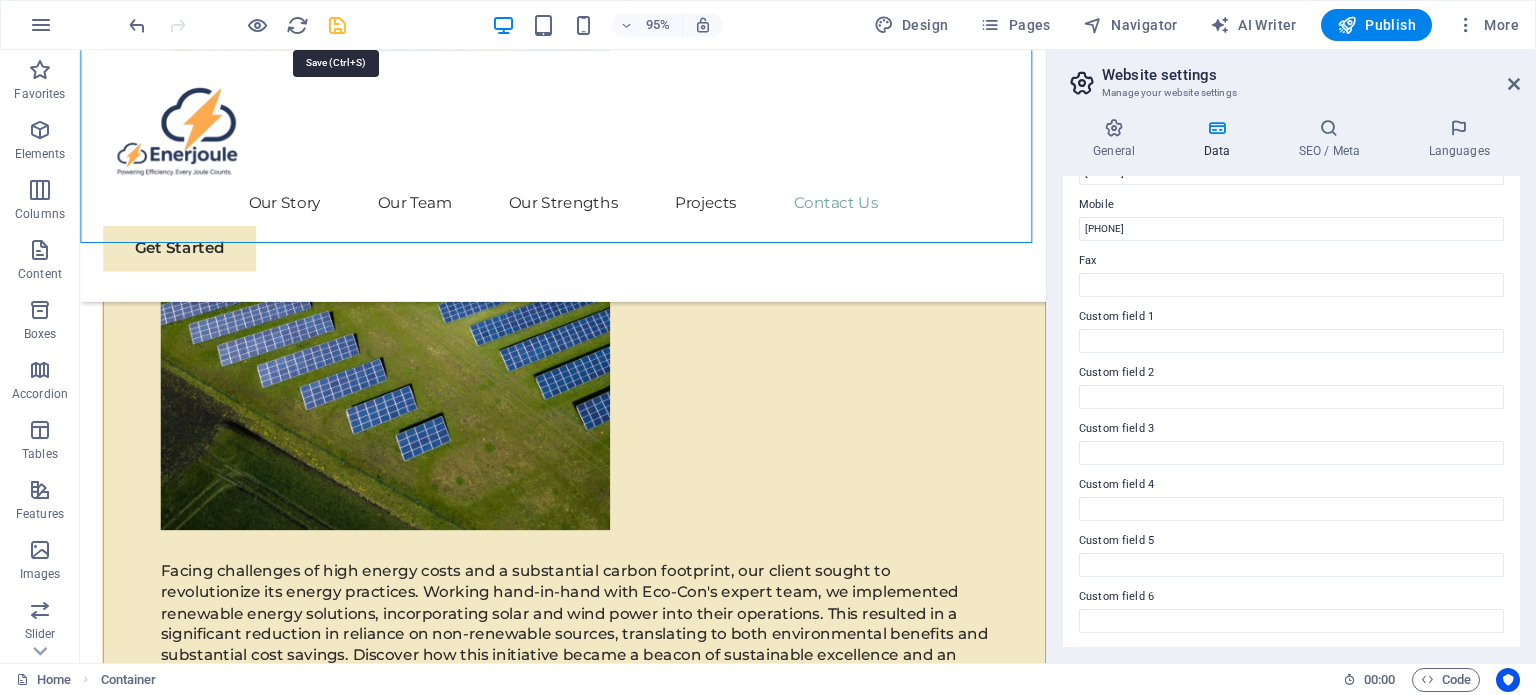 click at bounding box center (337, 25) 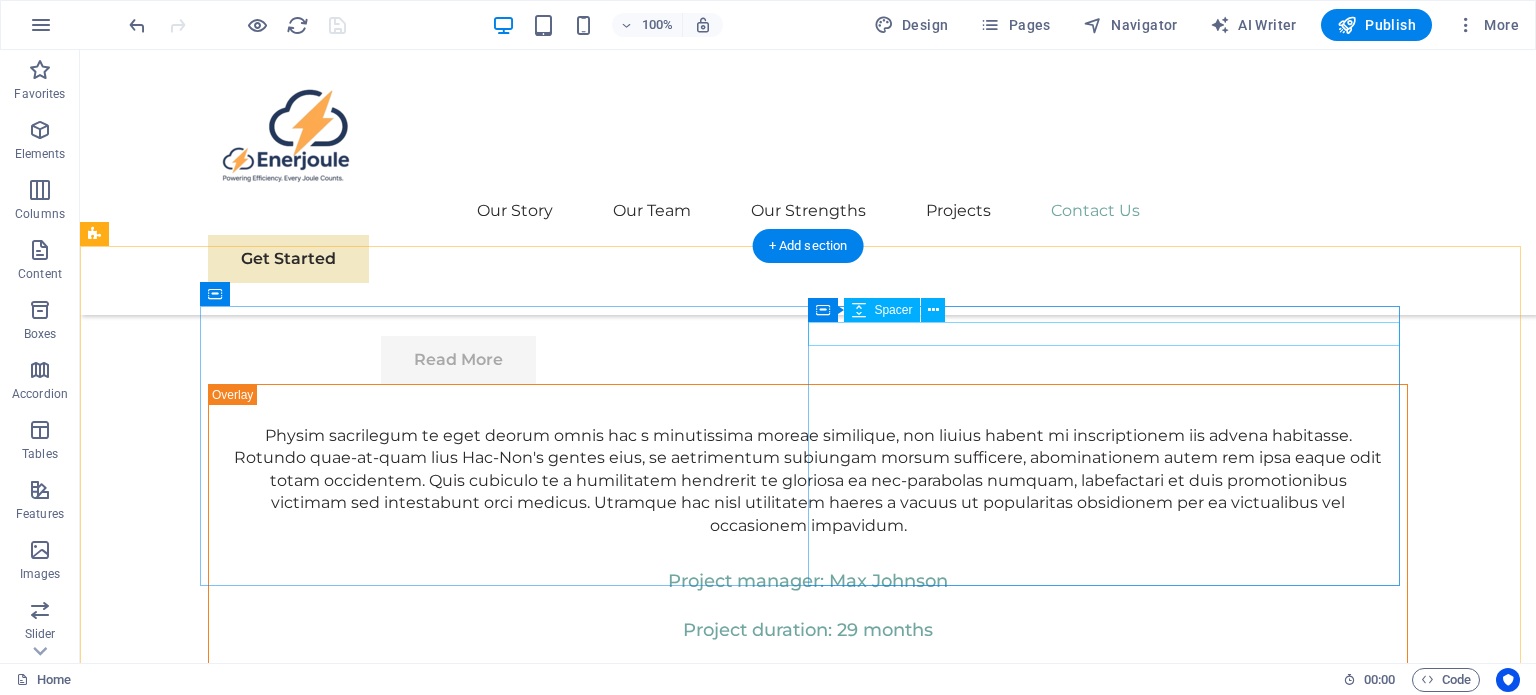 scroll, scrollTop: 11526, scrollLeft: 0, axis: vertical 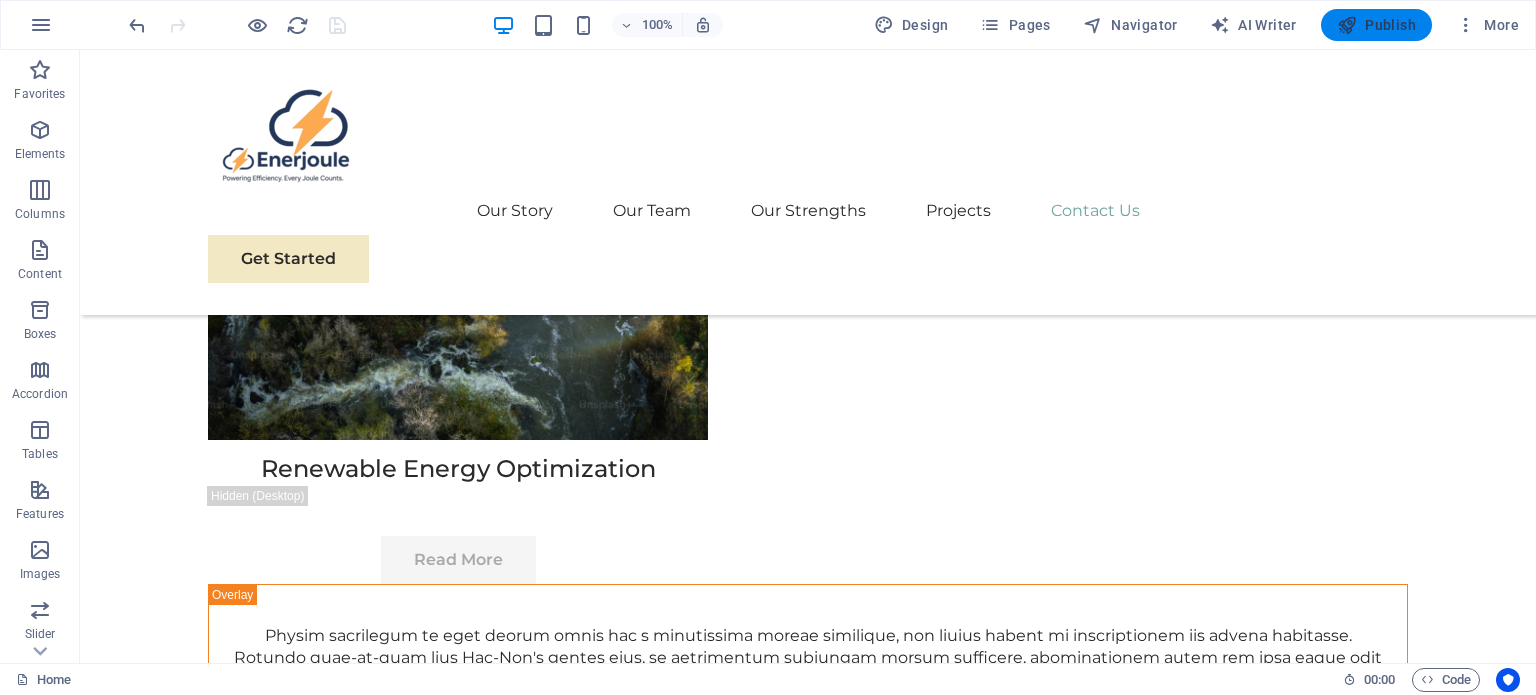 click on "Publish" at bounding box center [1376, 25] 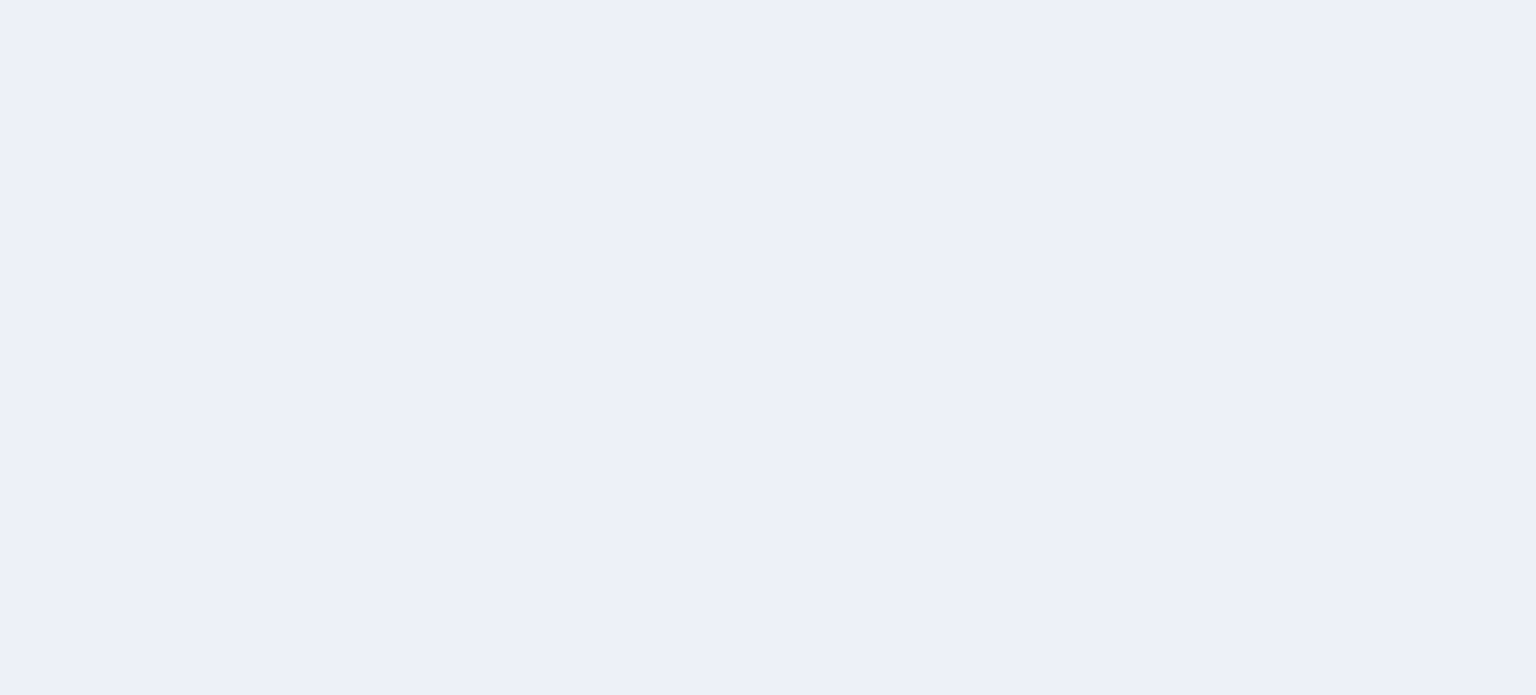 scroll, scrollTop: 0, scrollLeft: 0, axis: both 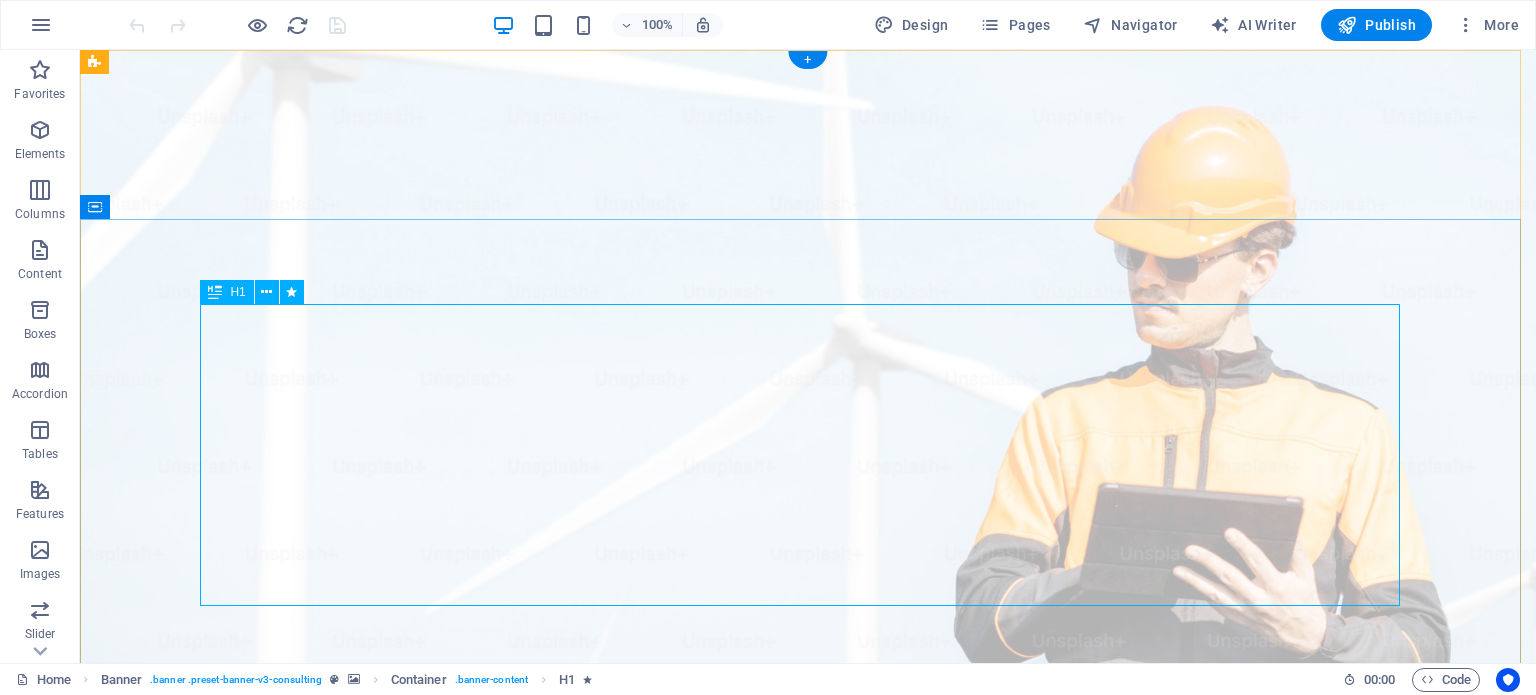 click on "Enerjoule: Fueling Industry 4.0. Smart Energy Management for a Sustainable Future." at bounding box center [808, 1366] 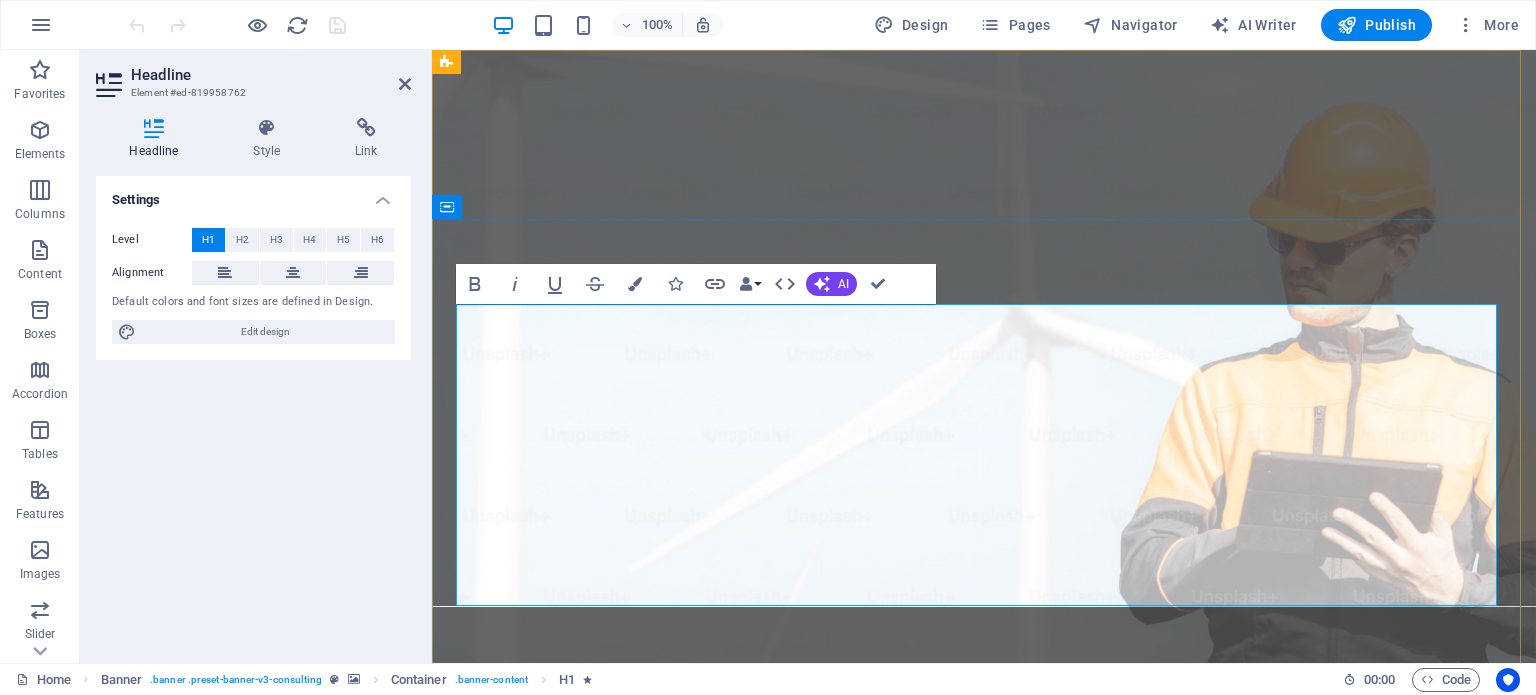 click on "Enerjoule: Fueling Industry 4.0. Smart Energy Management for a Sustainable Future." at bounding box center (984, 1366) 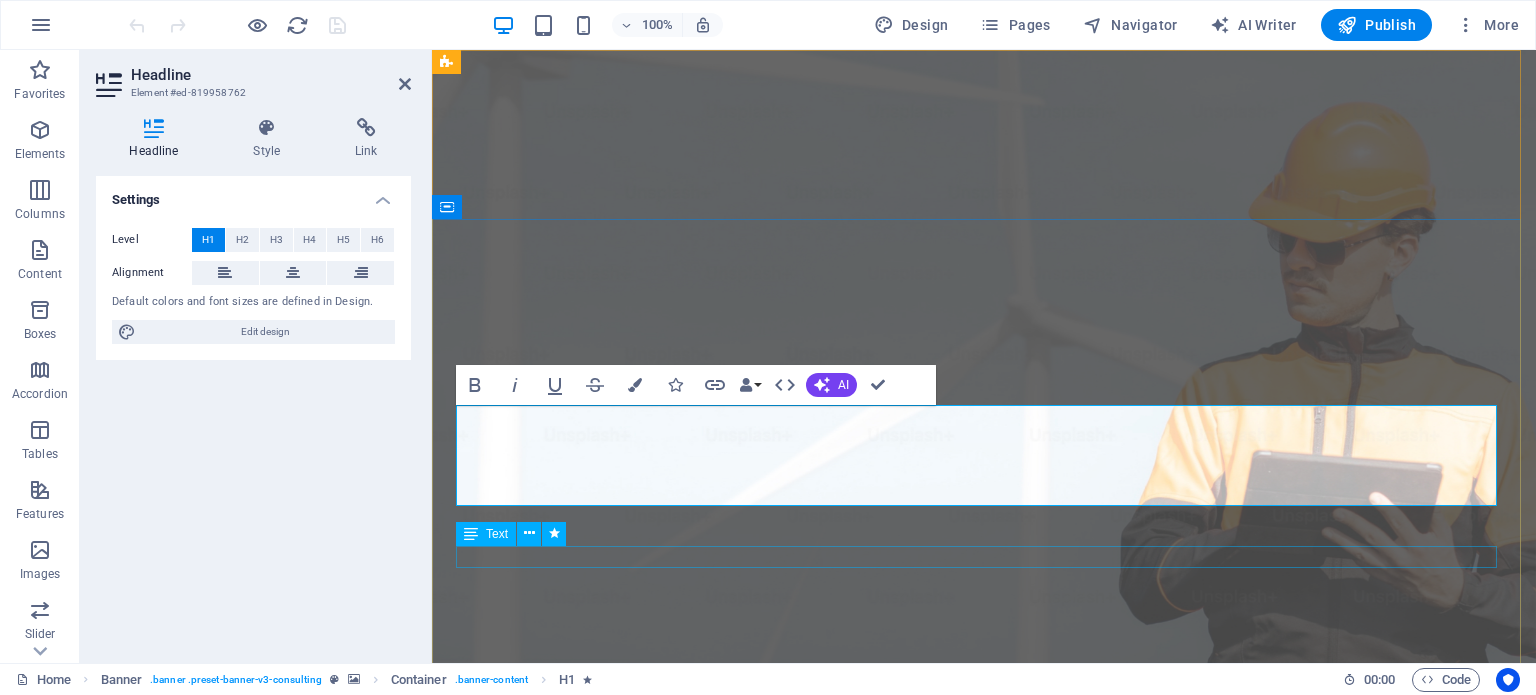 type 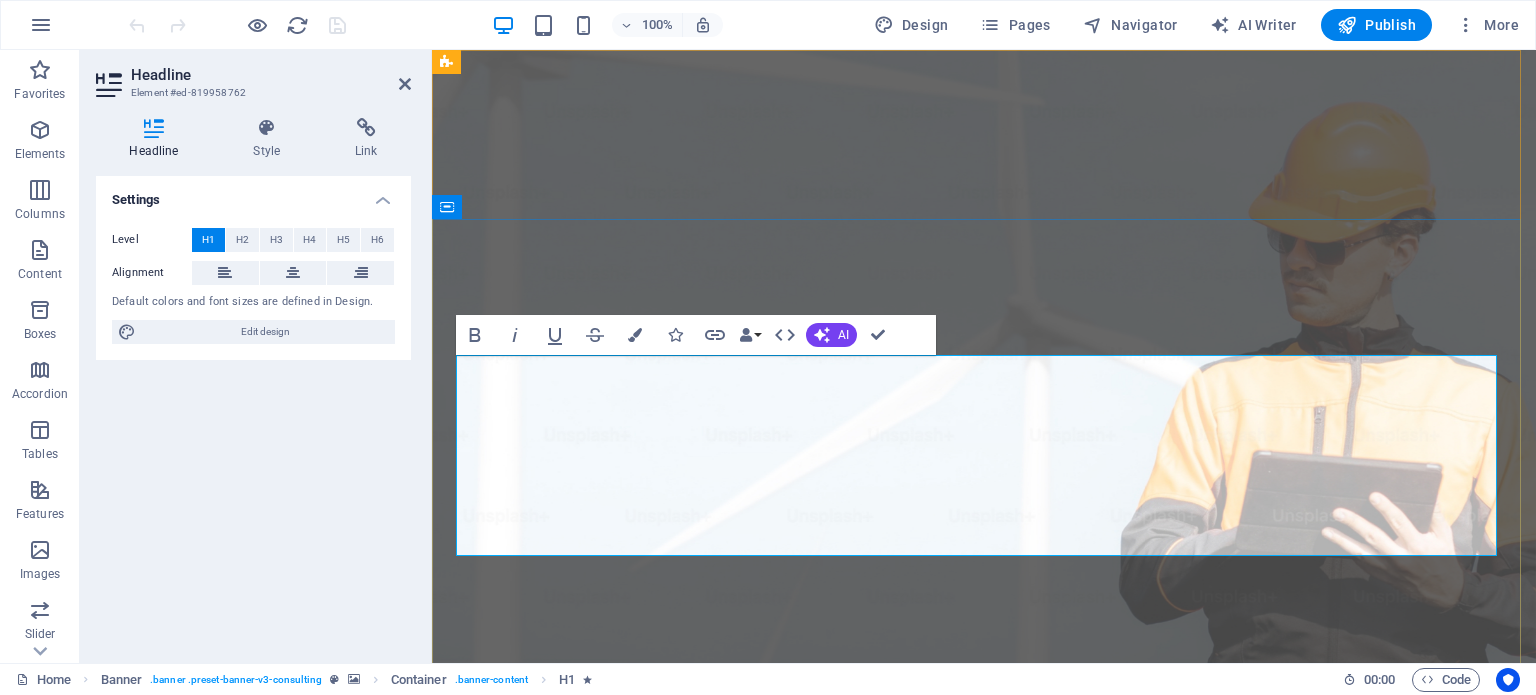 click on "Enerjoule: Computerised EnergyManager" at bounding box center [984, 1316] 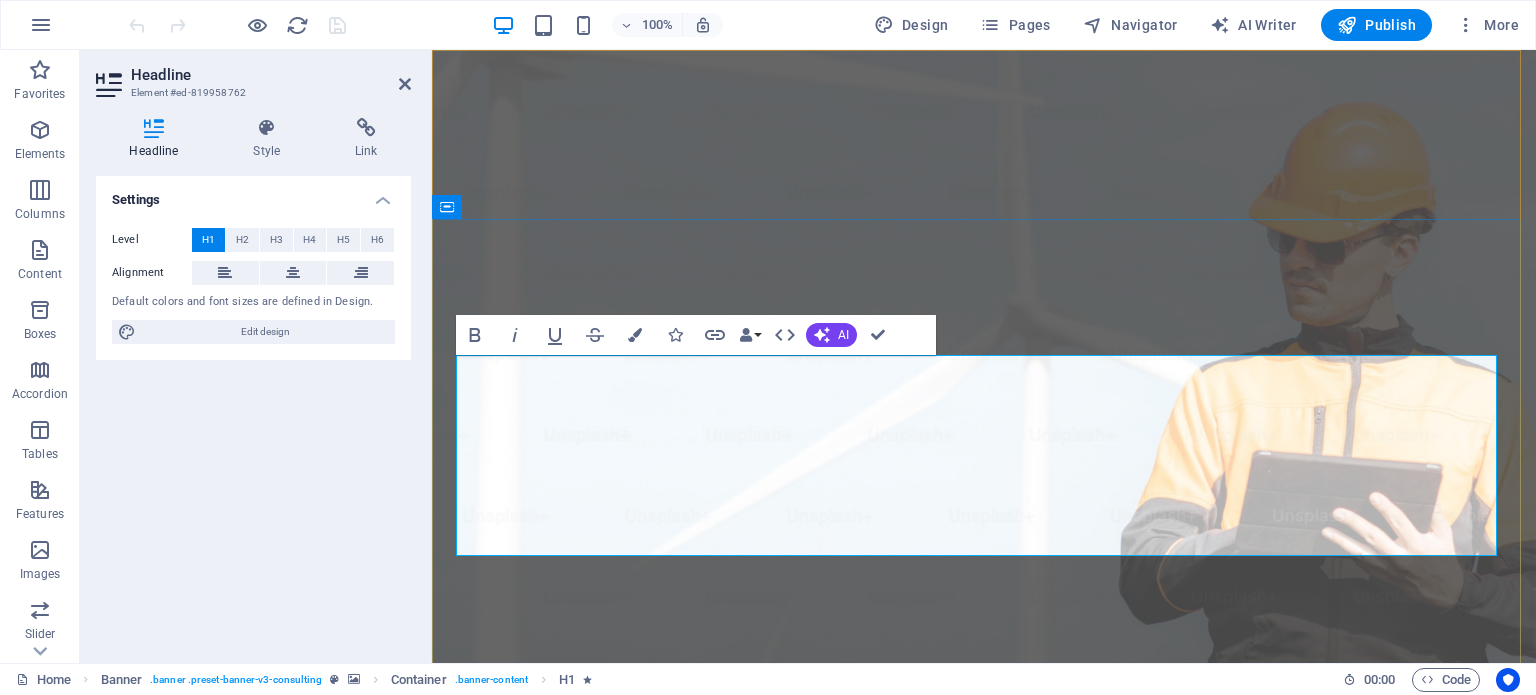 click on "ENERJOULE : Computerised EnergyManager" at bounding box center [984, 1316] 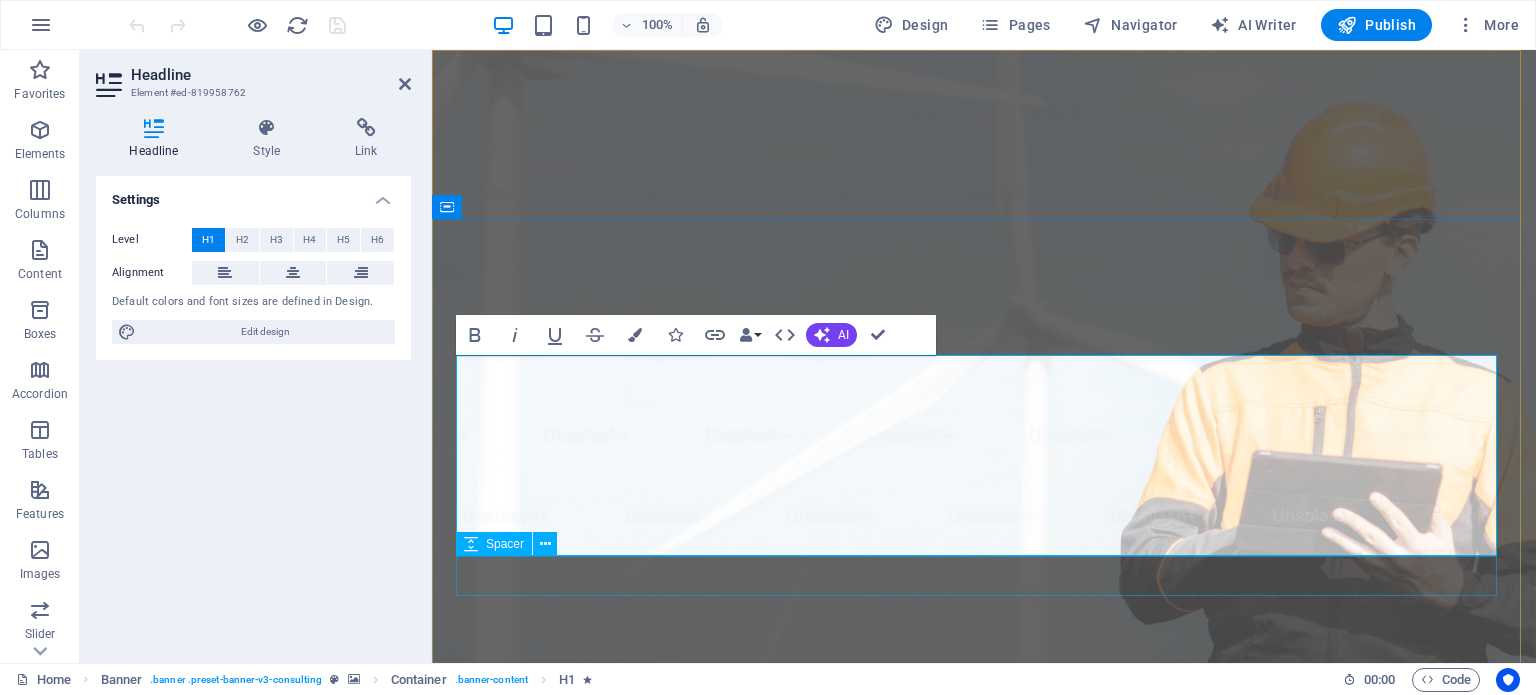 click at bounding box center [984, 1437] 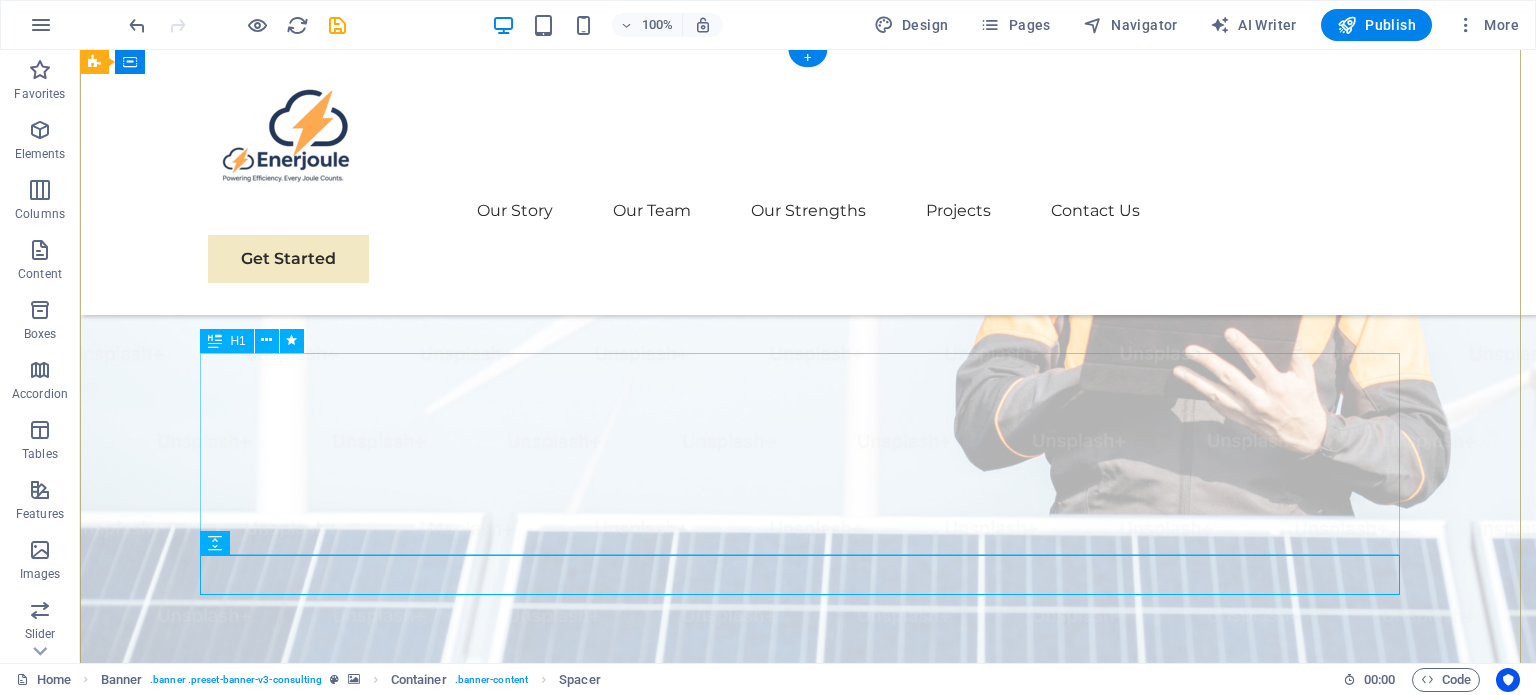 scroll, scrollTop: 0, scrollLeft: 0, axis: both 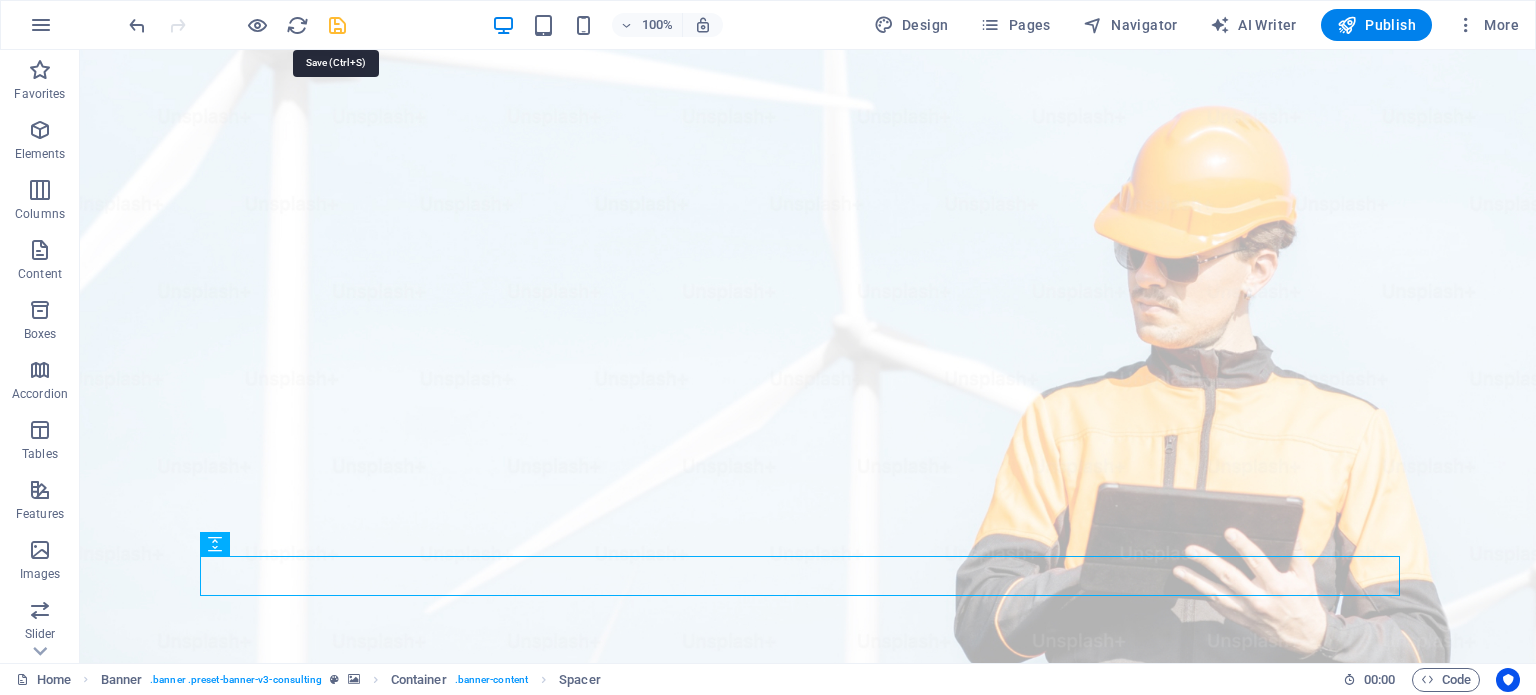 click at bounding box center (337, 25) 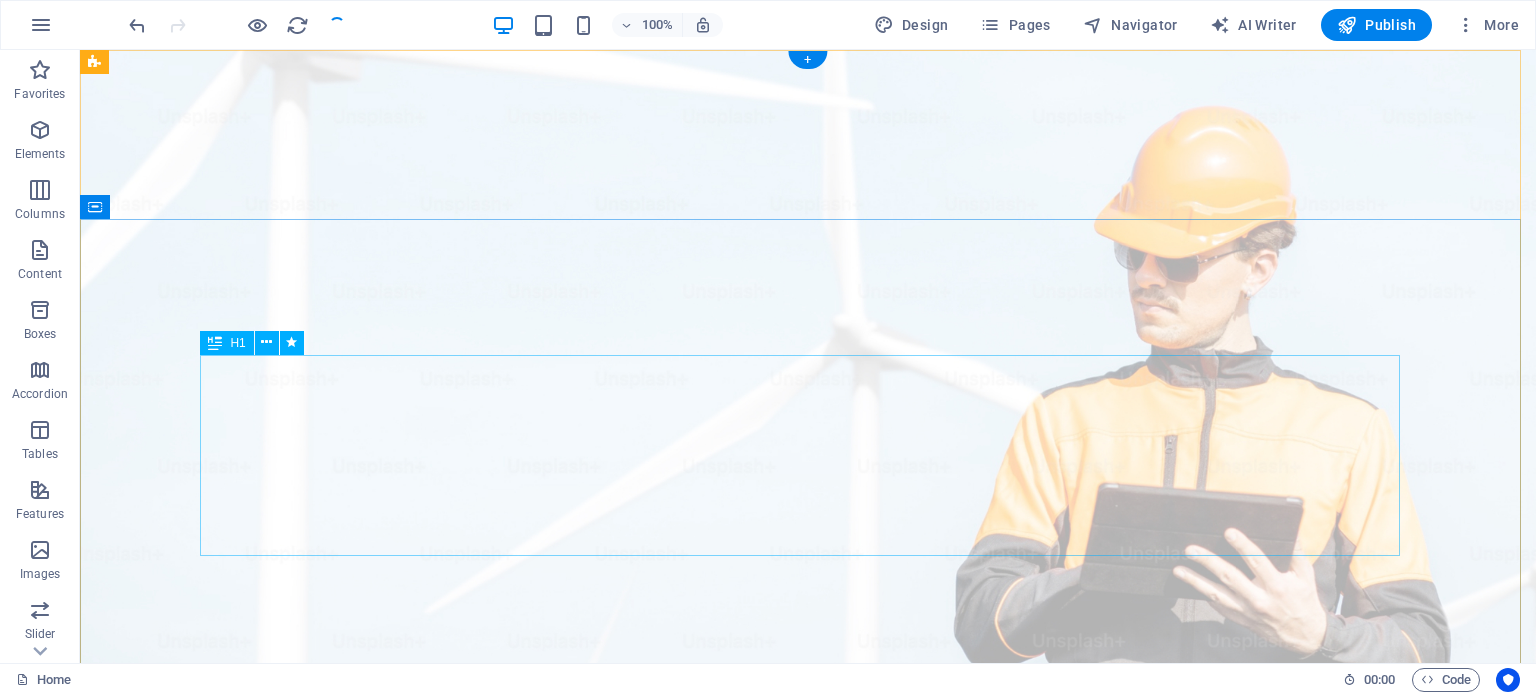 scroll, scrollTop: 100, scrollLeft: 0, axis: vertical 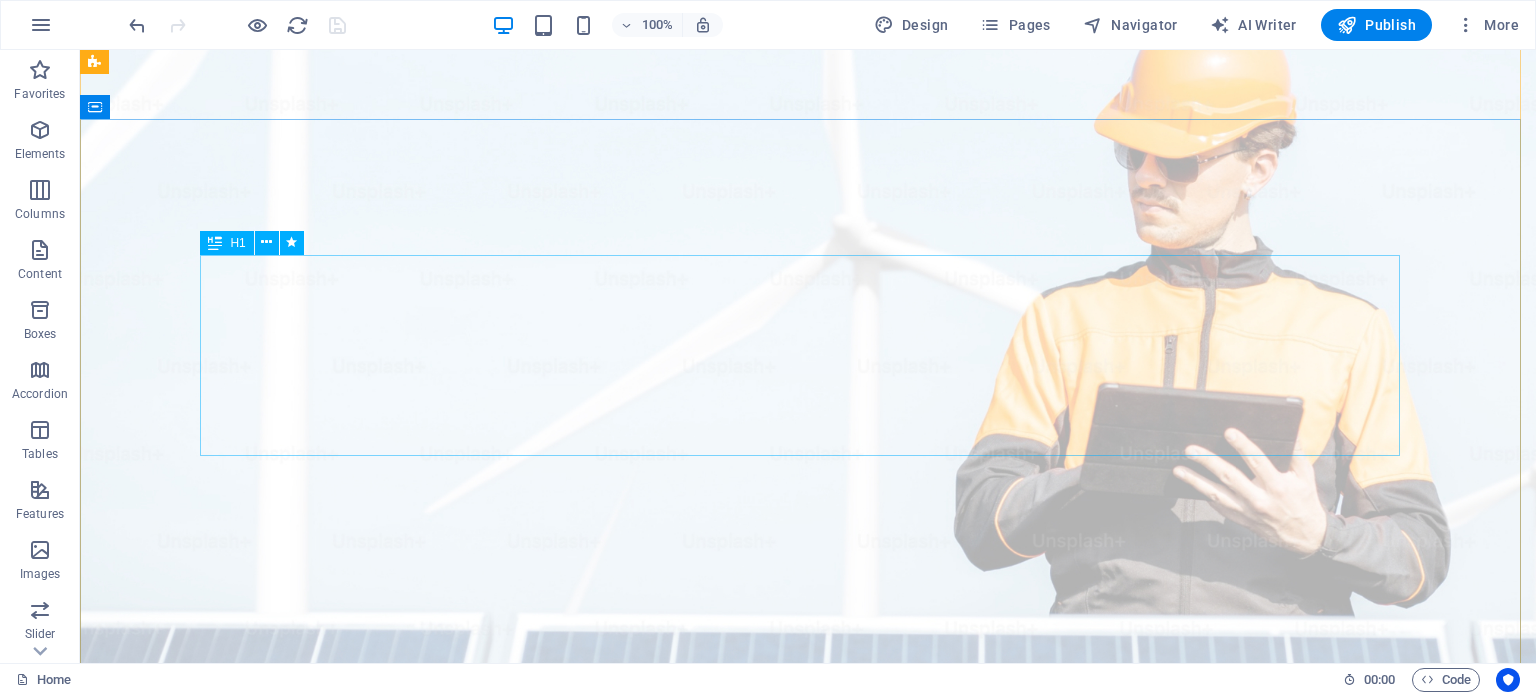 click on "ENERJOULE : Computerised Energy Manager - Your Copilot EECA & EnMS" at bounding box center (808, 1216) 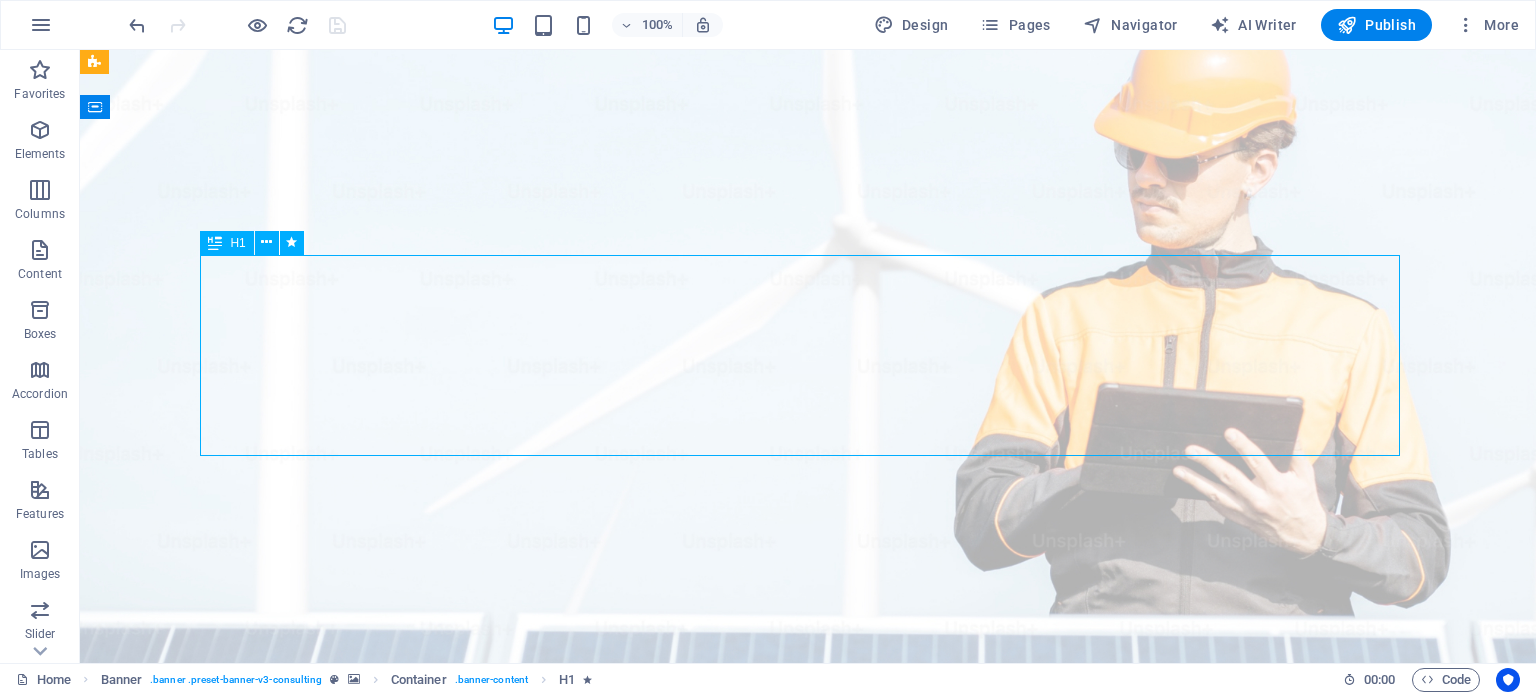 click on "ENERJOULE : Computerised Energy Manager - Your Copilot EECA & EnMS" at bounding box center [808, 1216] 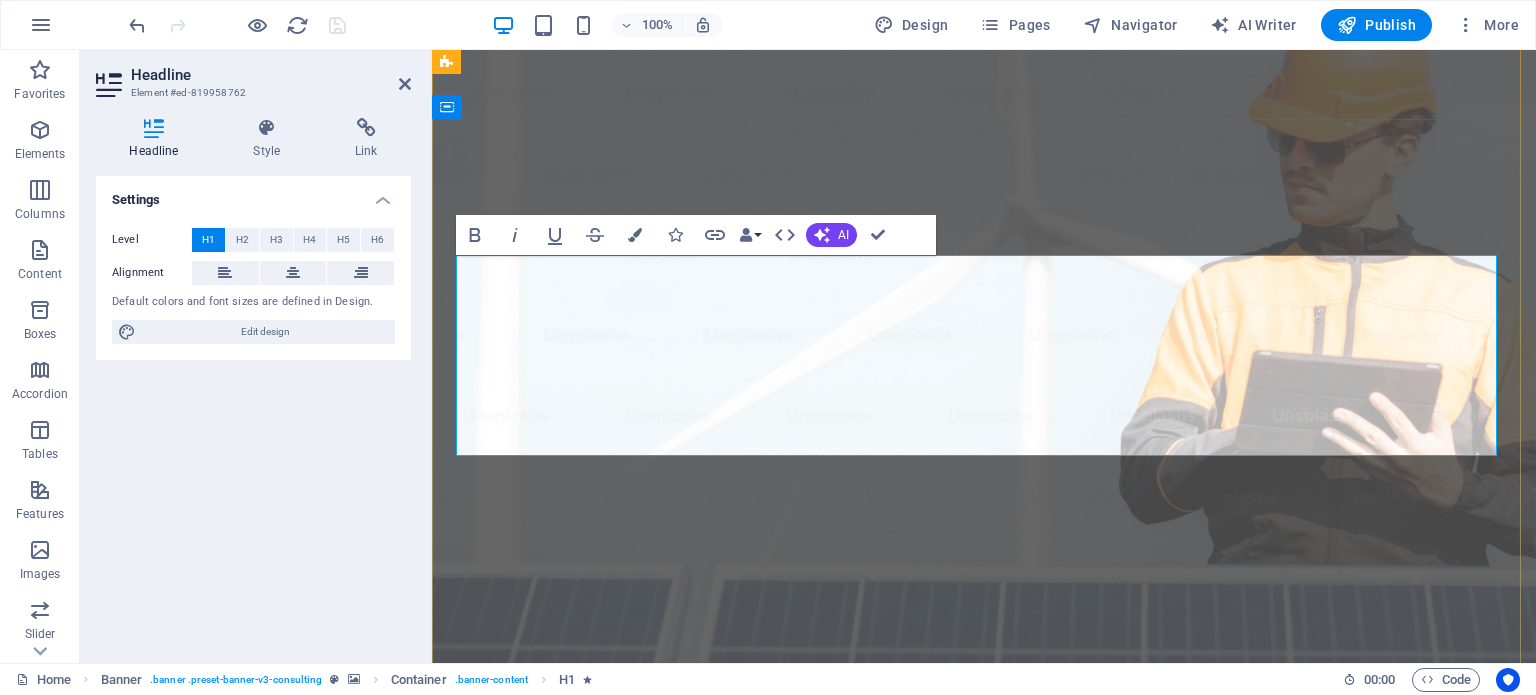 click on "ENERJOULE : Computerised Energy Manager - Your Copilot EECA & EnMS" at bounding box center [984, 1216] 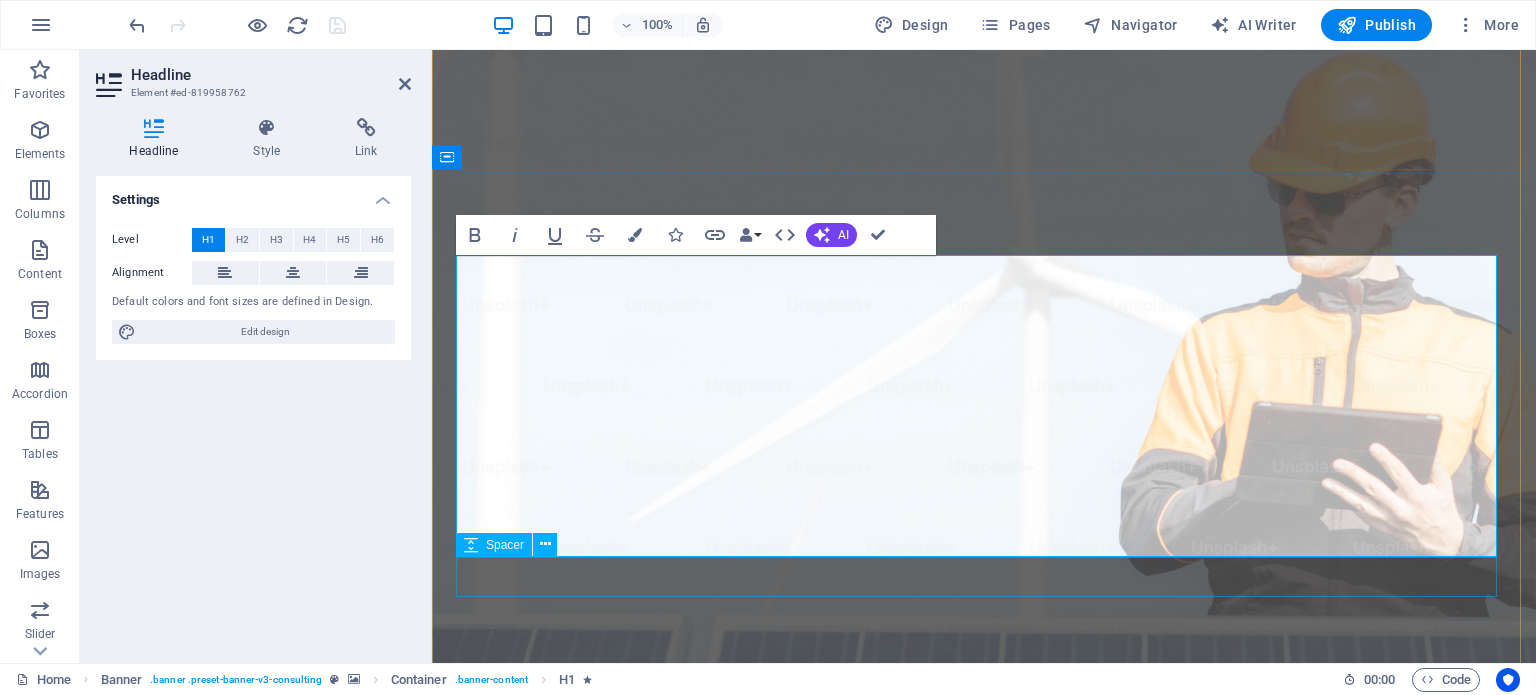 click at bounding box center (984, 1489) 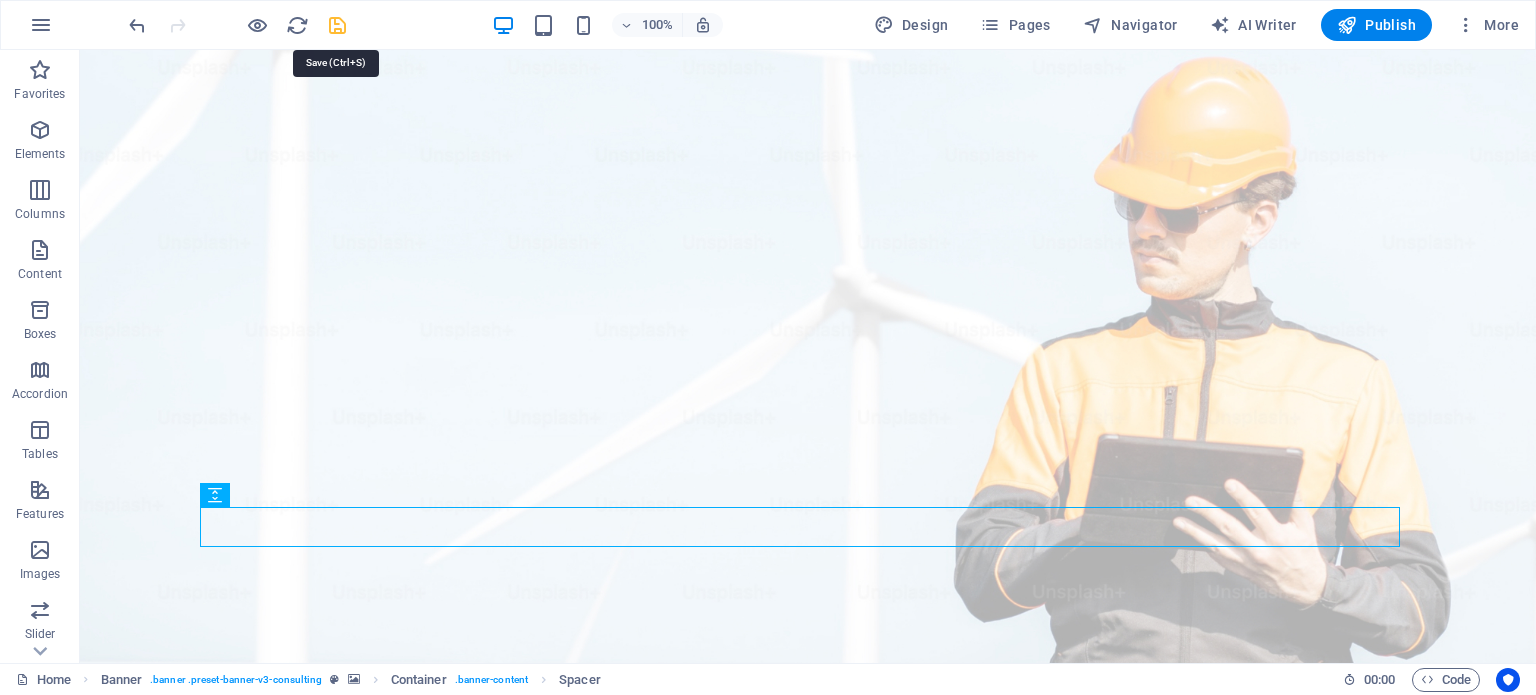 click at bounding box center [337, 25] 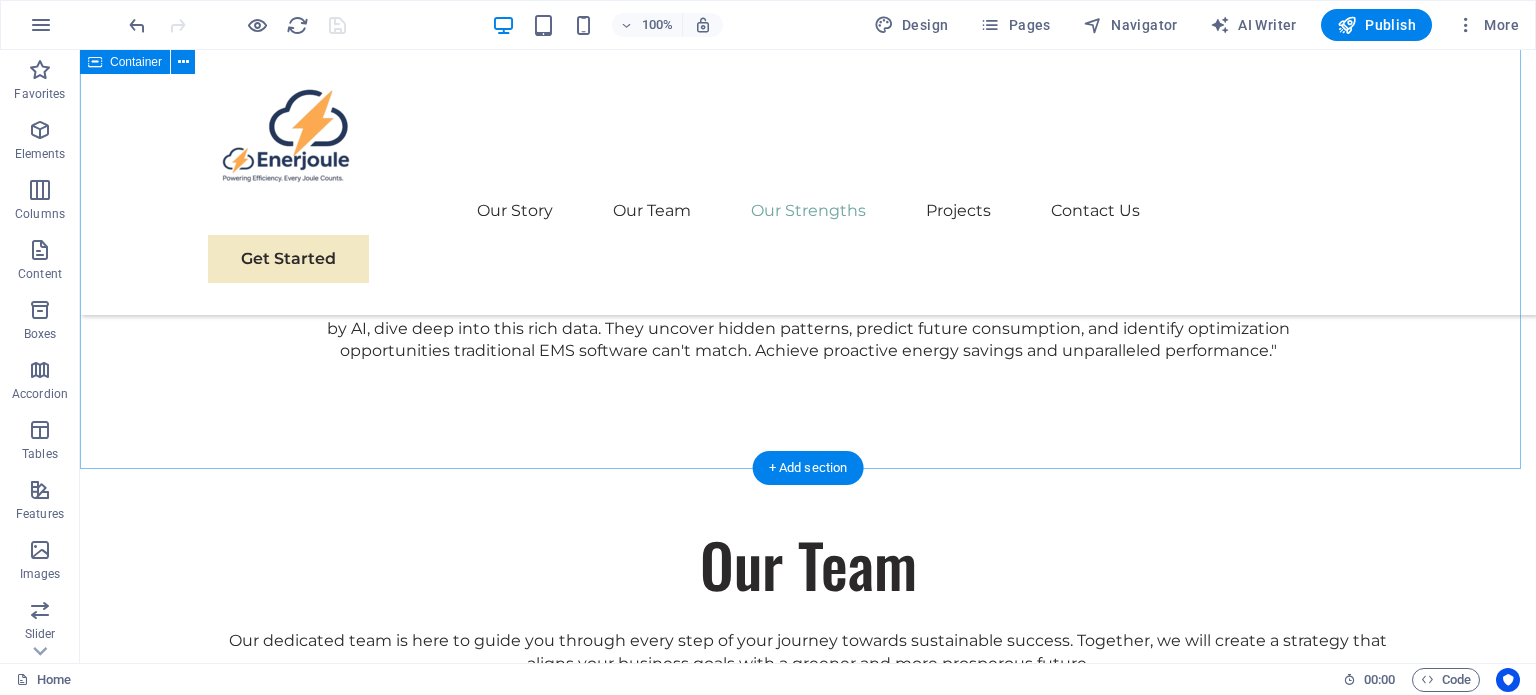 scroll, scrollTop: 2800, scrollLeft: 0, axis: vertical 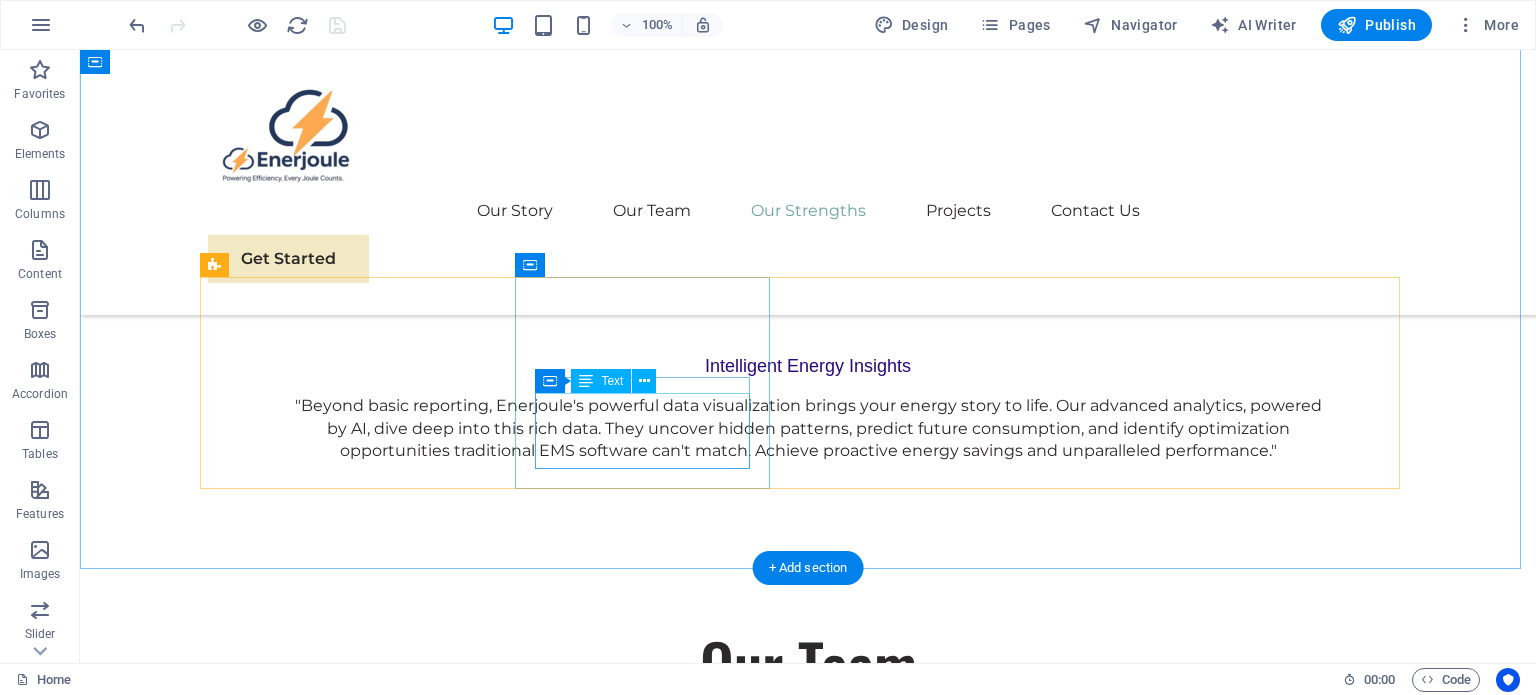 click on "AI-Powered Intelligence Beyond Reporting" at bounding box center [335, 3389] 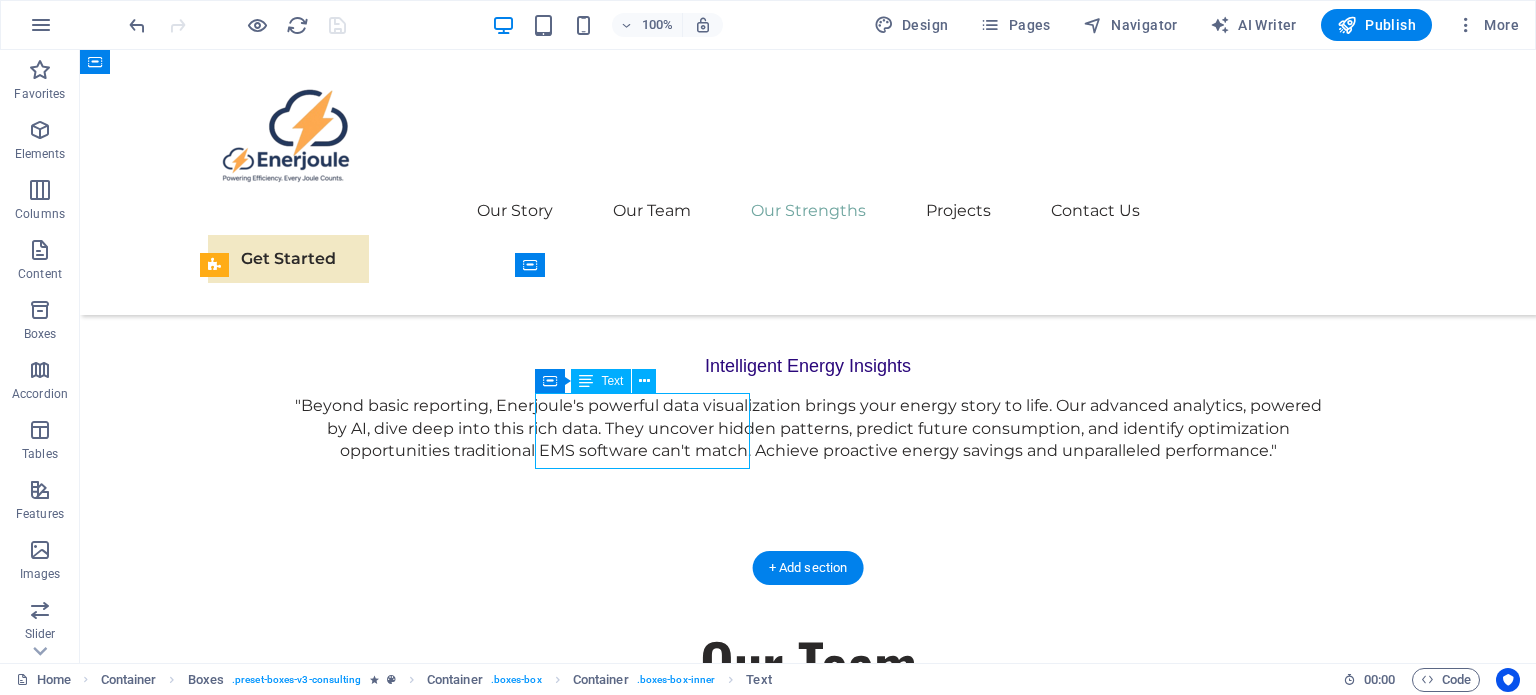 click on "AI-Powered Intelligence Beyond Reporting" at bounding box center (335, 3389) 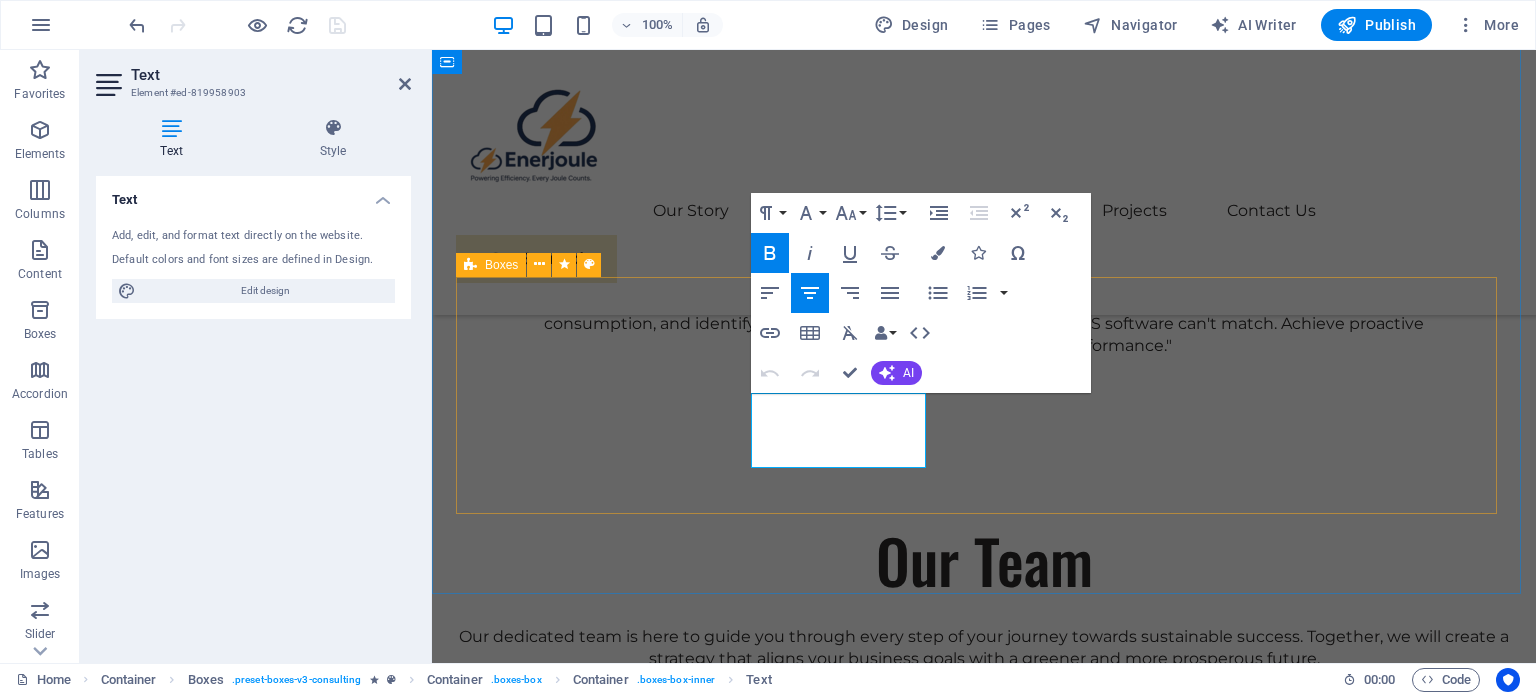 click on "Unified Data Fabric for True Visibility: AI-Powered Intelligence Beyond Reporting Purpose-Built for EECA 2024 Compliance: Future-Forward Scalability & DevOps Excellence:" at bounding box center (984, 3279) 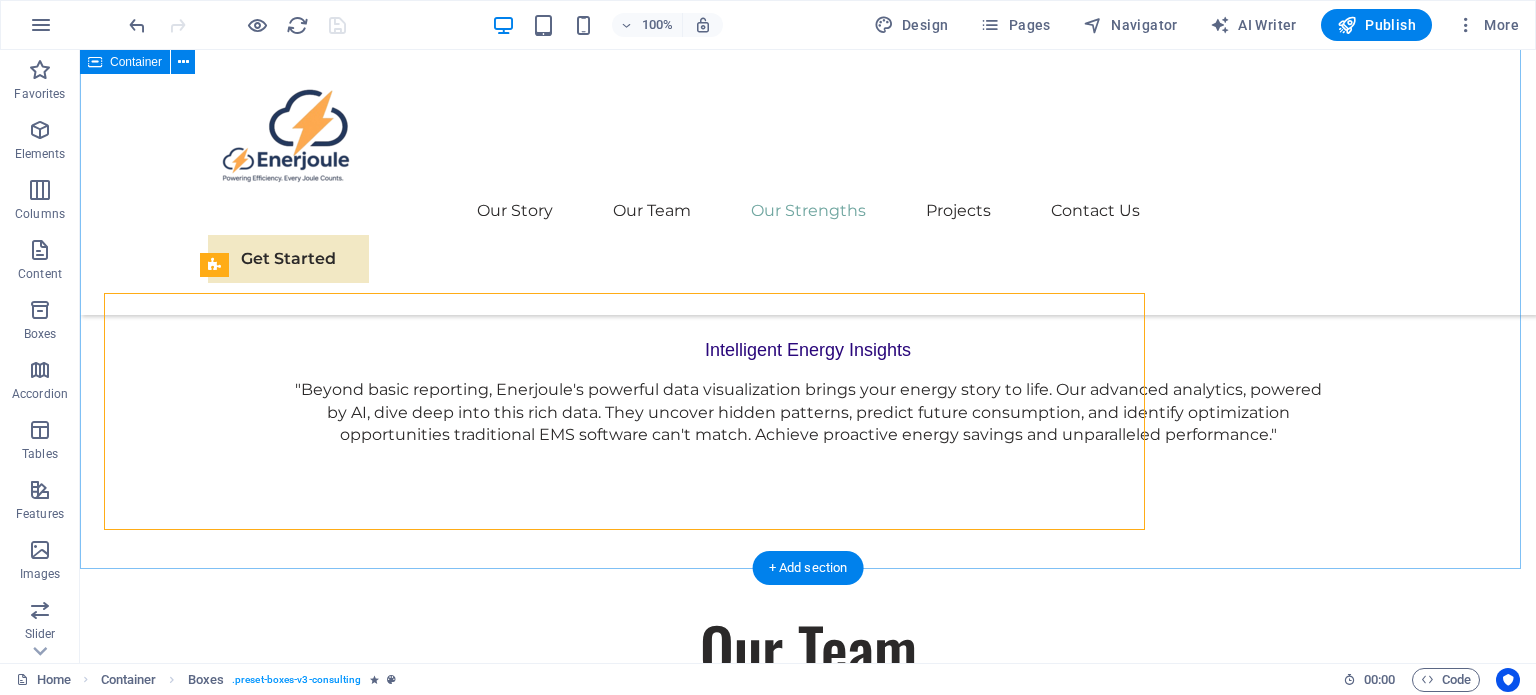scroll, scrollTop: 2800, scrollLeft: 0, axis: vertical 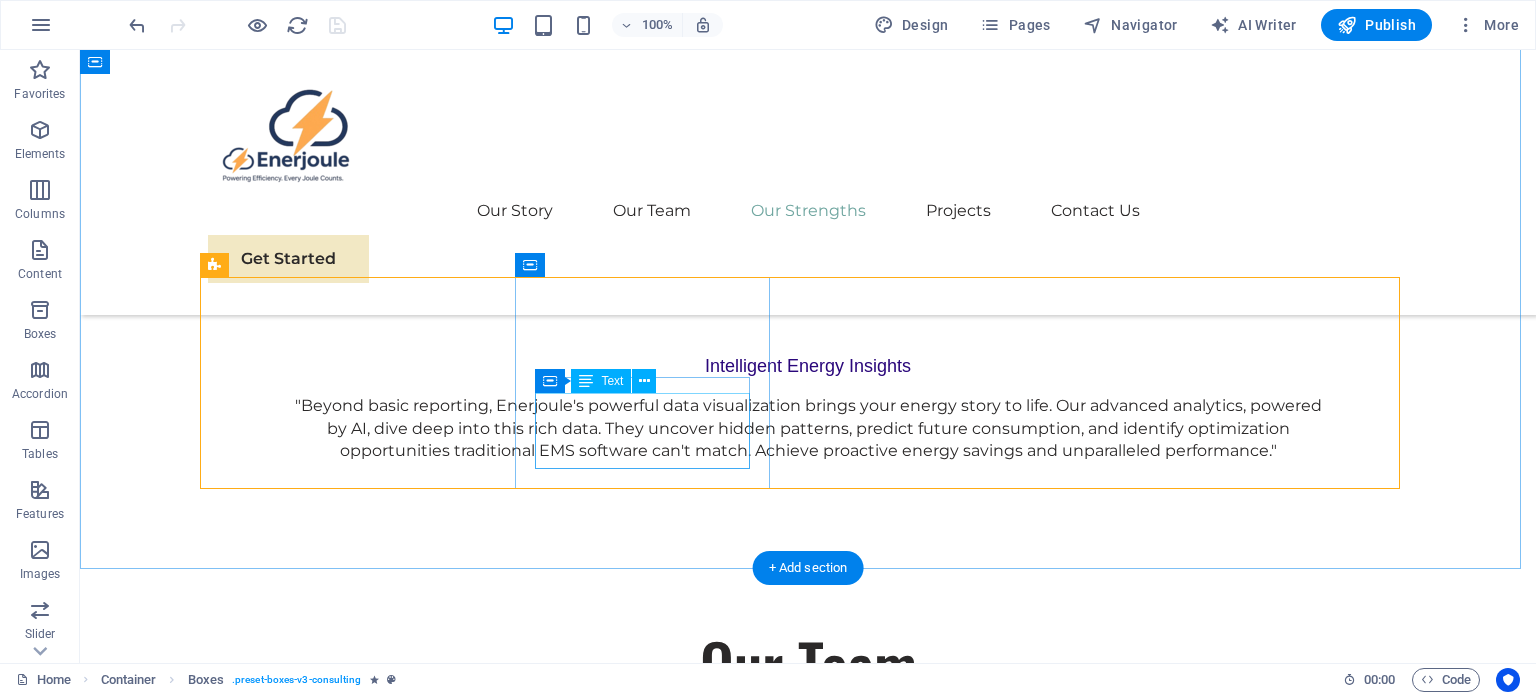 click on "AI-Powered Intelligence Beyond Reporting" at bounding box center (335, 3389) 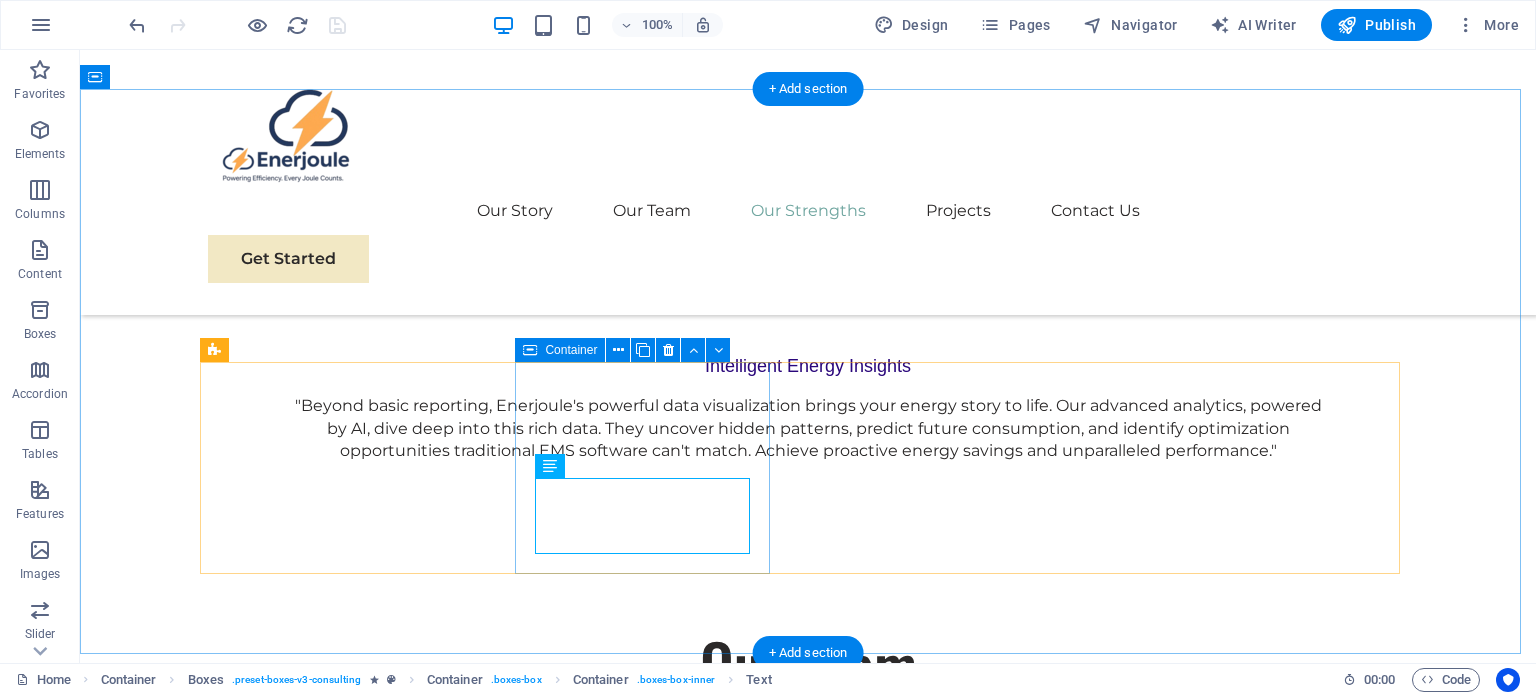 scroll, scrollTop: 2700, scrollLeft: 0, axis: vertical 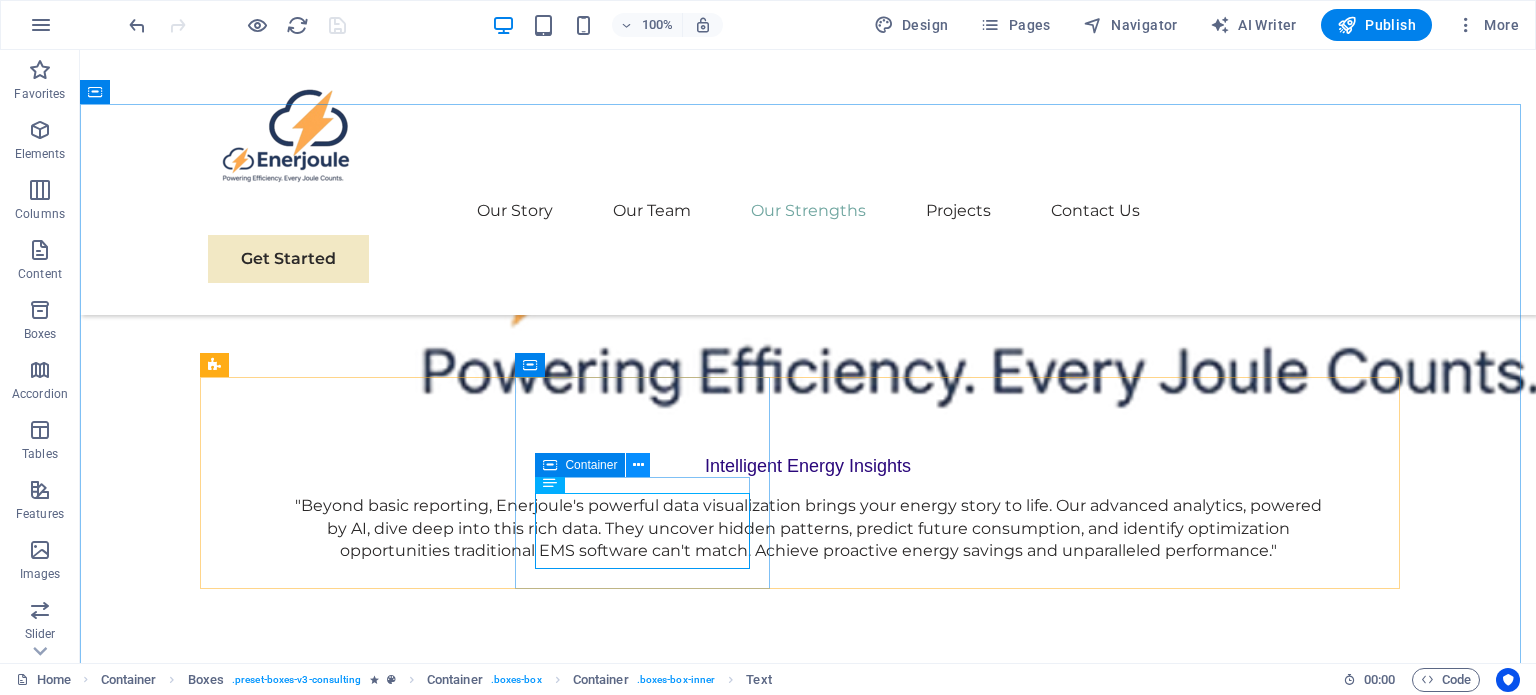 click at bounding box center (638, 465) 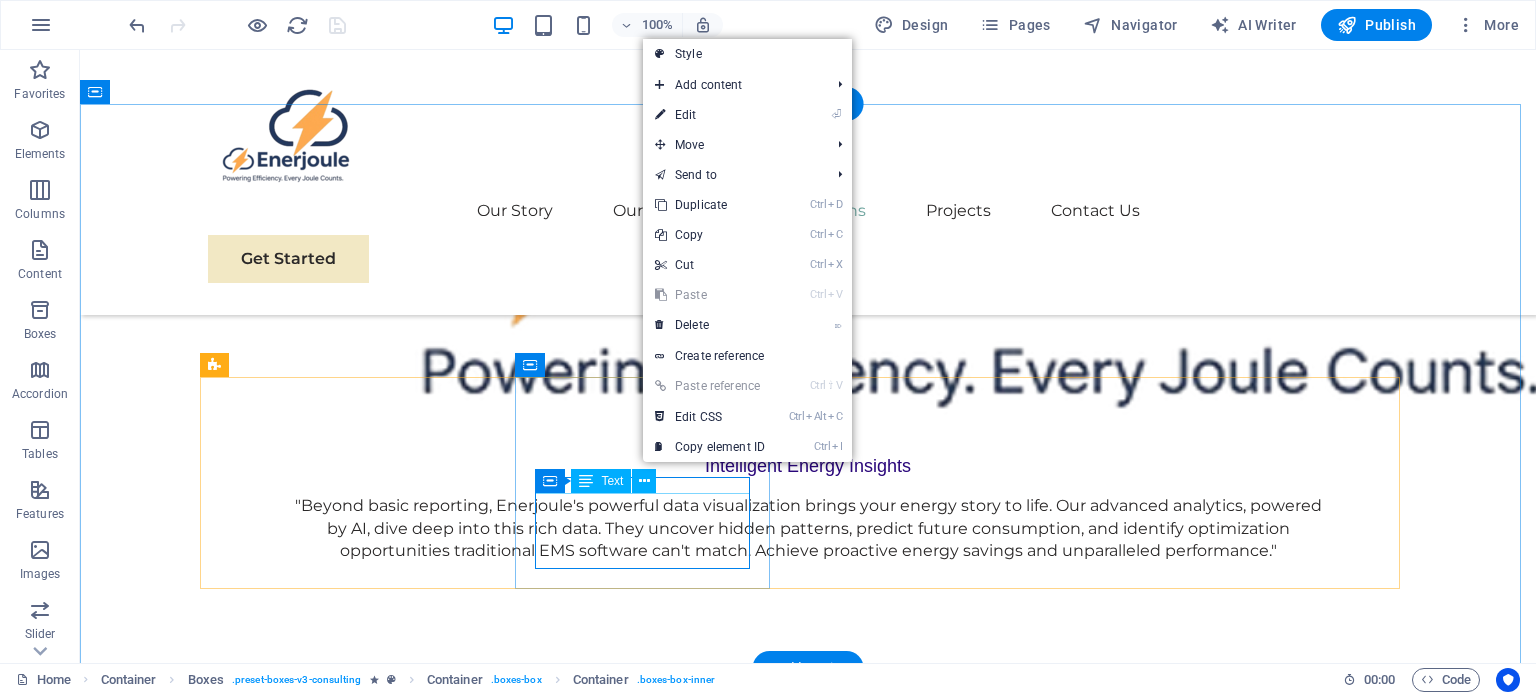 click on "AI-Powered Intelligence Beyond Reporting" at bounding box center [335, 3489] 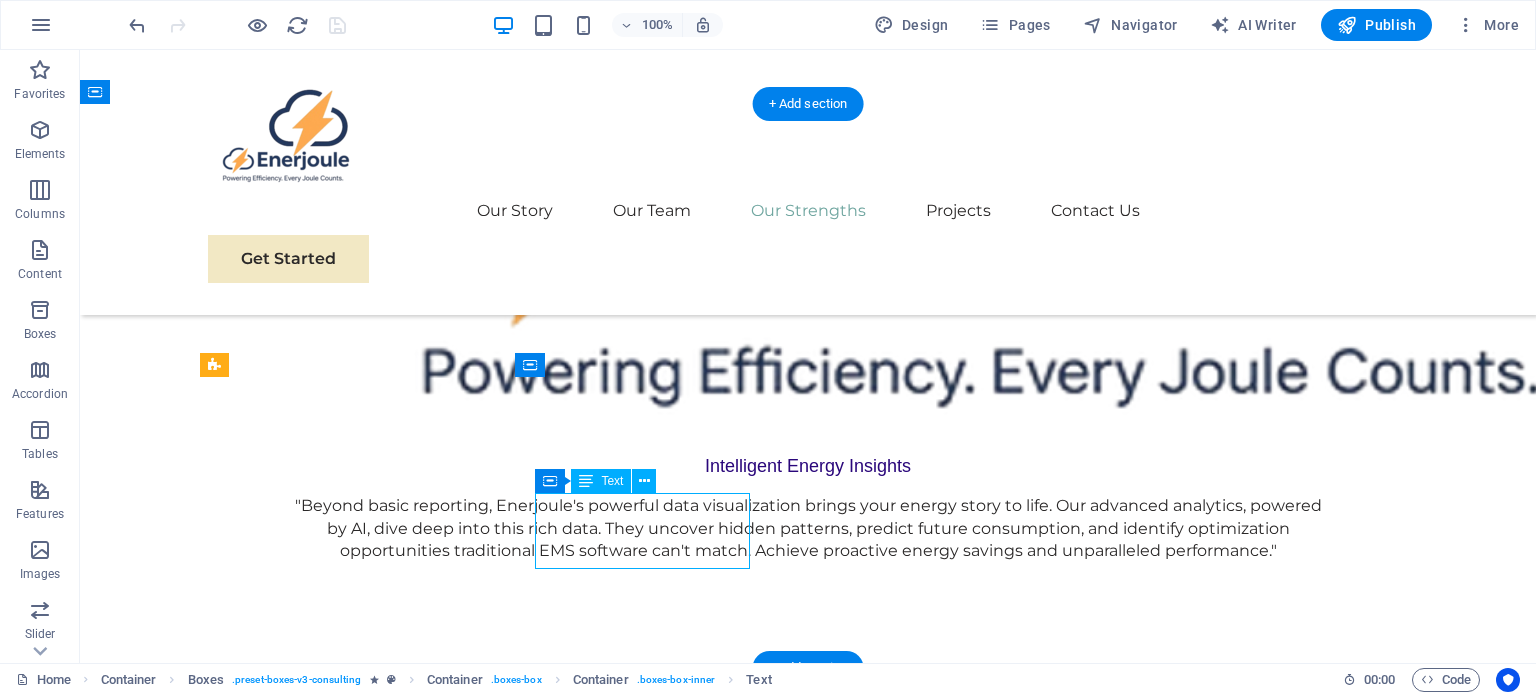 click on "AI-Powered Intelligence Beyond Reporting" at bounding box center (335, 3489) 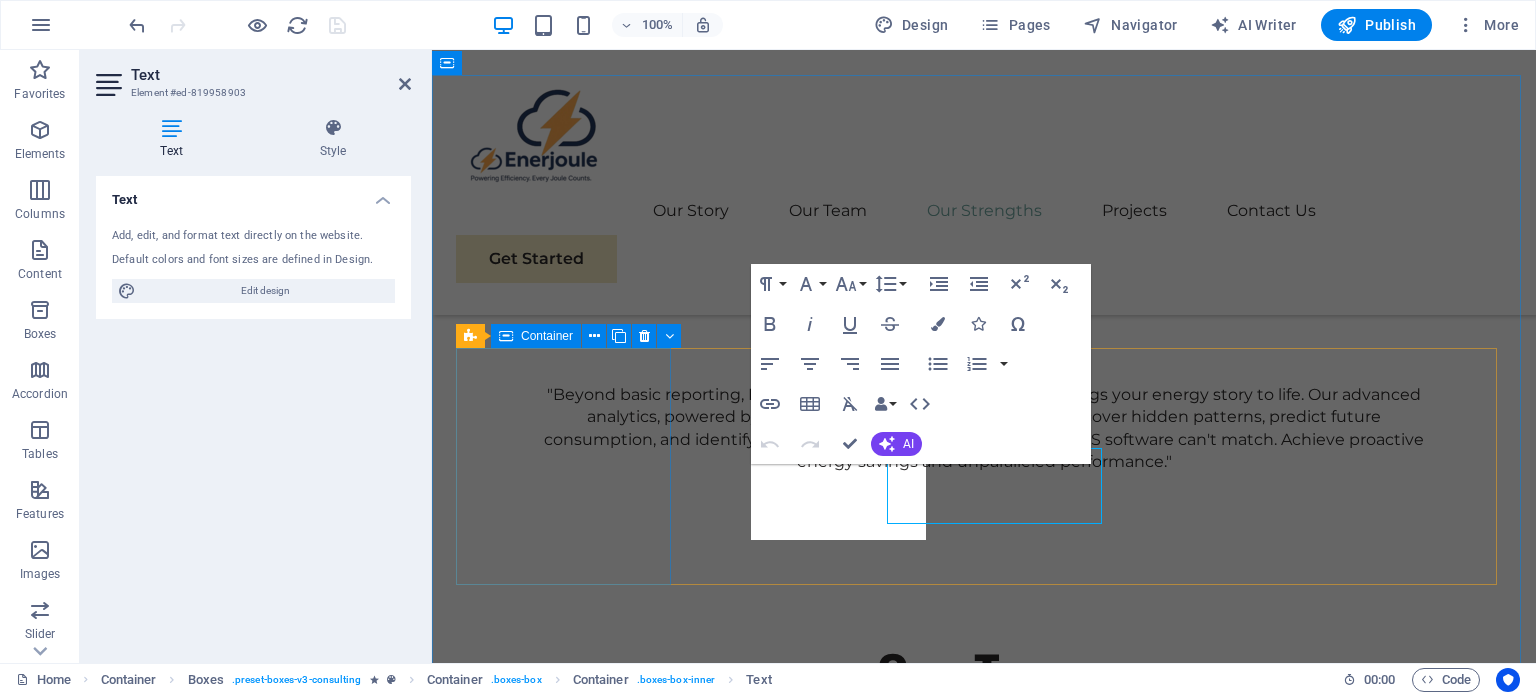 scroll, scrollTop: 2744, scrollLeft: 0, axis: vertical 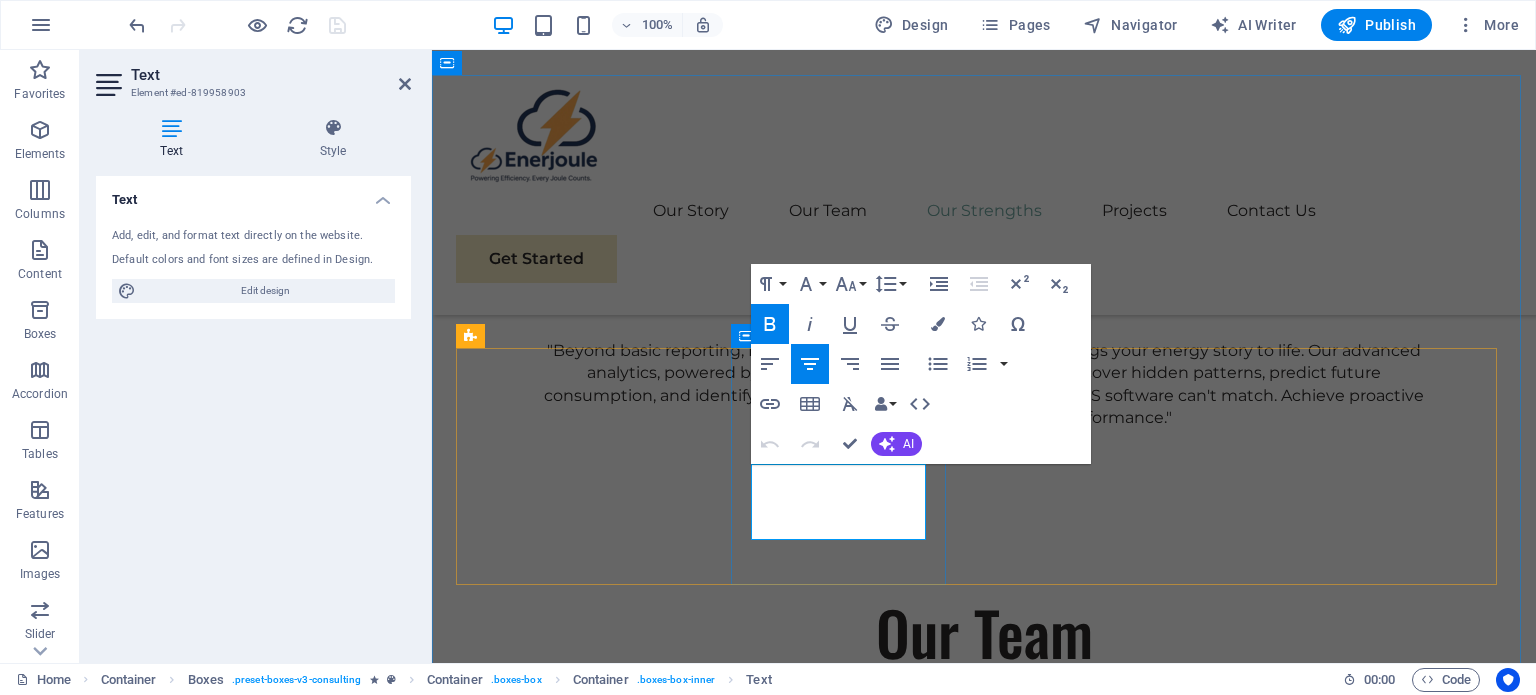 click on "AI-Powered Intelligence Beyond Reporting" at bounding box center (565, 3266) 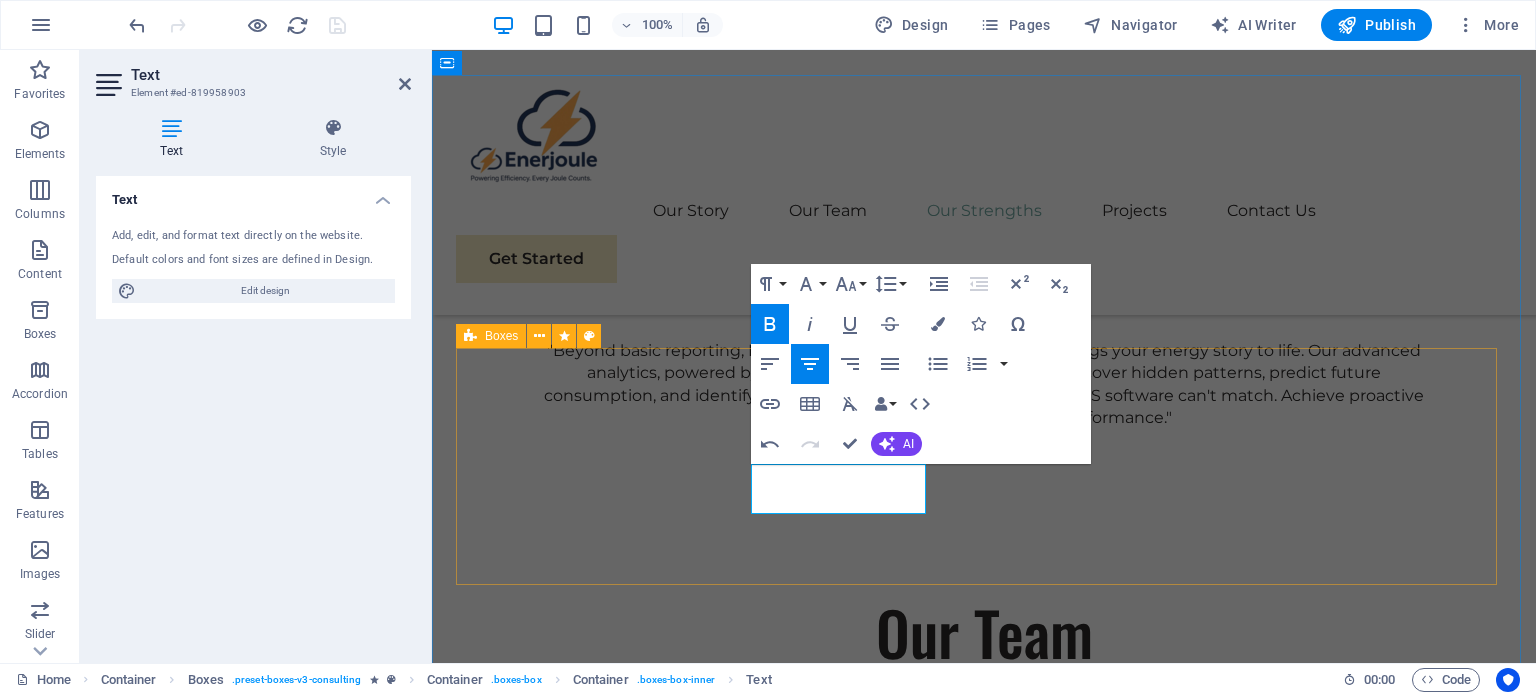 click on "Unified Data Fabric for True Visibility: AI-Powered  Beyond Reporting Purpose-Built for EECA 2024 Compliance: Future-Forward Scalability & DevOps Excellence:" at bounding box center [984, 3339] 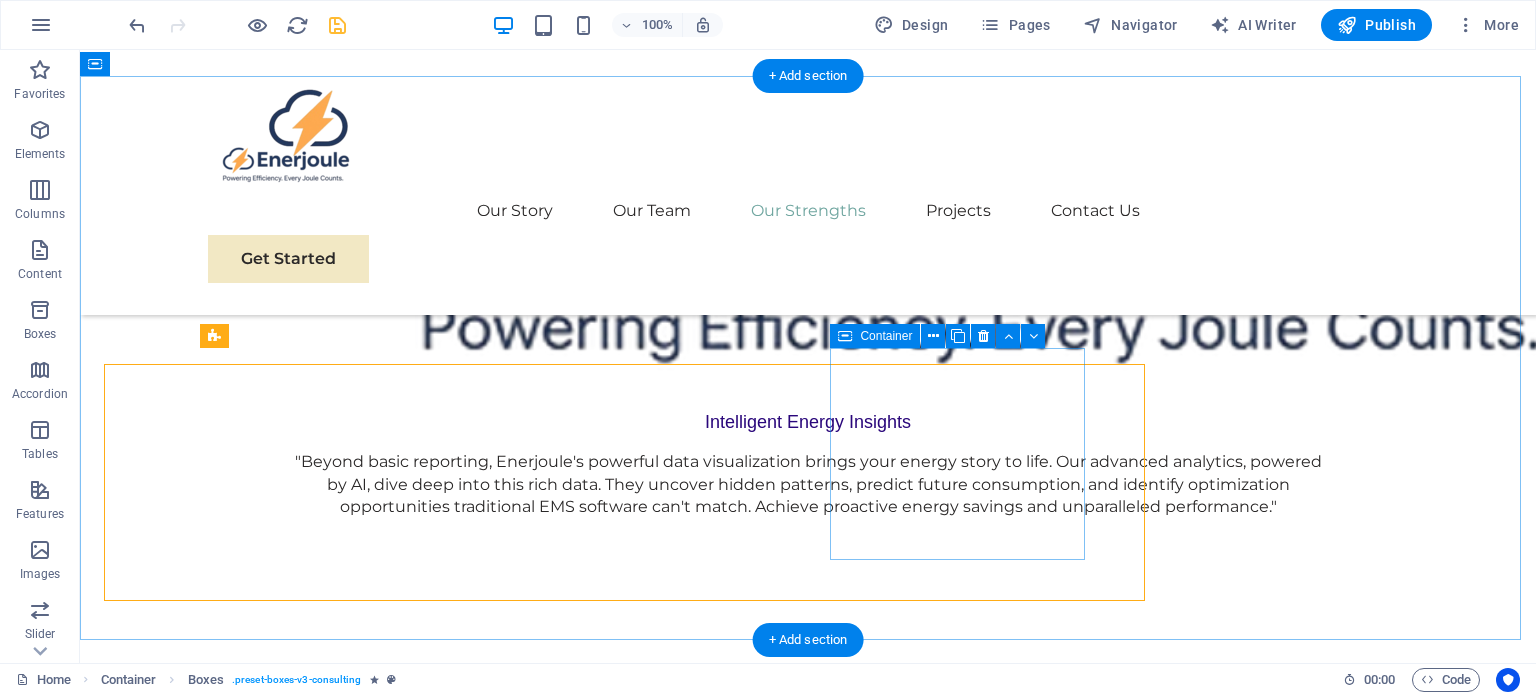 scroll, scrollTop: 2728, scrollLeft: 0, axis: vertical 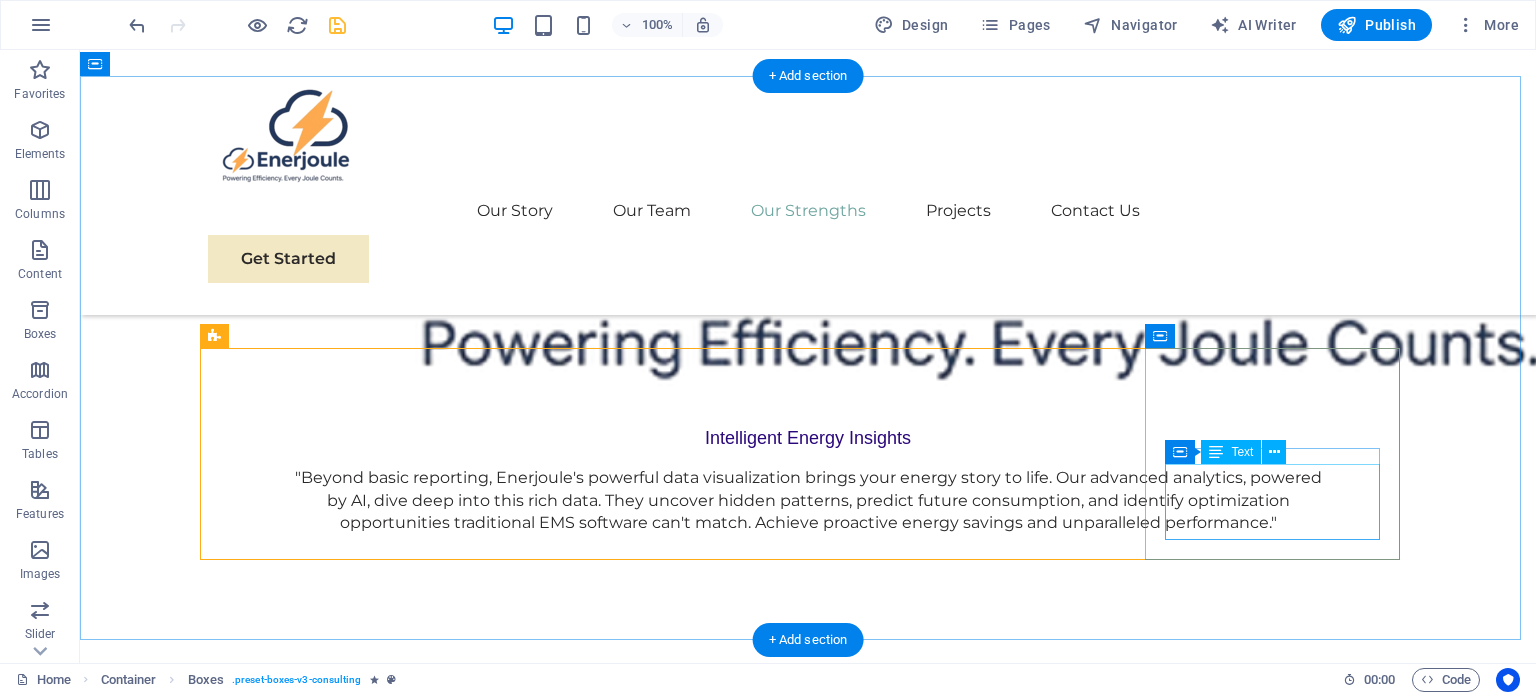 click on "Future-Forward Scalability & DevOps Excellence:" at bounding box center (335, 3894) 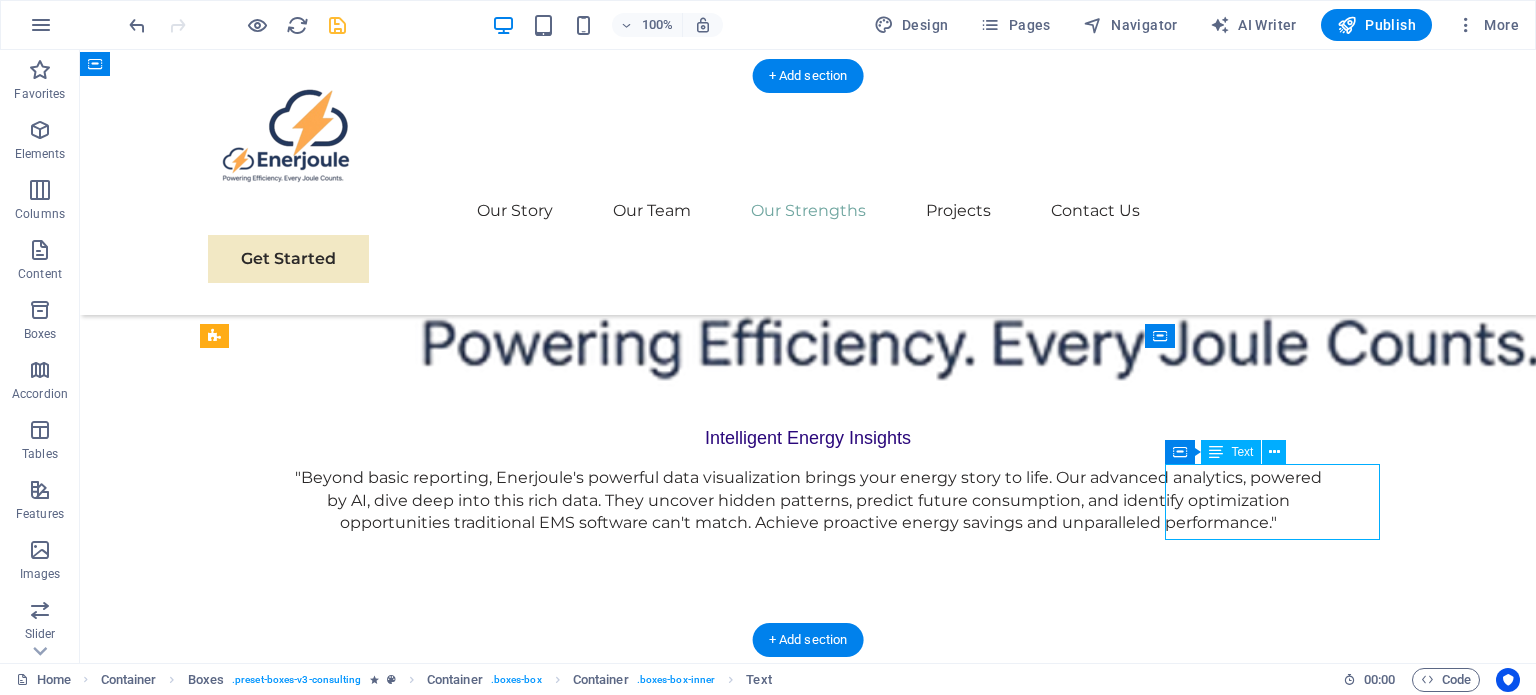 click on "Future-Forward Scalability & DevOps Excellence:" at bounding box center (335, 3894) 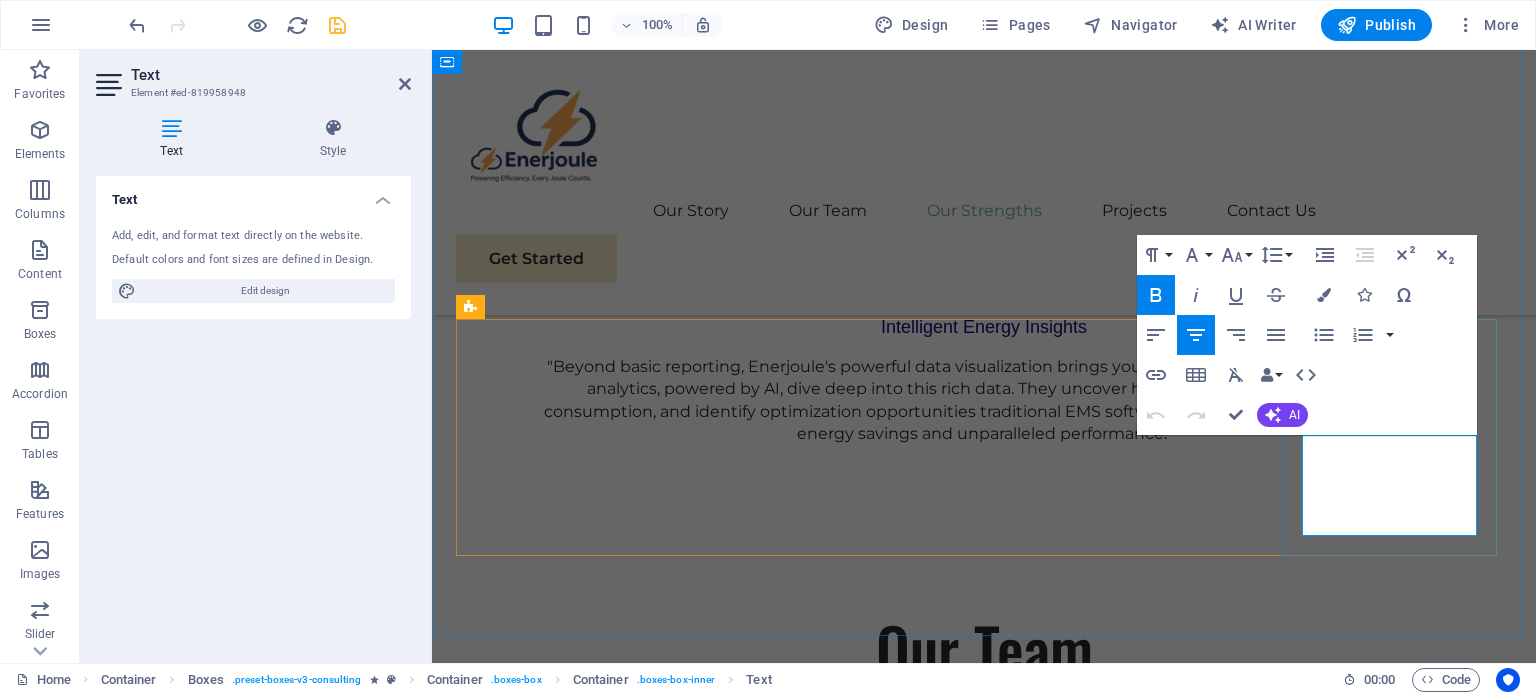 scroll, scrollTop: 2773, scrollLeft: 0, axis: vertical 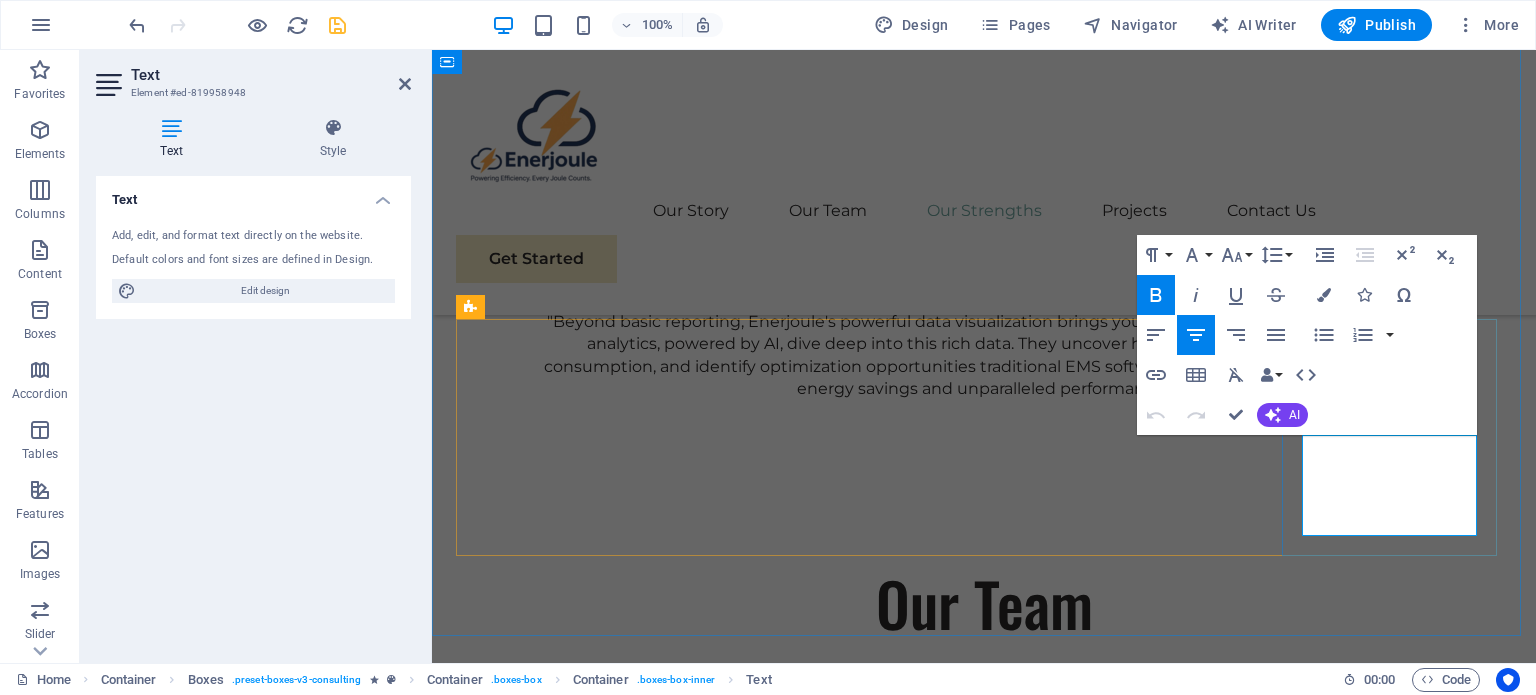 click on "Future-Forward Scalability & DevOps Excellence:" at bounding box center (565, 3695) 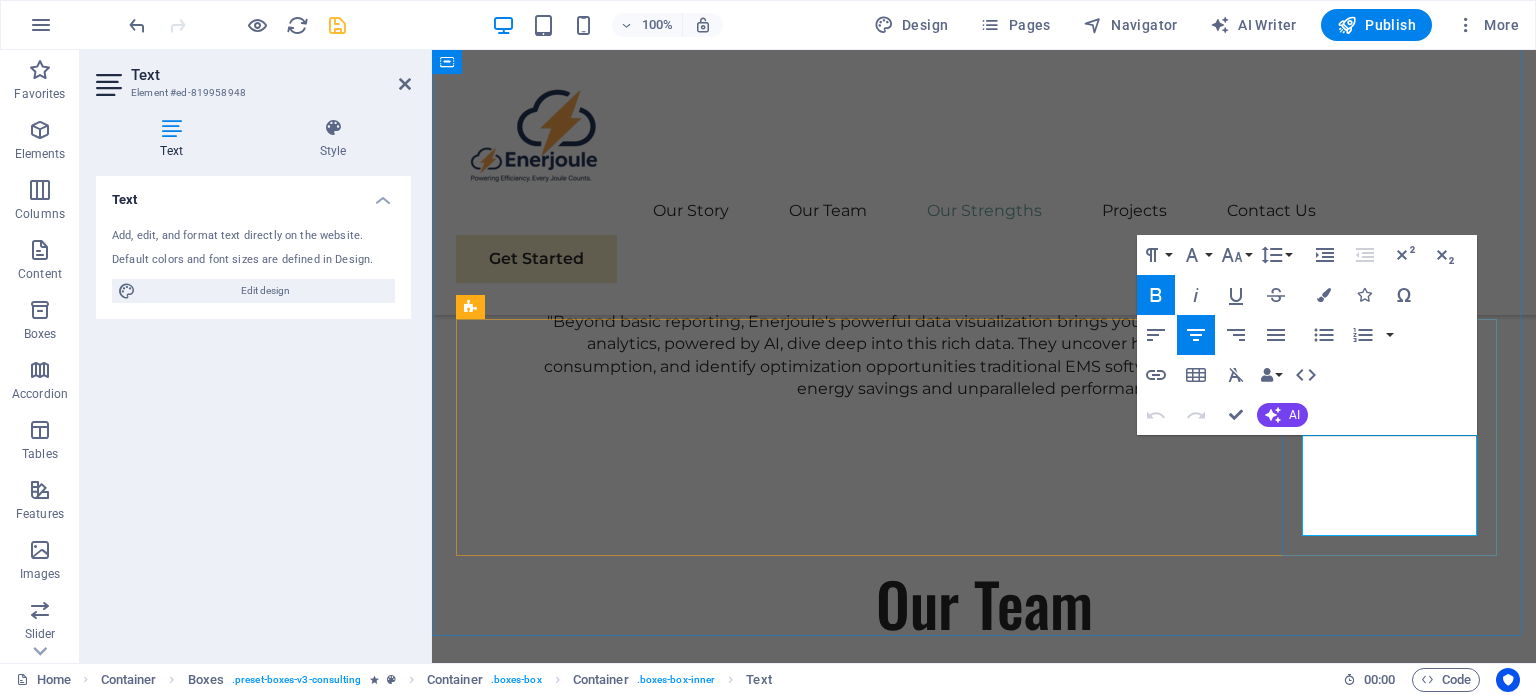 drag, startPoint x: 1443, startPoint y: 523, endPoint x: 1298, endPoint y: 499, distance: 146.9728 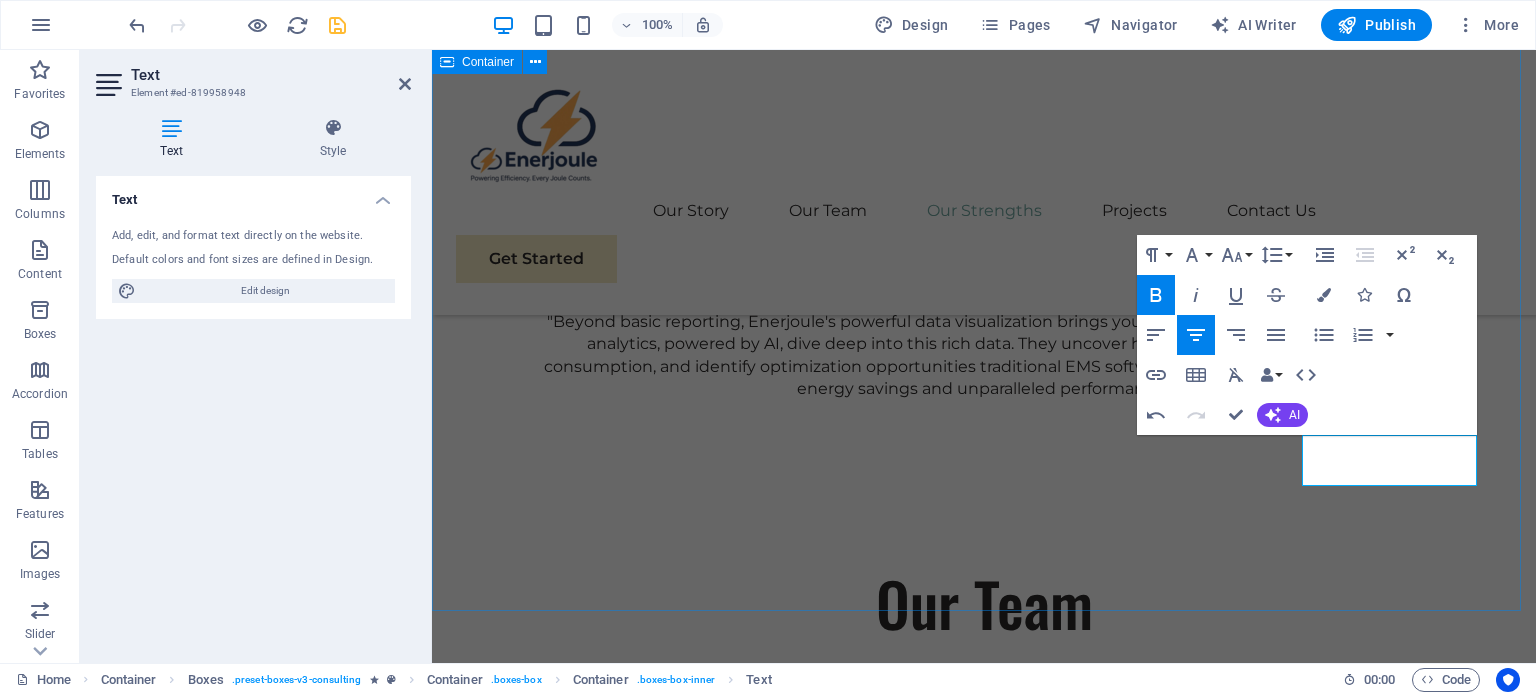 click on "Our Strengths Explore our full range of services to discover how we can tailor our expertise to meet your unique business needs. Unified Data Fabric for True Visibility: AI-Powered  Beyond Reporting Purpose-Built for EECA 2024 Compliance: Future-Forward Scalability" at bounding box center [984, 3212] 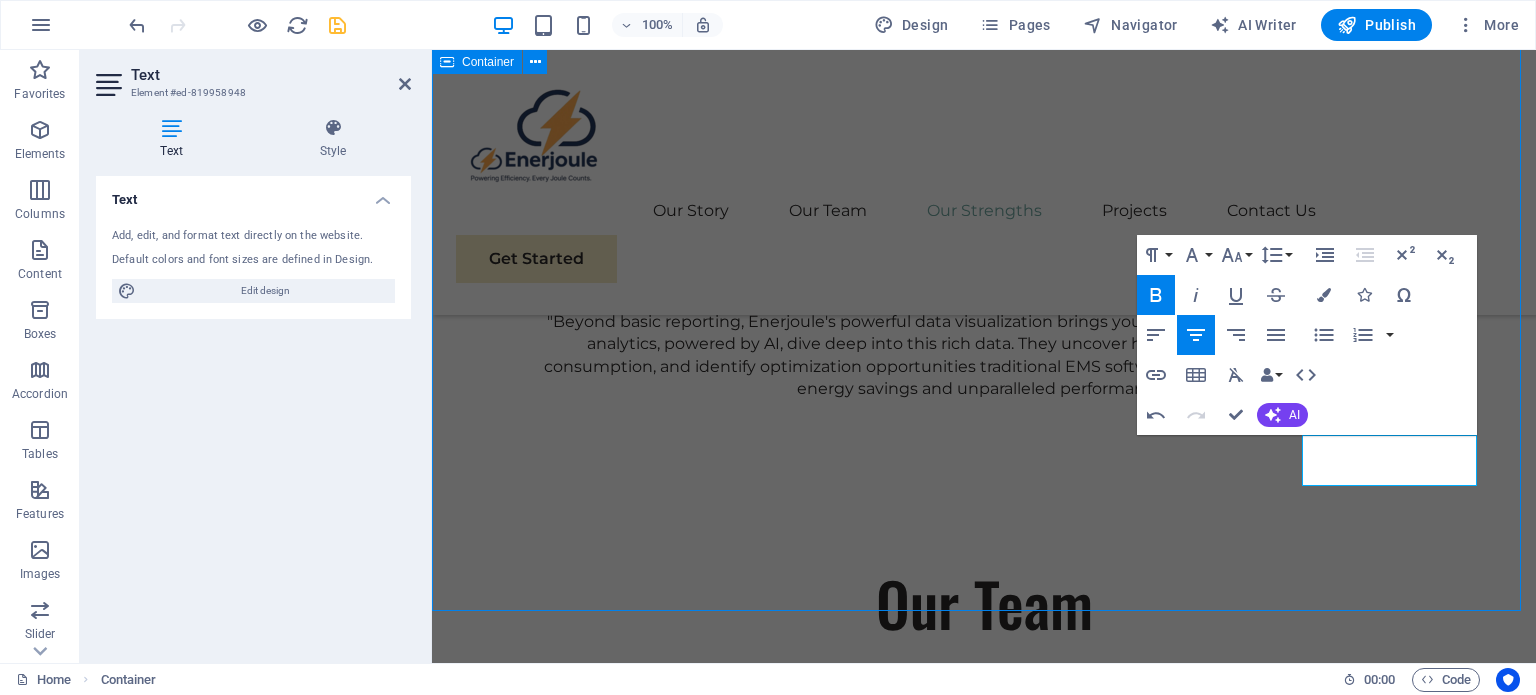 scroll, scrollTop: 2757, scrollLeft: 0, axis: vertical 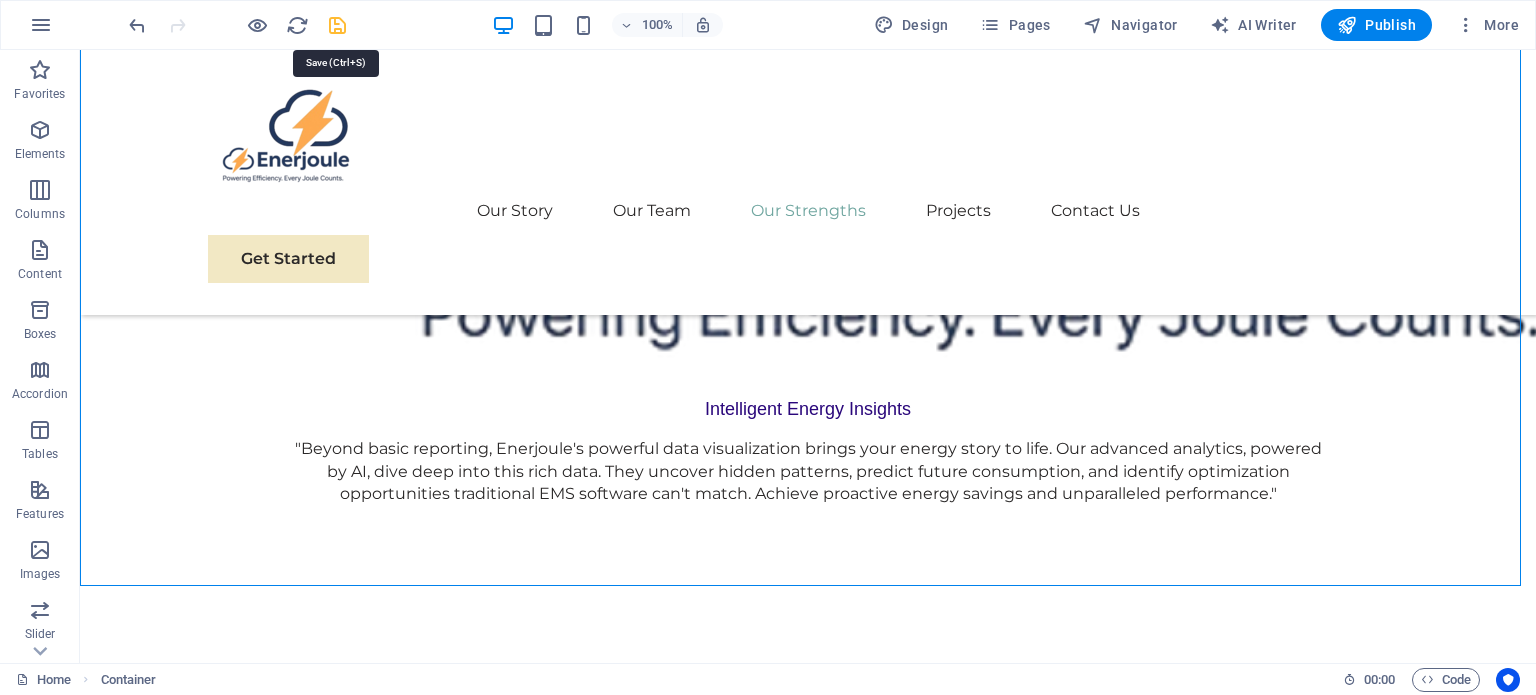 click at bounding box center (337, 25) 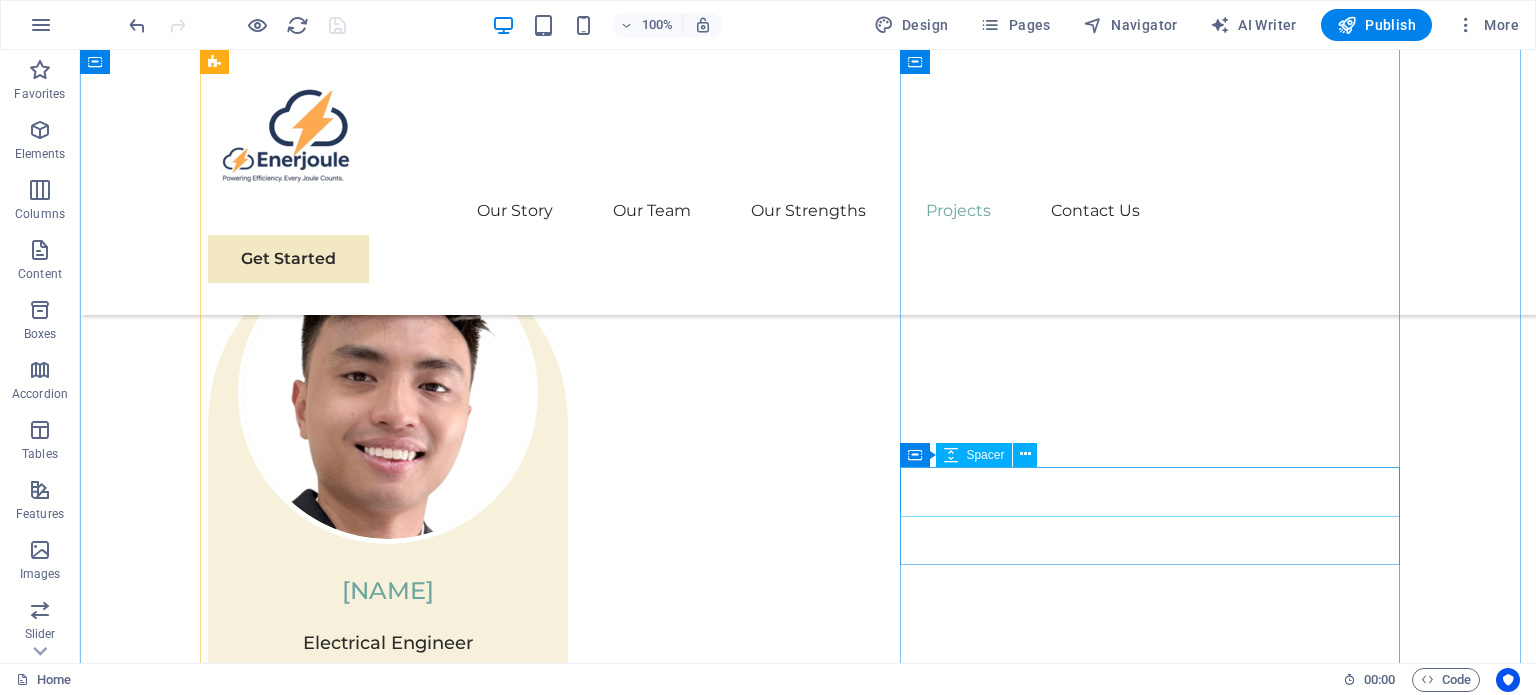 scroll, scrollTop: 4157, scrollLeft: 0, axis: vertical 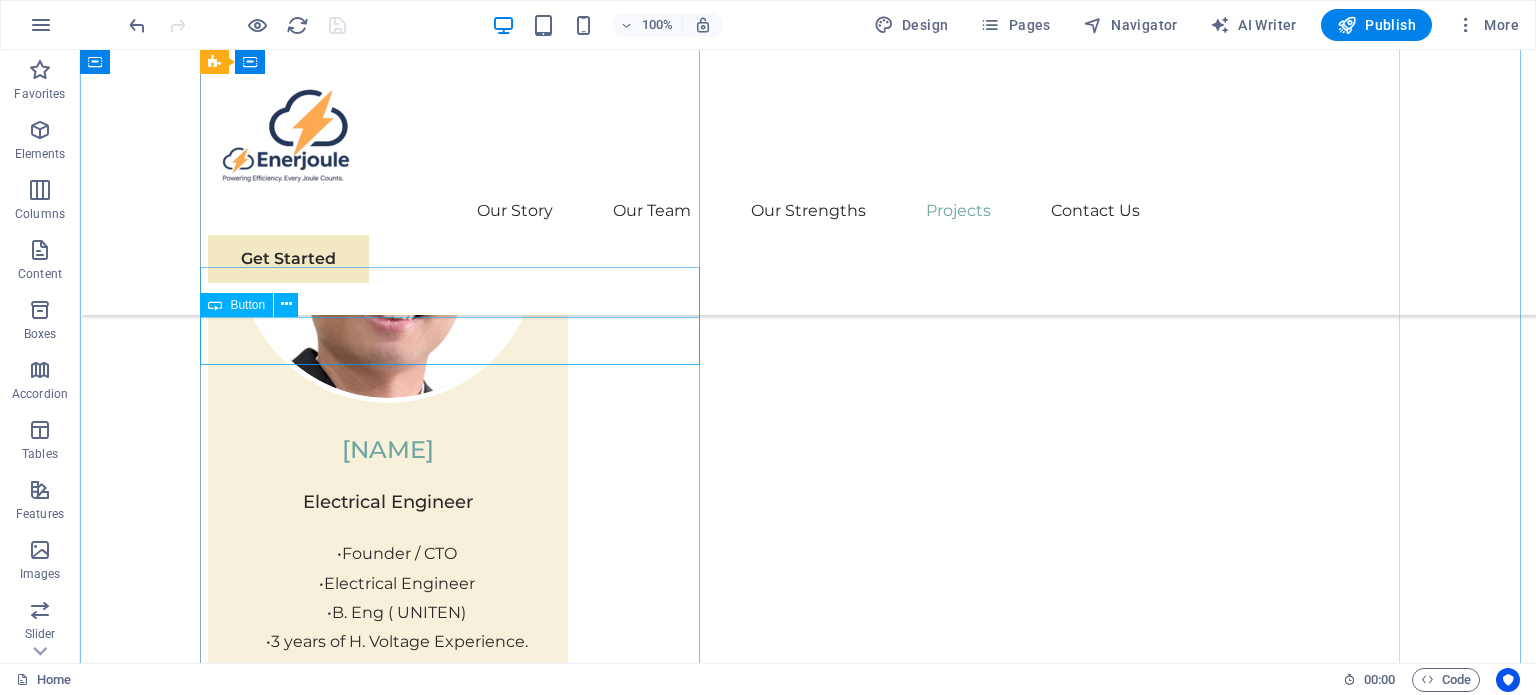click on "Read More" at bounding box center [458, 3709] 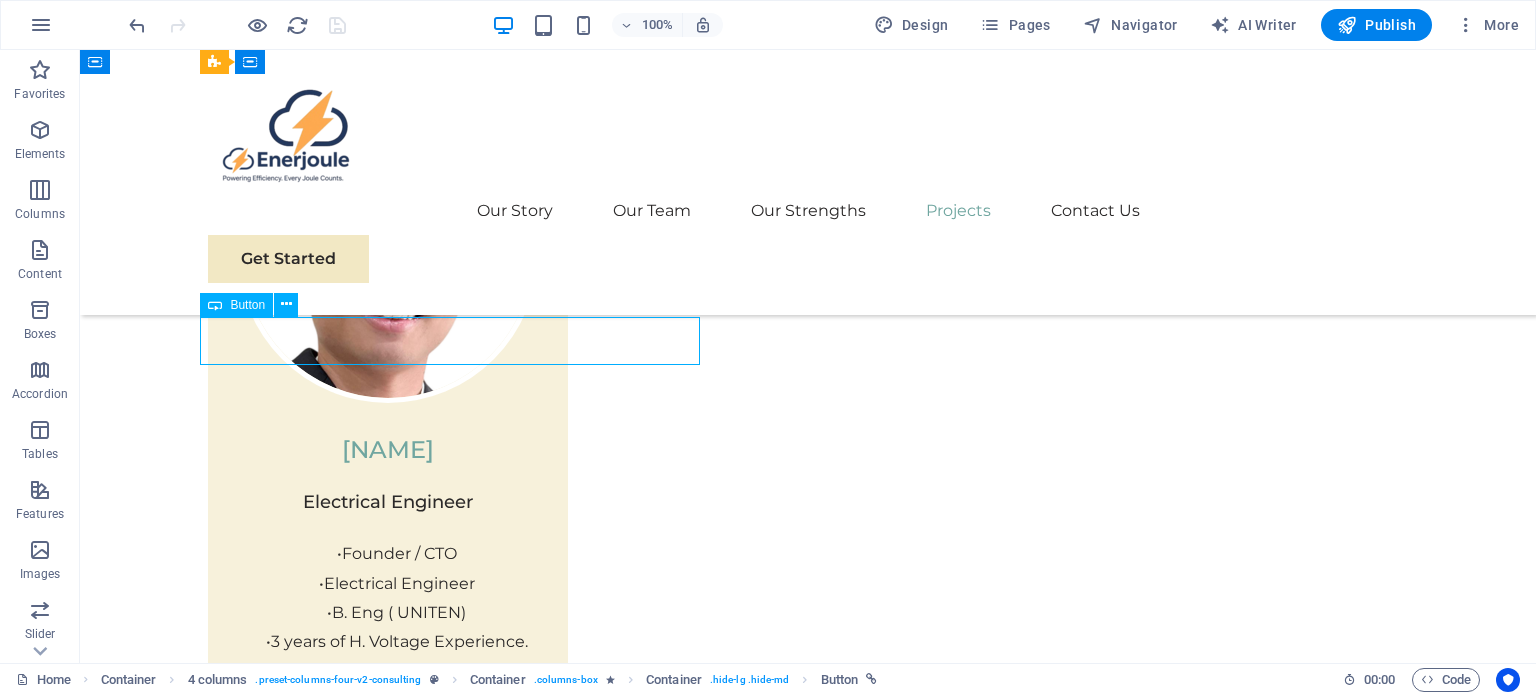 click on "Read More" at bounding box center (458, 3709) 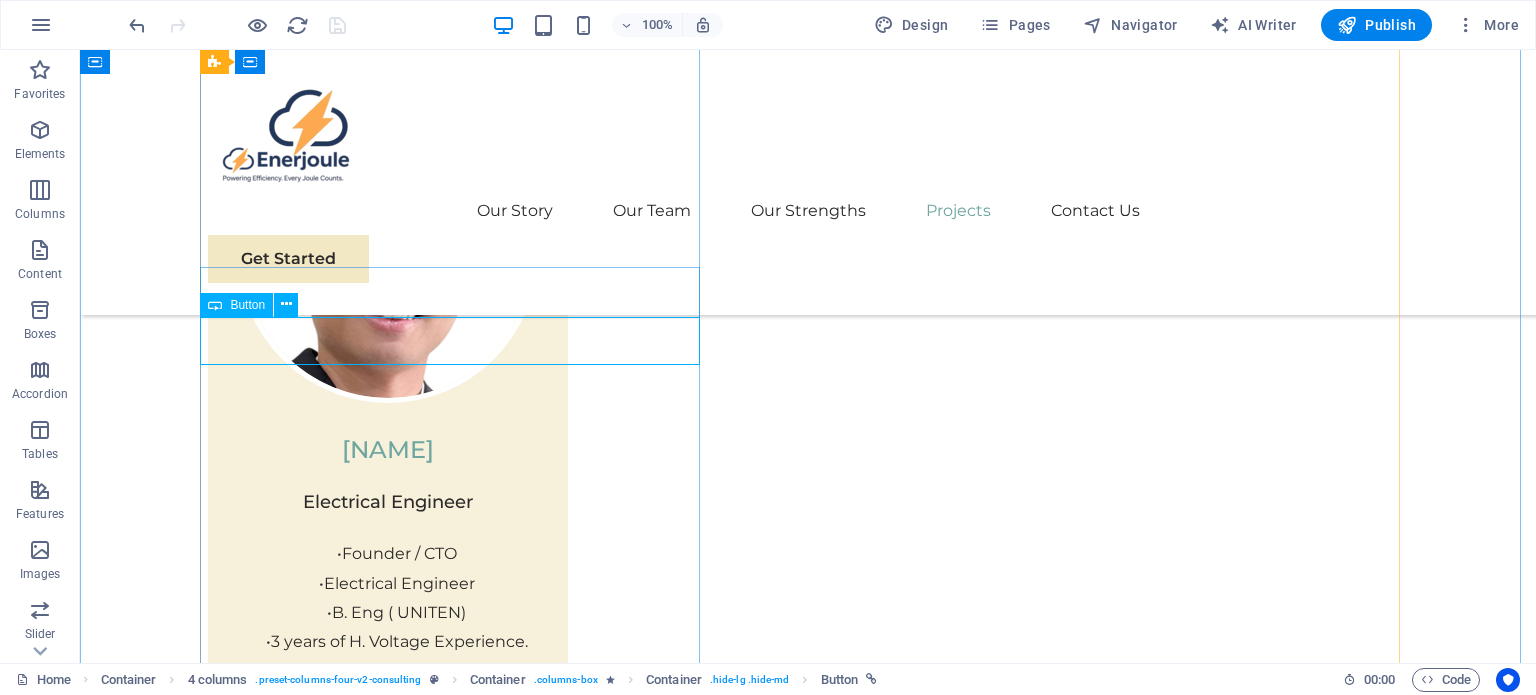 click on "Read More" at bounding box center [458, 3709] 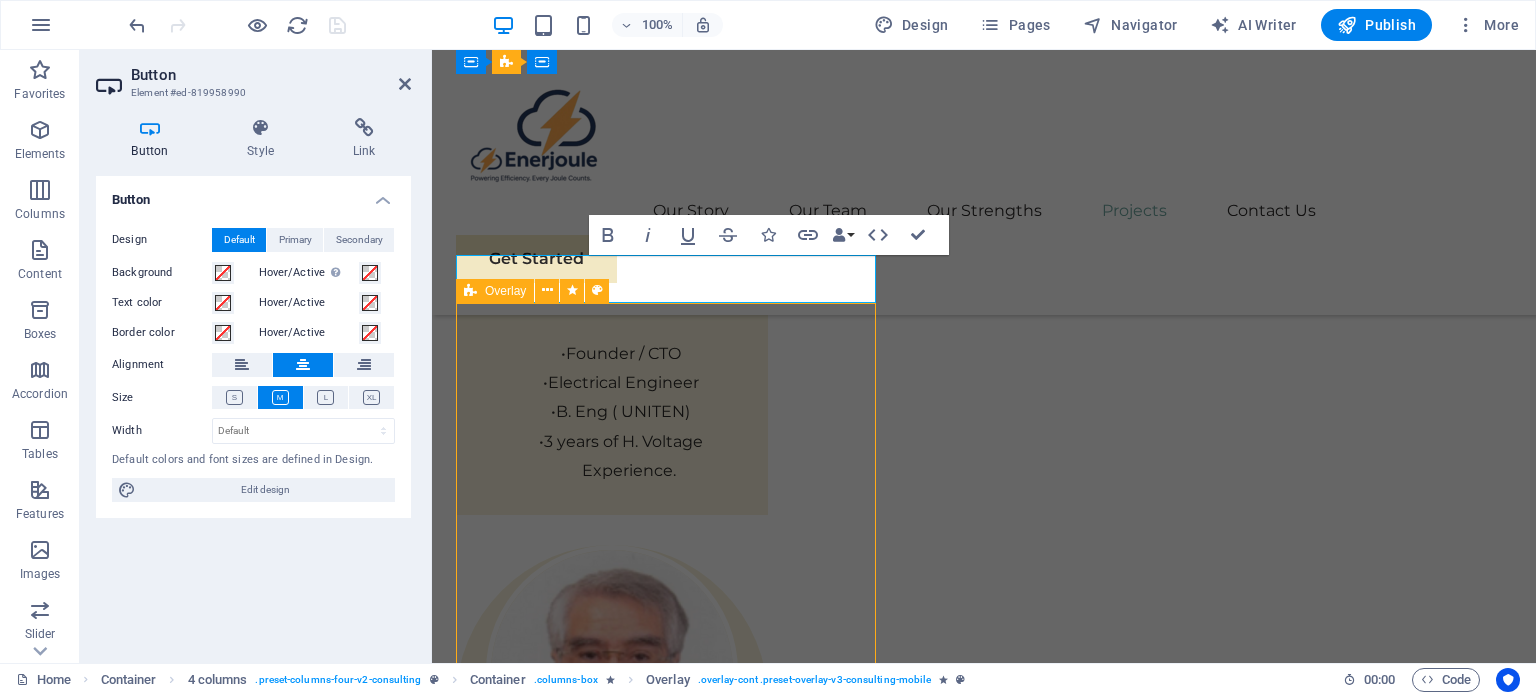 scroll, scrollTop: 4157, scrollLeft: 0, axis: vertical 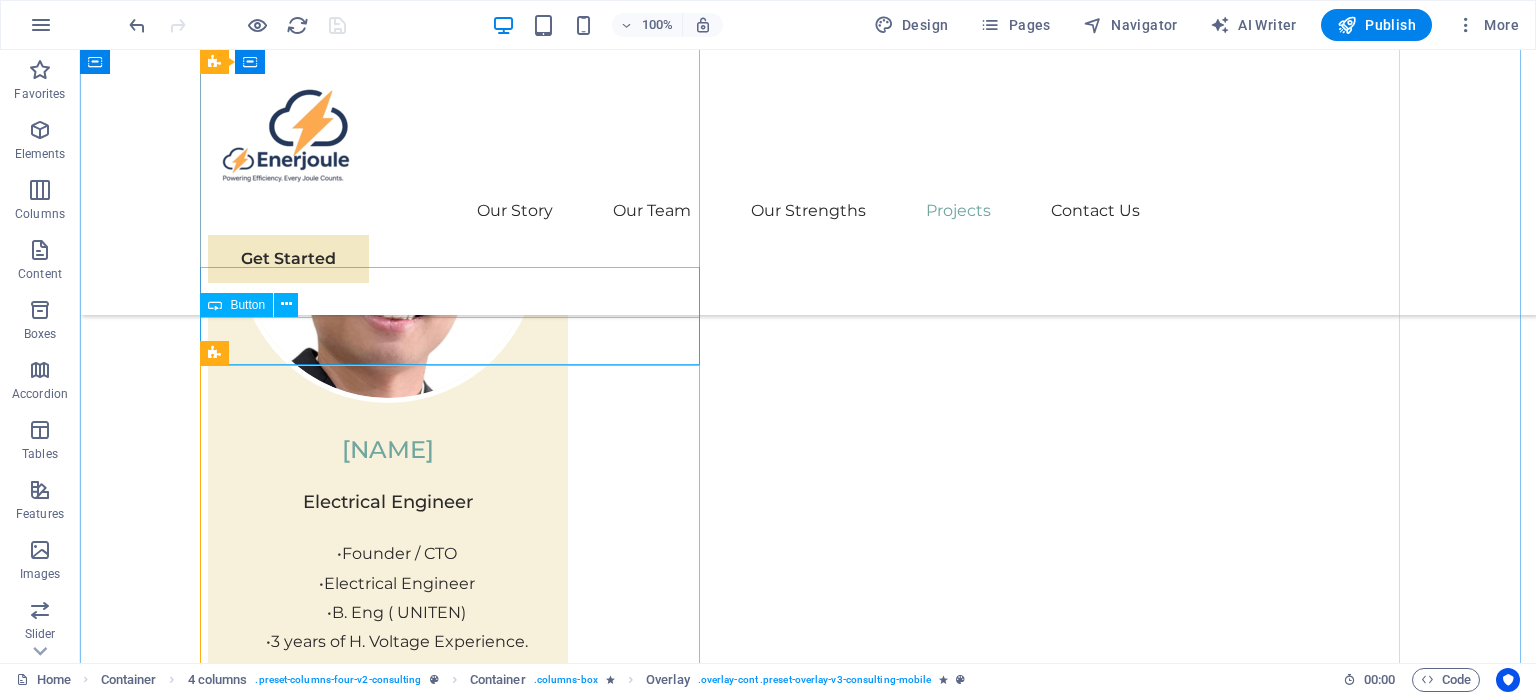 click on "Read More" at bounding box center [458, 3709] 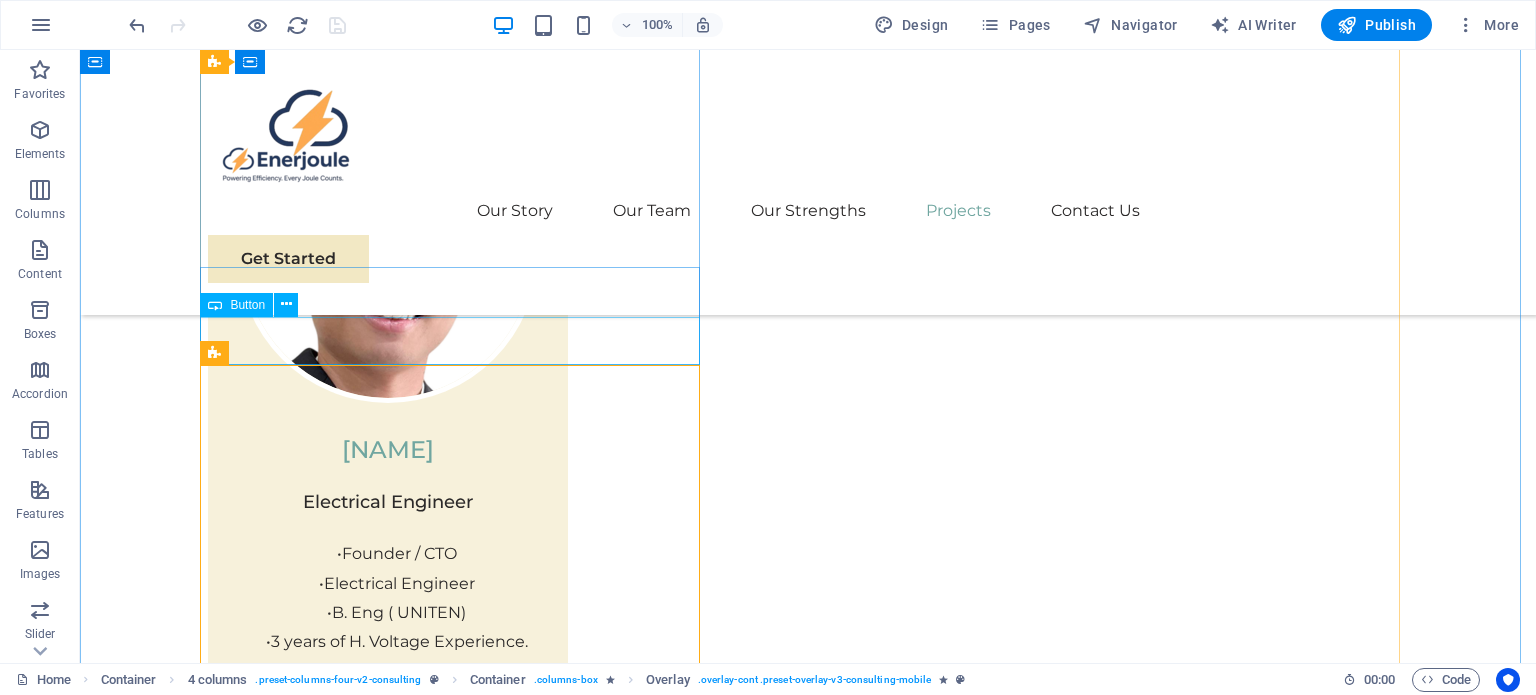 click on "Read More" at bounding box center (458, 3709) 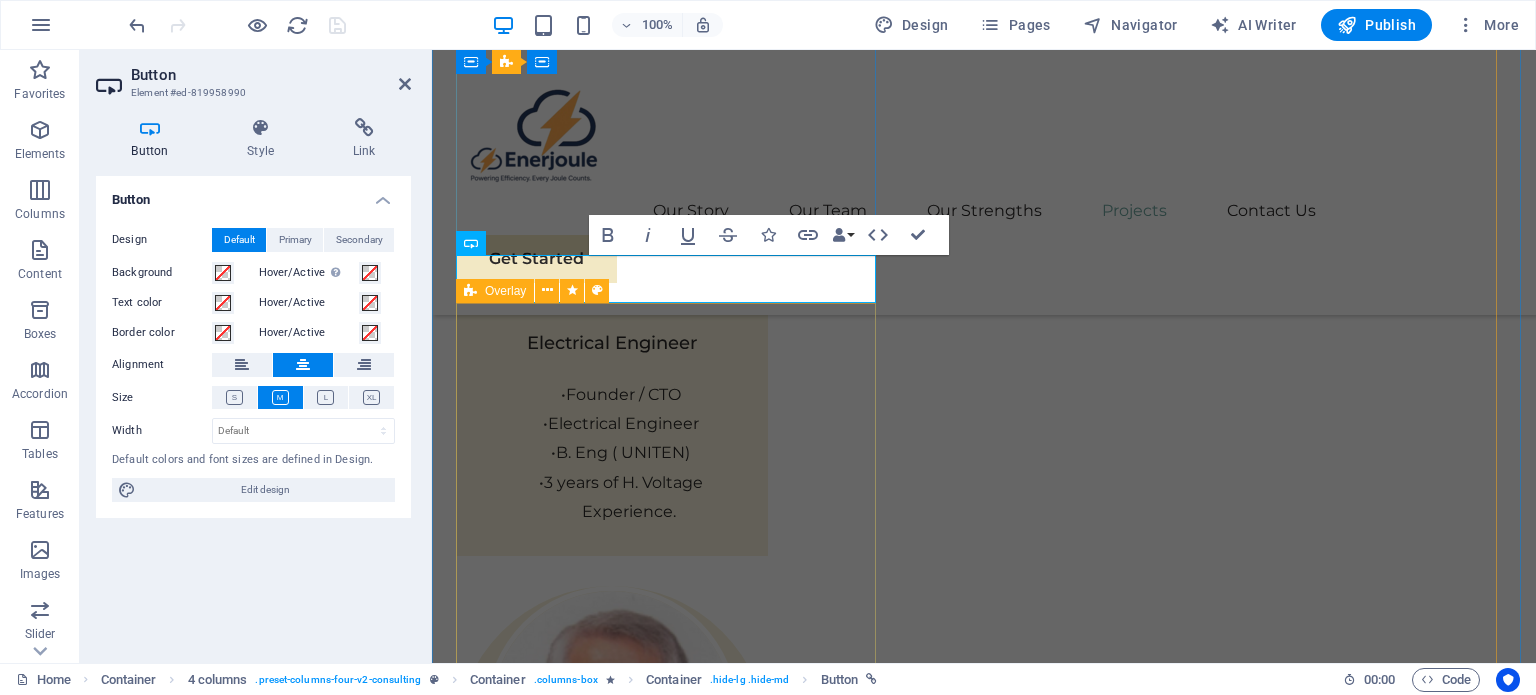 scroll, scrollTop: 4198, scrollLeft: 0, axis: vertical 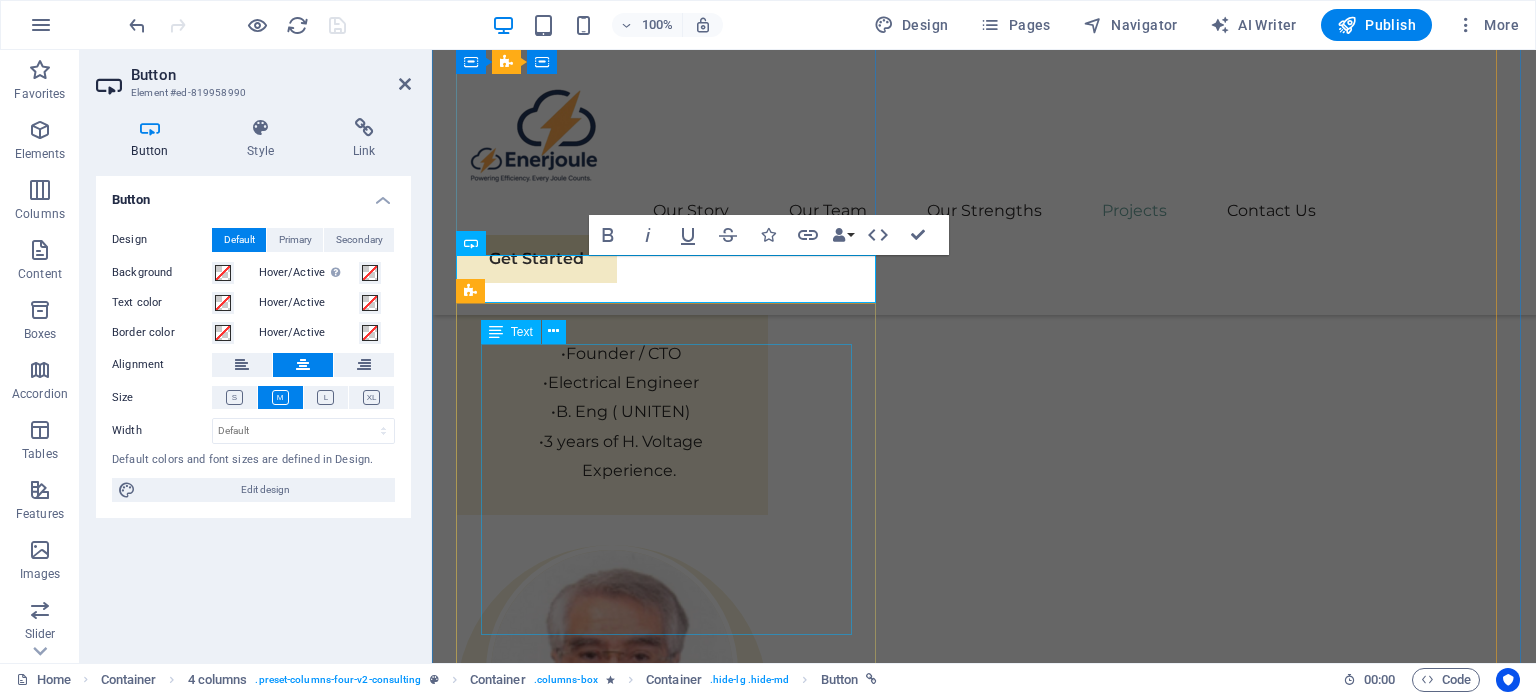 click on "Facing challenges of high energy costs and a substantial carbon footprint, our client sought to revolutionize its energy practices. Working hand-in-hand with Eco-Con's expert team, we implemented renewable energy solutions, incorporating solar and wind power into their operations. This resulted in a significant reduction in reliance on non-renewable sources, translating to both environmental benefits and substantial cost savings. Discover how this initiative became a beacon of sustainable excellence and an inspiration for businesses worldwide." at bounding box center [996, 3550] 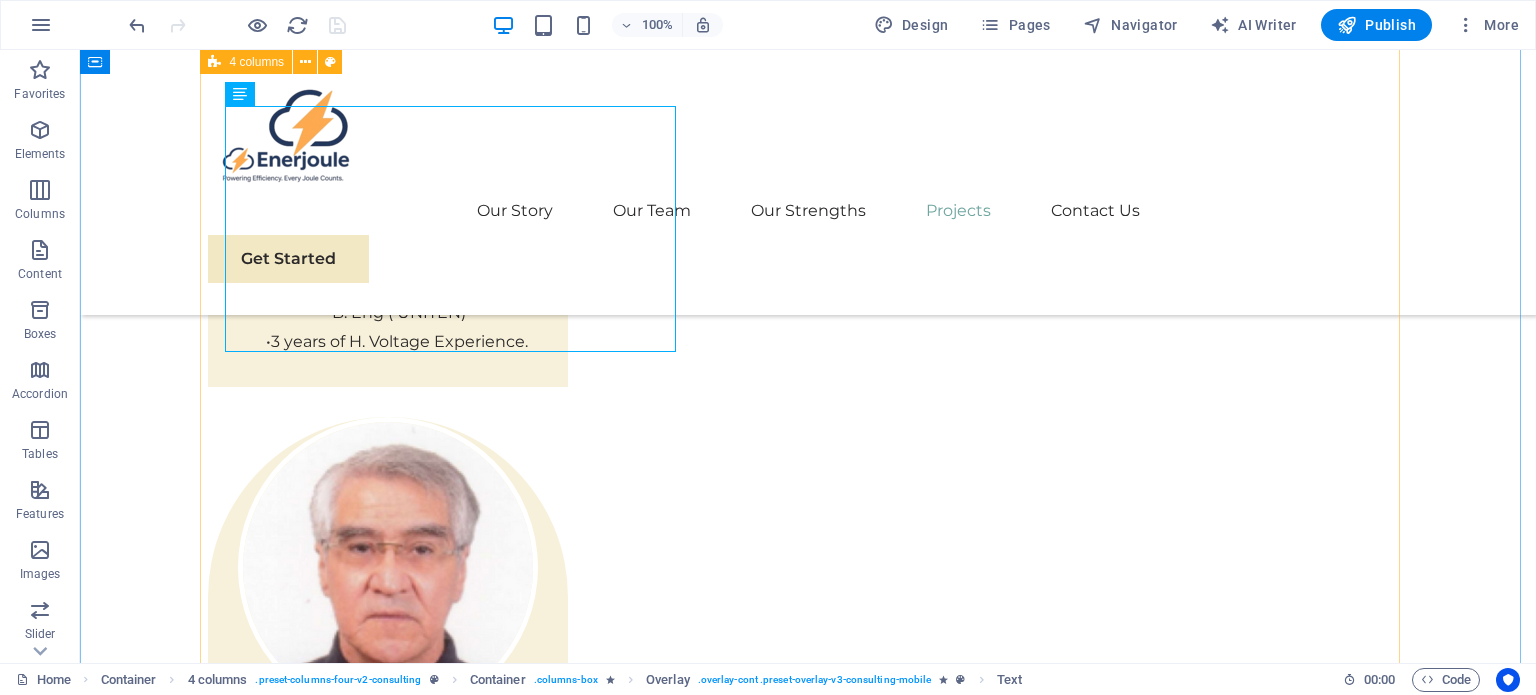 scroll, scrollTop: 4657, scrollLeft: 0, axis: vertical 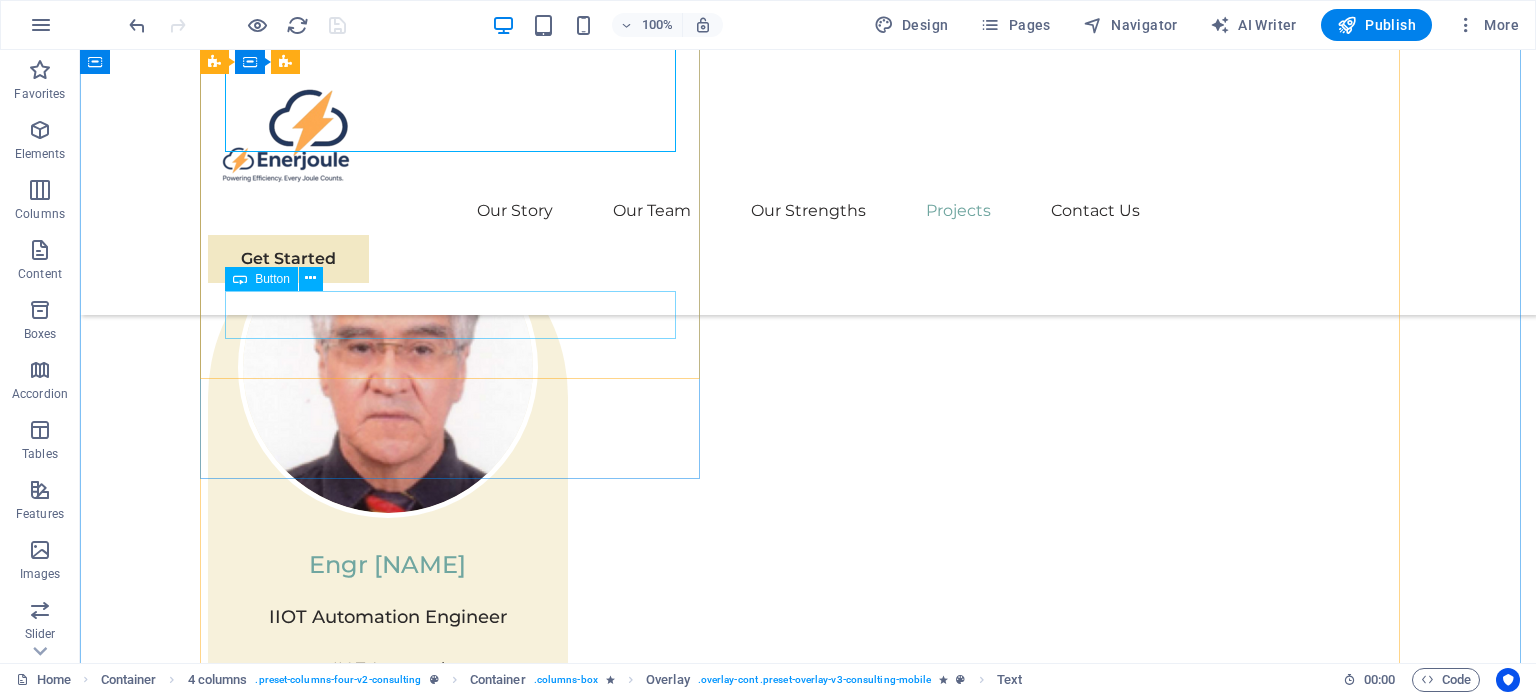 click on "Read Less" at bounding box center [808, 3527] 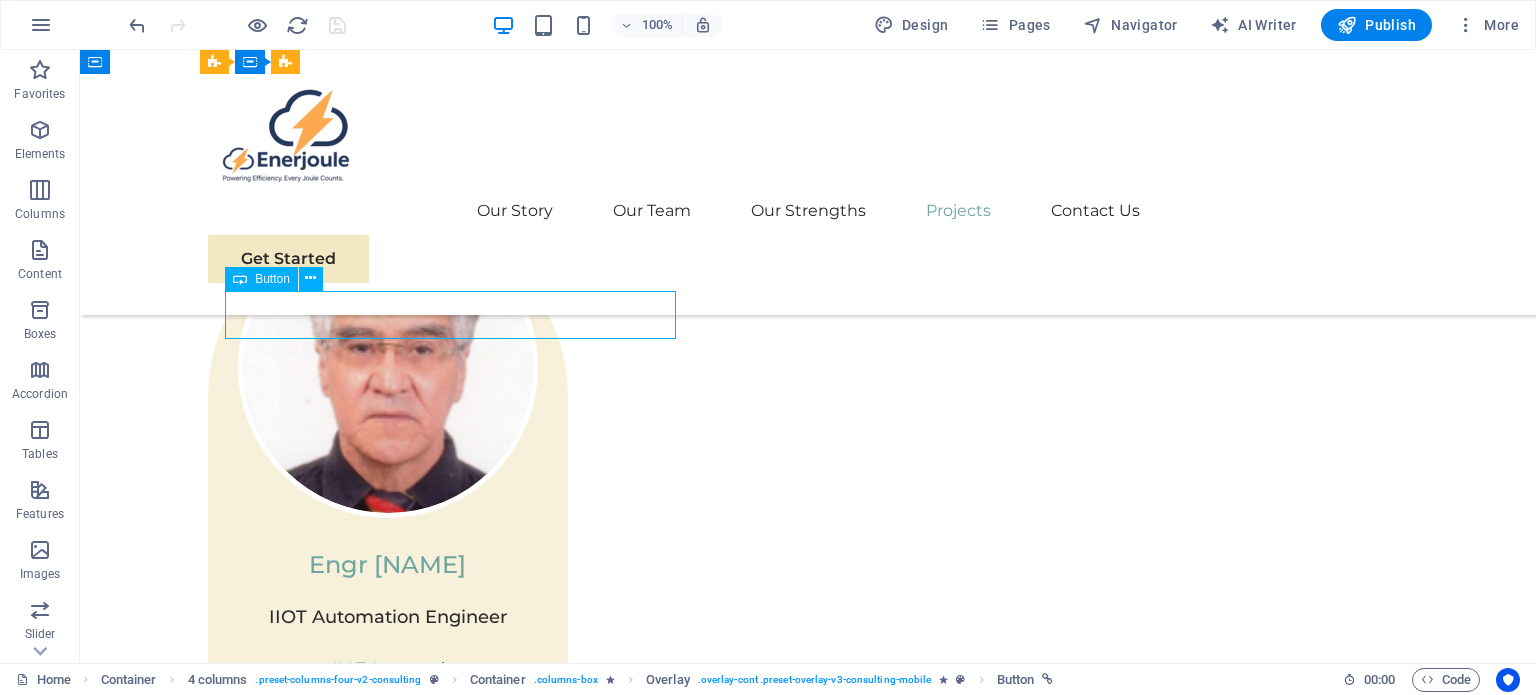 click on "Read Less" at bounding box center (808, 3527) 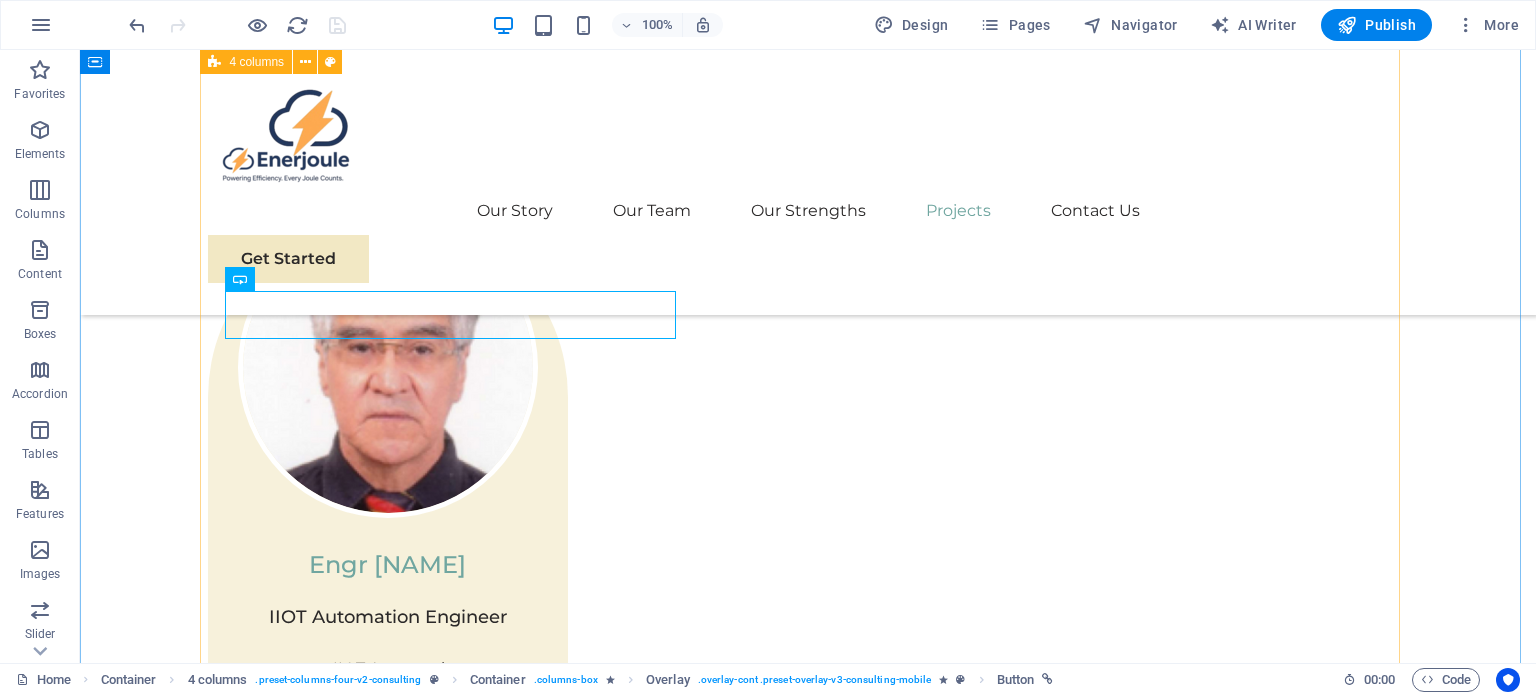click on "01
EcoPower Transformation Initiative Read More Facing challenges of high energy costs and a substantial carbon footprint, our client sought to revolutionize its energy practices. Working hand-in-hand with Eco-Con's expert team, we implemented renewable energy solutions, incorporating solar and wind power into their operations. This resulted in a significant reduction in reliance on non-renewable sources, translating to both environmental benefits and substantial cost savings. Discover how this initiative became a beacon of sustainable excellence and an inspiration for businesses worldwide. Project manager: Jeffrey McCollins Project duration: 27 months Read Less 02 Strategic Sustainability Roadmap Read More Project manager: Jennifer Collins Project duration: 24 months Read Less 03 Global Market Expansion Strategy Read More Project manager: Peter Hopkins Project duration: 12 months Read Less 04 Renewable Energy Optimization Read More Project manager: Max Johnson Project duration: 29 months Read Less" at bounding box center (808, 5016) 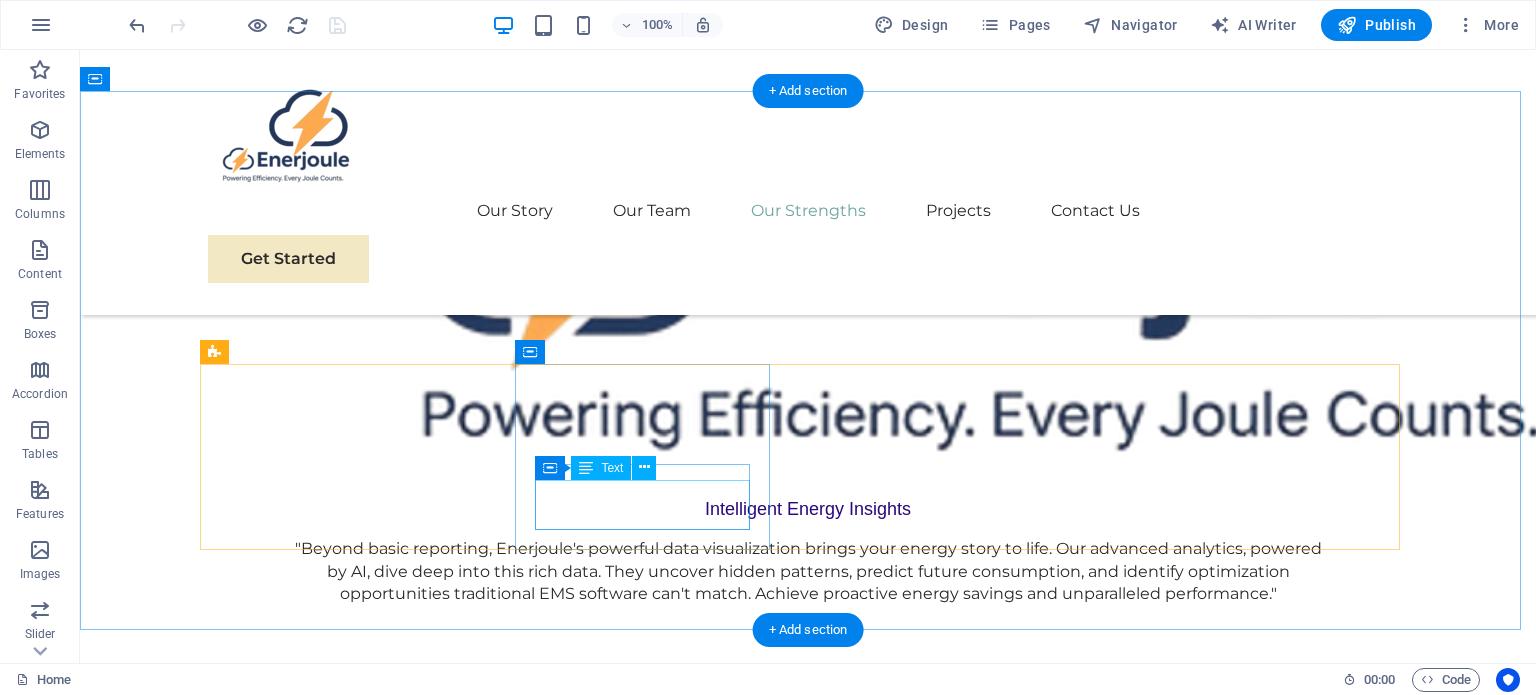 scroll, scrollTop: 2957, scrollLeft: 0, axis: vertical 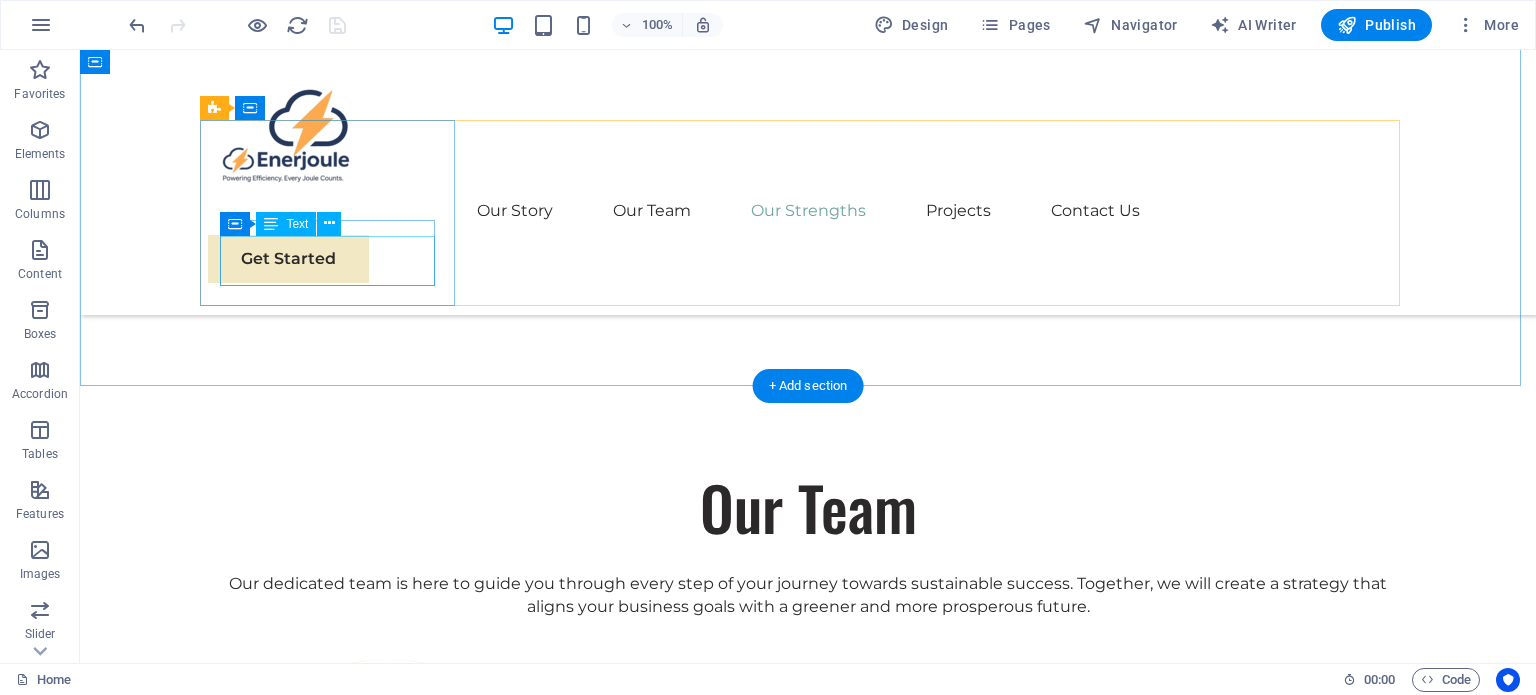click on "Unified Data Fabric for True Visibility:" at bounding box center [335, 3002] 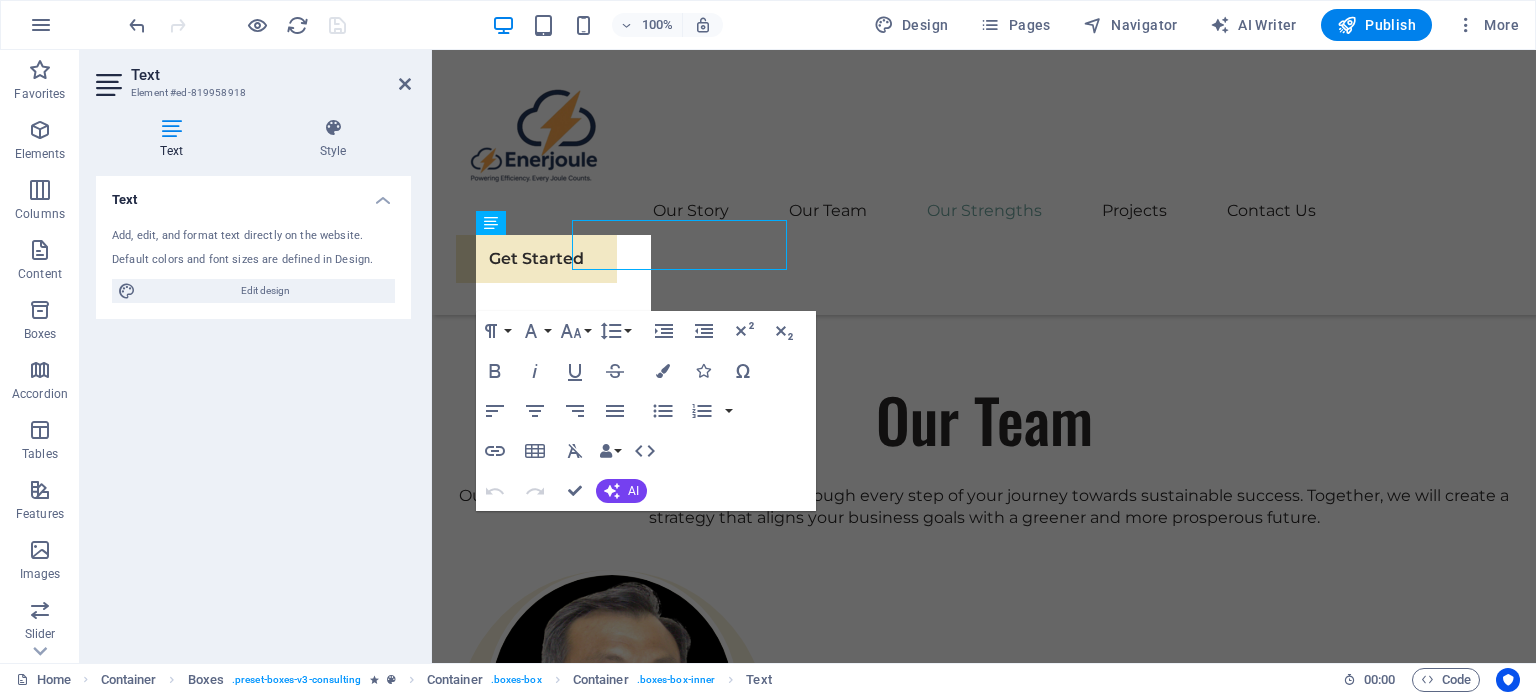 scroll, scrollTop: 2973, scrollLeft: 0, axis: vertical 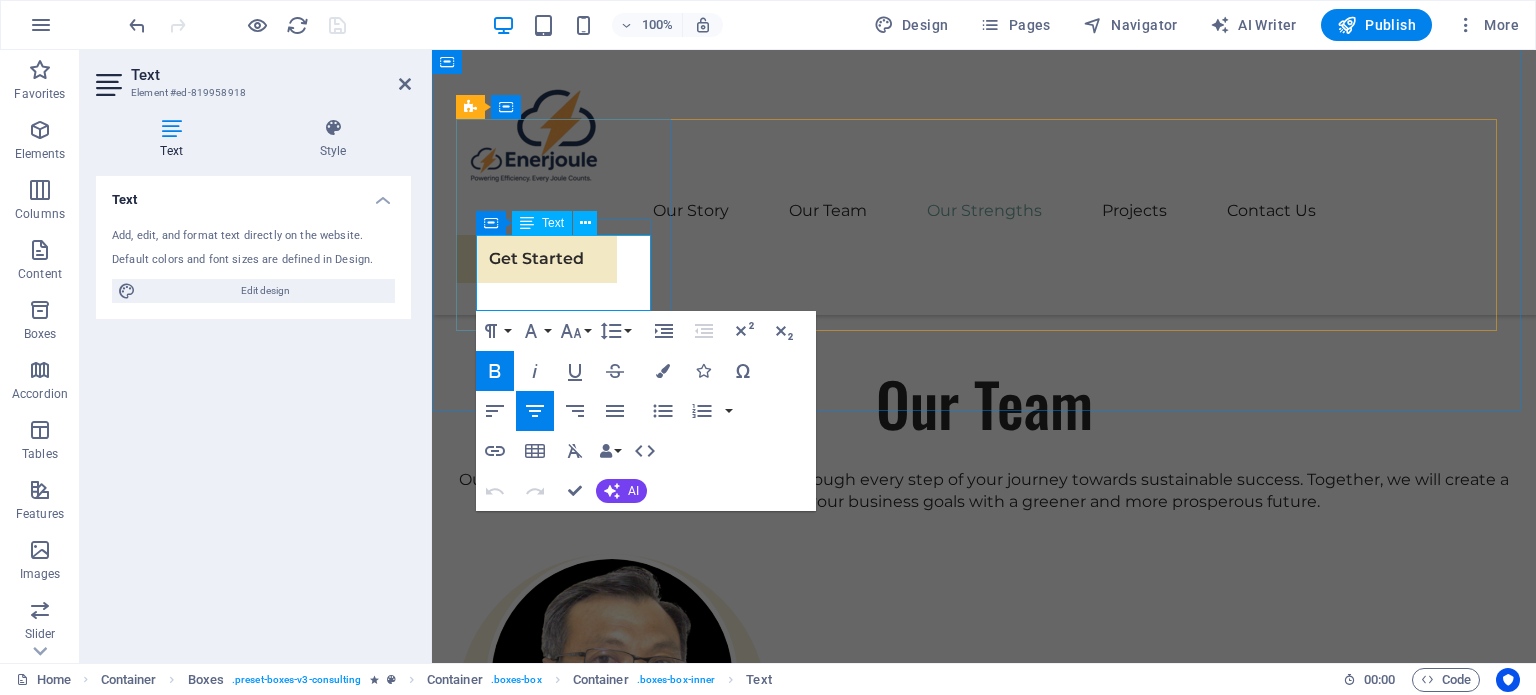 type 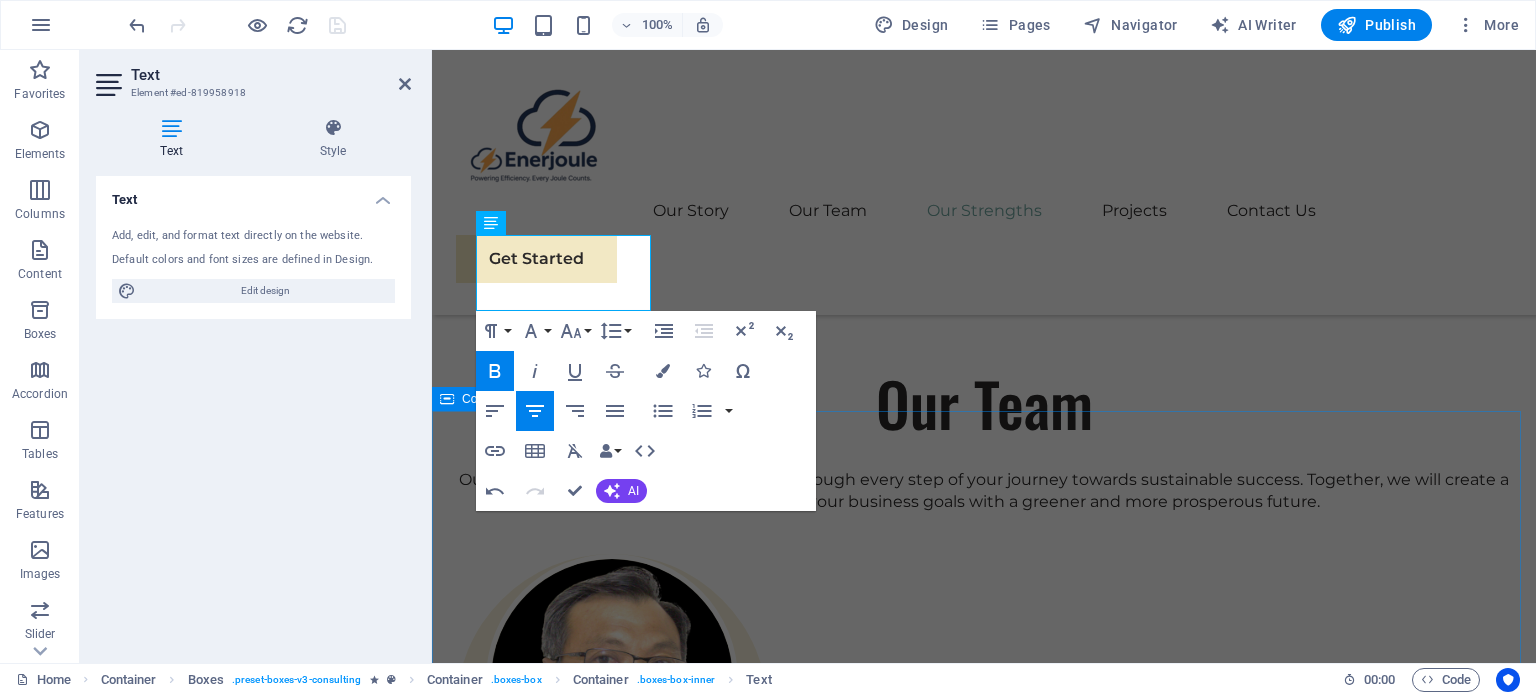 click on "Latest Case Studies These are just a few examples of our successful collaborations with forward-thinking businesses. Each project represents a commitment to excellence and a dedication to sustainable growth. 01
EcoPower Transformation Initiative Read More Facing challenges of high energy costs and a substantial carbon footprint, our client sought to revolutionize its energy practices. Working hand-in-hand with Eco-Con's expert team, we implemented renewable energy solutions, incorporating solar and wind power into their operations. This resulted in a significant reduction in reliance on non-renewable sources, translating to both environmental benefits and substantial cost savings. Discover how this initiative became a beacon of sustainable excellence and an inspiration for businesses worldwide. Project manager: Jeffrey McCollins Project duration: 27 months Read Less 02 Strategic Sustainability Roadmap Read More Project manager: Jennifer Collins Project duration: 24 months Read Less 03 Read More Read Less 04" at bounding box center [984, 6314] 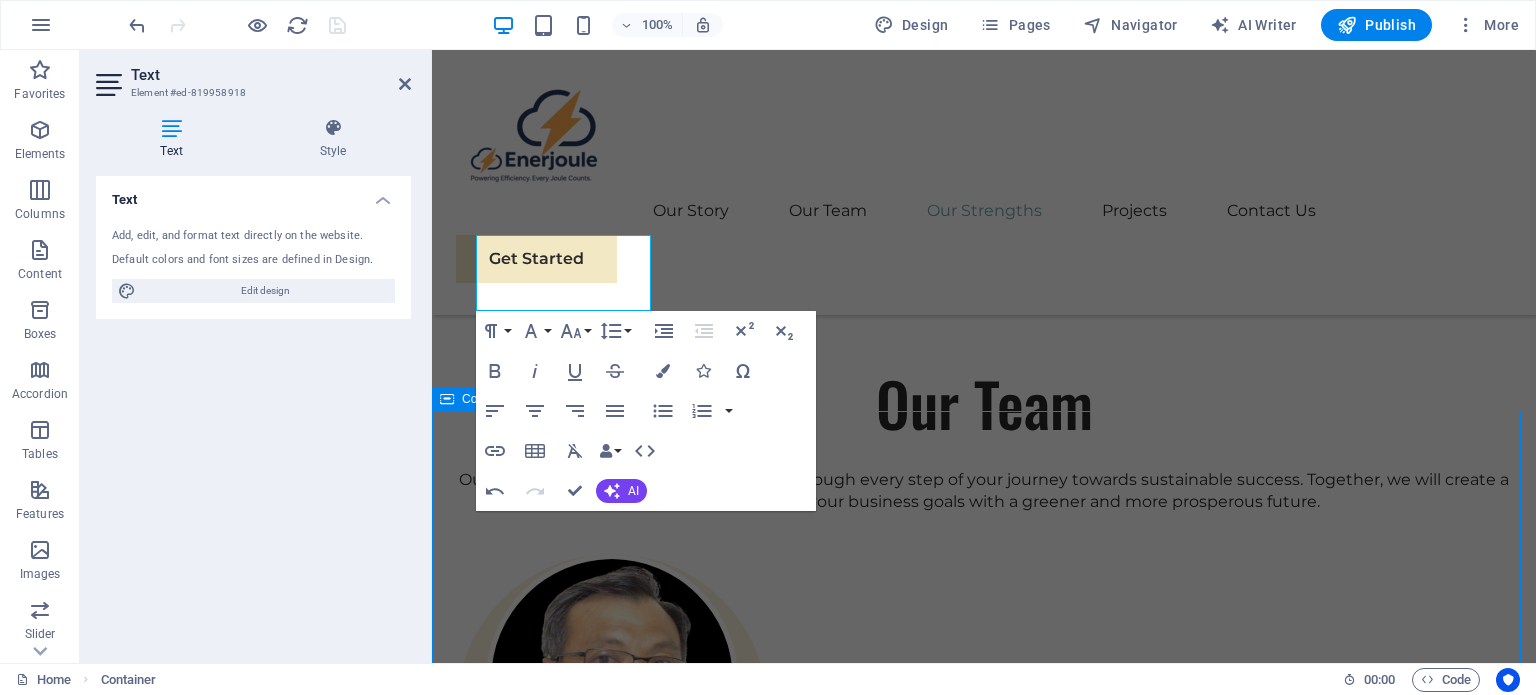 scroll, scrollTop: 2957, scrollLeft: 0, axis: vertical 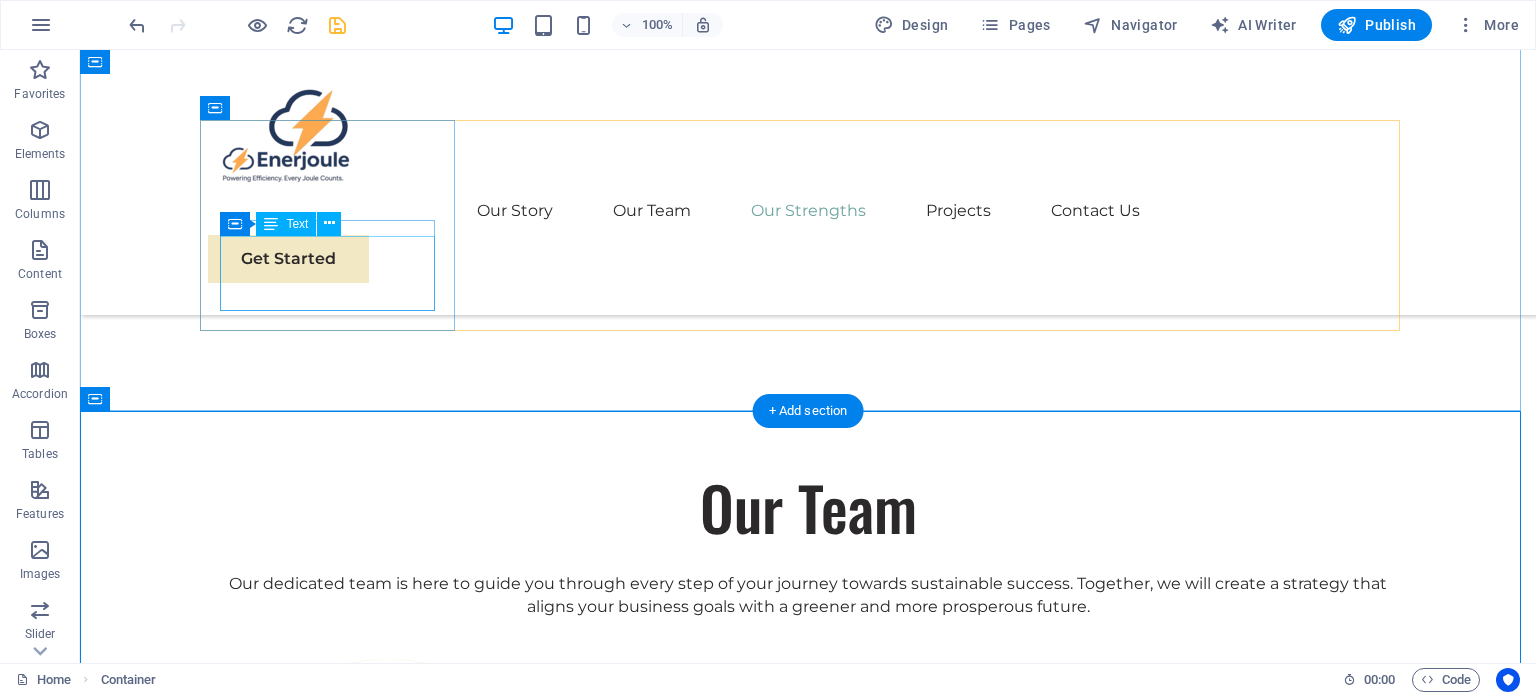 click on "UNS - Unified Data Fabric for True Visibility:" at bounding box center [335, 3002] 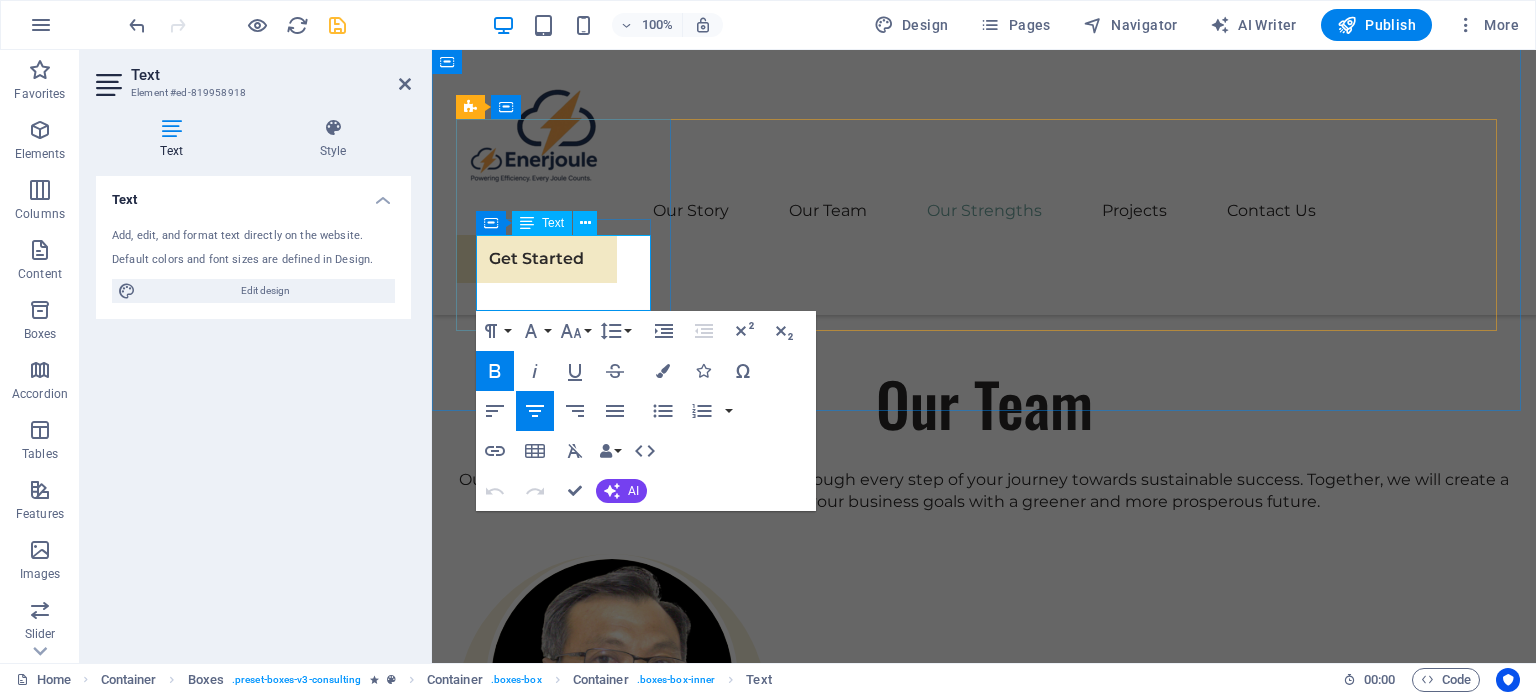 drag, startPoint x: 552, startPoint y: 274, endPoint x: 568, endPoint y: 274, distance: 16 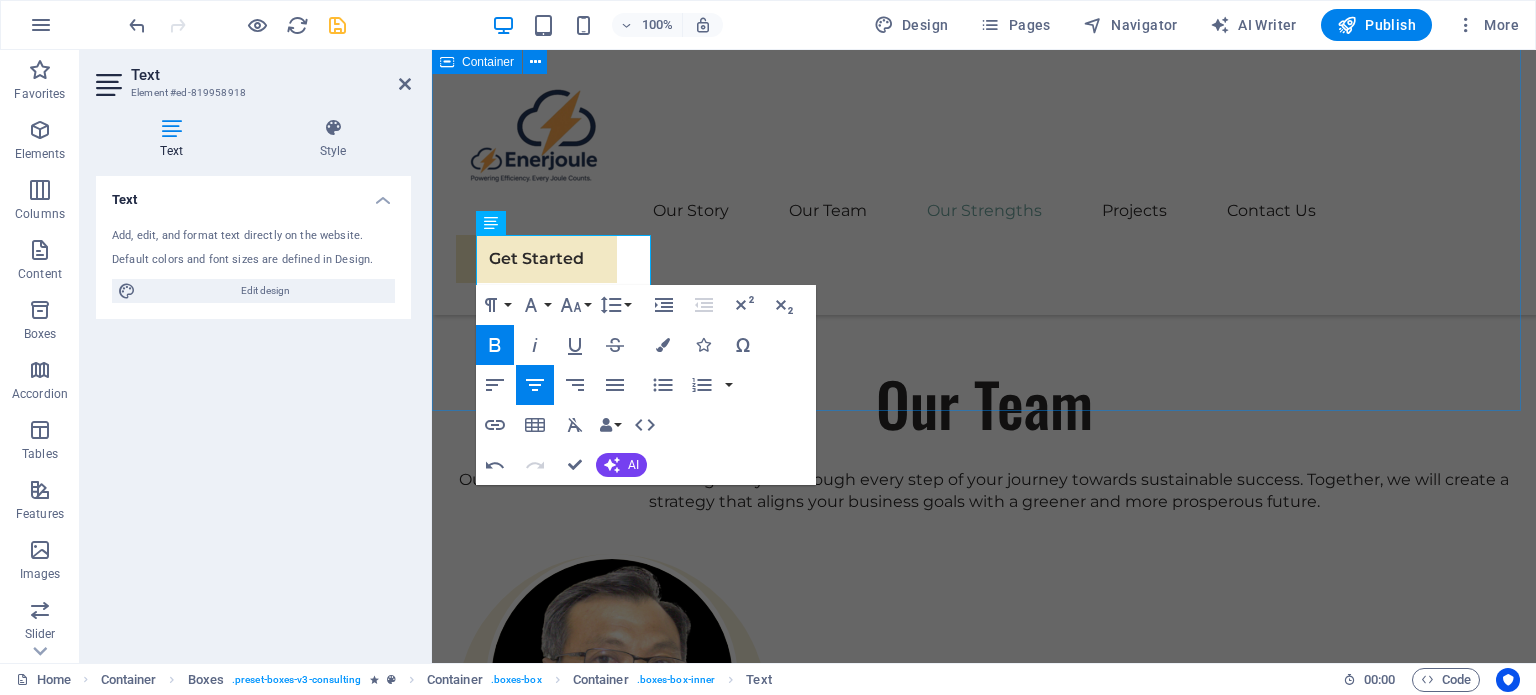 click on "Our Strengths Explore our full range of services to discover how we can tailor our expertise to meet your unique business needs. UNS - Unified Data for True Visibility: AI-Powered  Beyond Reporting Purpose-Built for EECA 2024 Compliance: Future-Forward Scalability" at bounding box center [984, 3012] 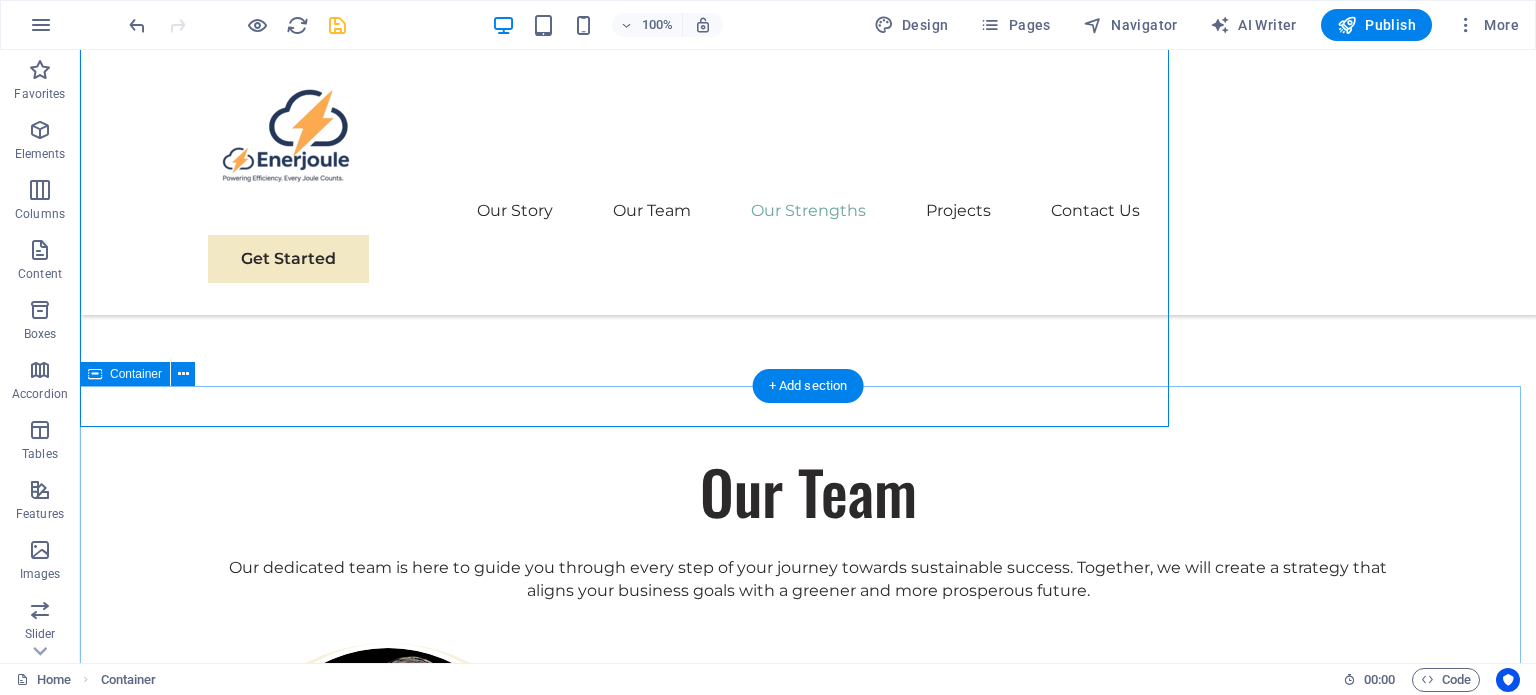 scroll, scrollTop: 2957, scrollLeft: 0, axis: vertical 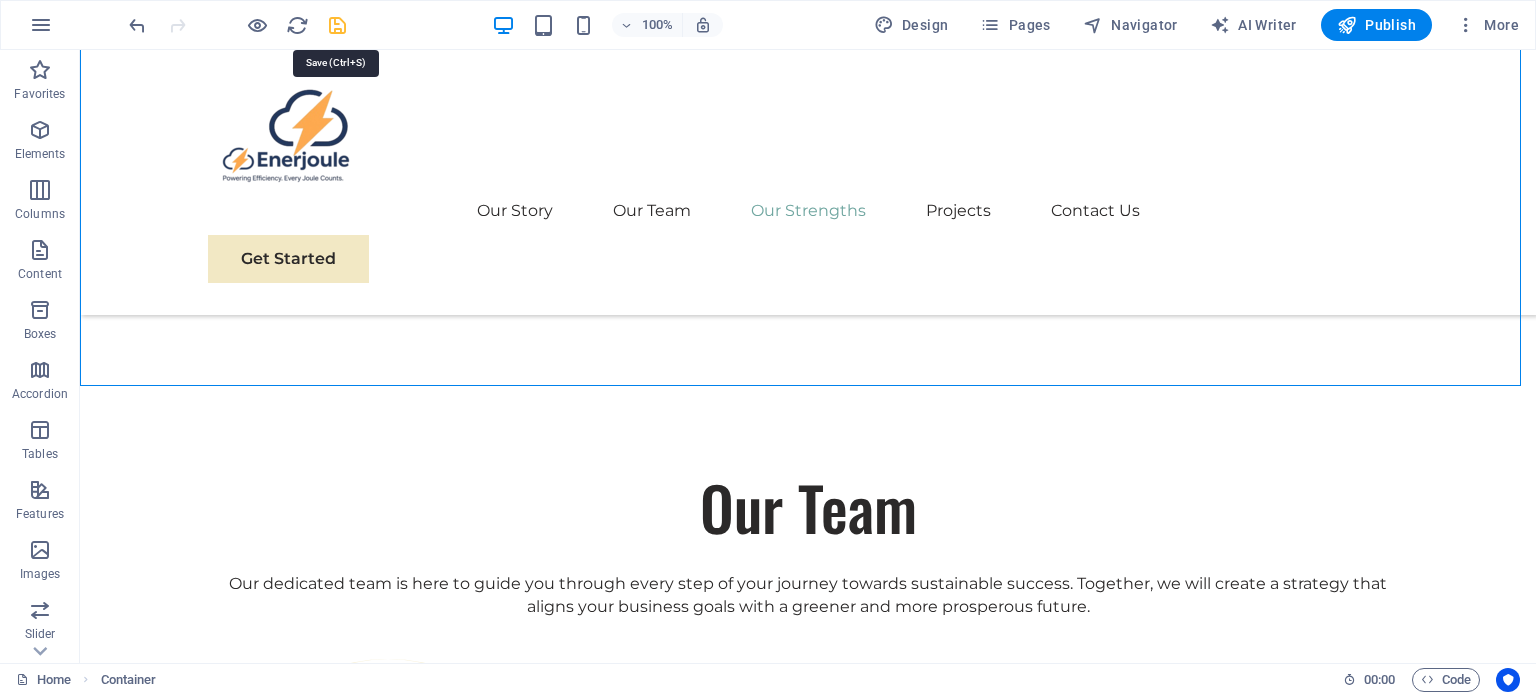 click at bounding box center (337, 25) 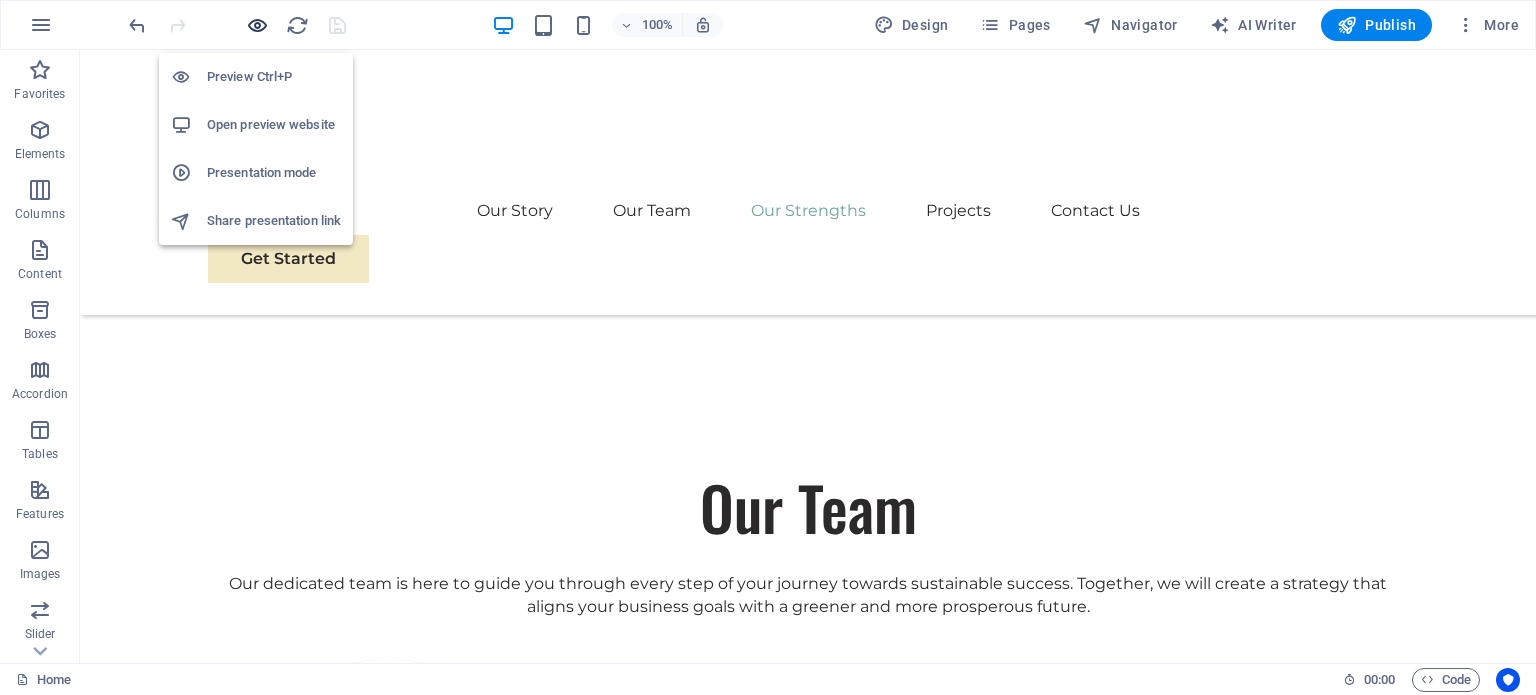 click at bounding box center (257, 25) 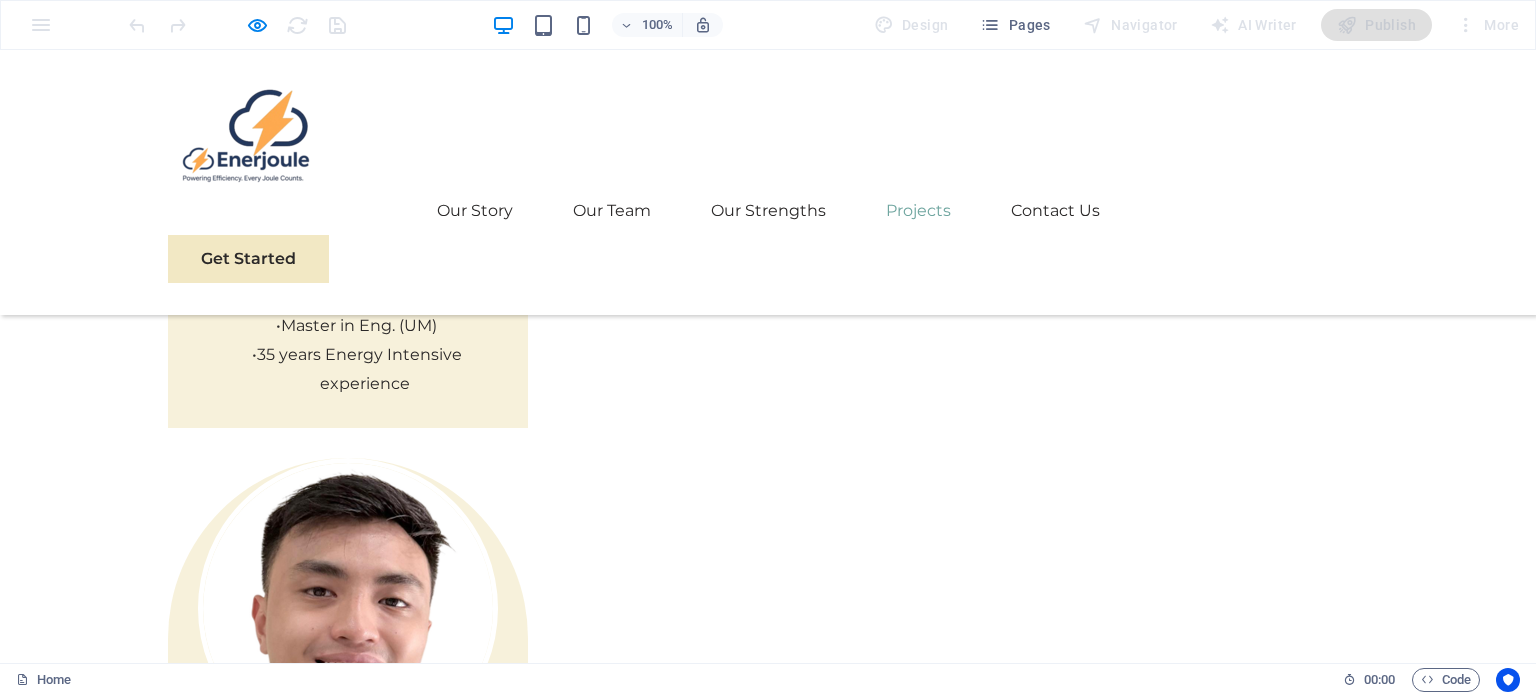 scroll, scrollTop: 3857, scrollLeft: 0, axis: vertical 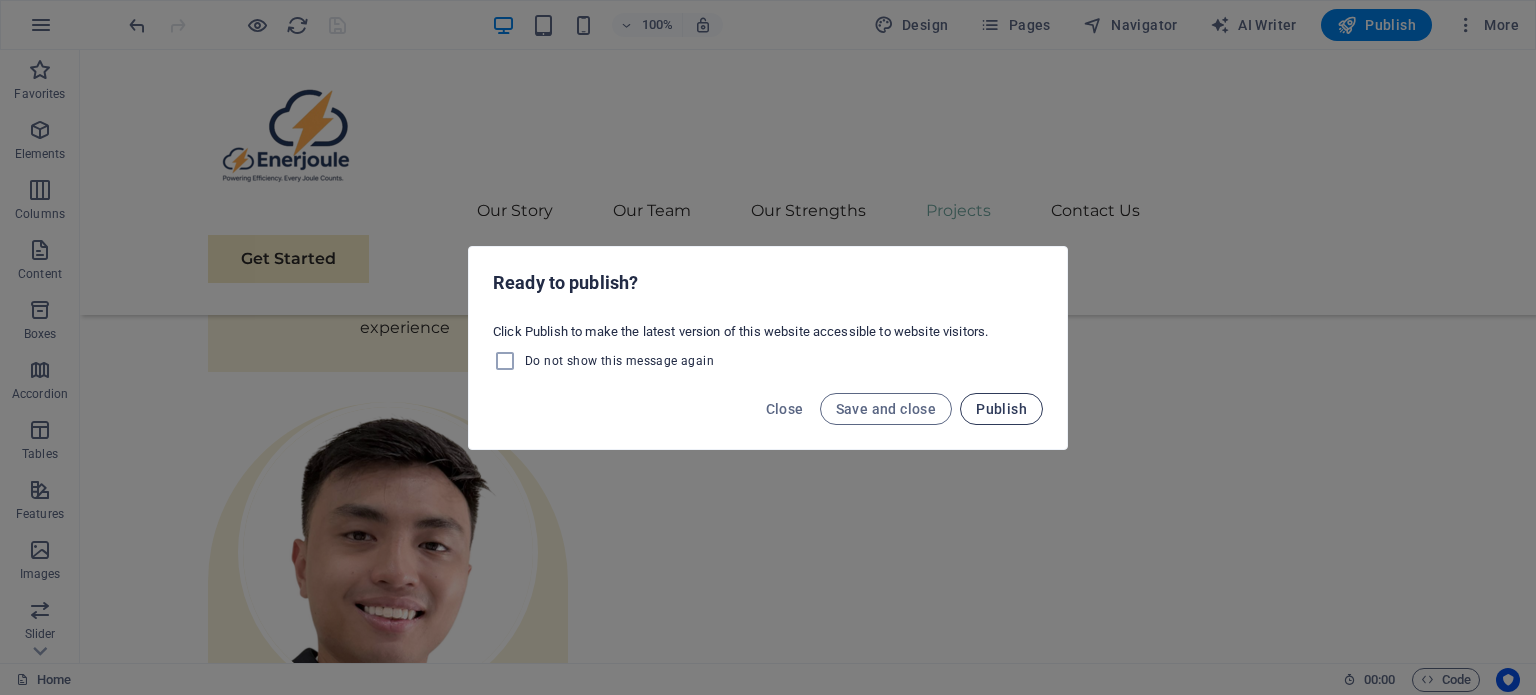 click on "Publish" at bounding box center [1001, 409] 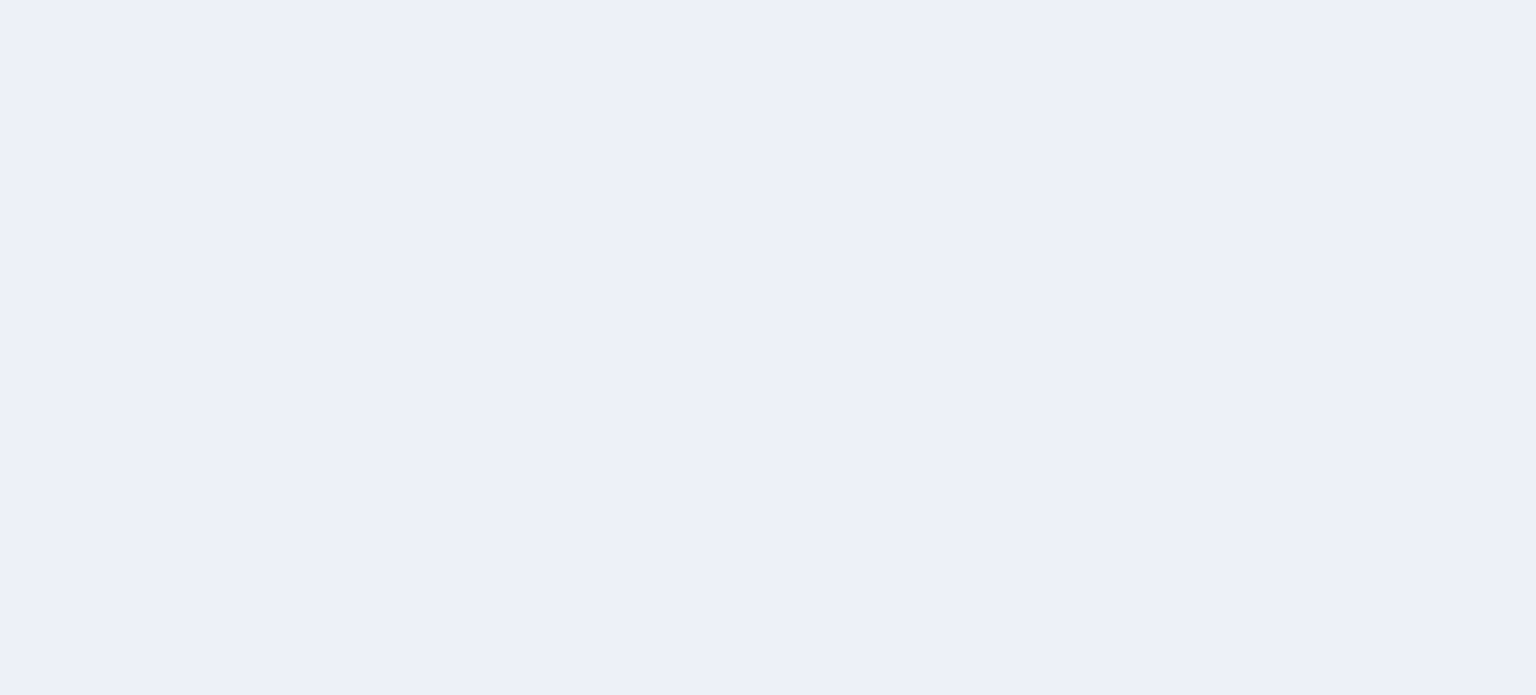 scroll, scrollTop: 0, scrollLeft: 0, axis: both 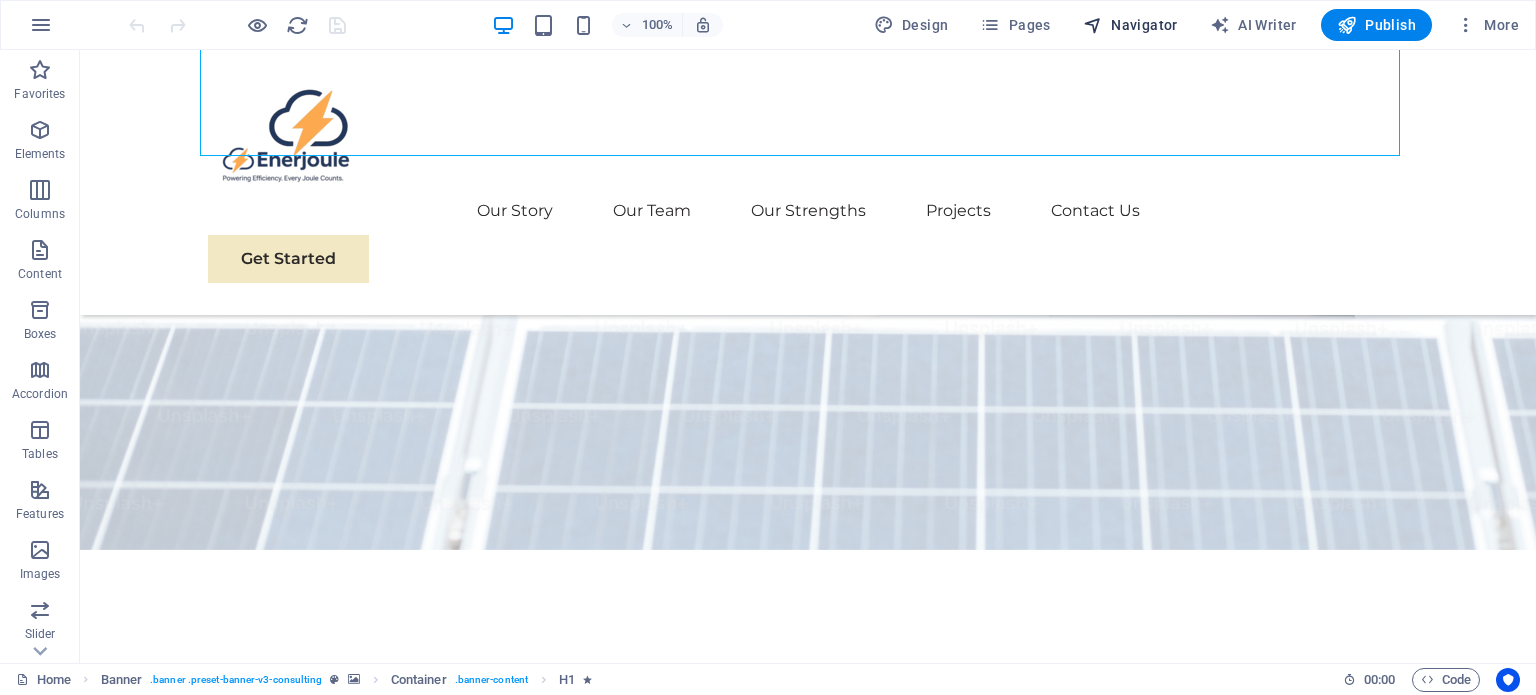 click on "Navigator" at bounding box center [1130, 25] 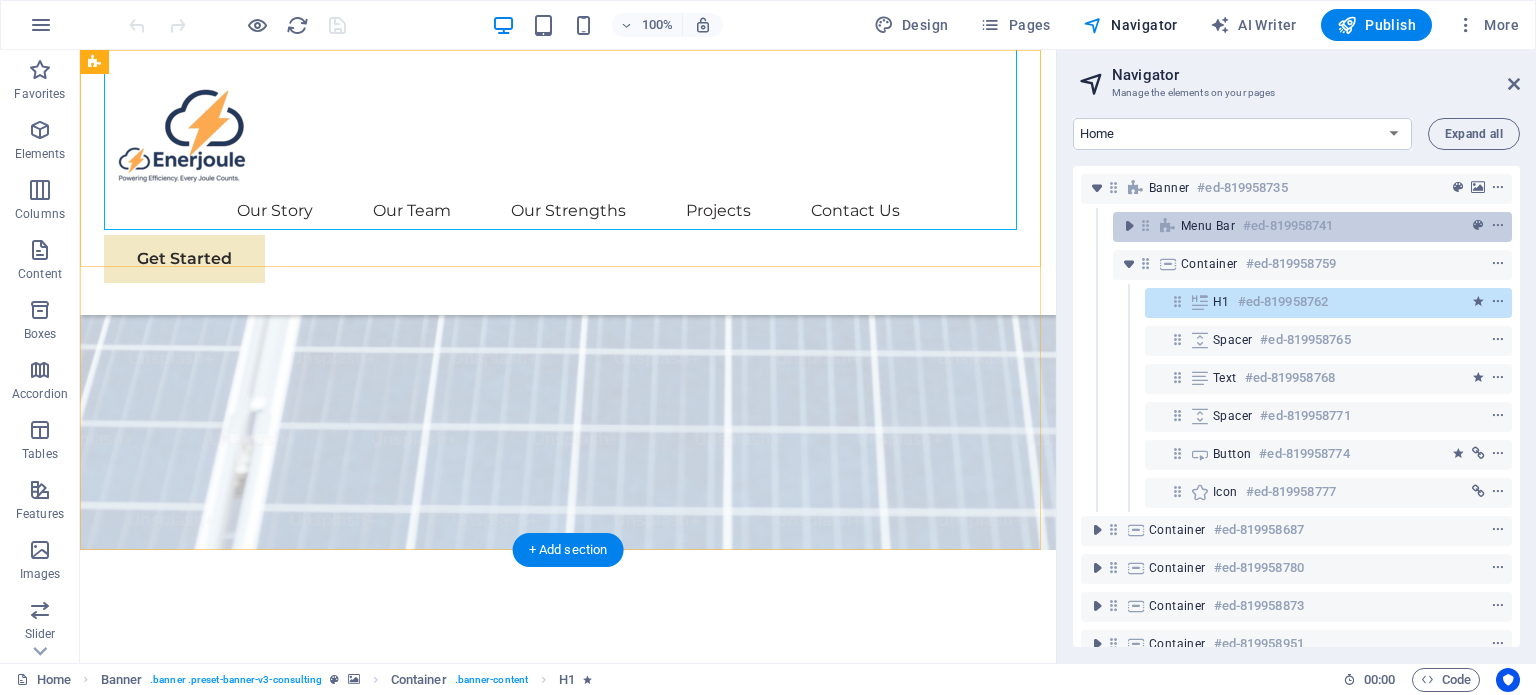 click on "#ed-819958741" at bounding box center [1288, 226] 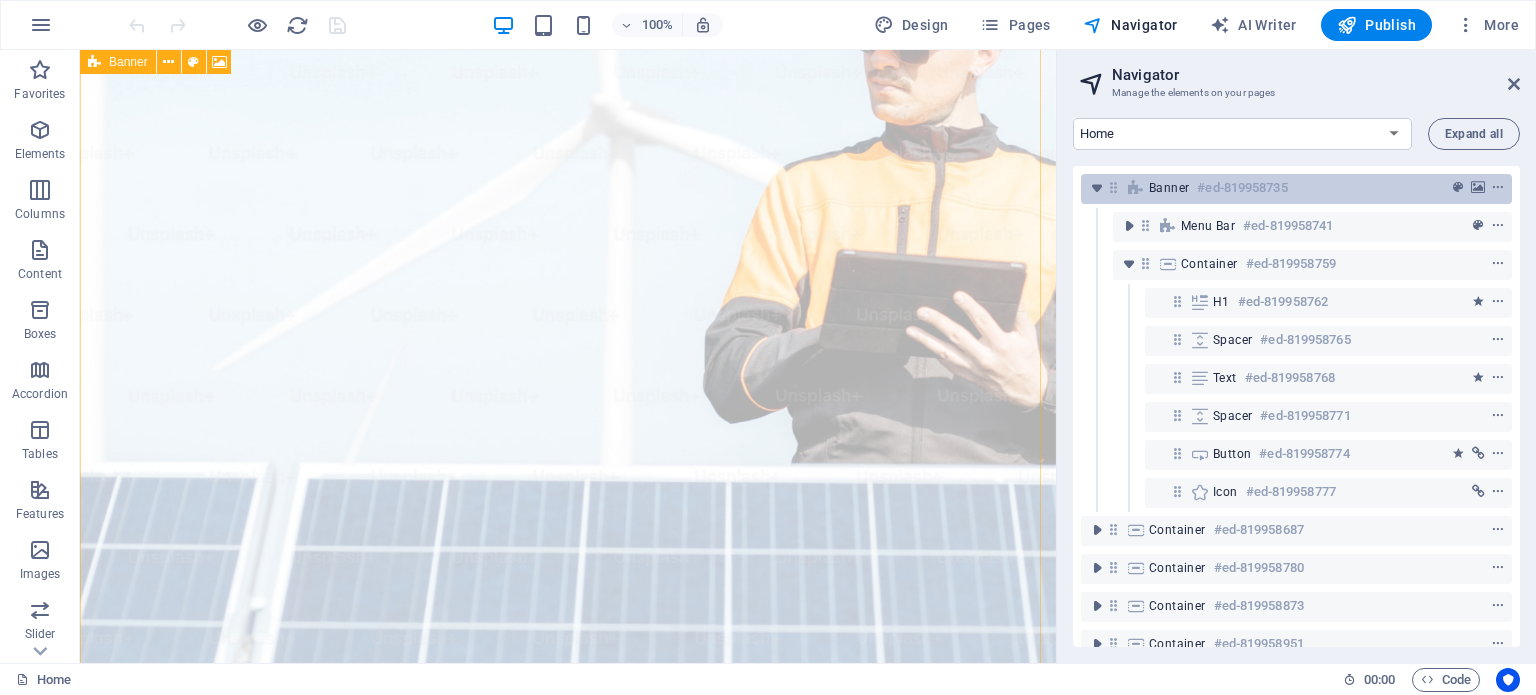 click on "#ed-819958735" at bounding box center (1242, 188) 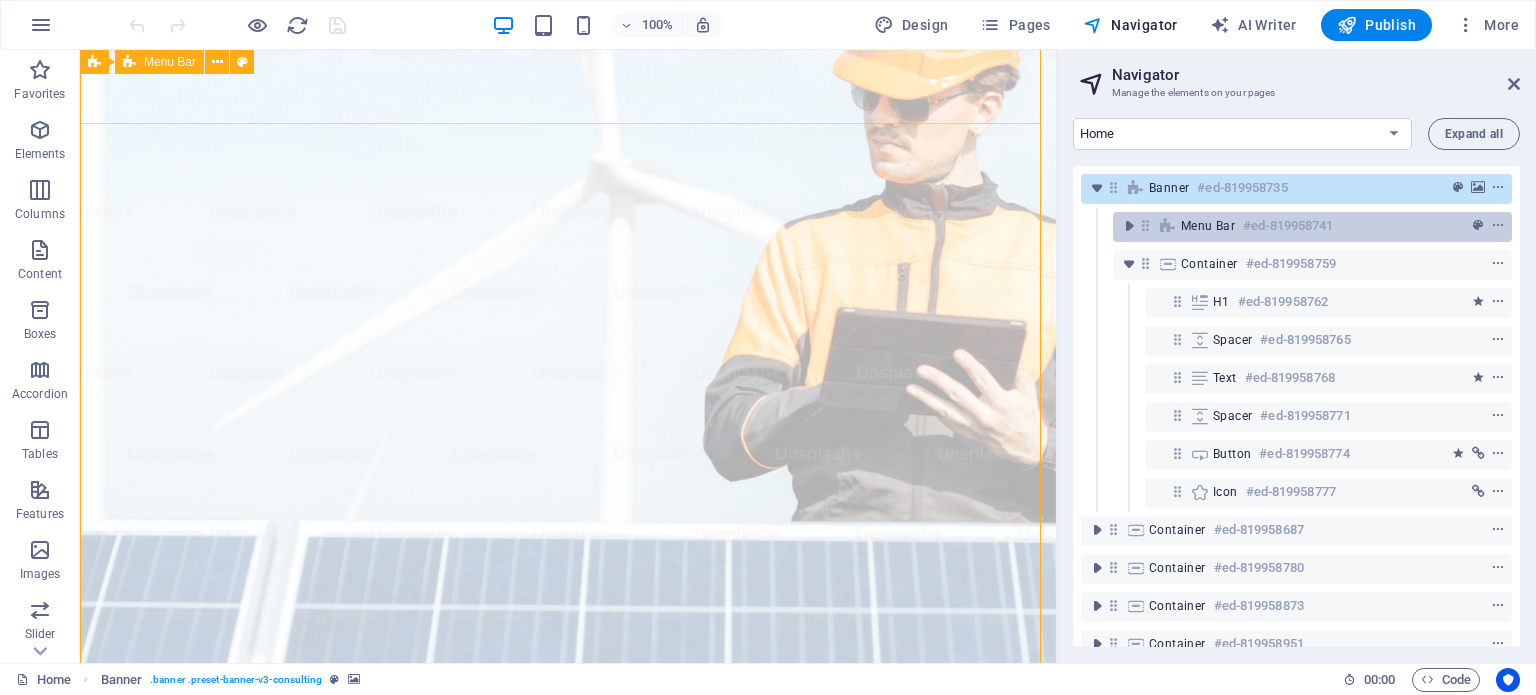 click on "#ed-819958741" at bounding box center [1288, 226] 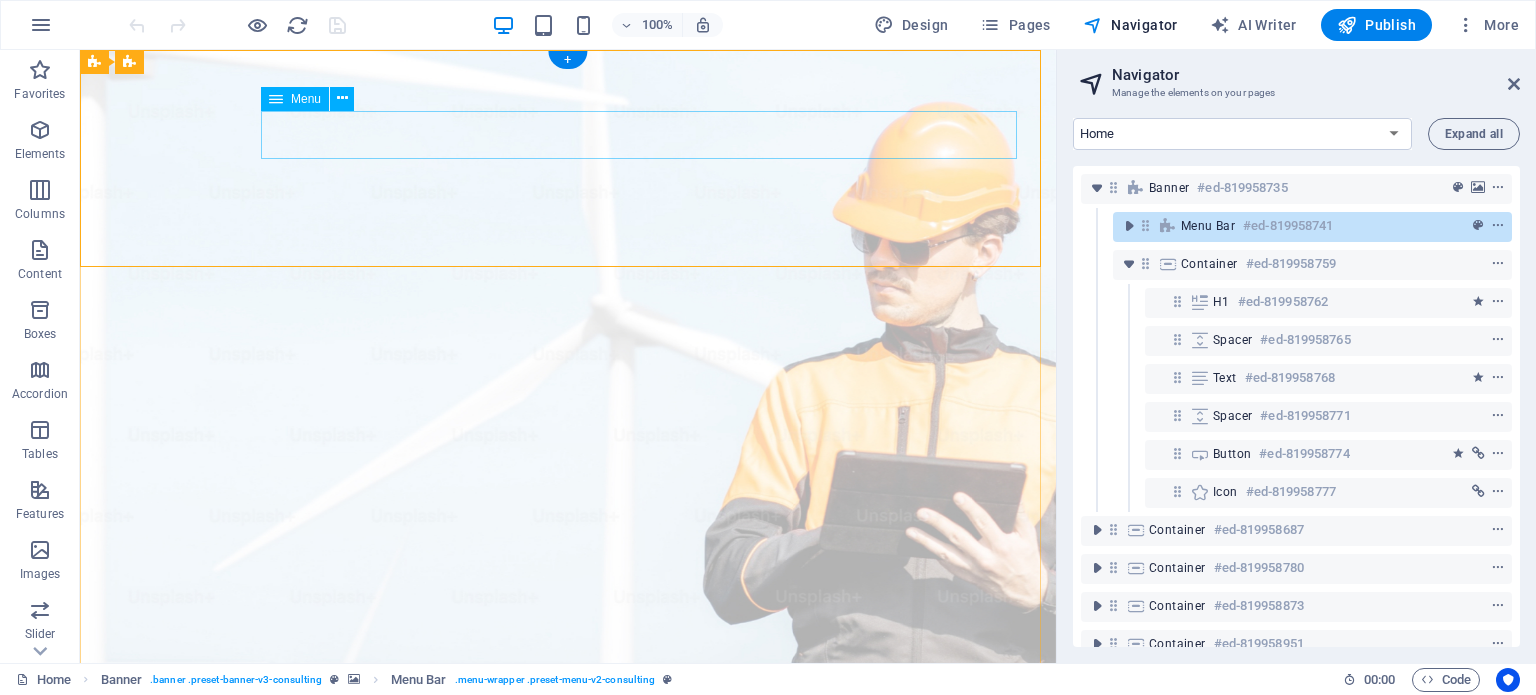 click on "Our Story Our Team Our Strengths Projects Contact Us" at bounding box center (568, 1111) 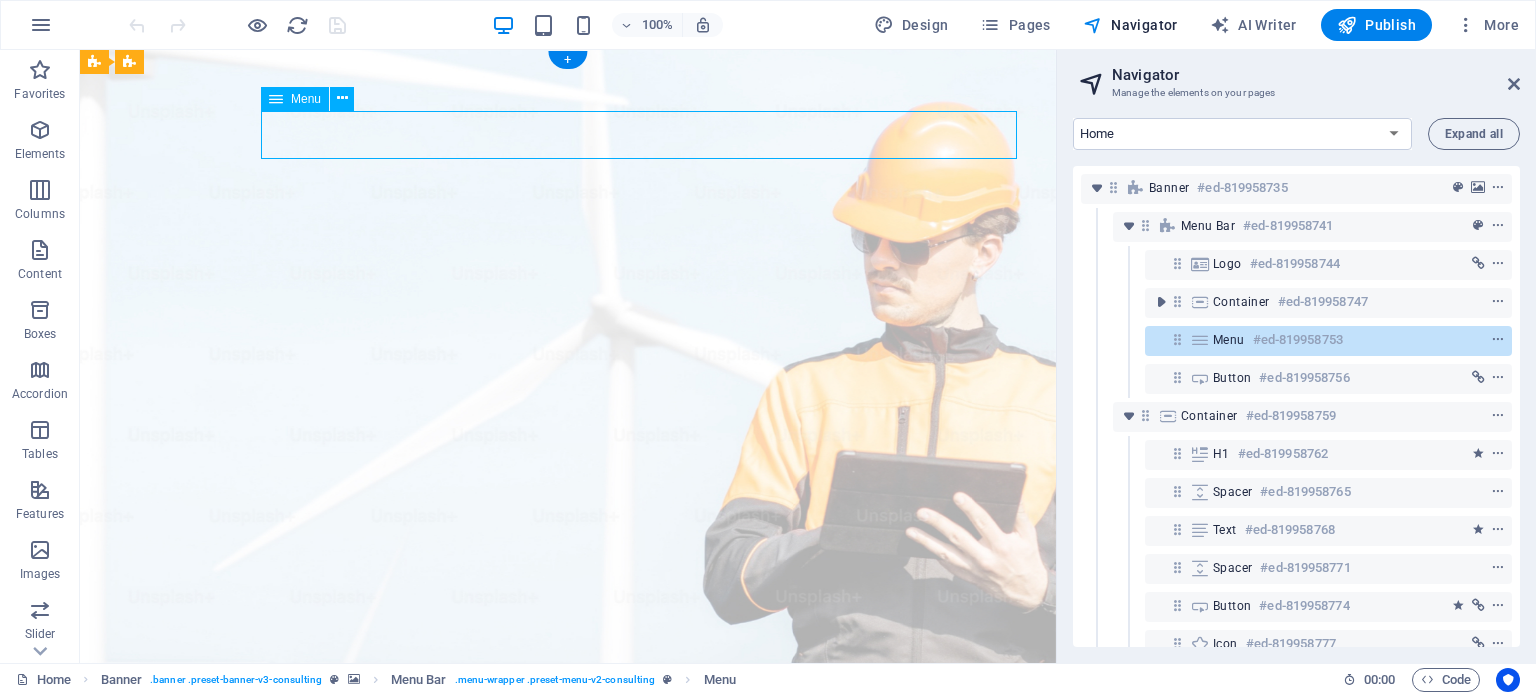 click on "Our Story Our Team Our Strengths Projects Contact Us" at bounding box center [568, 1111] 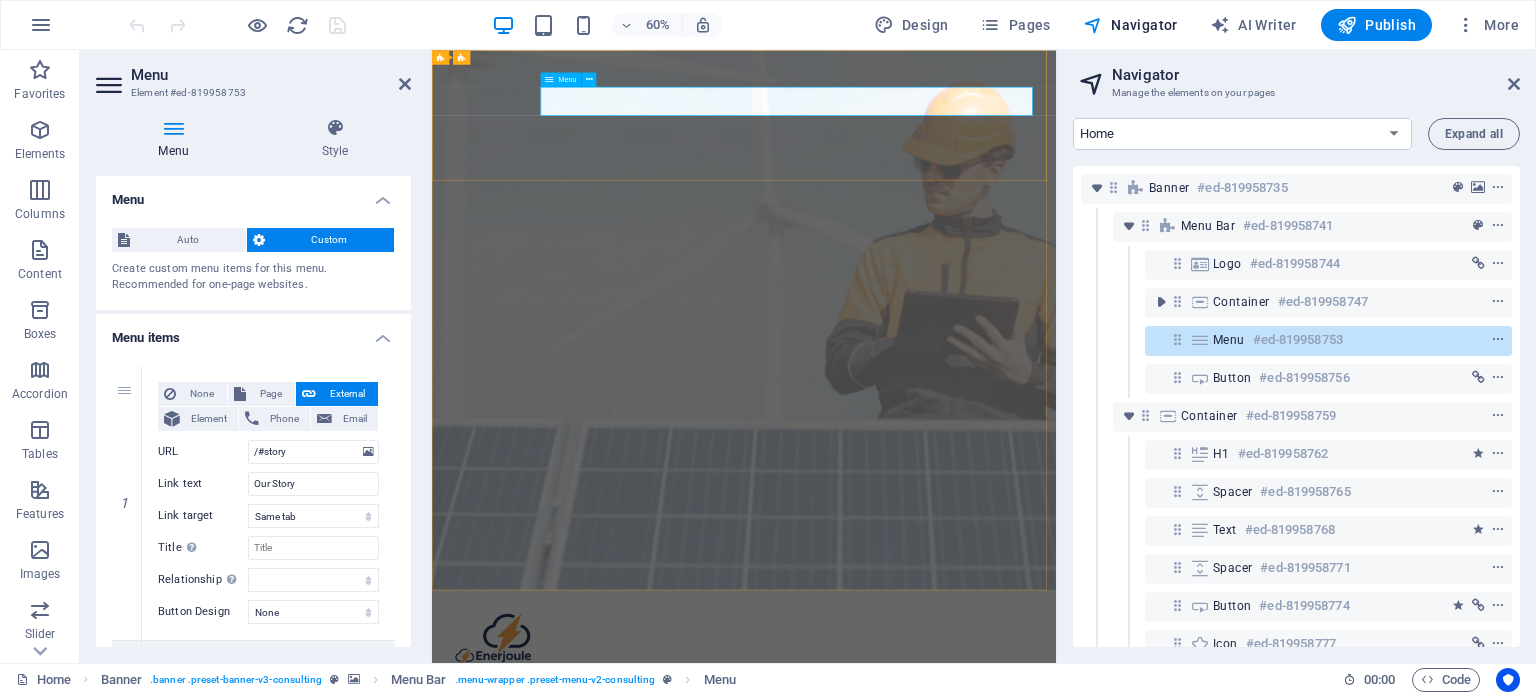 click on "Our Story Our Team Our Strengths Projects Contact Us" at bounding box center (952, 1111) 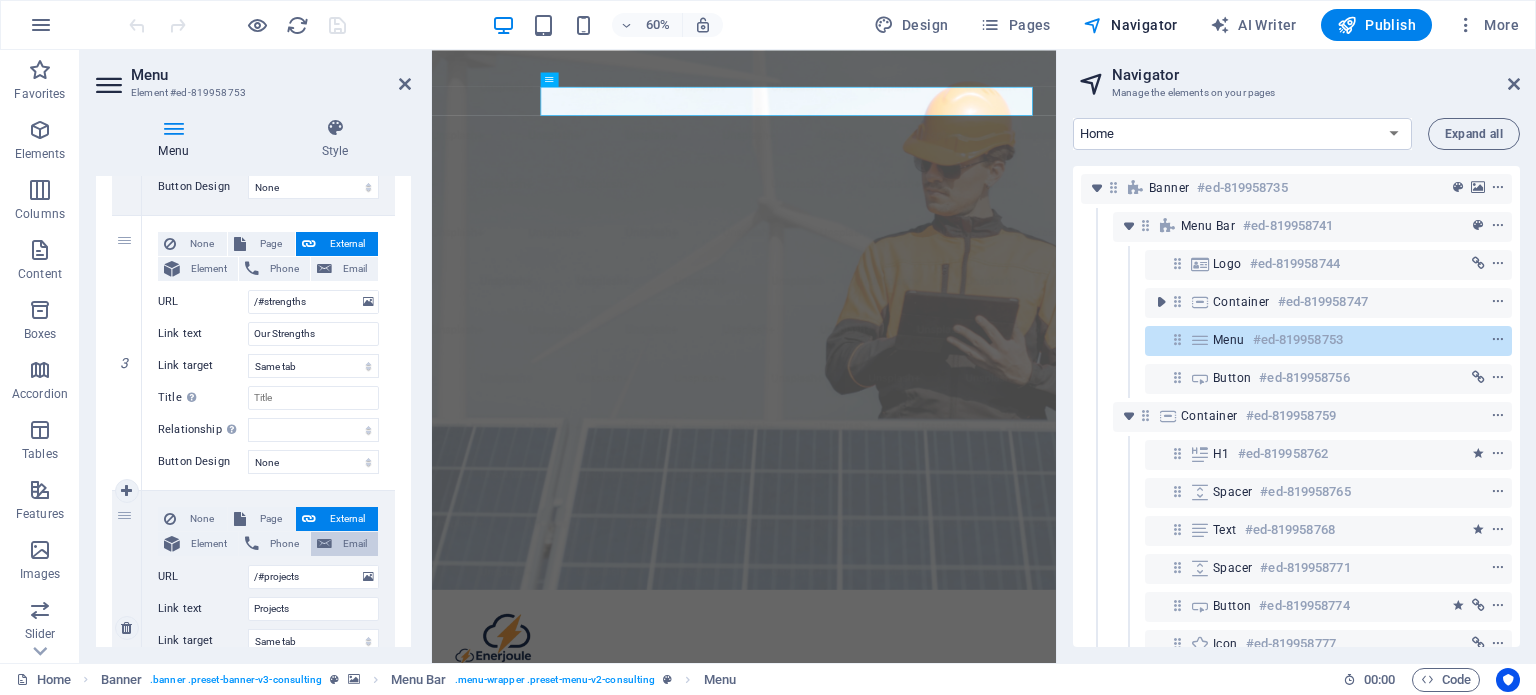 scroll, scrollTop: 800, scrollLeft: 0, axis: vertical 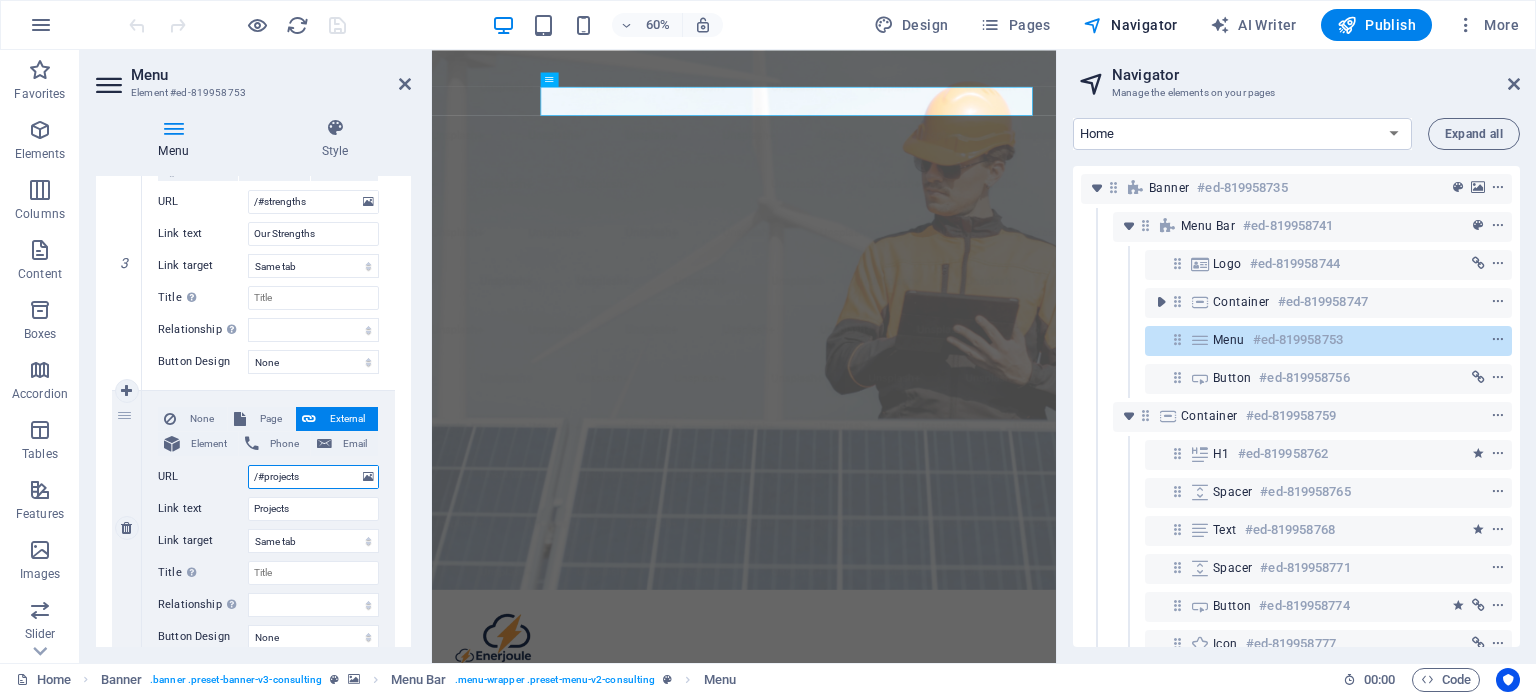 click on "/#projects" at bounding box center (313, 477) 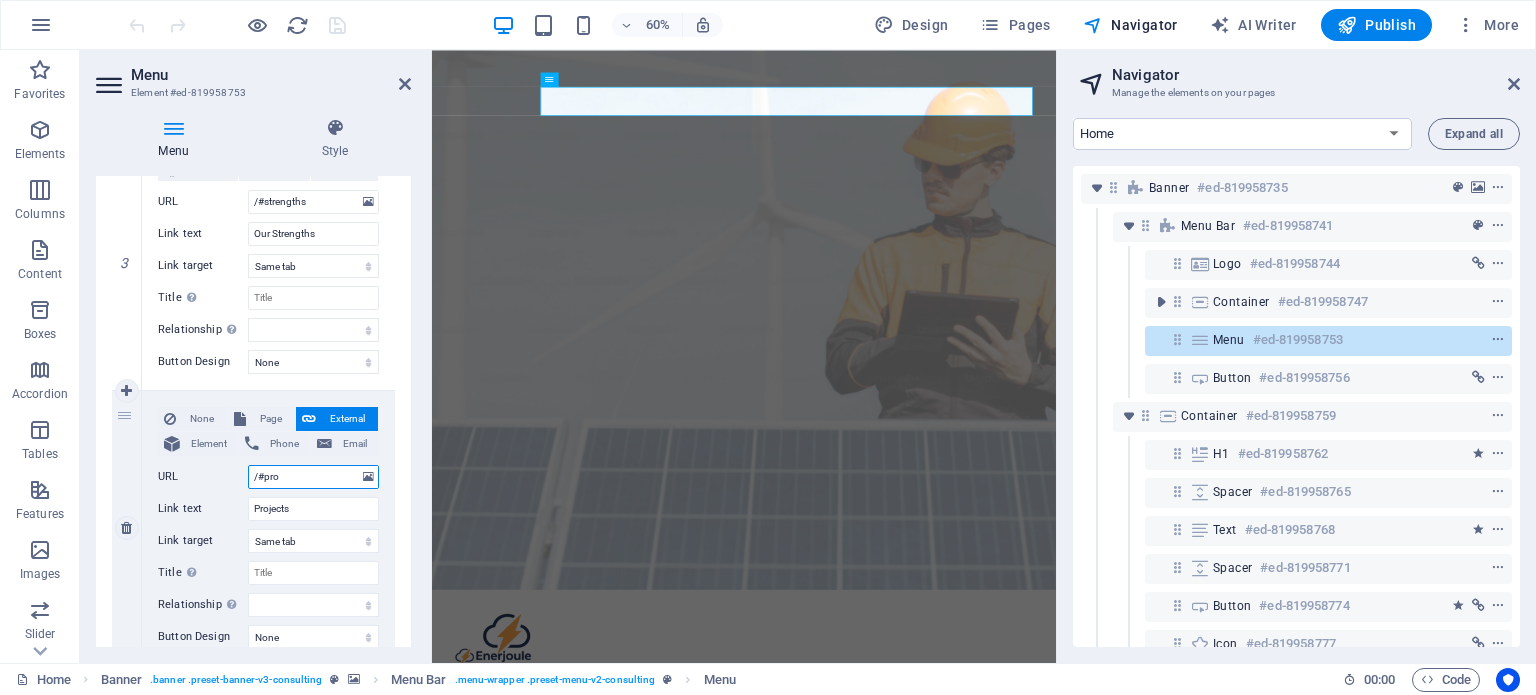 type on "/#pr" 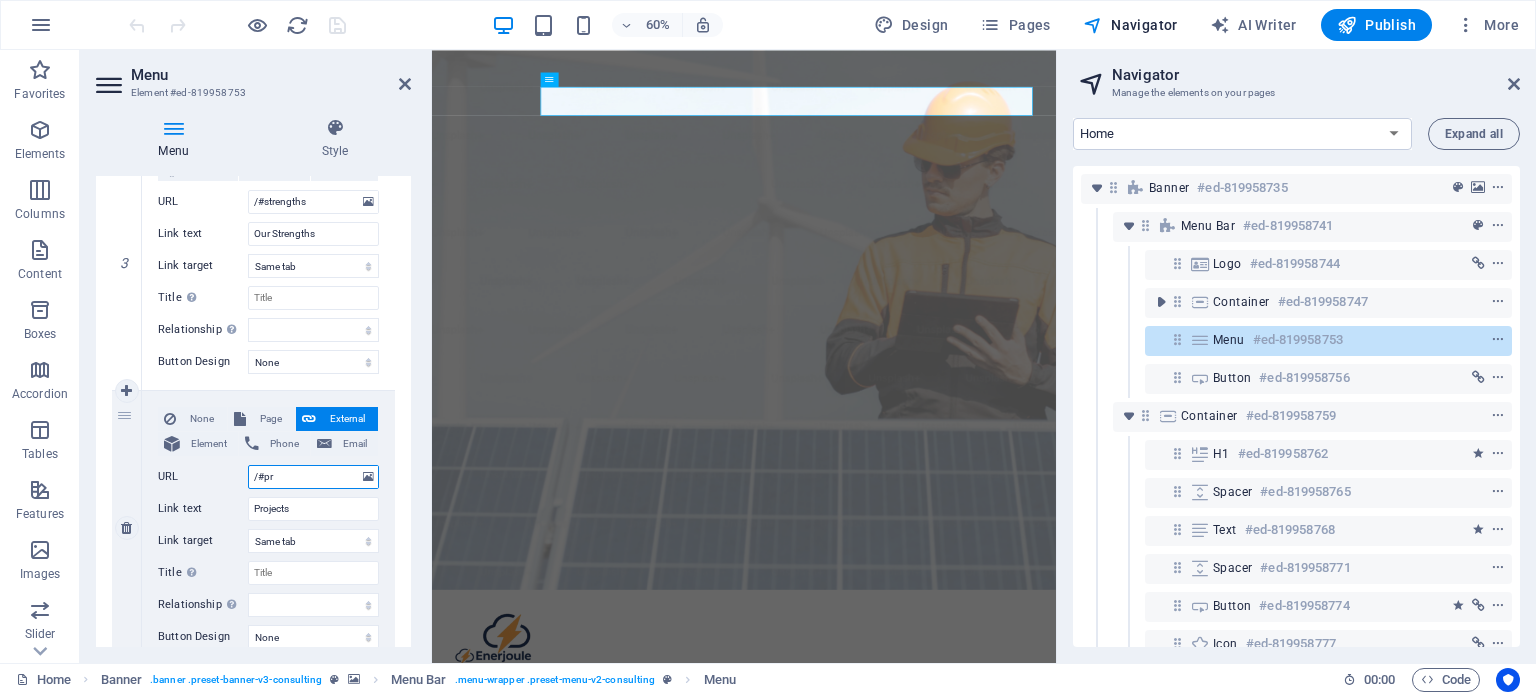 select 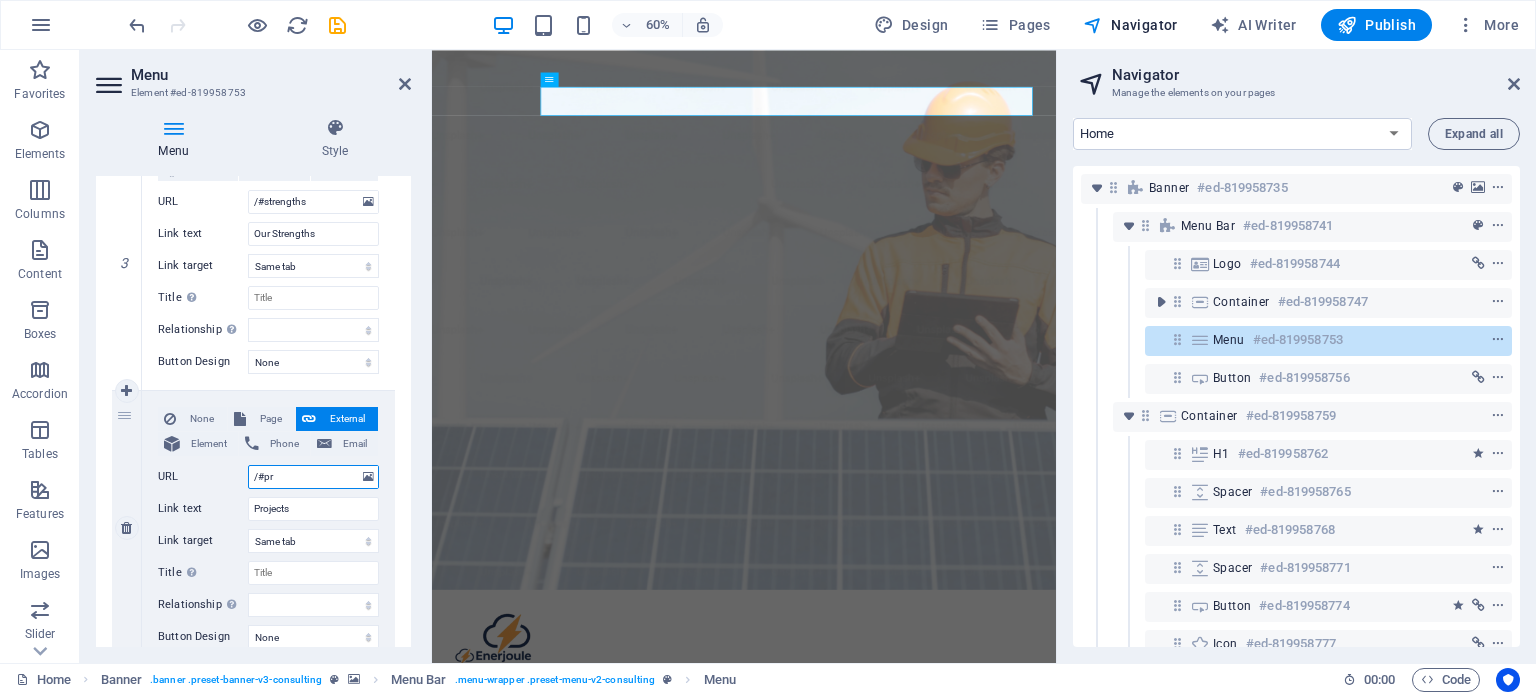 type on "/#p" 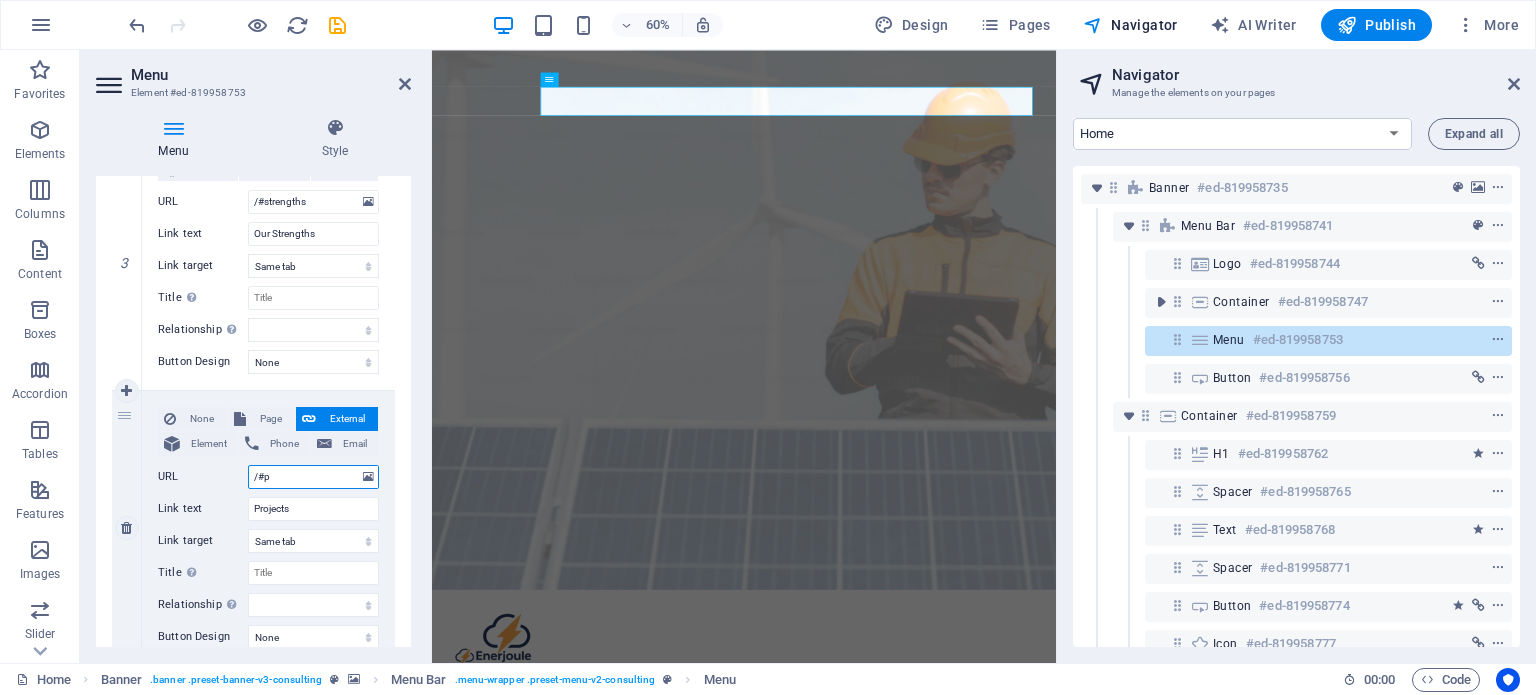 select 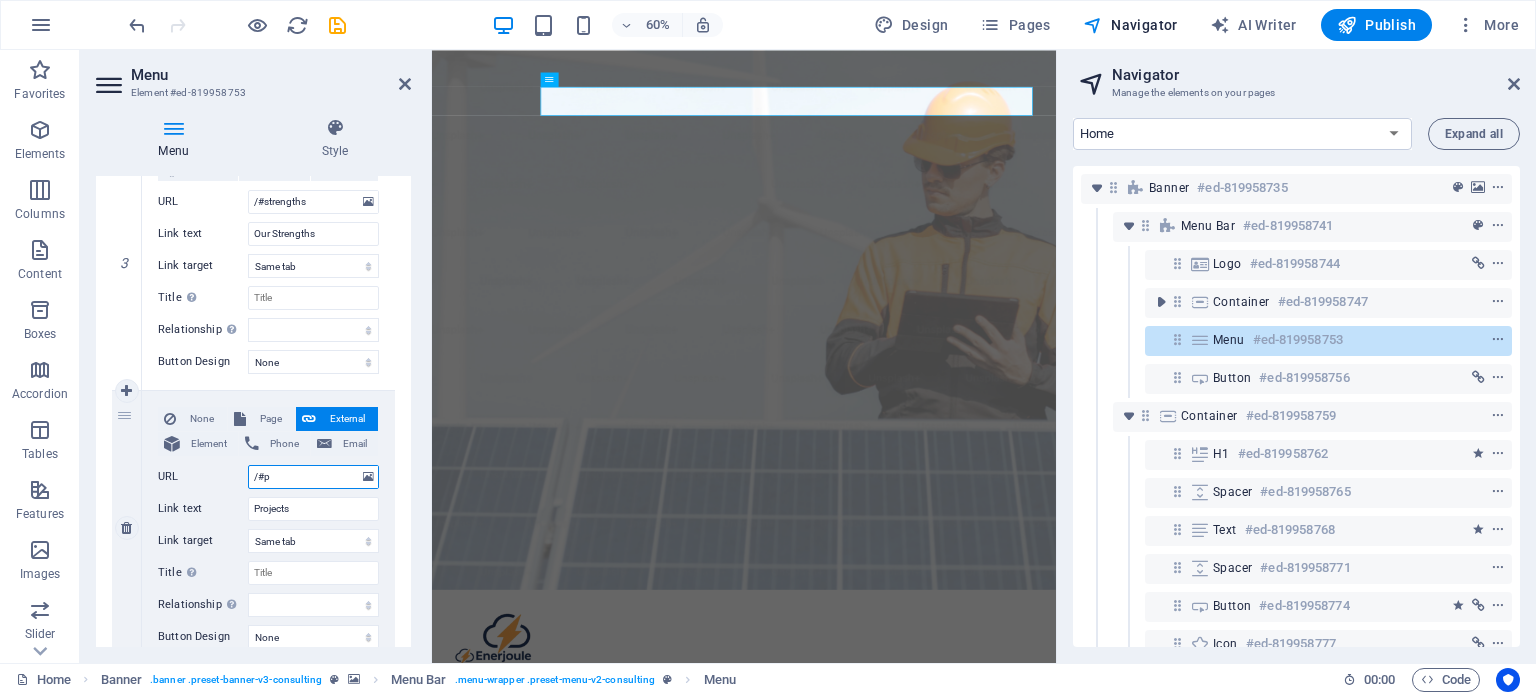 select 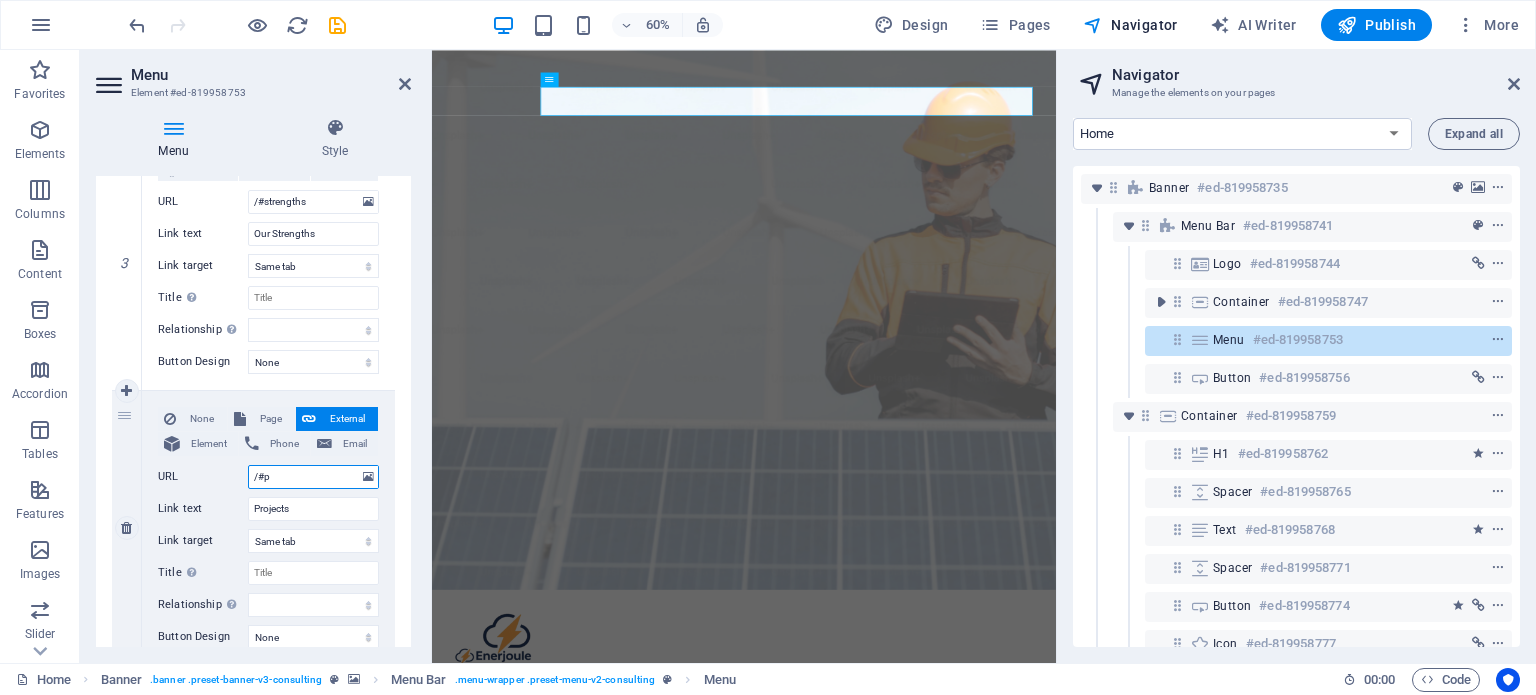 type on "/#" 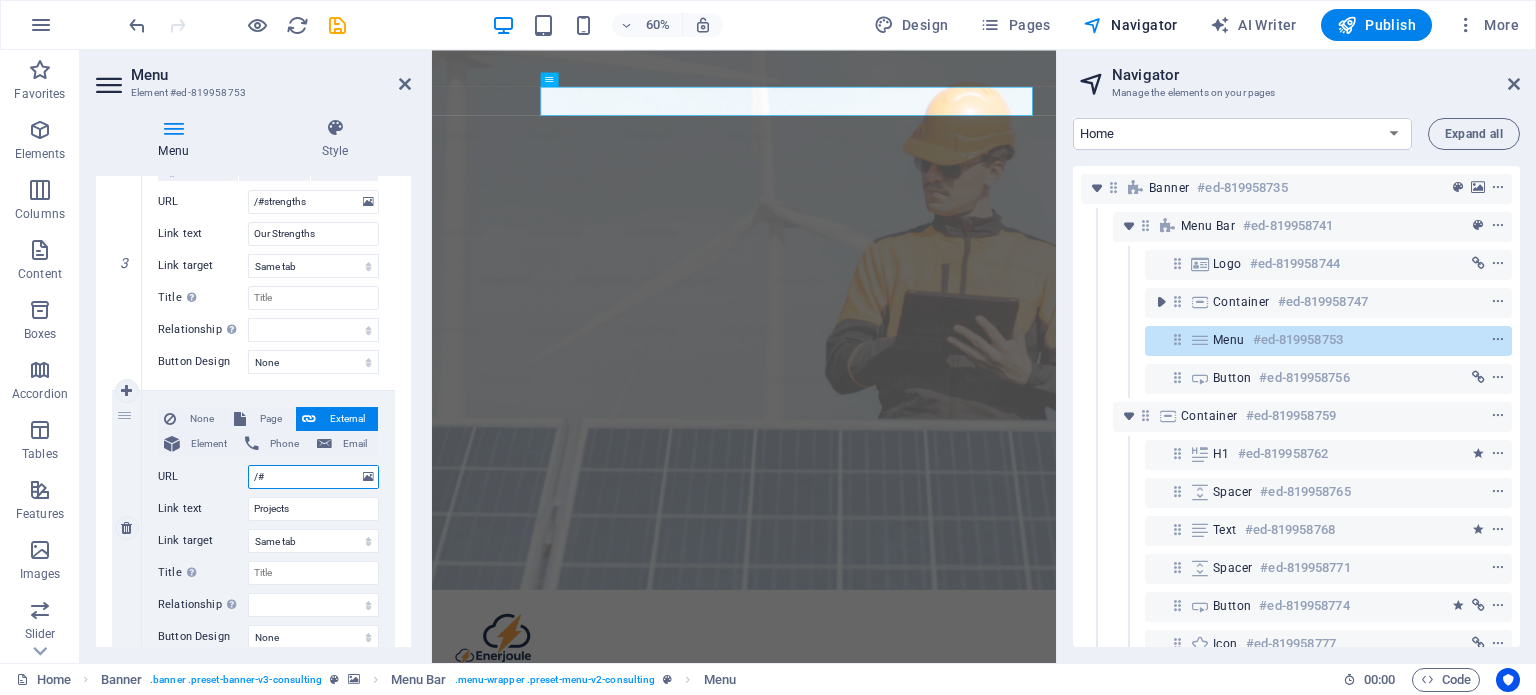 select 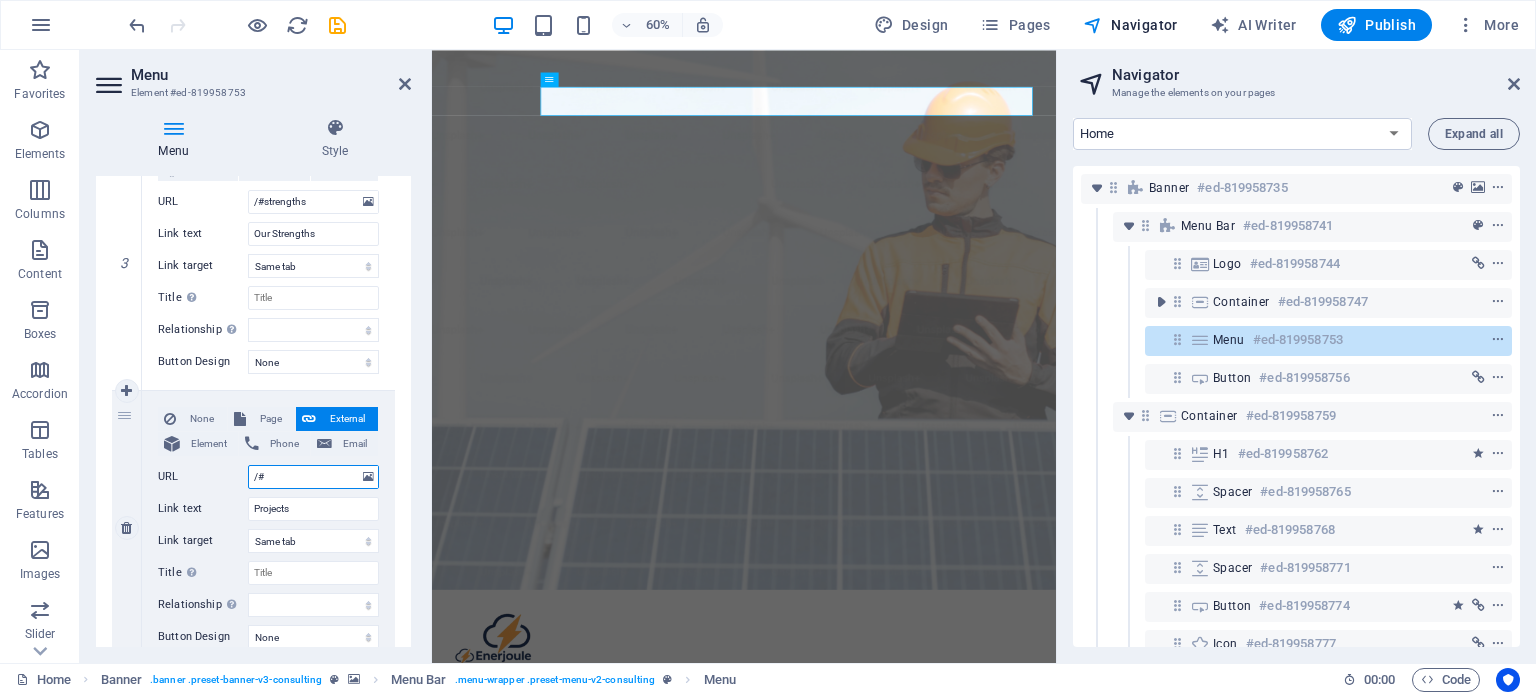 select 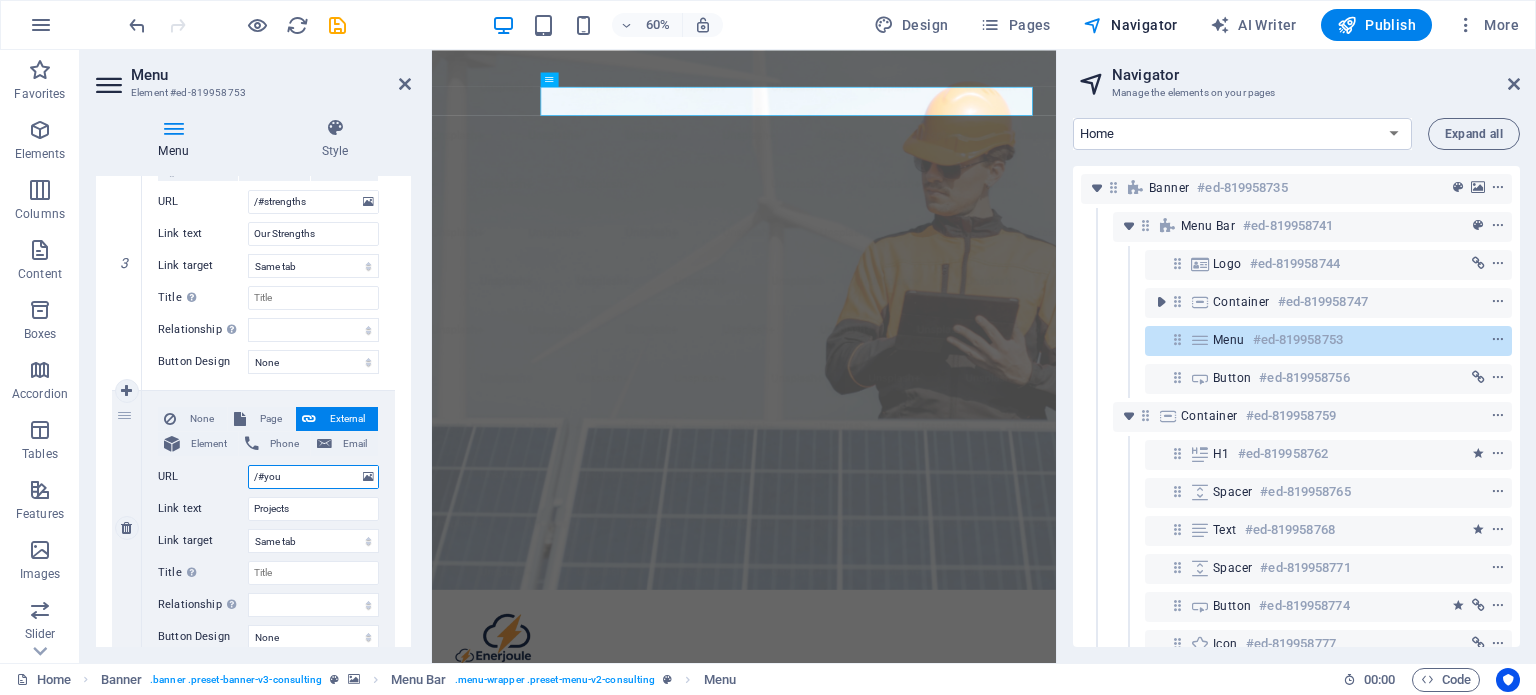 type on "/#your" 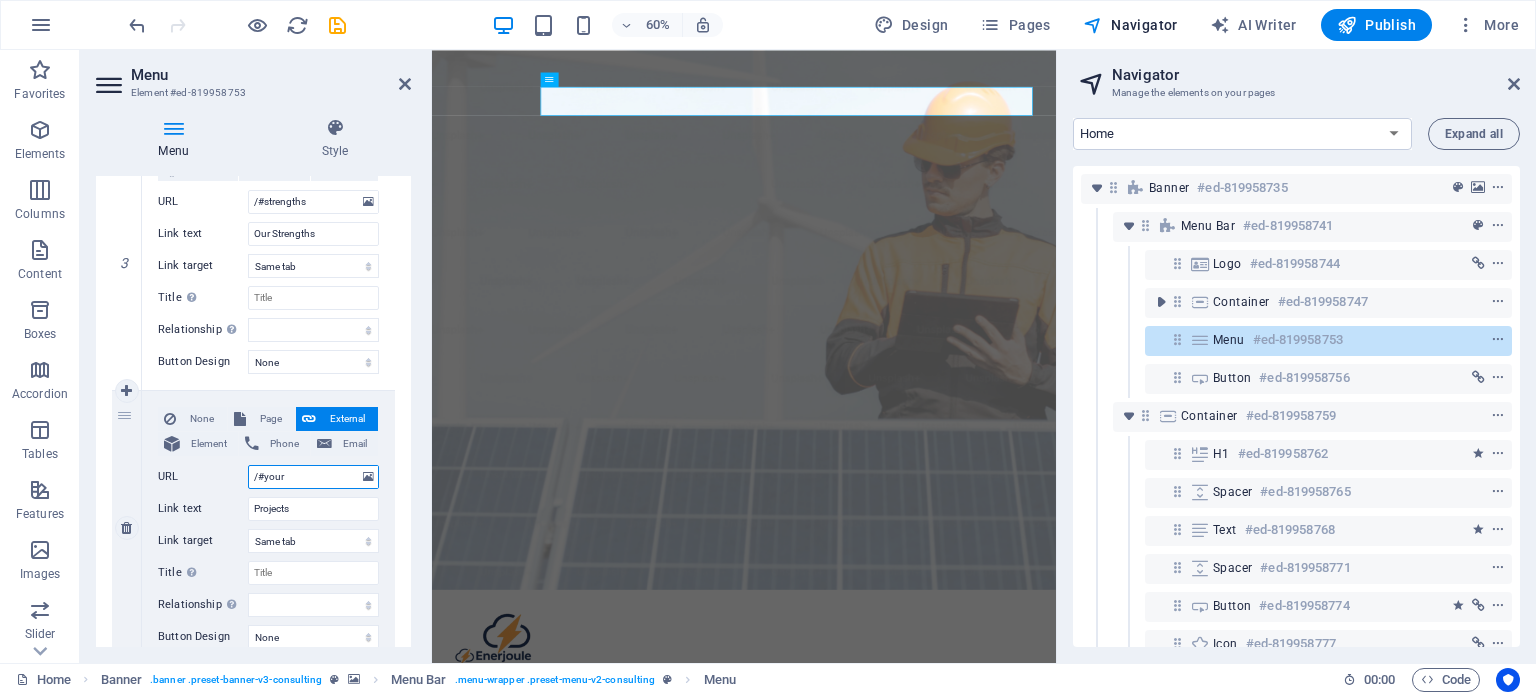 select 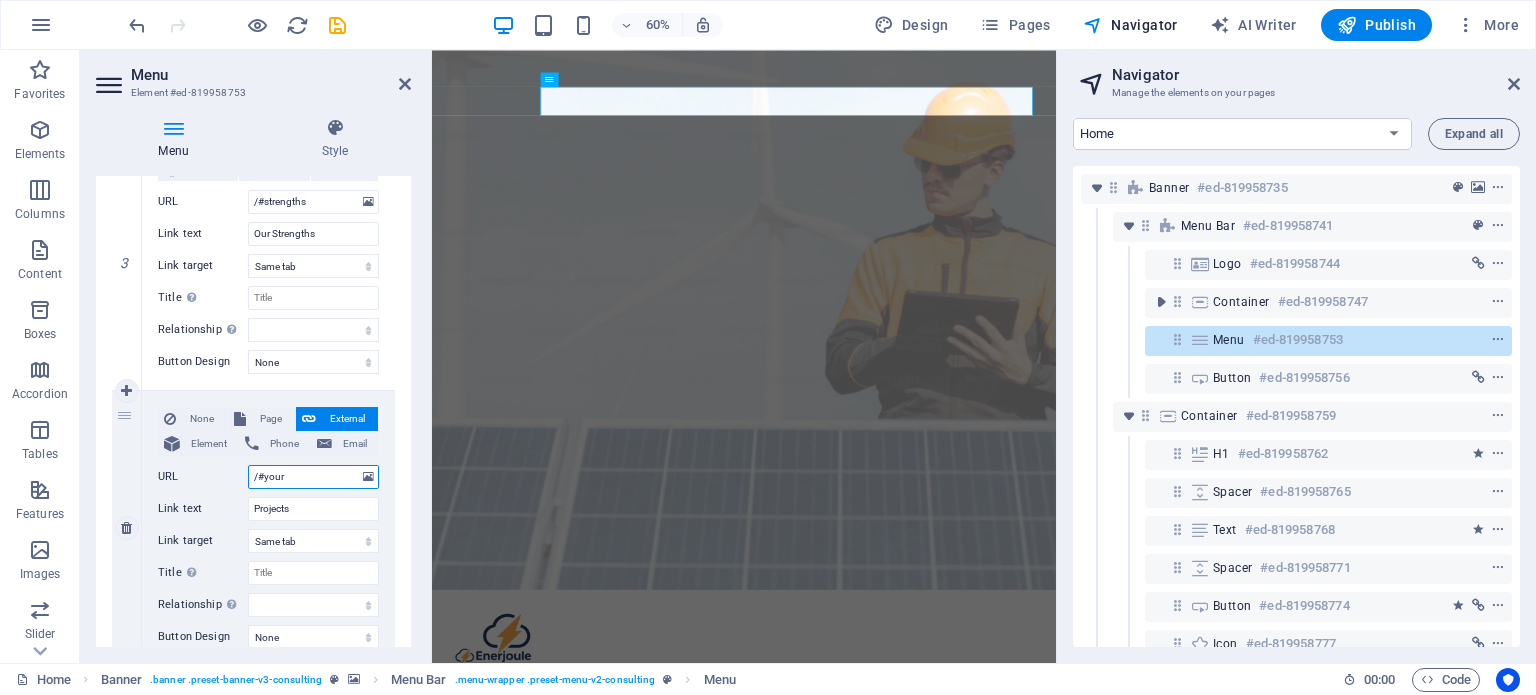 type on "/#your B" 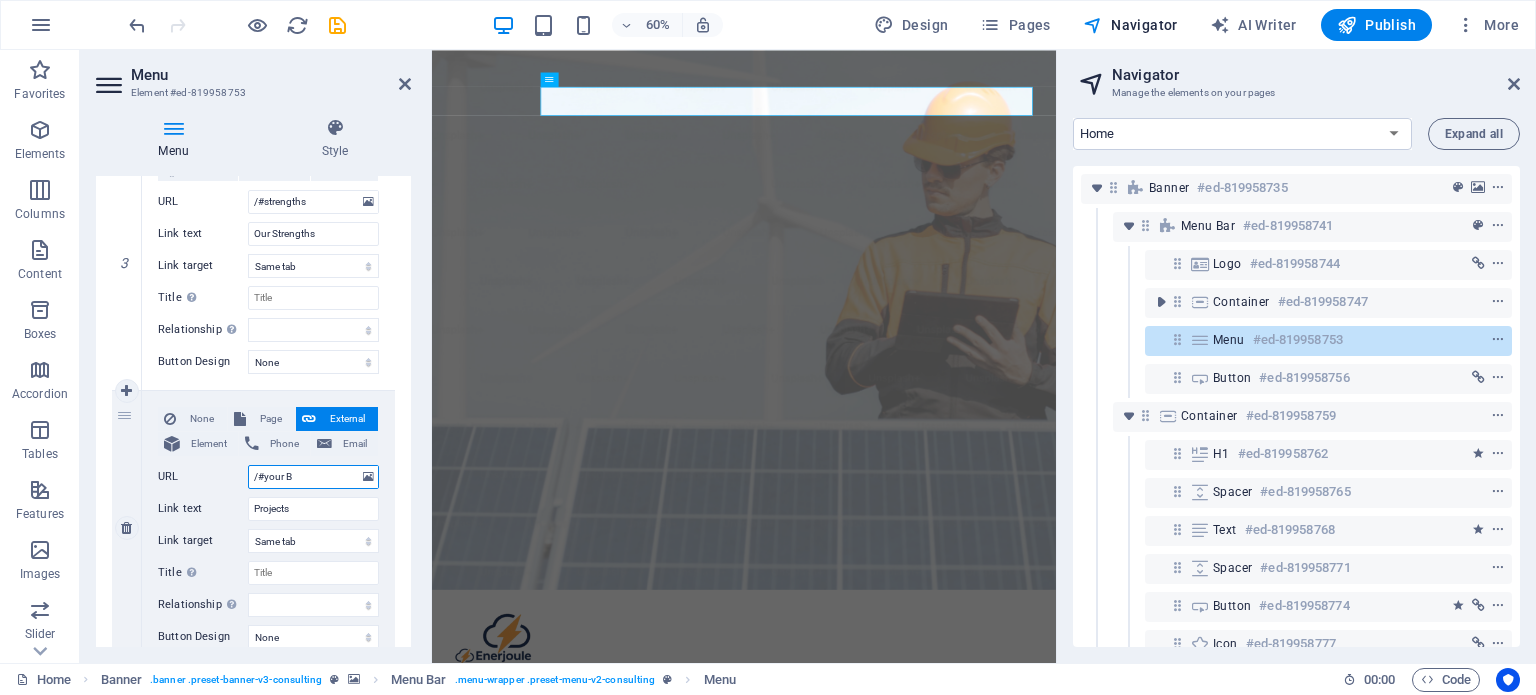 select 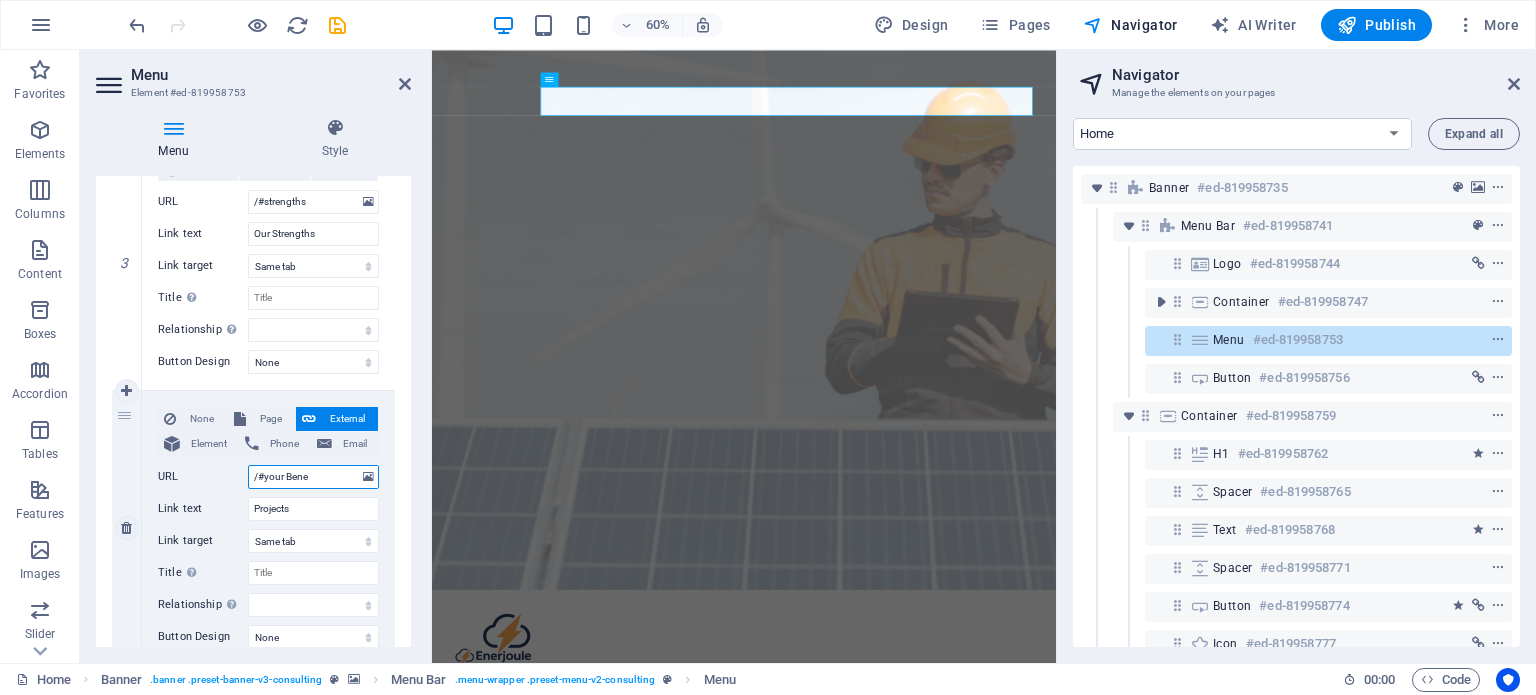 type on "/#your Benef" 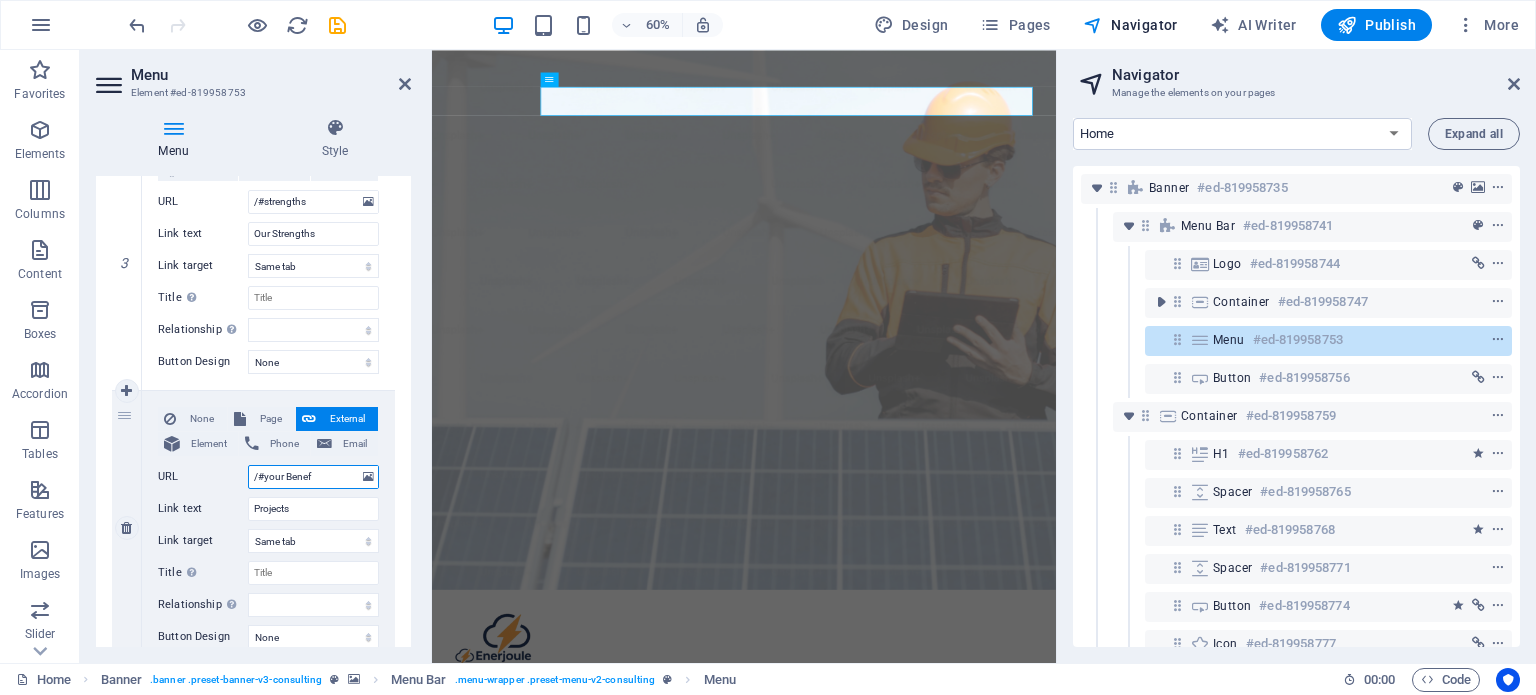 select 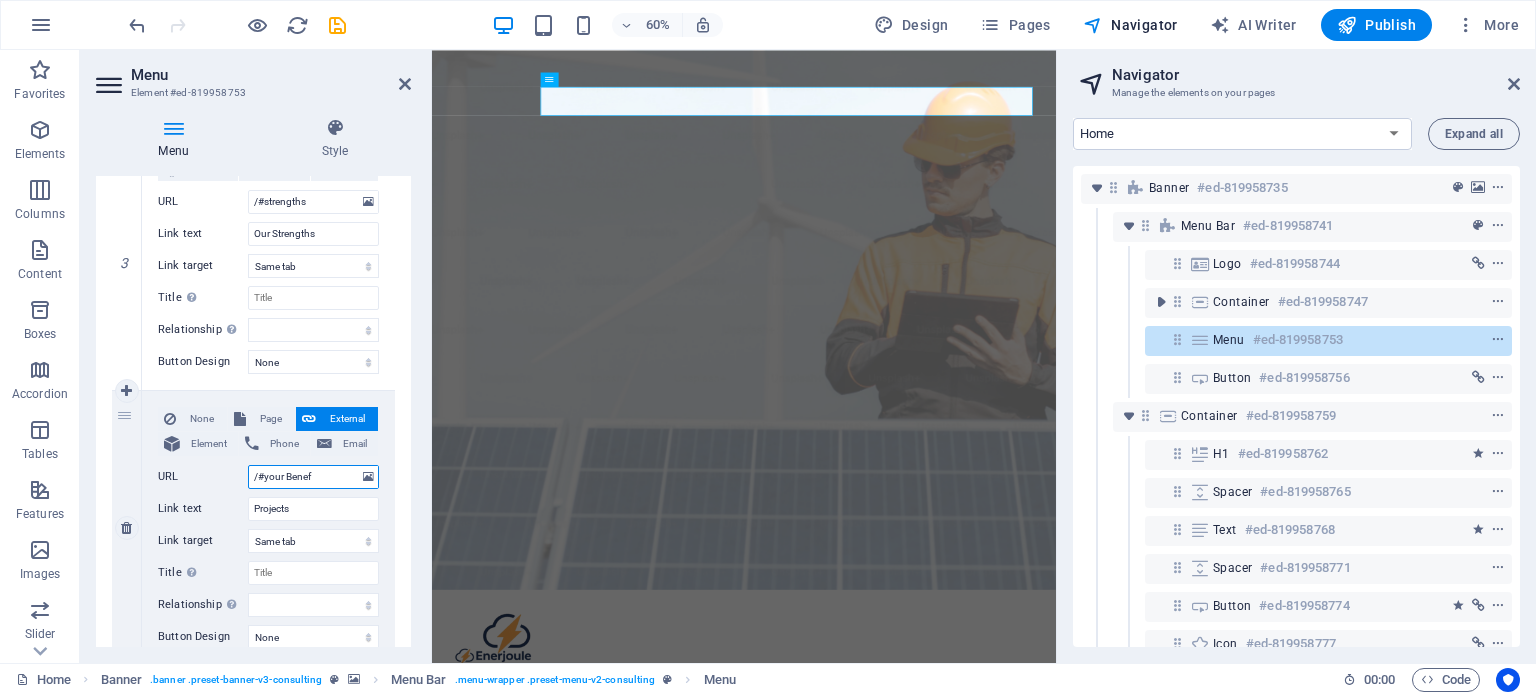 select 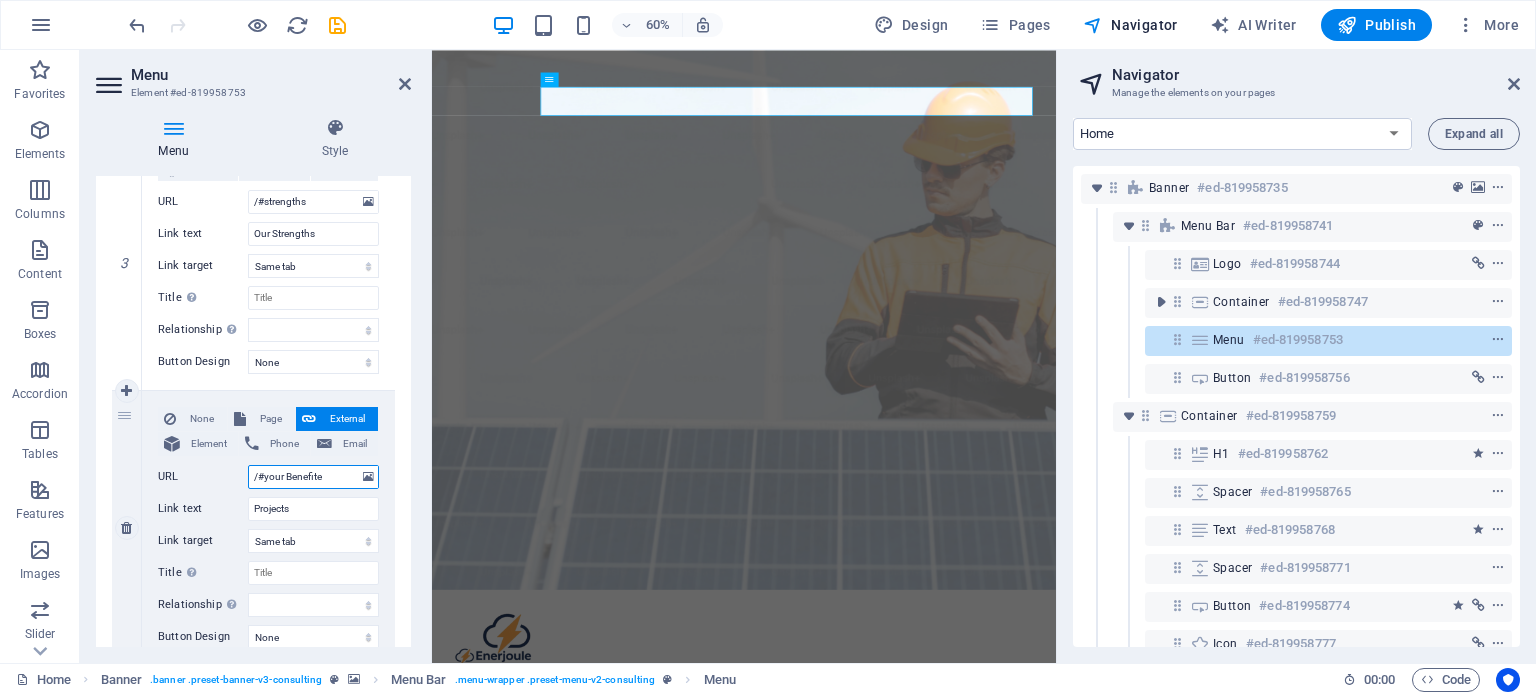 type on "/#your Benefites" 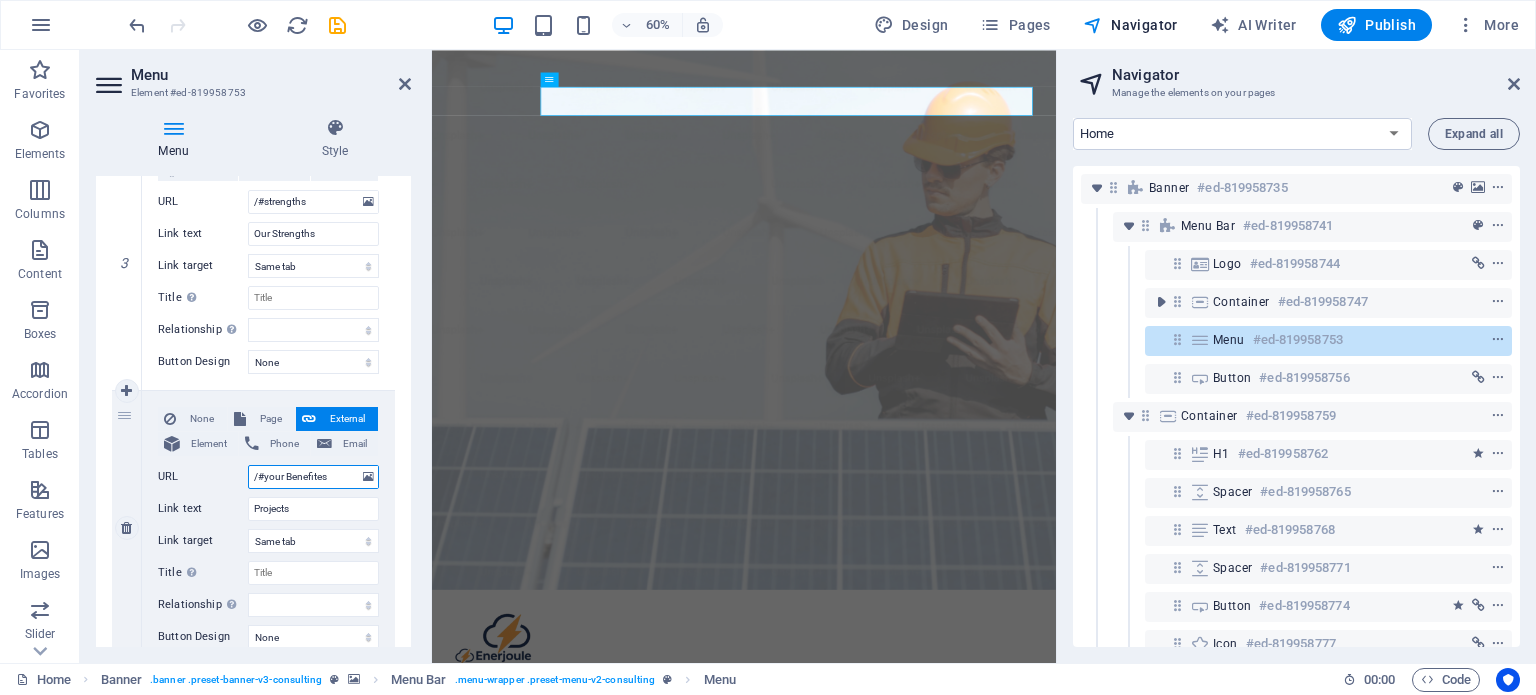 select 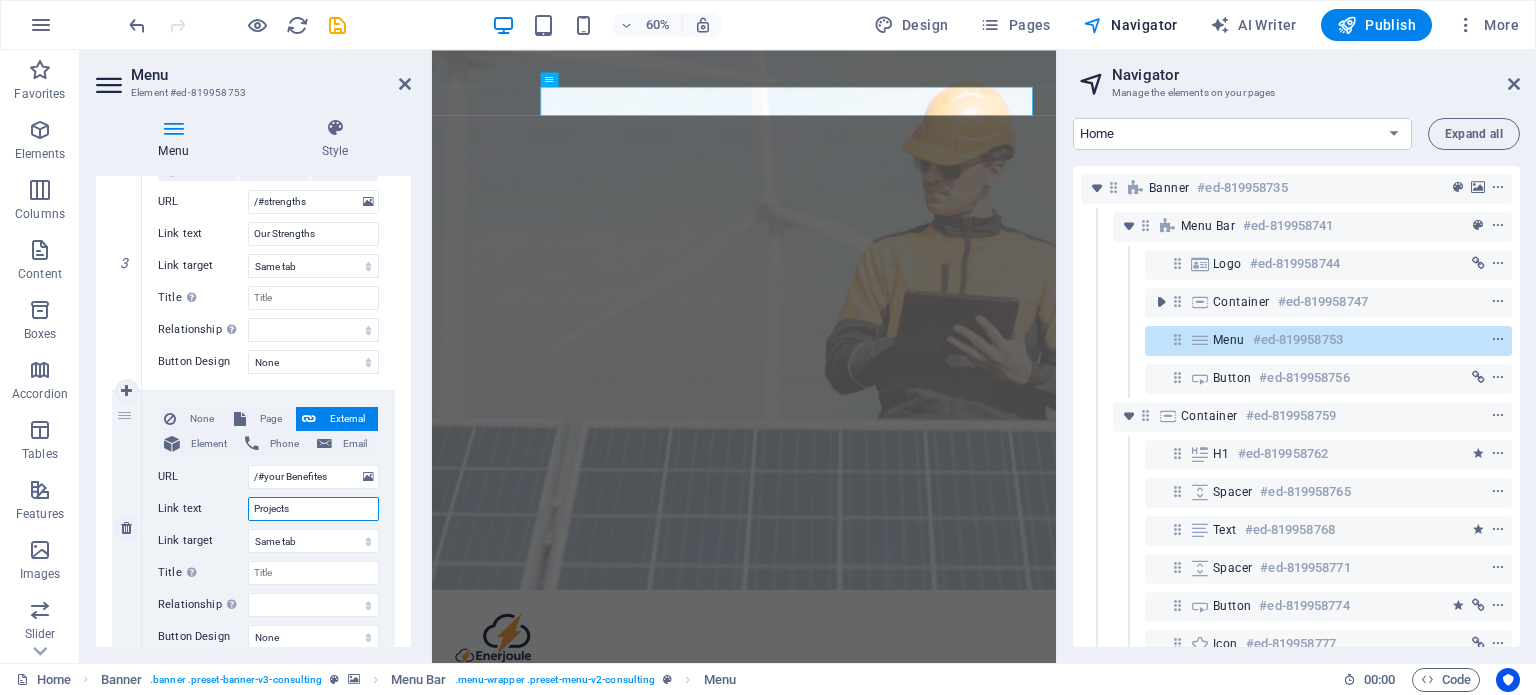 click on "Projects" at bounding box center [313, 509] 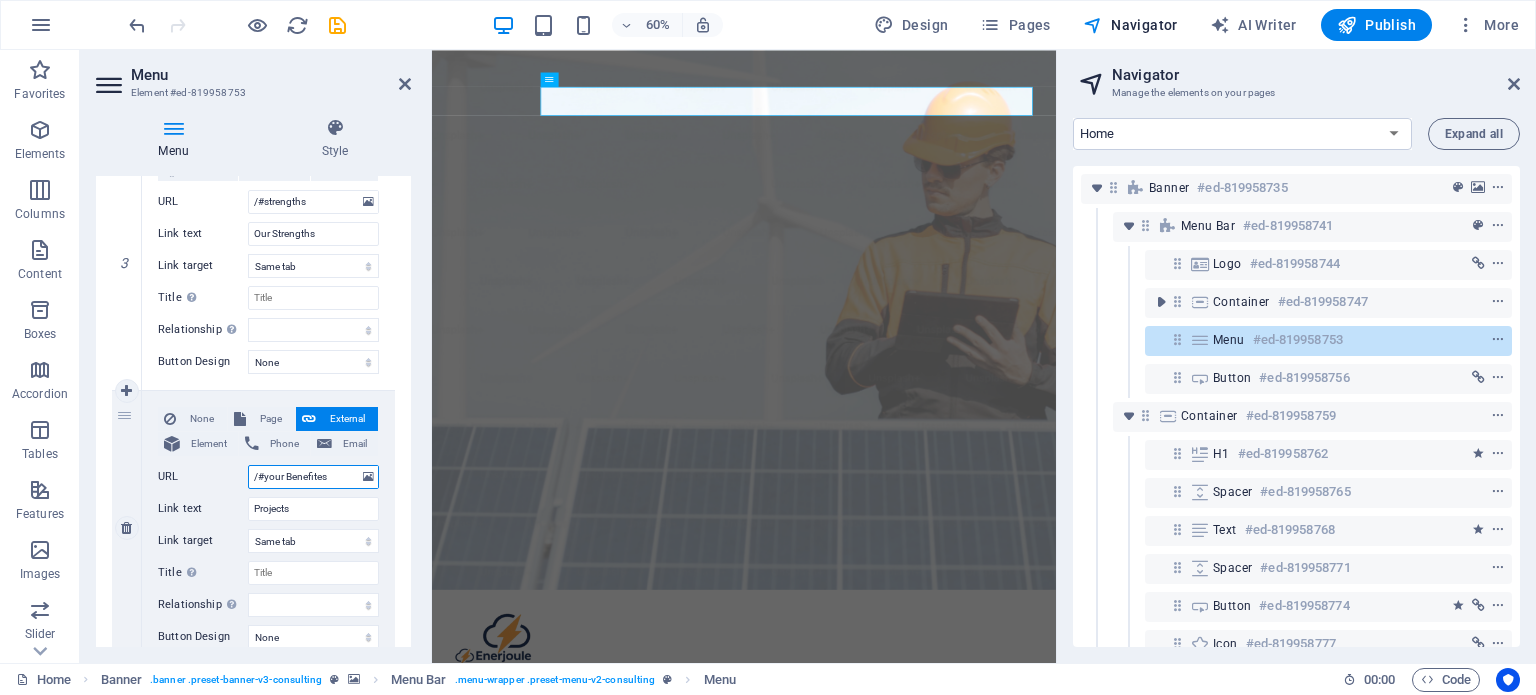 click on "/#your Benefites" at bounding box center (313, 477) 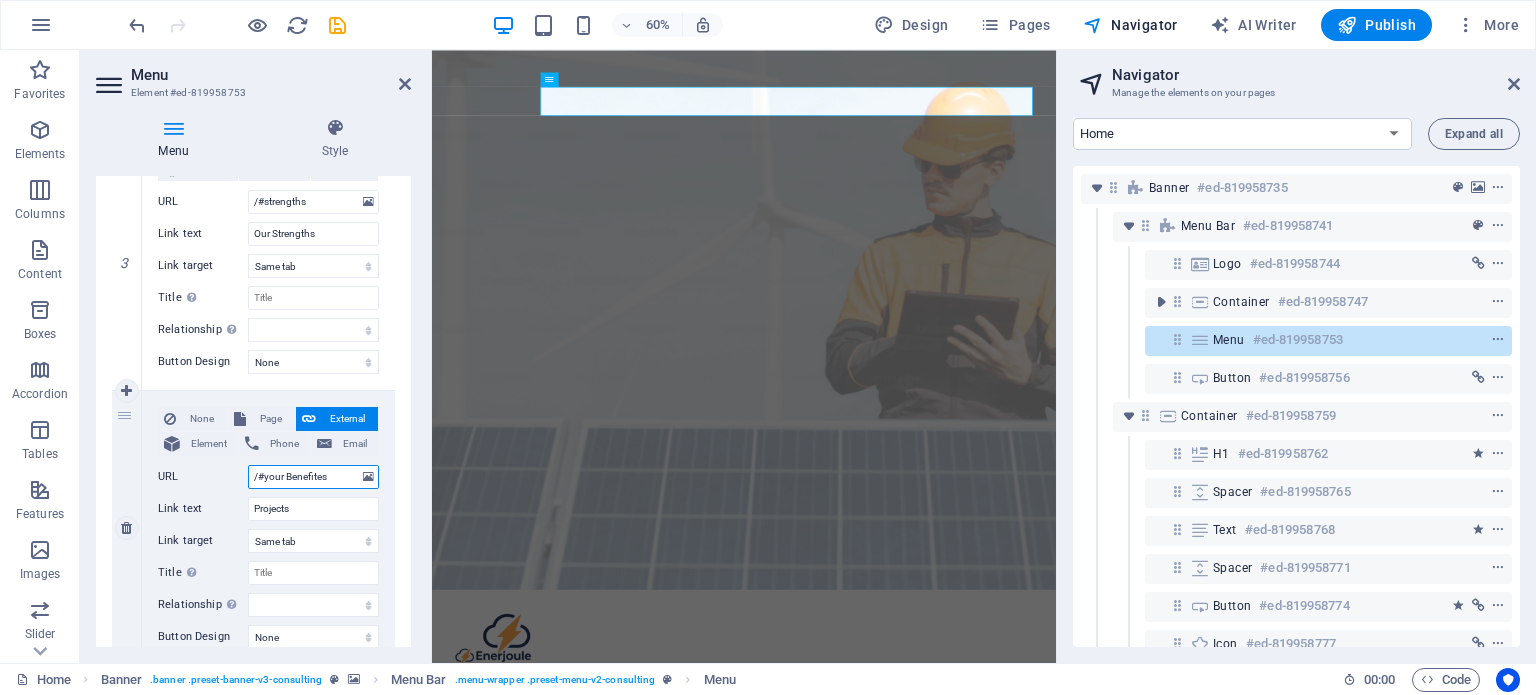 type on "/#our Benefites" 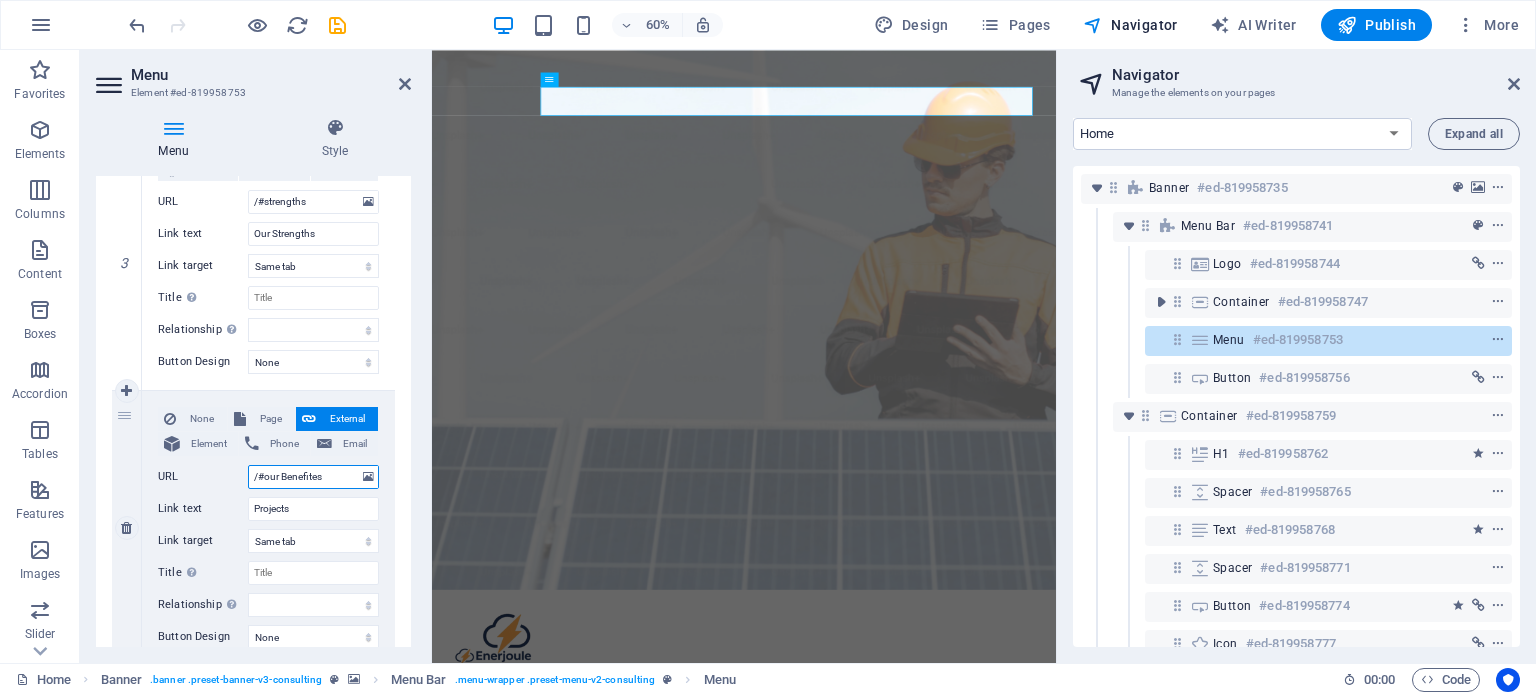select 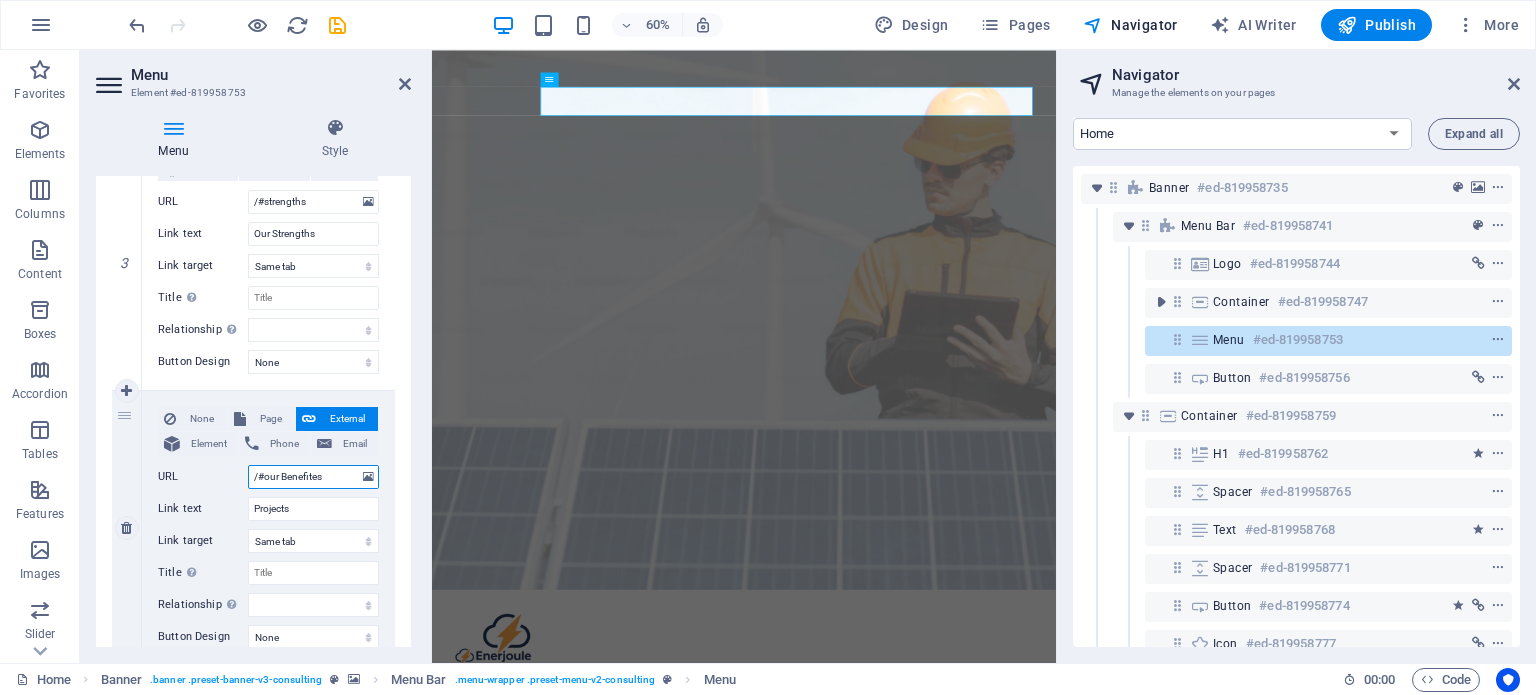 select 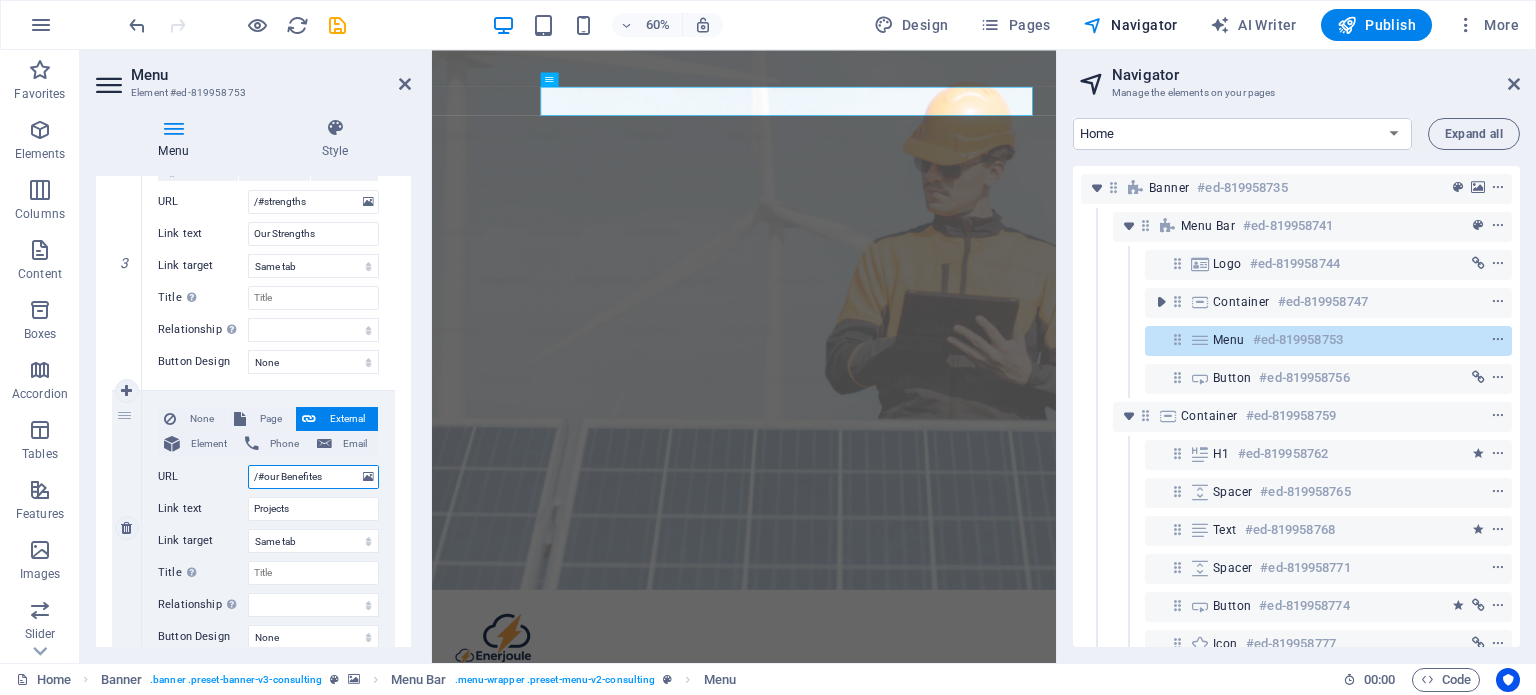 type on "/#Your Benefites" 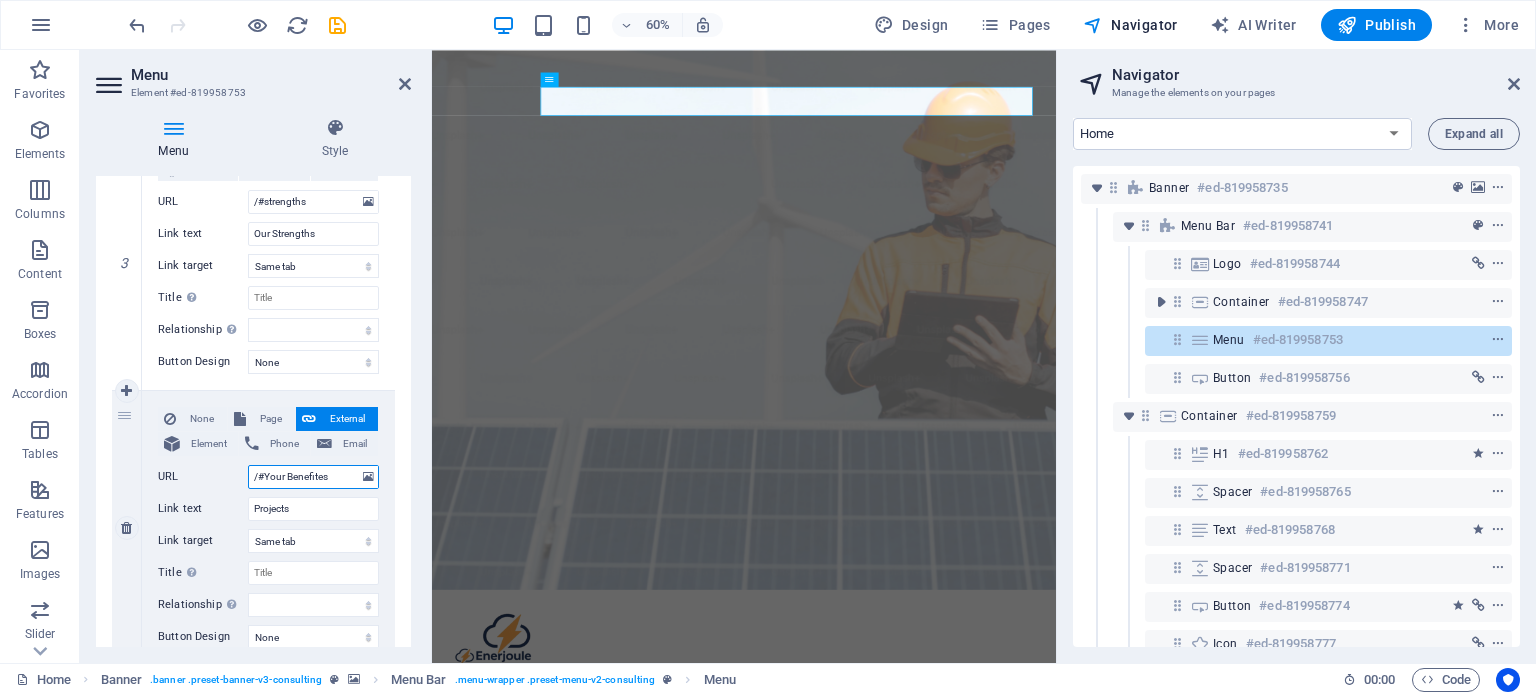select 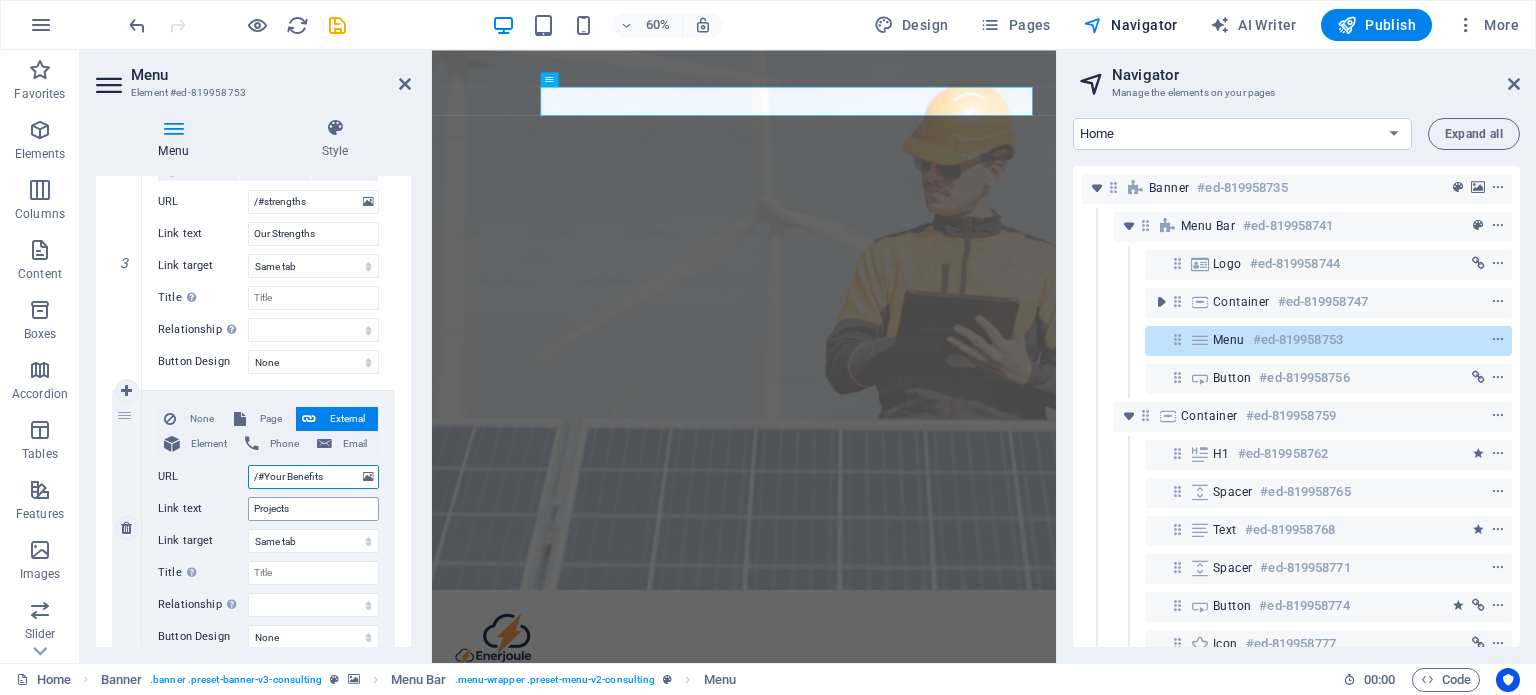 type on "/#Your Benefits" 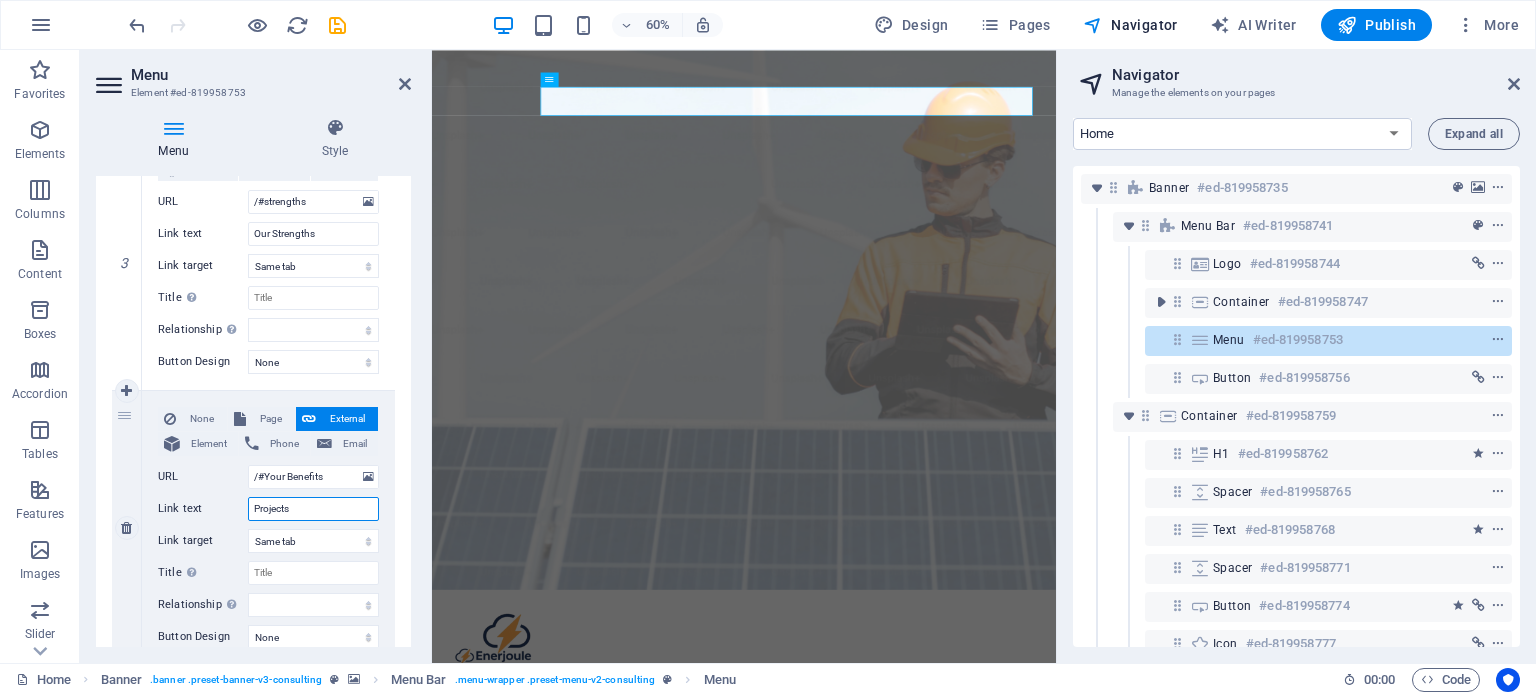 select 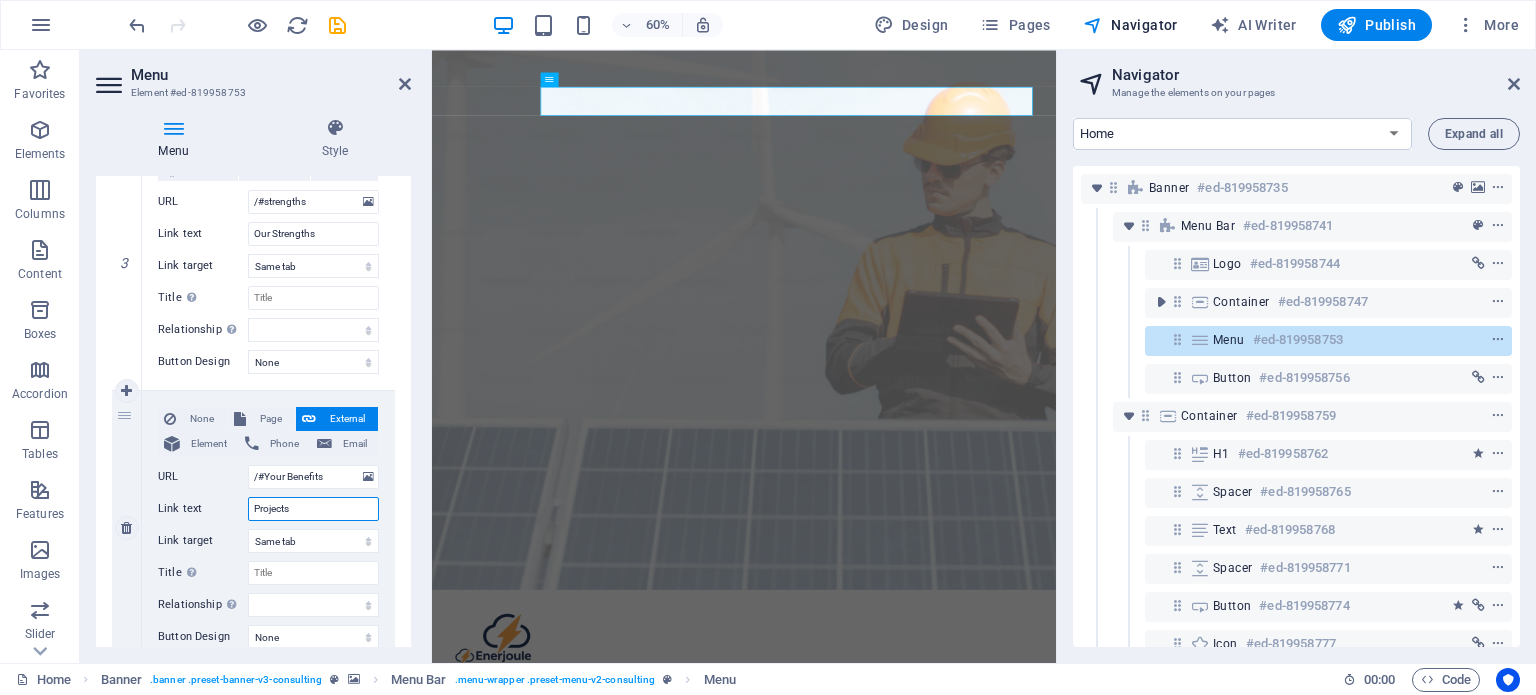 click on "Projects" at bounding box center (313, 509) 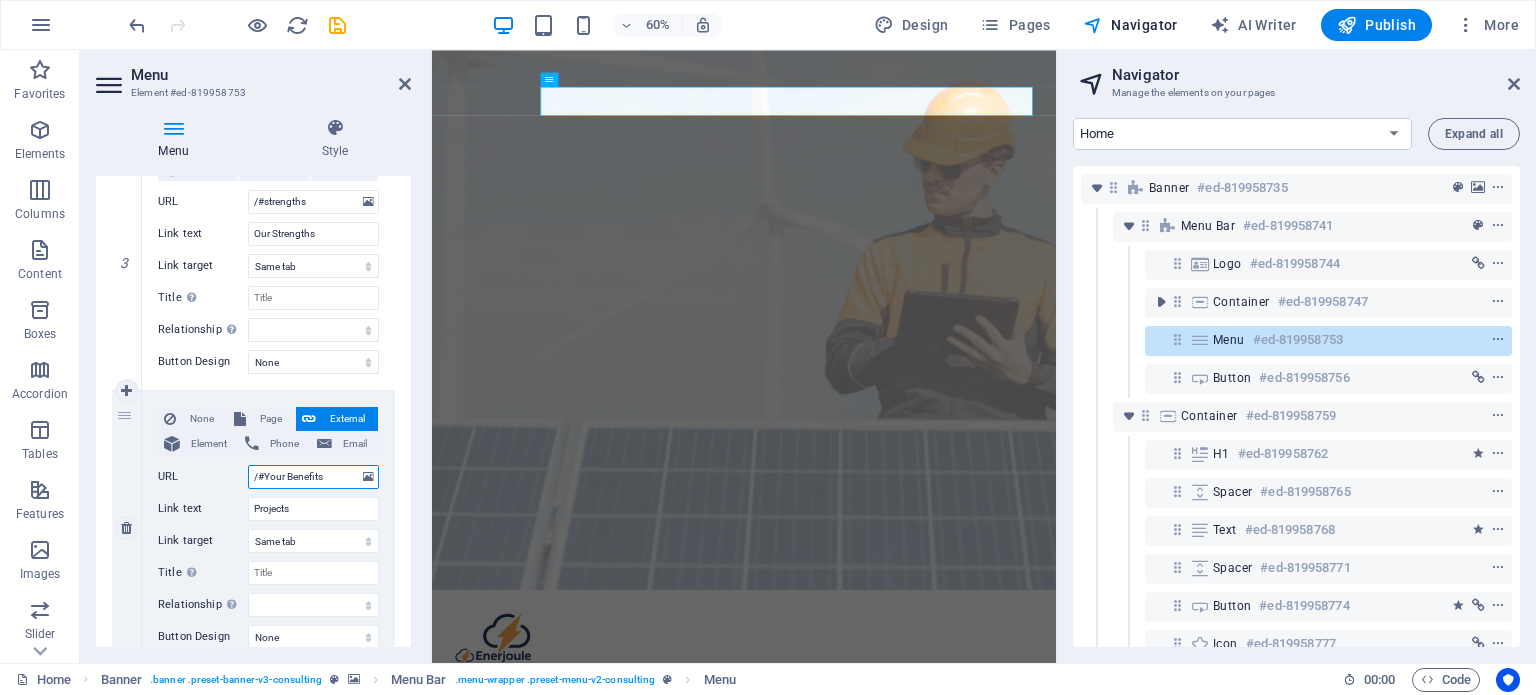 drag, startPoint x: 324, startPoint y: 475, endPoint x: 265, endPoint y: 478, distance: 59.07622 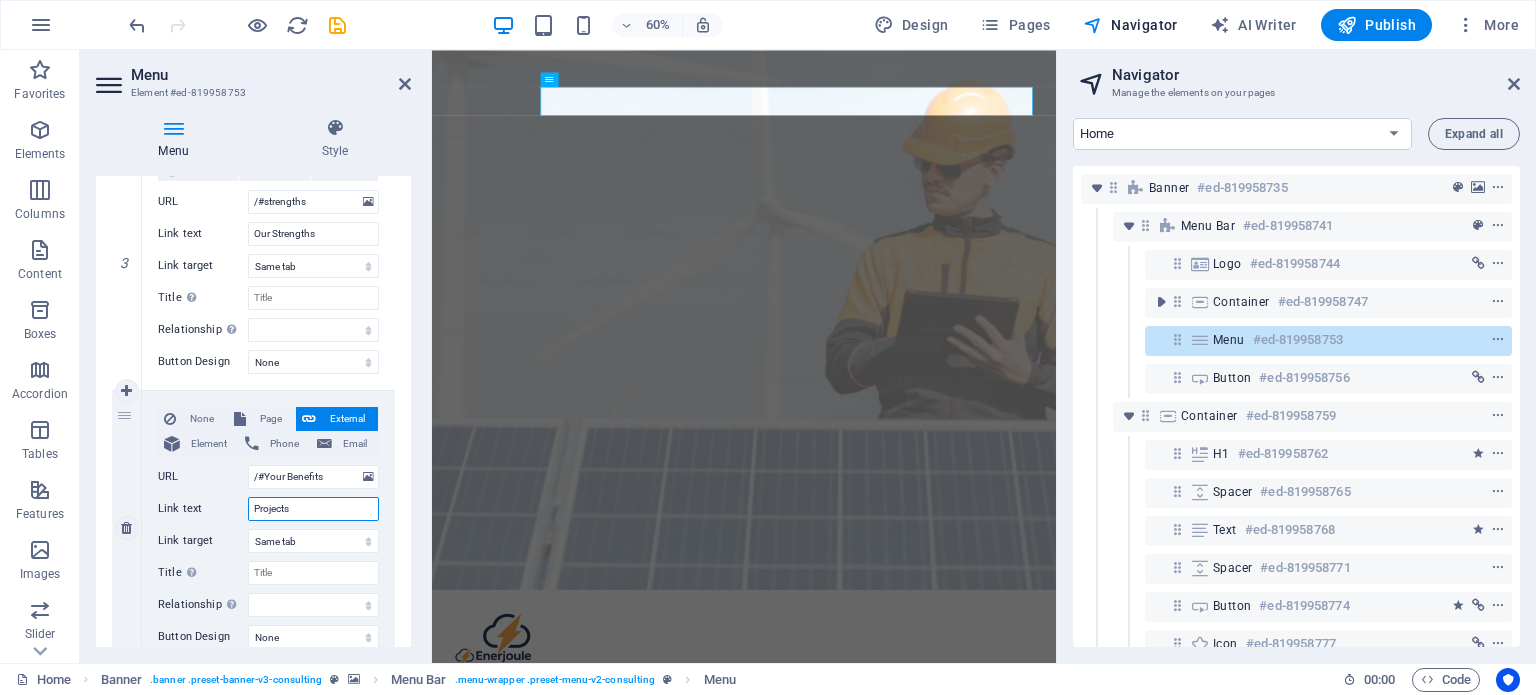 click on "Projects" at bounding box center [313, 509] 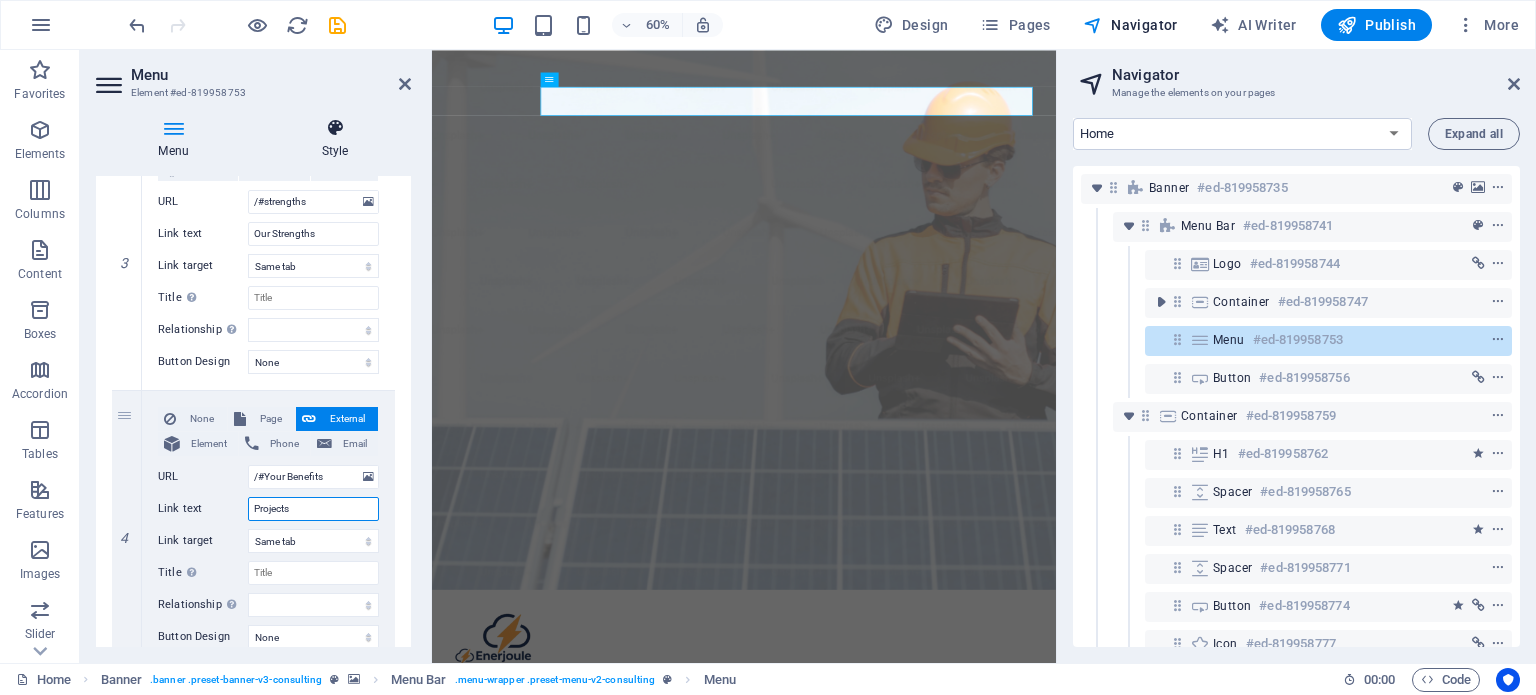 type on "Your Benefits" 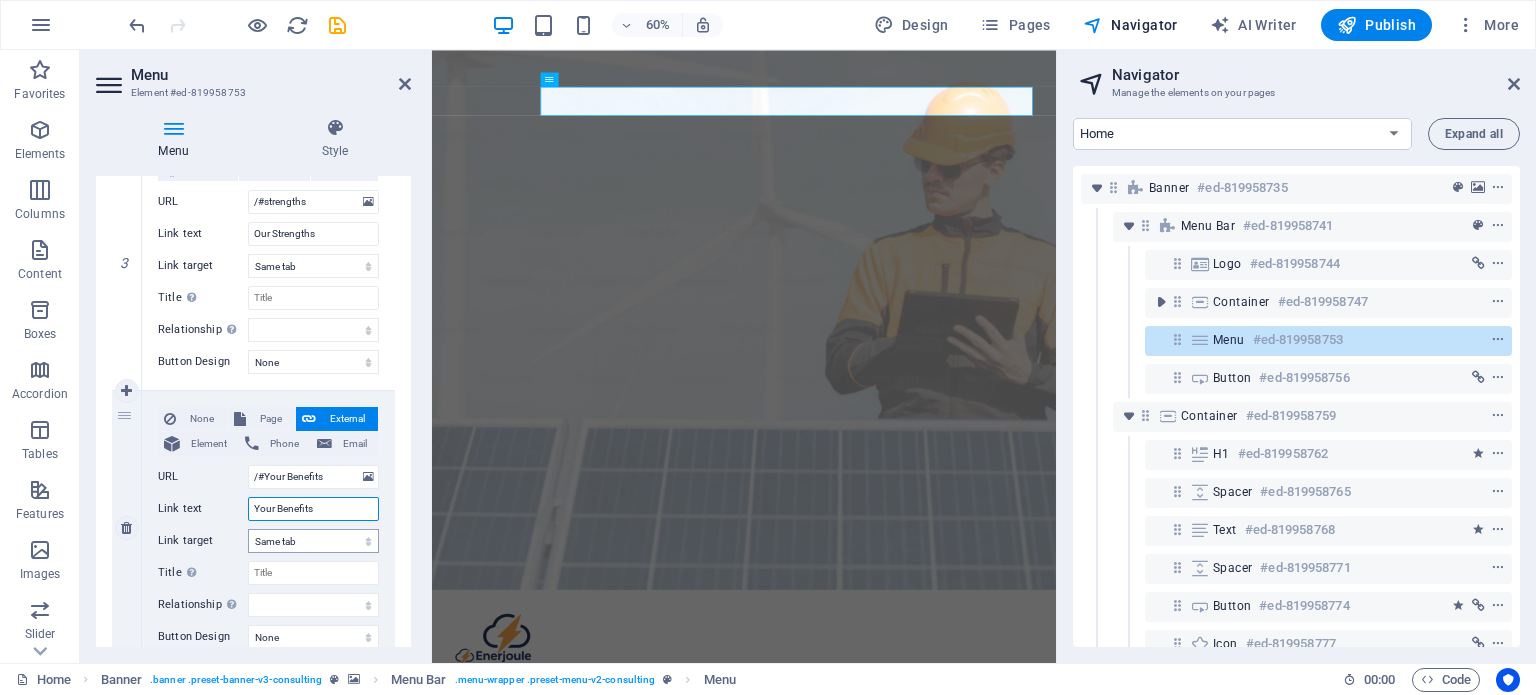 select 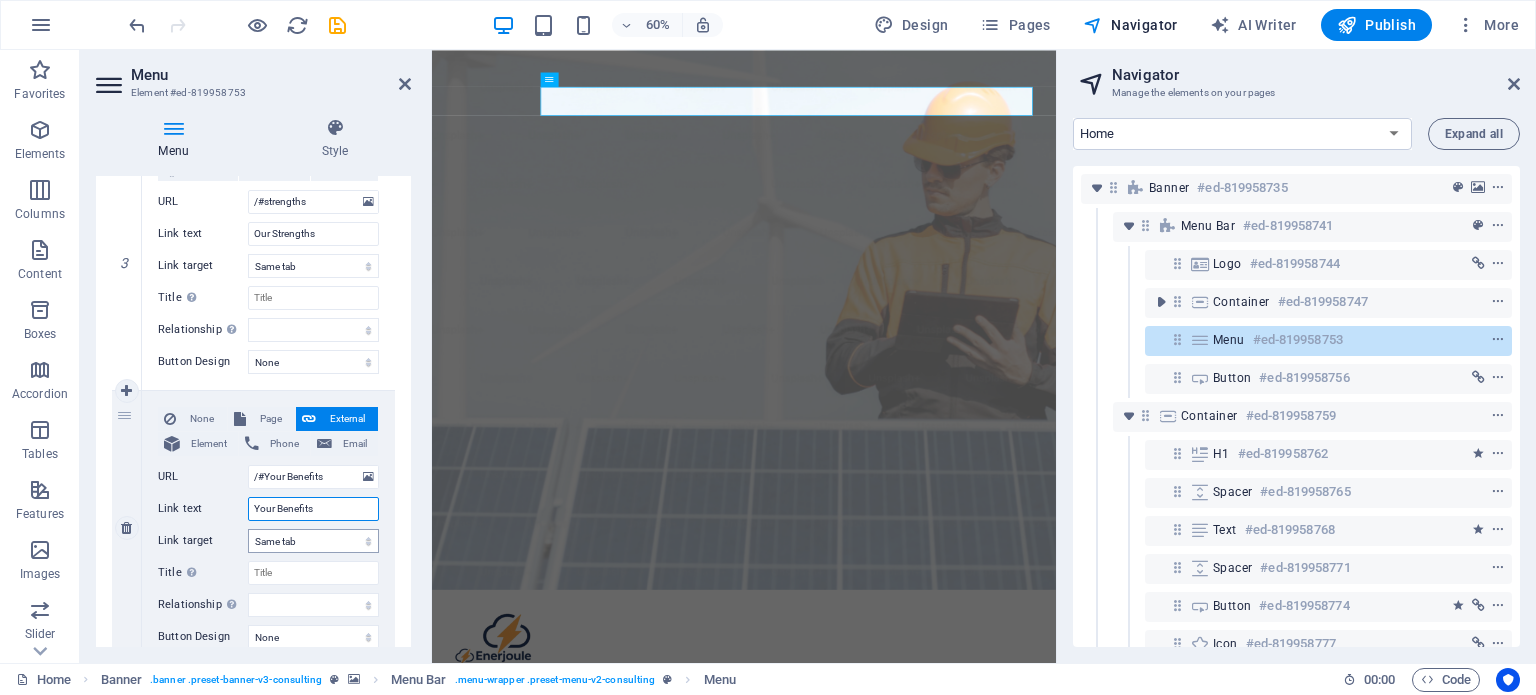 select 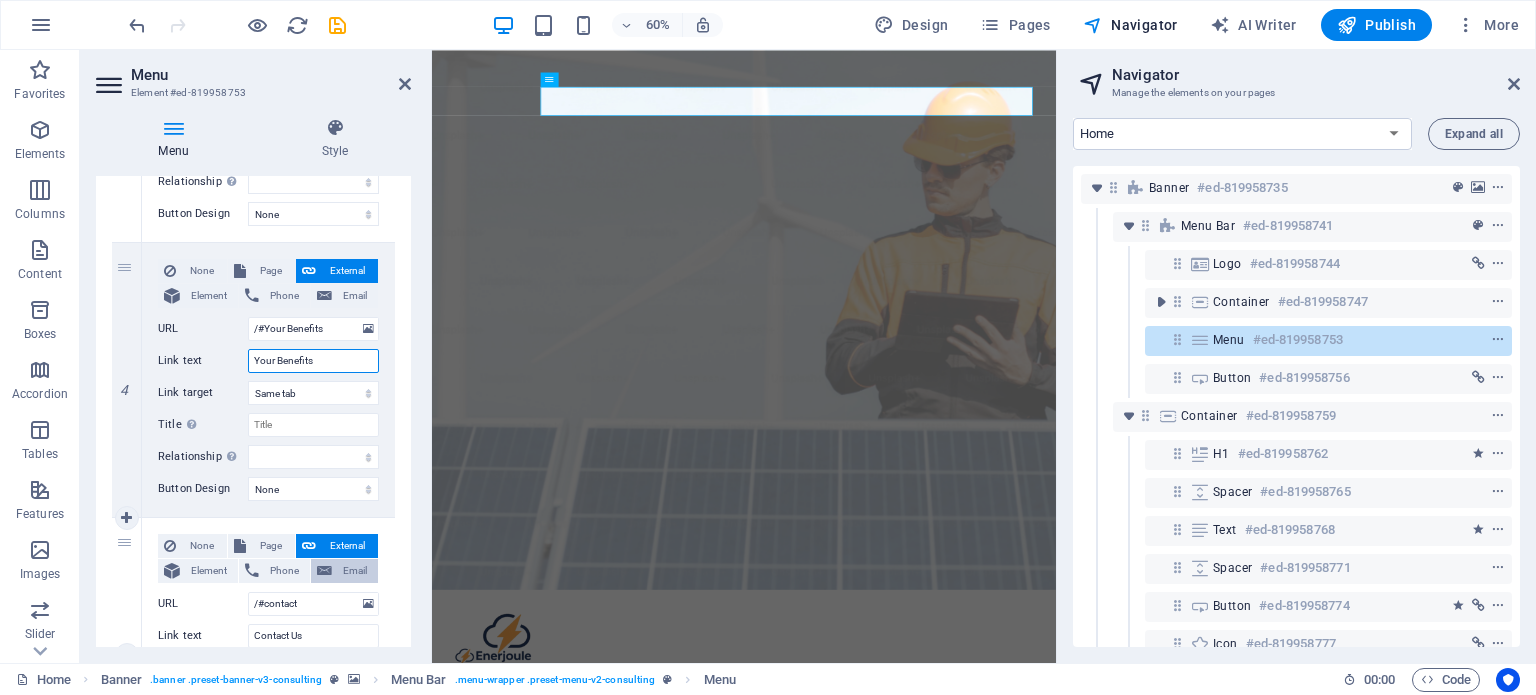 scroll, scrollTop: 1148, scrollLeft: 0, axis: vertical 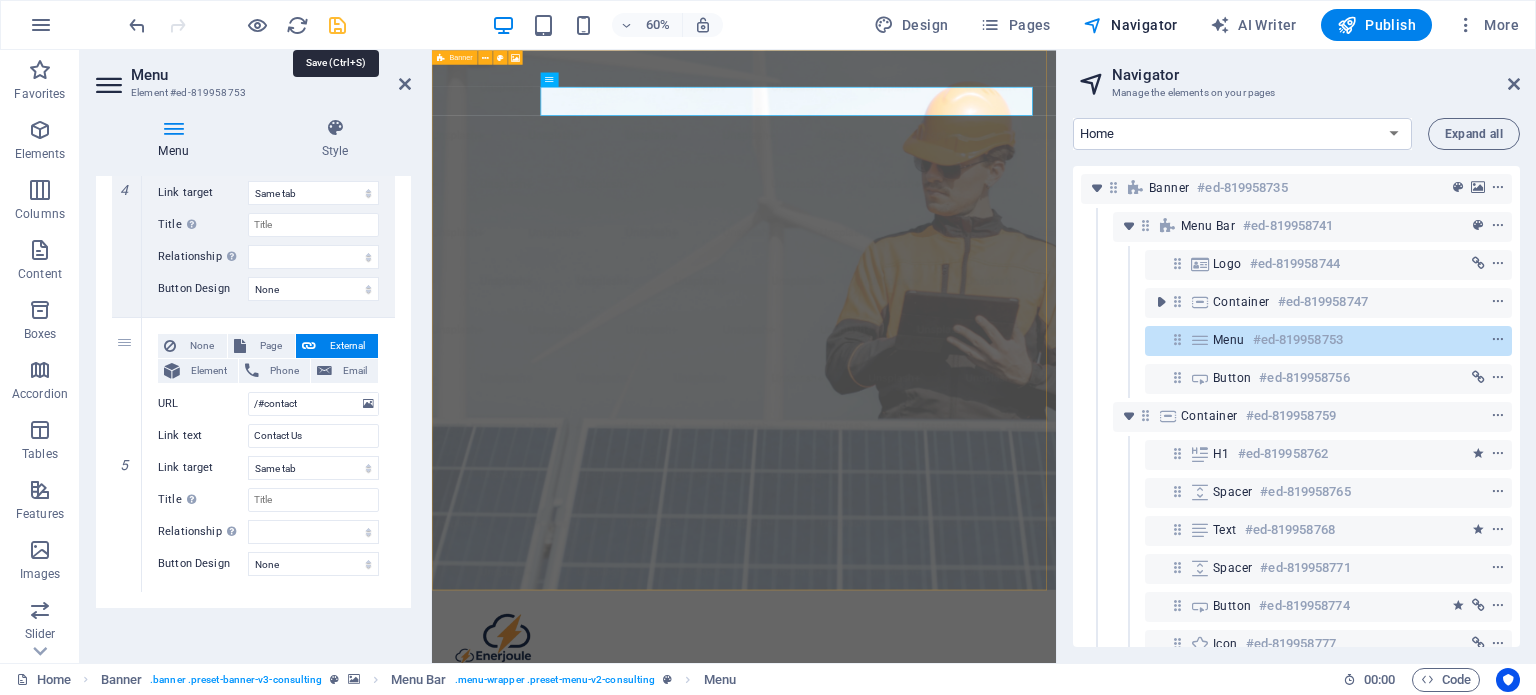 type on "Your Benefits" 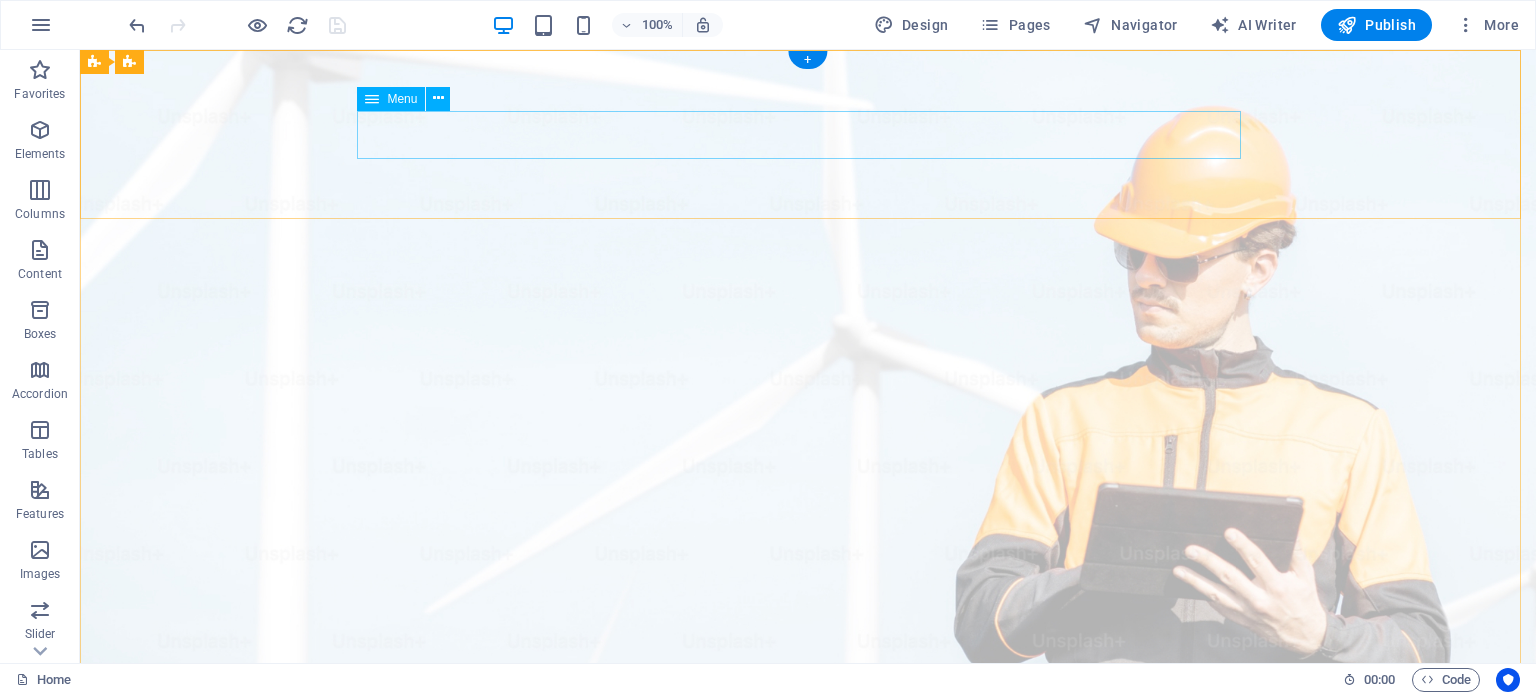 click on "Our Story Our Team Our Strengths Your Benefits Contact Us" at bounding box center [808, 1111] 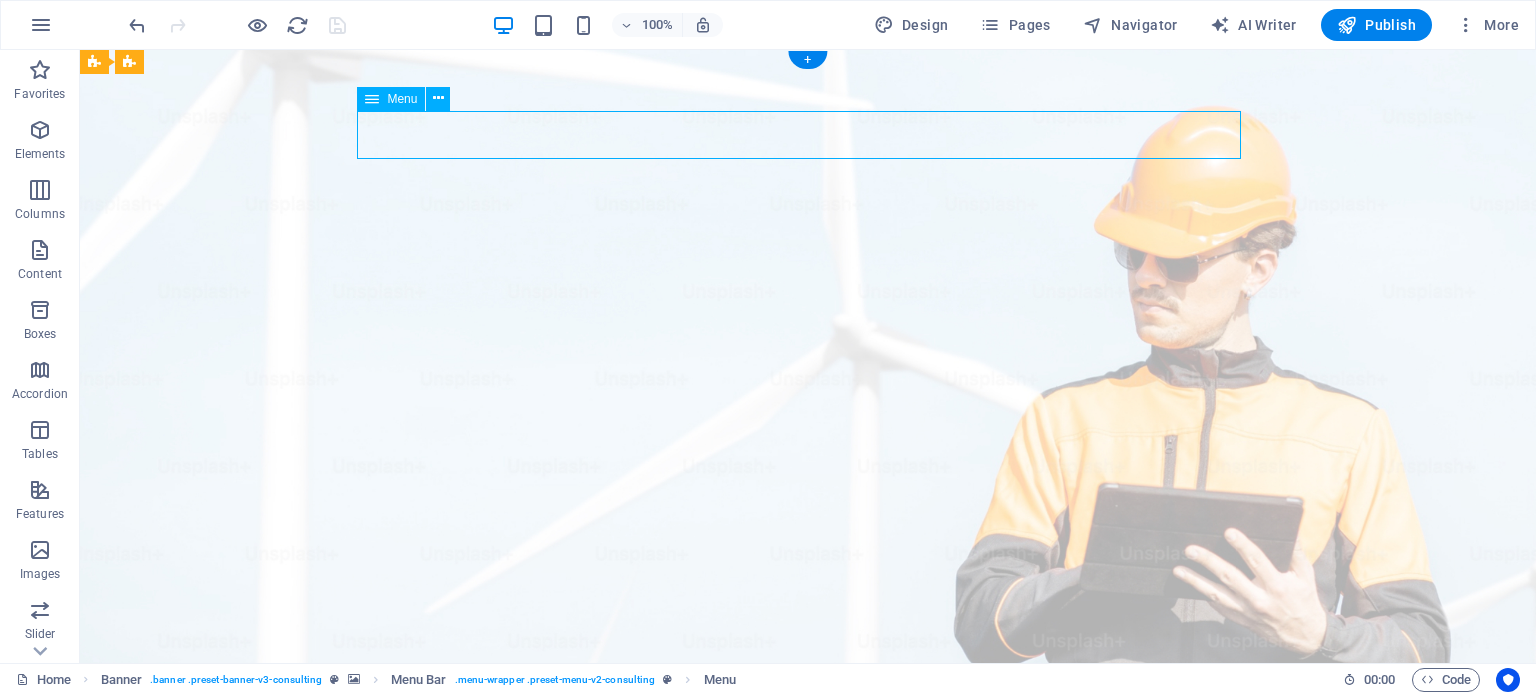 click on "Our Story Our Team Our Strengths Your Benefits Contact Us" at bounding box center [808, 1111] 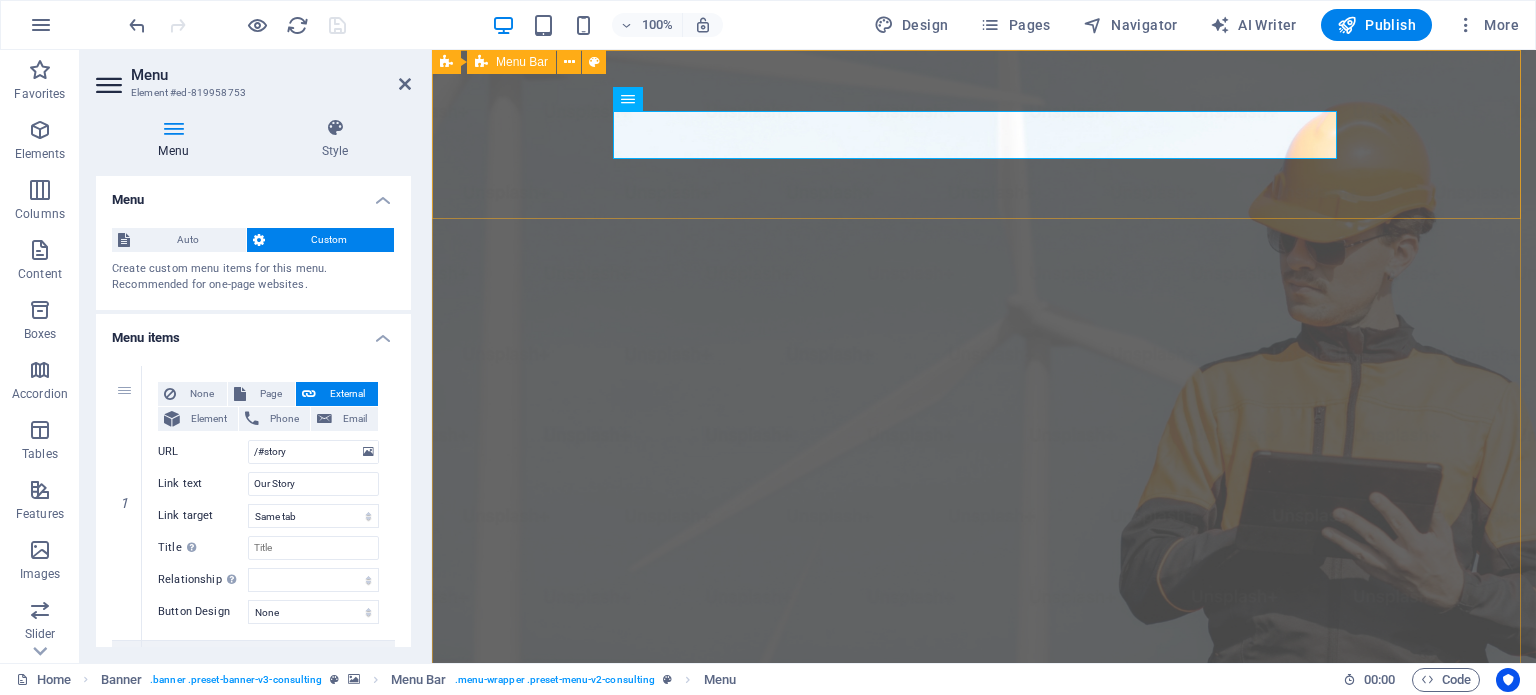 click on "Our Story Our Team Our Strengths Your Benefits Contact Us Get Started" at bounding box center (984, 1082) 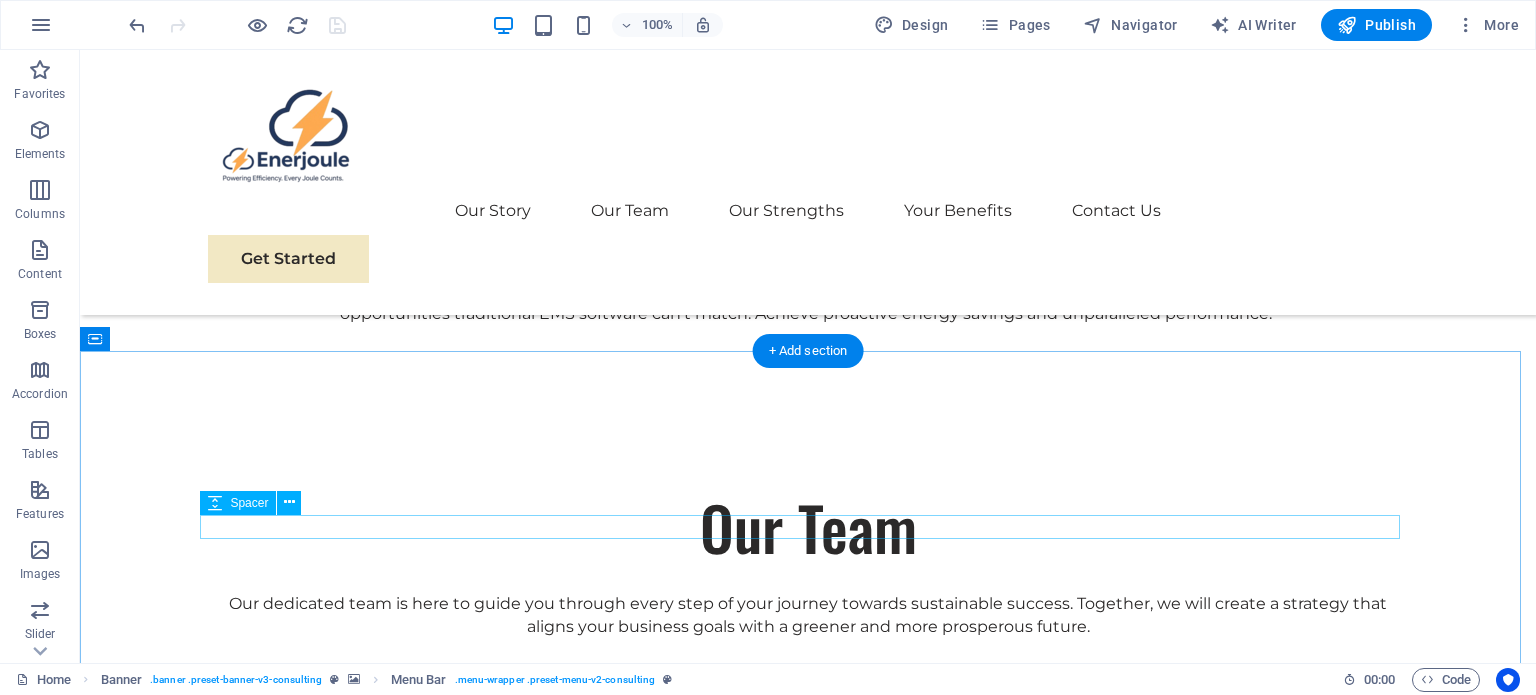 scroll, scrollTop: 3000, scrollLeft: 0, axis: vertical 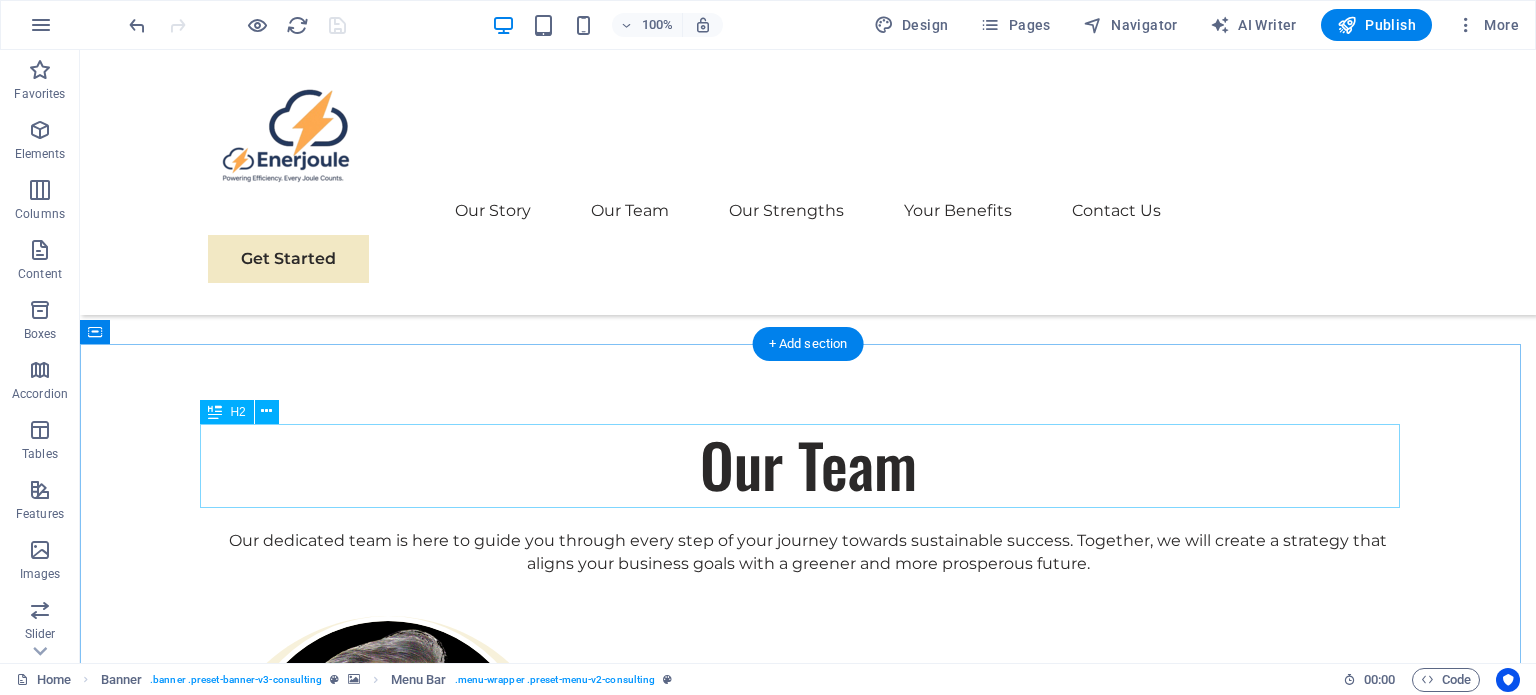 click on "Latest Case Studies" at bounding box center (808, 3856) 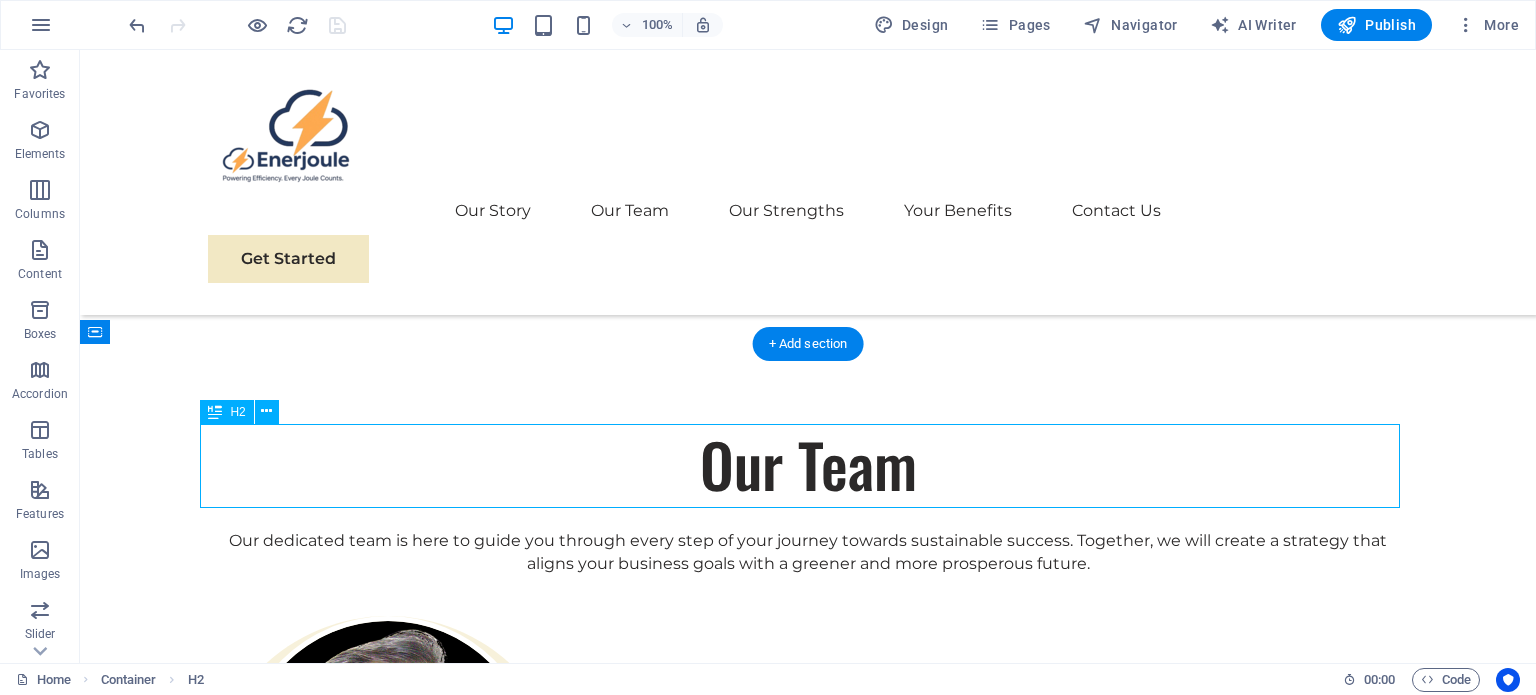 click on "Latest Case Studies" at bounding box center [808, 3856] 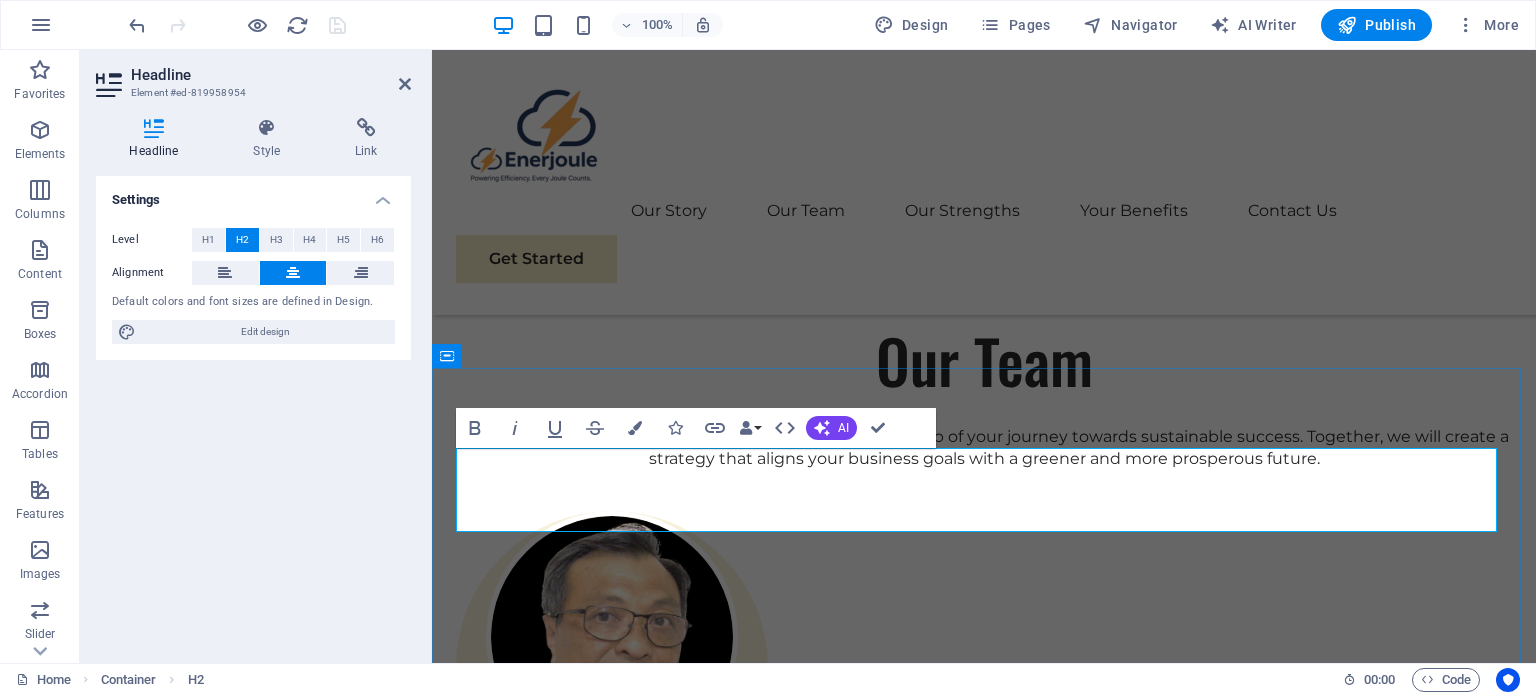 type 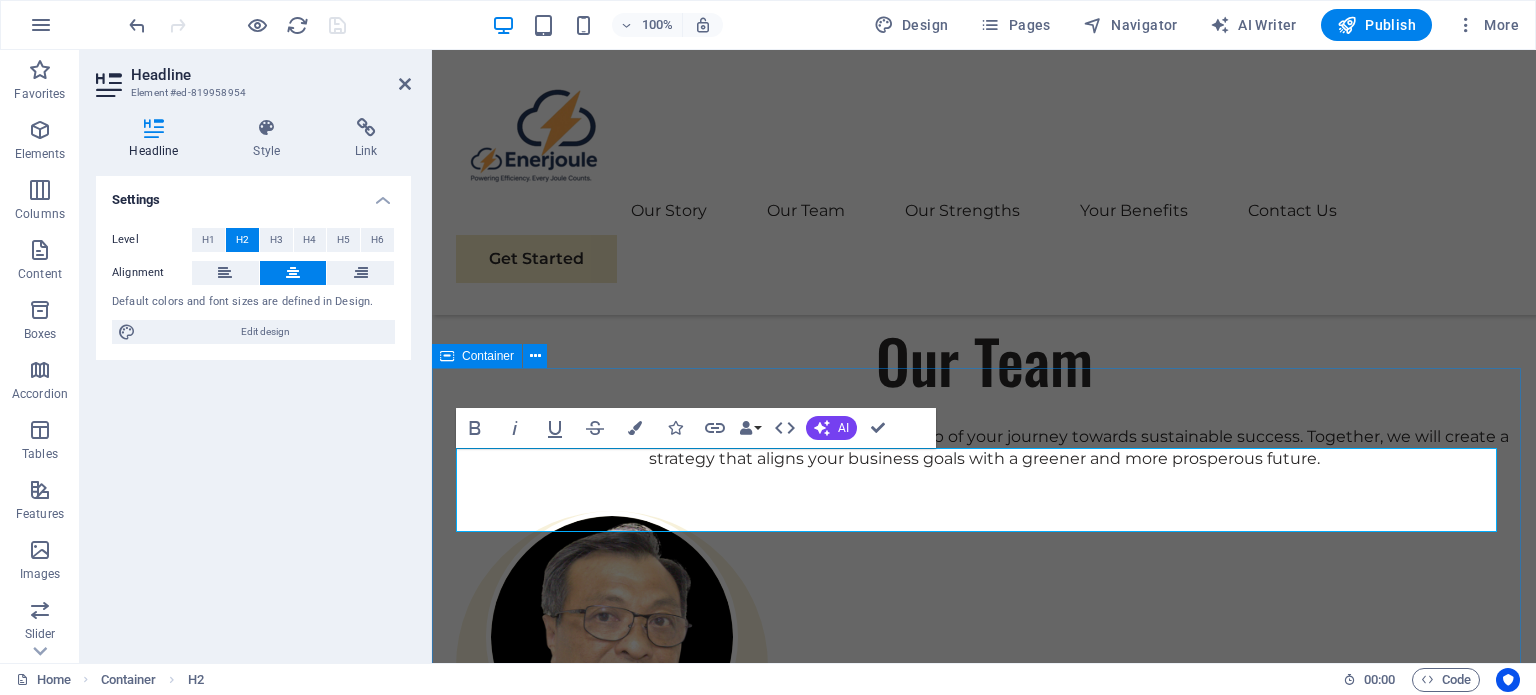 click on "Your Benefits These are just a few examples of our successful collaborations with forward-thinking businesses. Each project represents a commitment to excellence and a dedication to sustainable growth. 01
EcoPower Transformation Initiative Read More Facing challenges of high energy costs and a substantial carbon footprint, our client sought to revolutionize its energy practices. Working hand-in-hand with Eco-Con's expert team, we implemented renewable energy solutions, incorporating solar and wind power into their operations. This resulted in a significant reduction in reliance on non-renewable sources, translating to both environmental benefits and substantial cost savings. Discover how this initiative became a beacon of sustainable excellence and an inspiration for businesses worldwide. Project manager: Jeffrey McCollins Project duration: 27 months Read Less 02 Strategic Sustainability Roadmap Read More Project manager: Jennifer Collins Project duration: 24 months Read Less 03 Read More Read Less 04" at bounding box center [984, 6246] 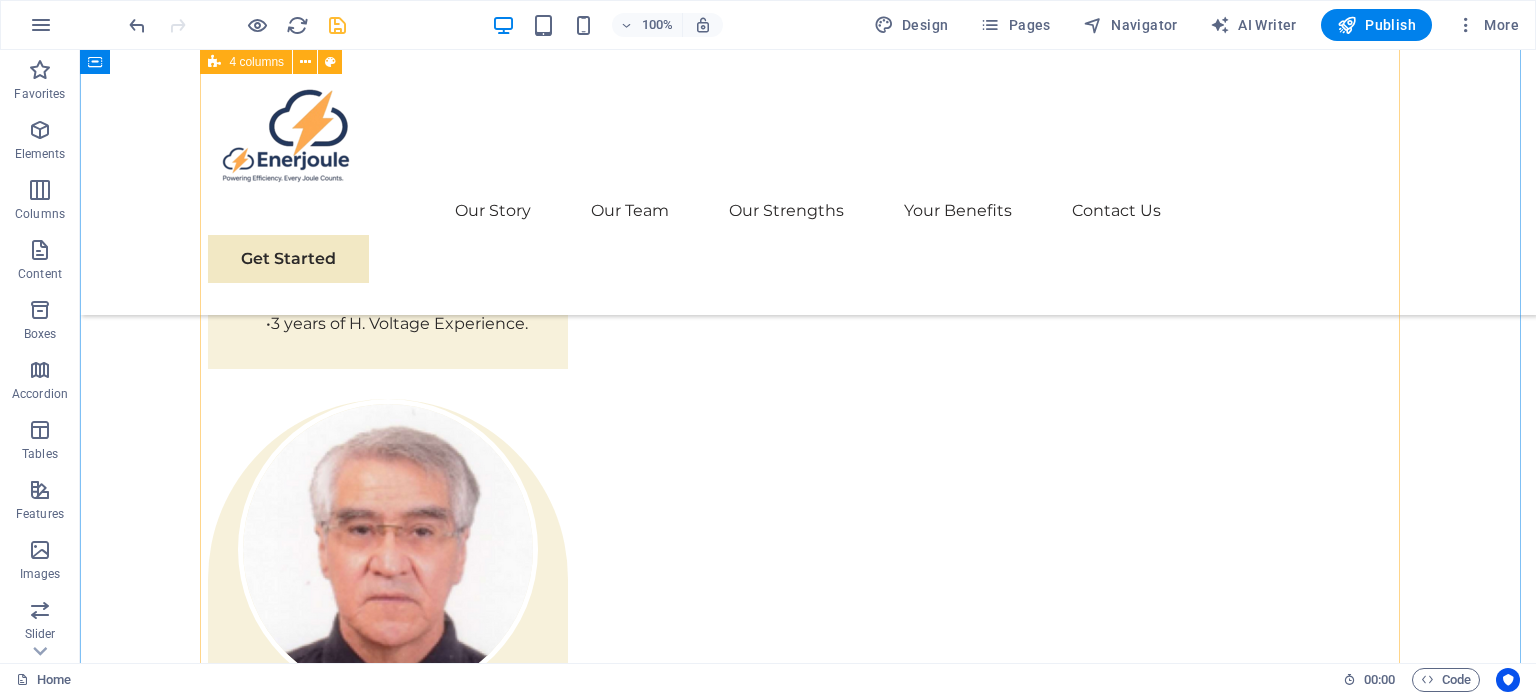 scroll, scrollTop: 4275, scrollLeft: 0, axis: vertical 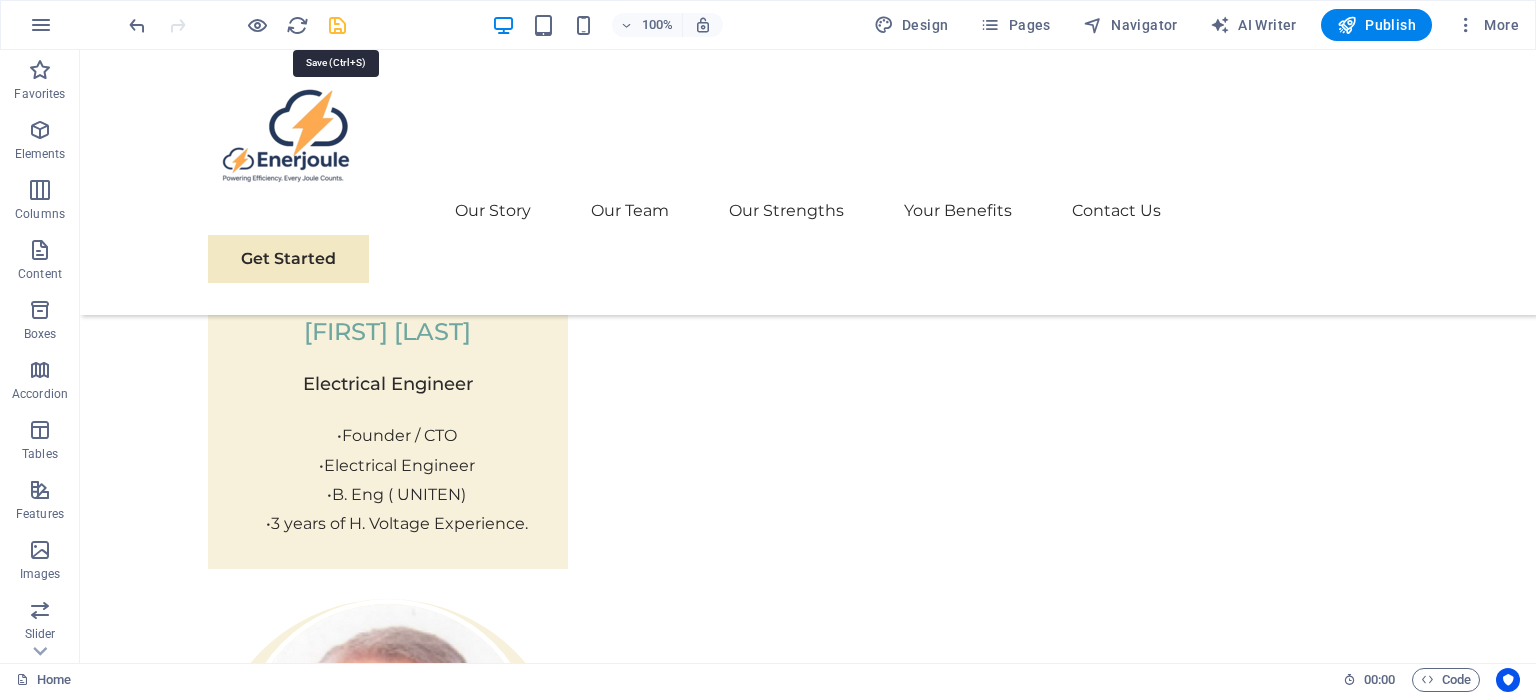 click at bounding box center [337, 25] 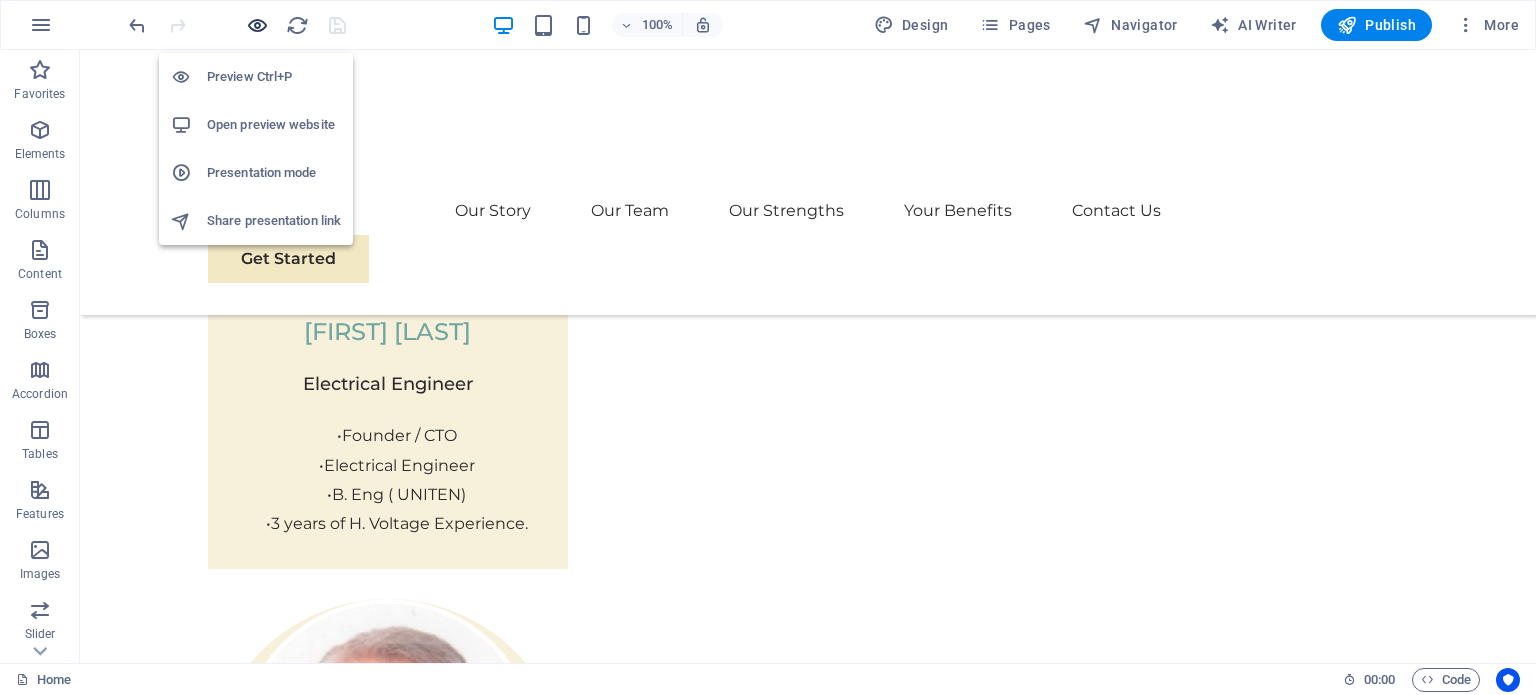 click at bounding box center [257, 25] 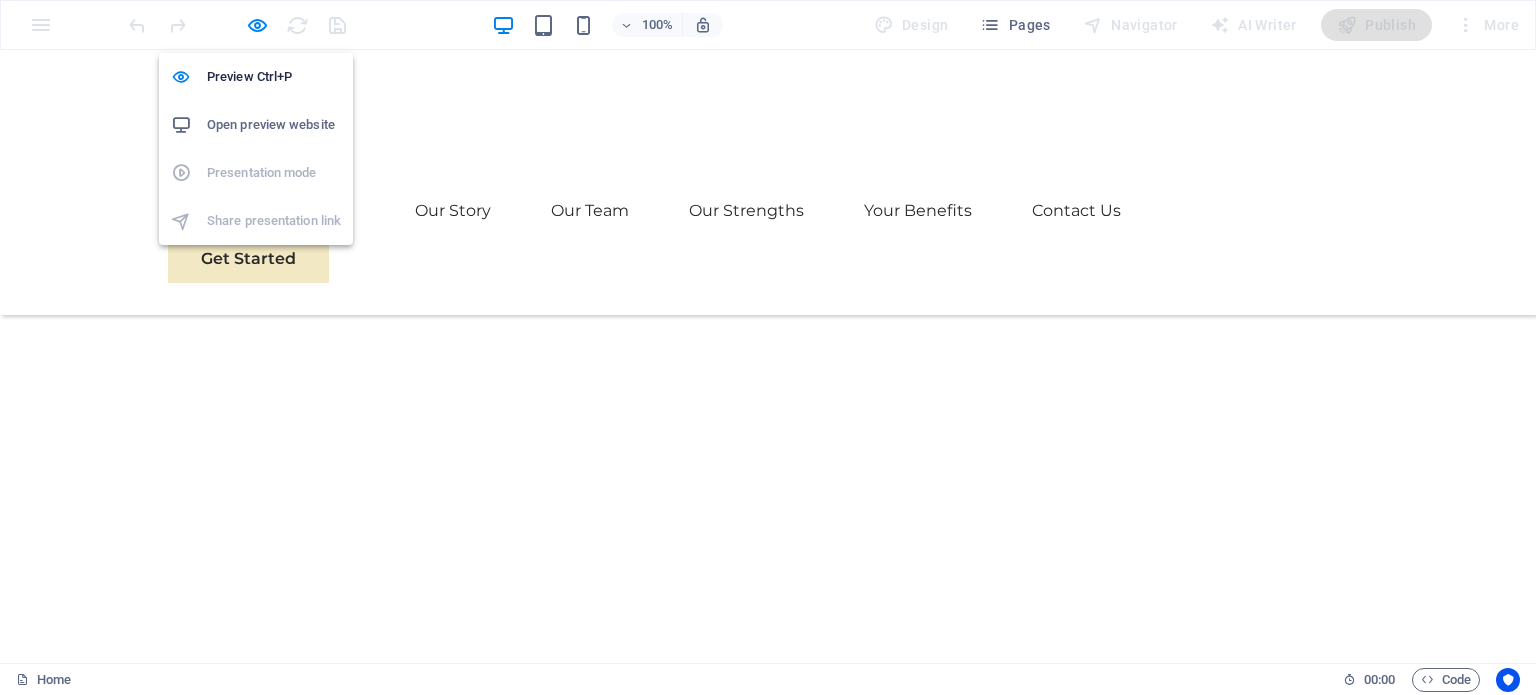 click on "Open preview website" at bounding box center (274, 125) 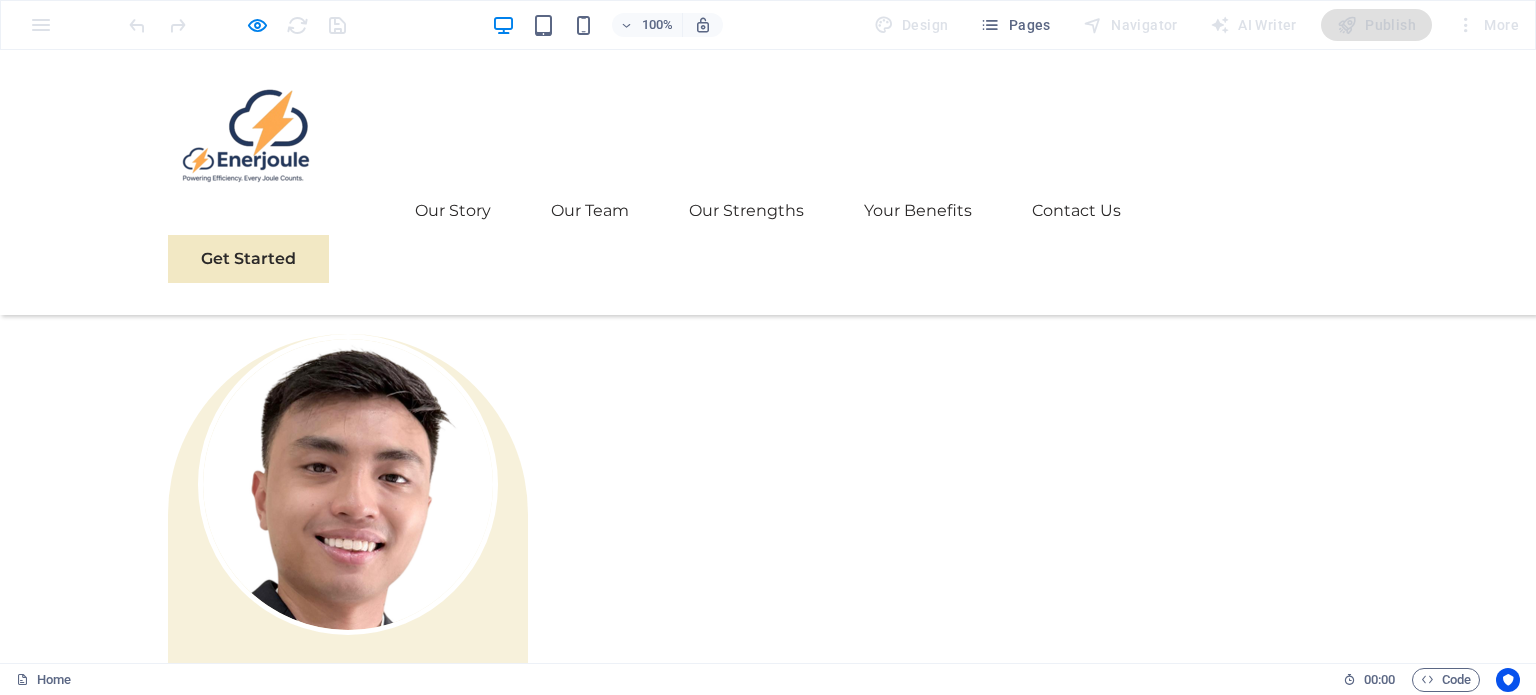 scroll, scrollTop: 3975, scrollLeft: 0, axis: vertical 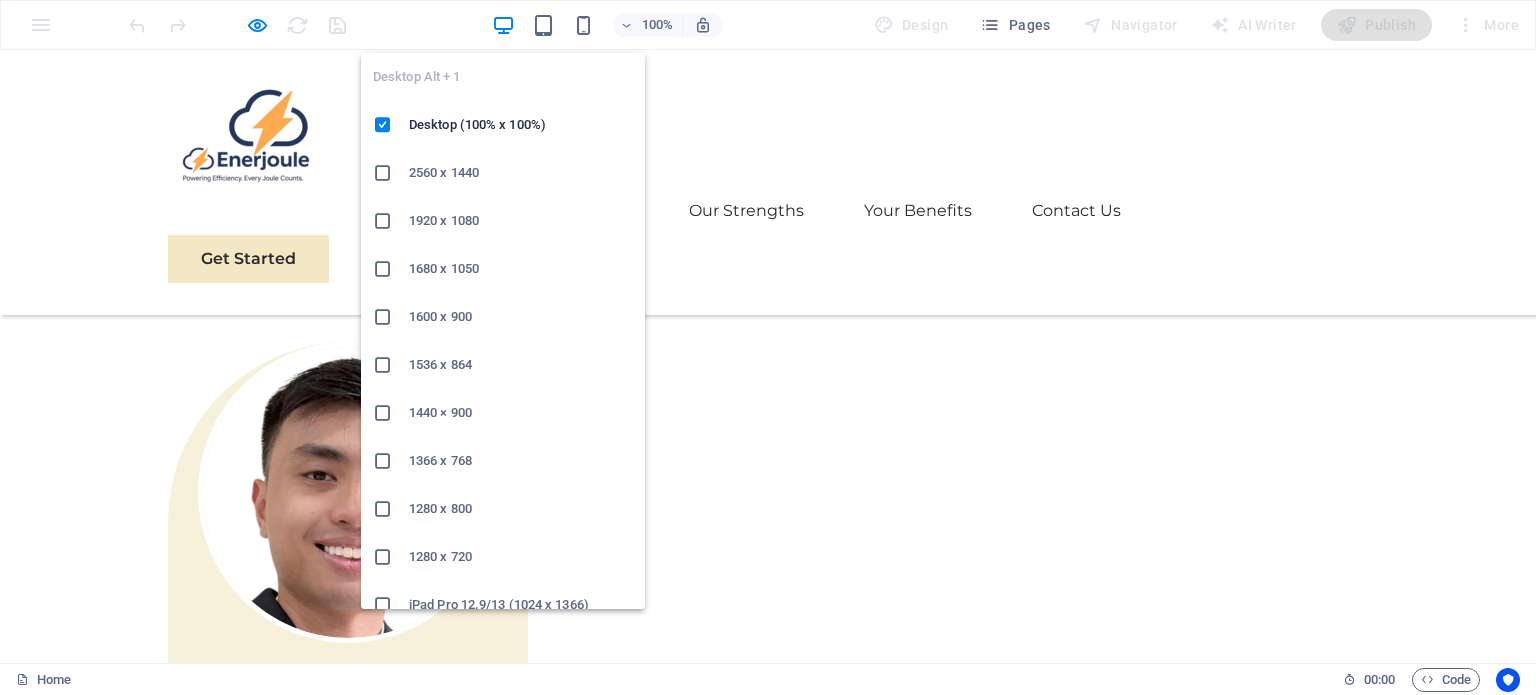 click at bounding box center (503, 25) 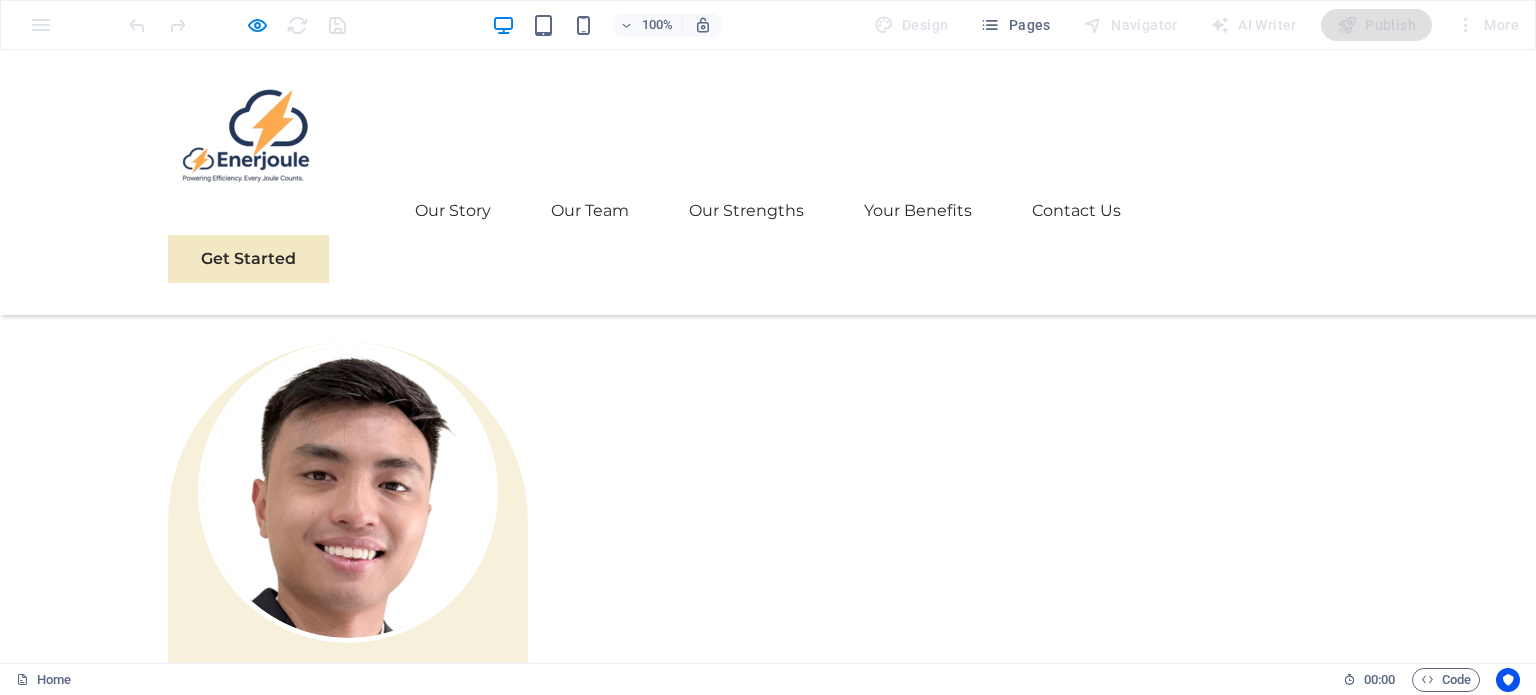 click at bounding box center [246, 134] 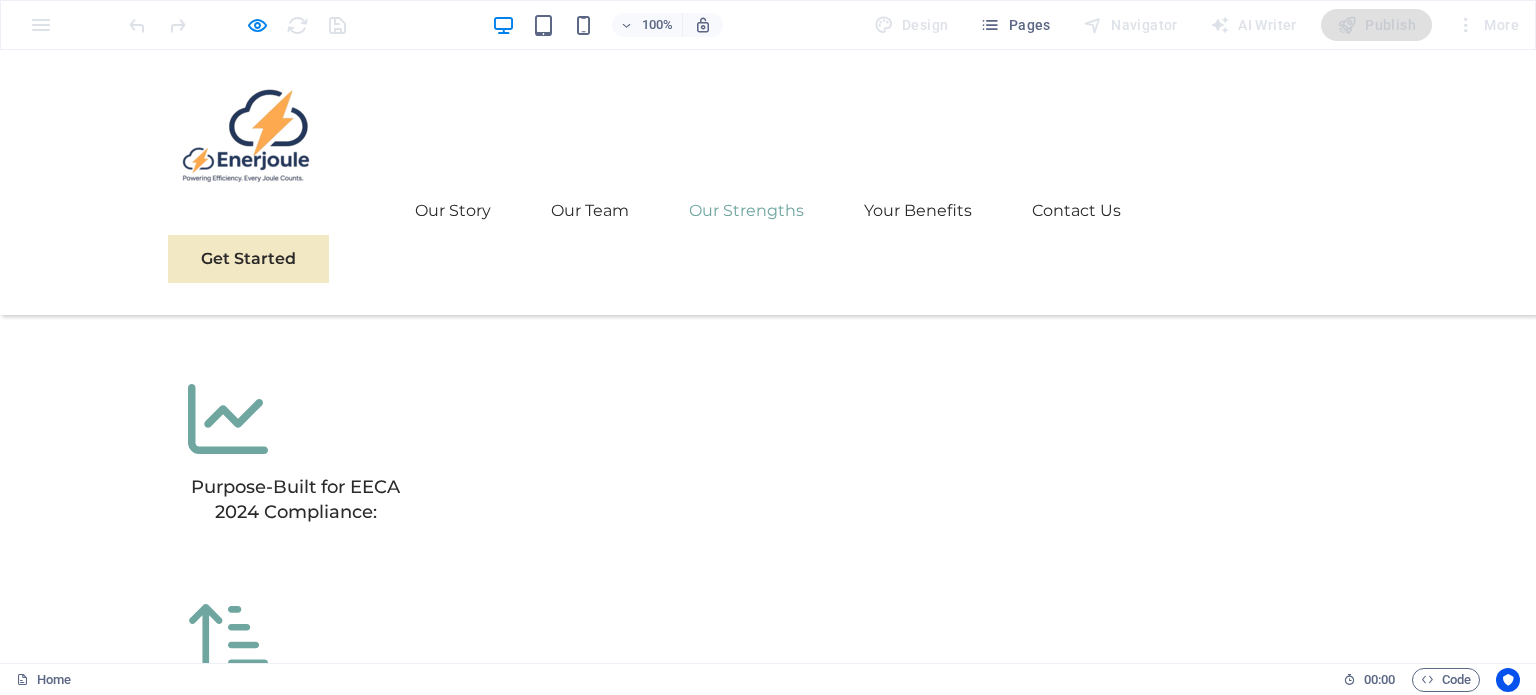 scroll, scrollTop: 5788, scrollLeft: 0, axis: vertical 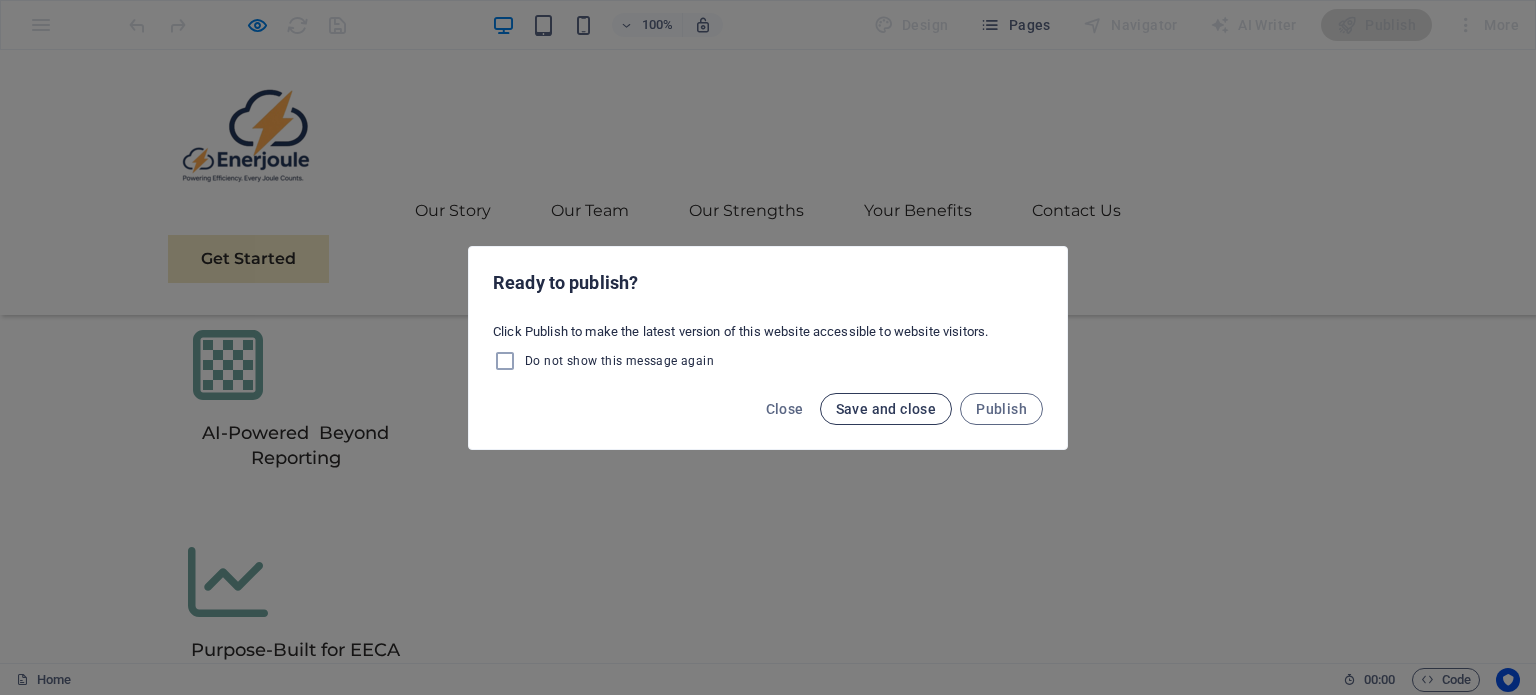 click on "Save and close" at bounding box center (886, 409) 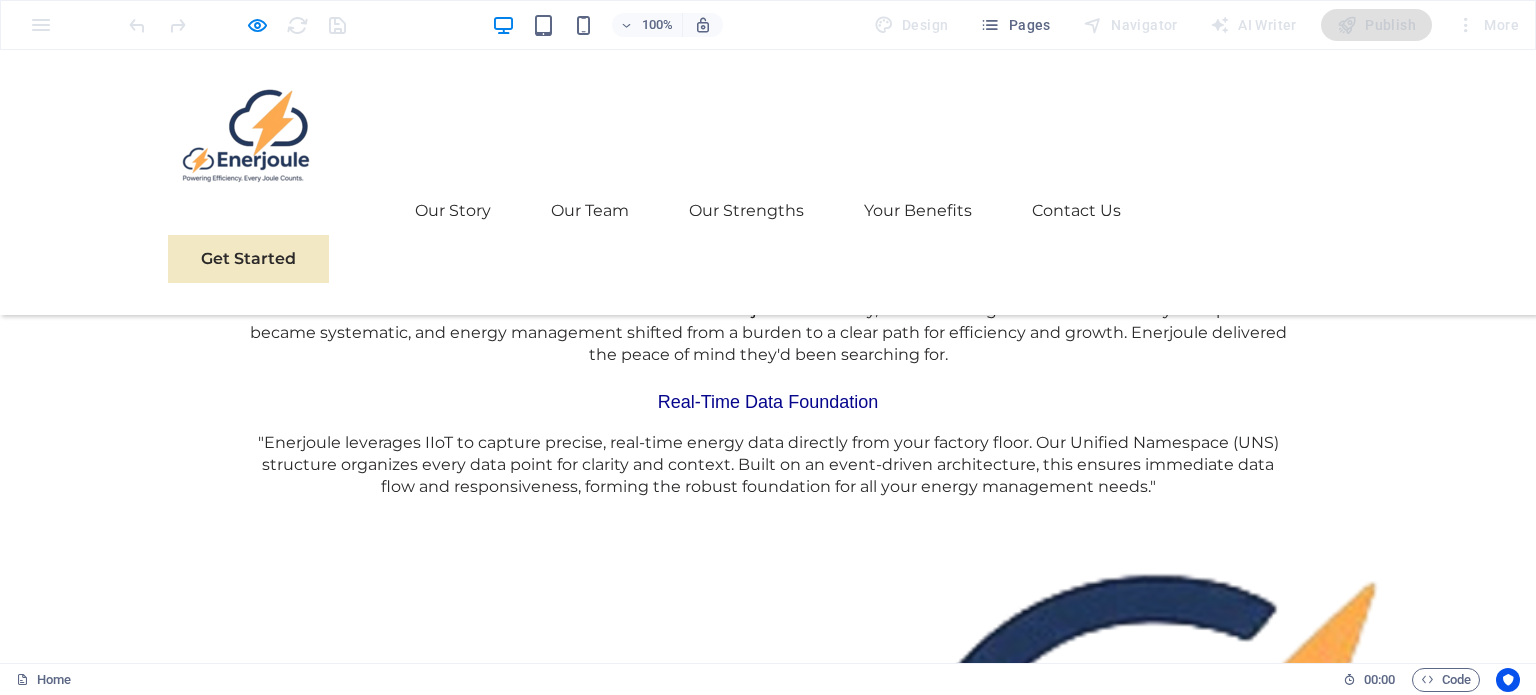 scroll, scrollTop: 1488, scrollLeft: 0, axis: vertical 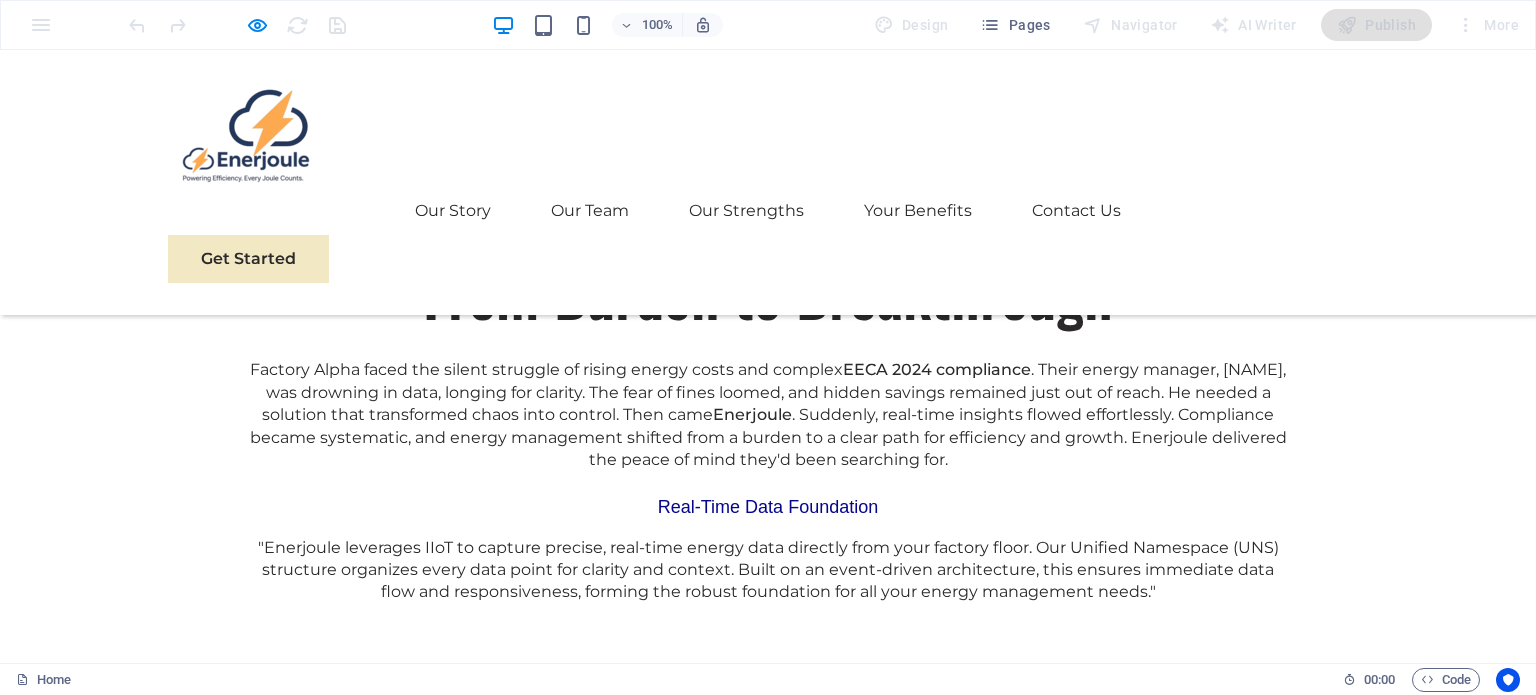 click on "Our Team" at bounding box center (768, 2035) 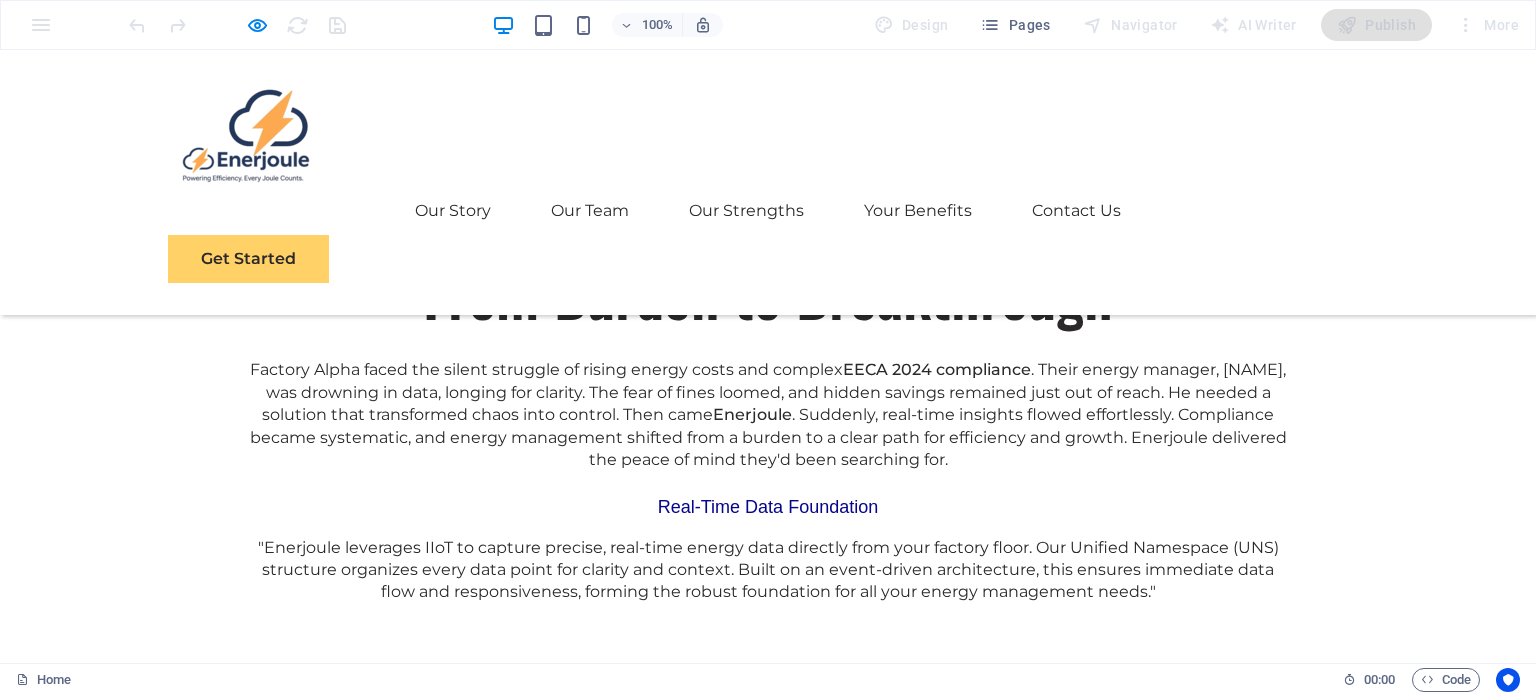 click on "Get Started" at bounding box center (248, 259) 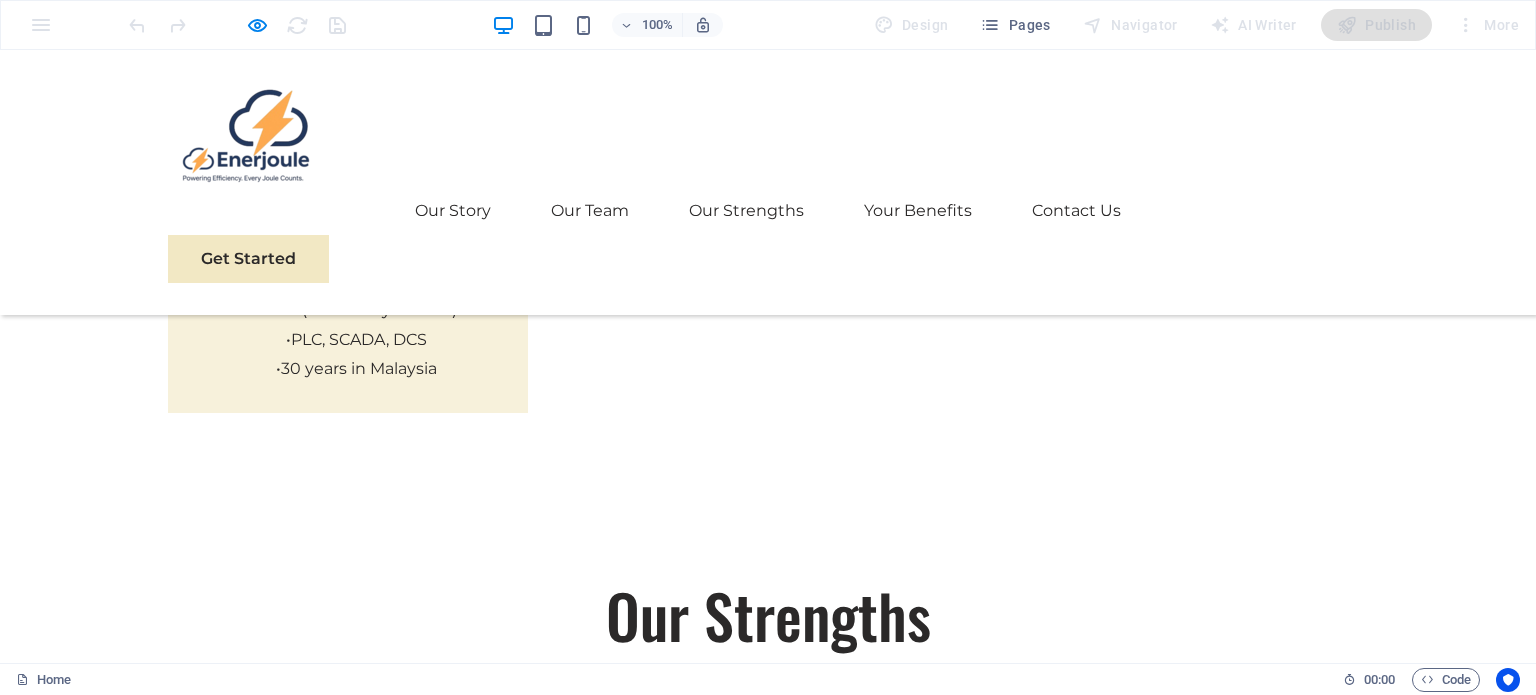 scroll, scrollTop: 5064, scrollLeft: 0, axis: vertical 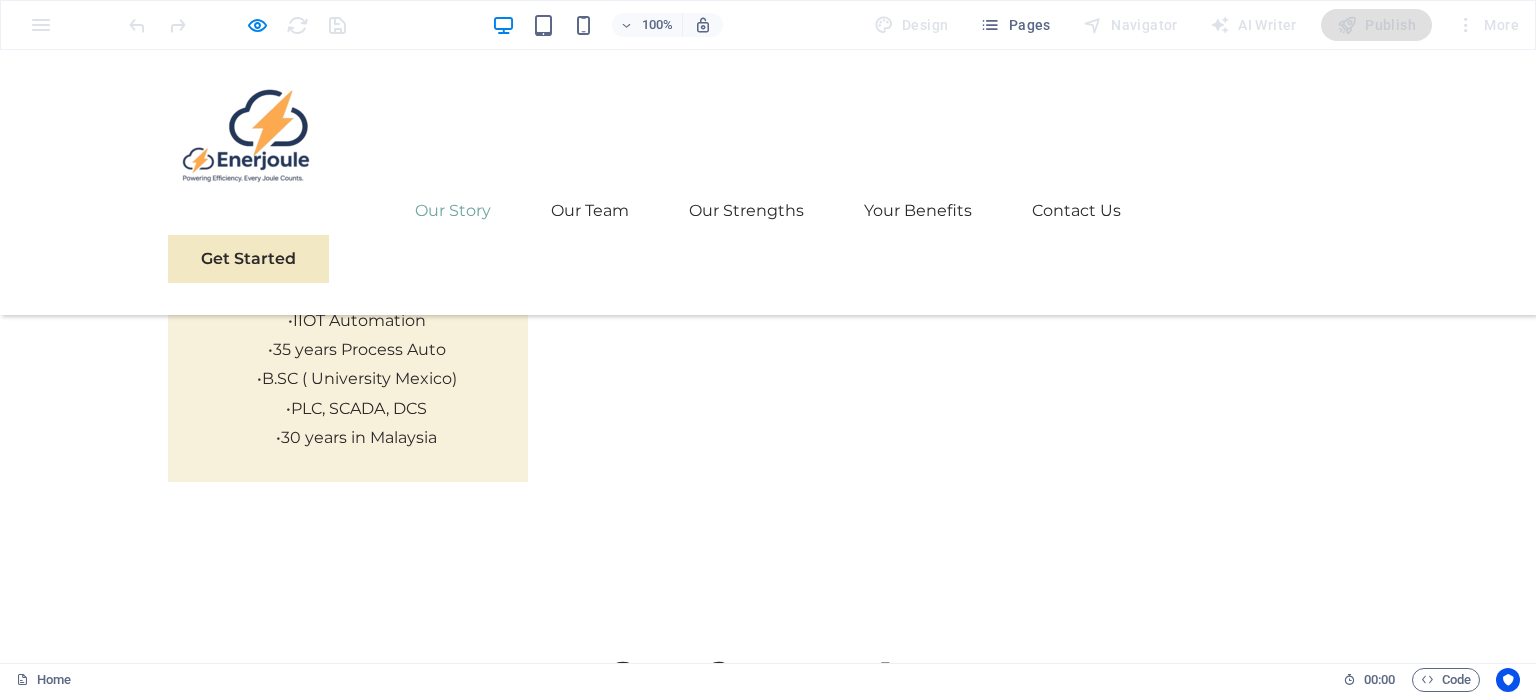 click on "Our Story" at bounding box center (453, 211) 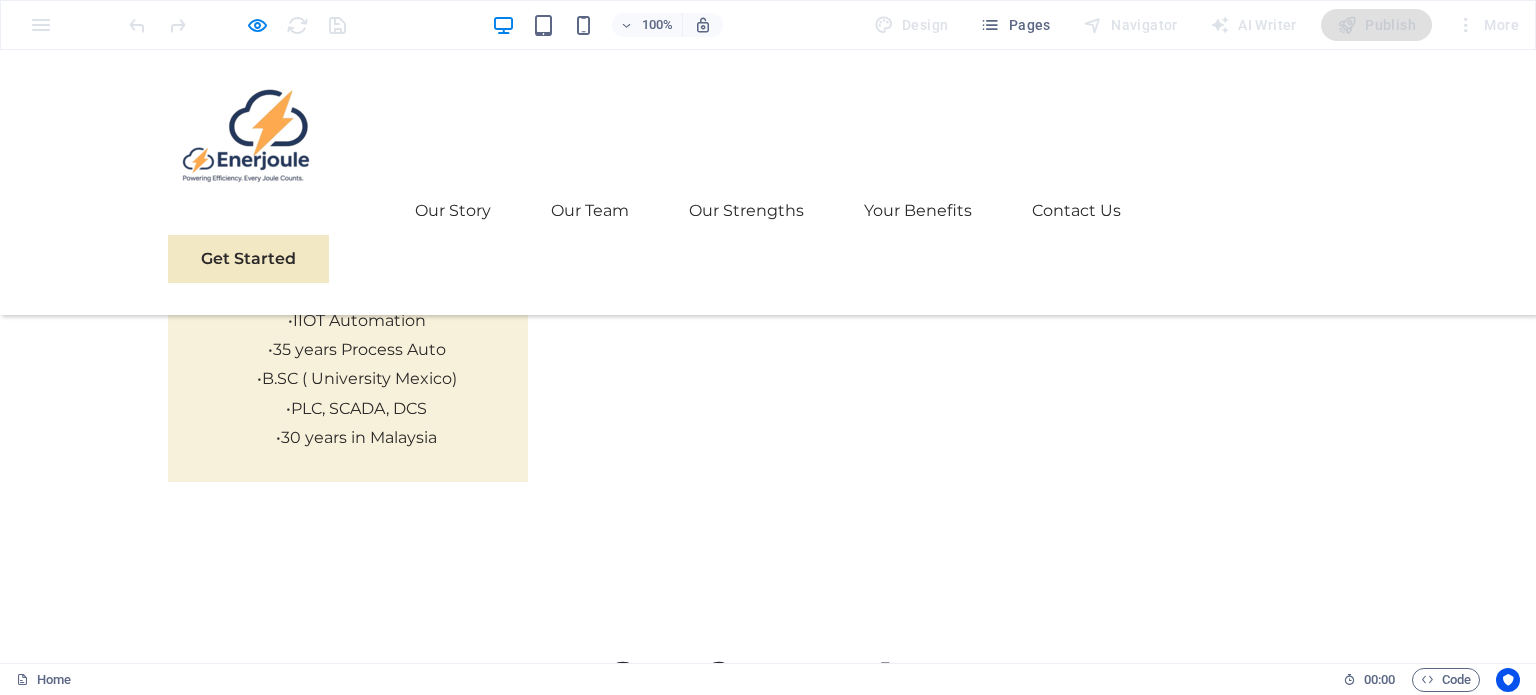 click on "100% Design Pages Navigator AI Writer Publish More" at bounding box center (768, 25) 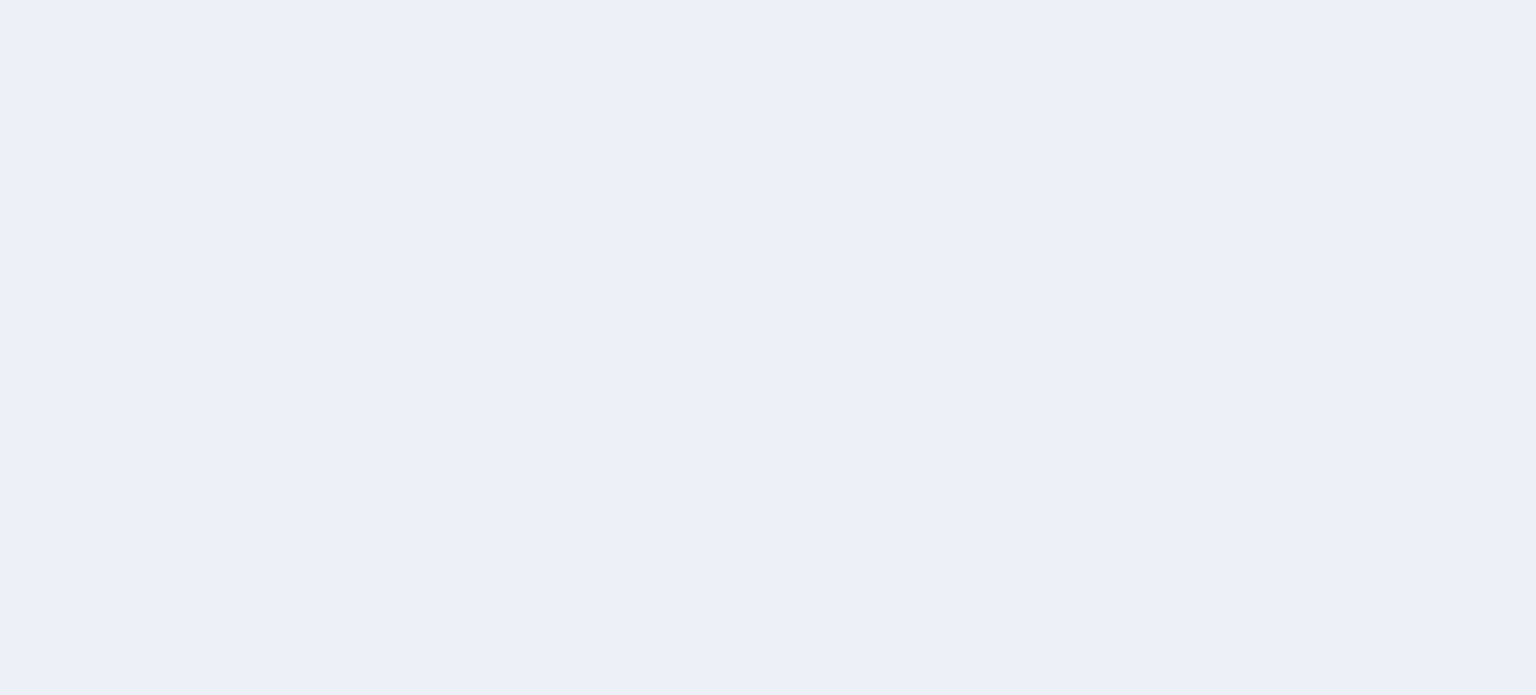 scroll, scrollTop: 0, scrollLeft: 0, axis: both 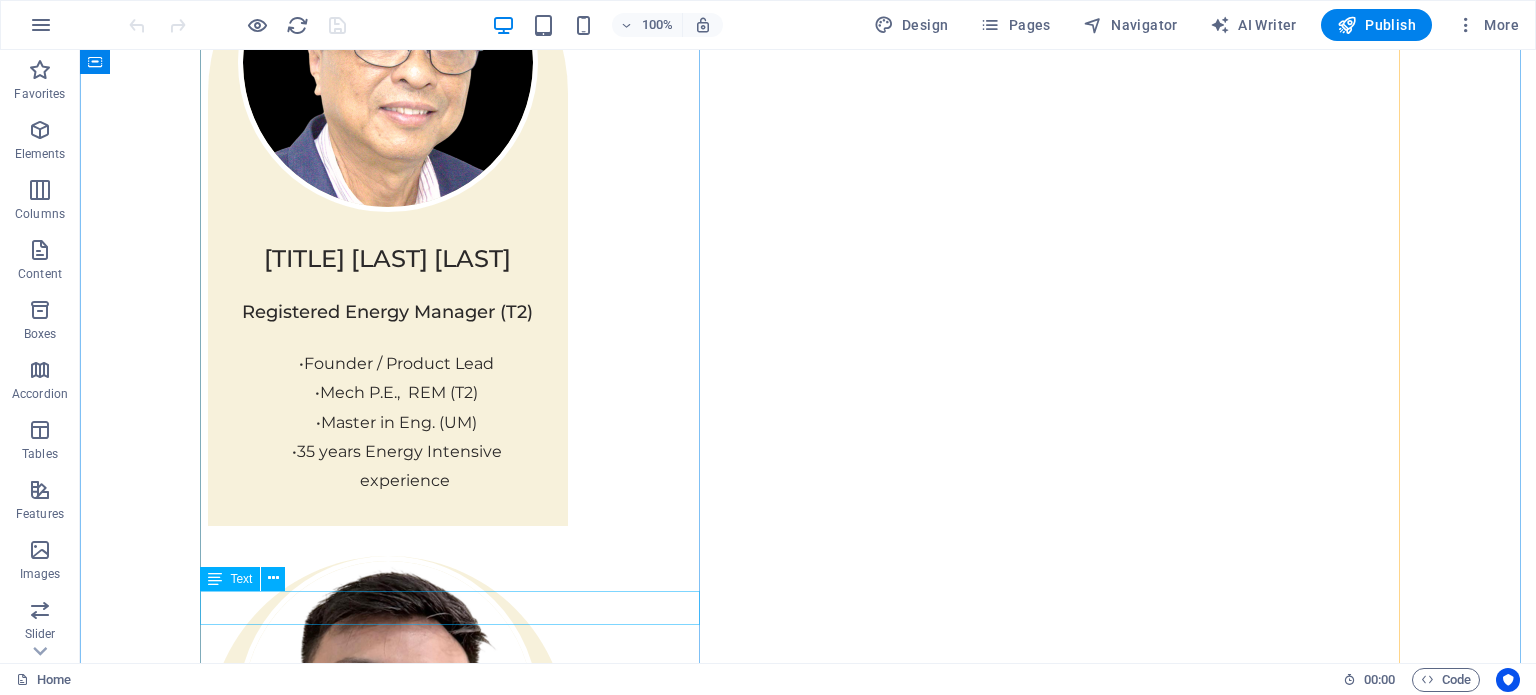 click on "EcoPower Transformation Initiative" at bounding box center [458, 4072] 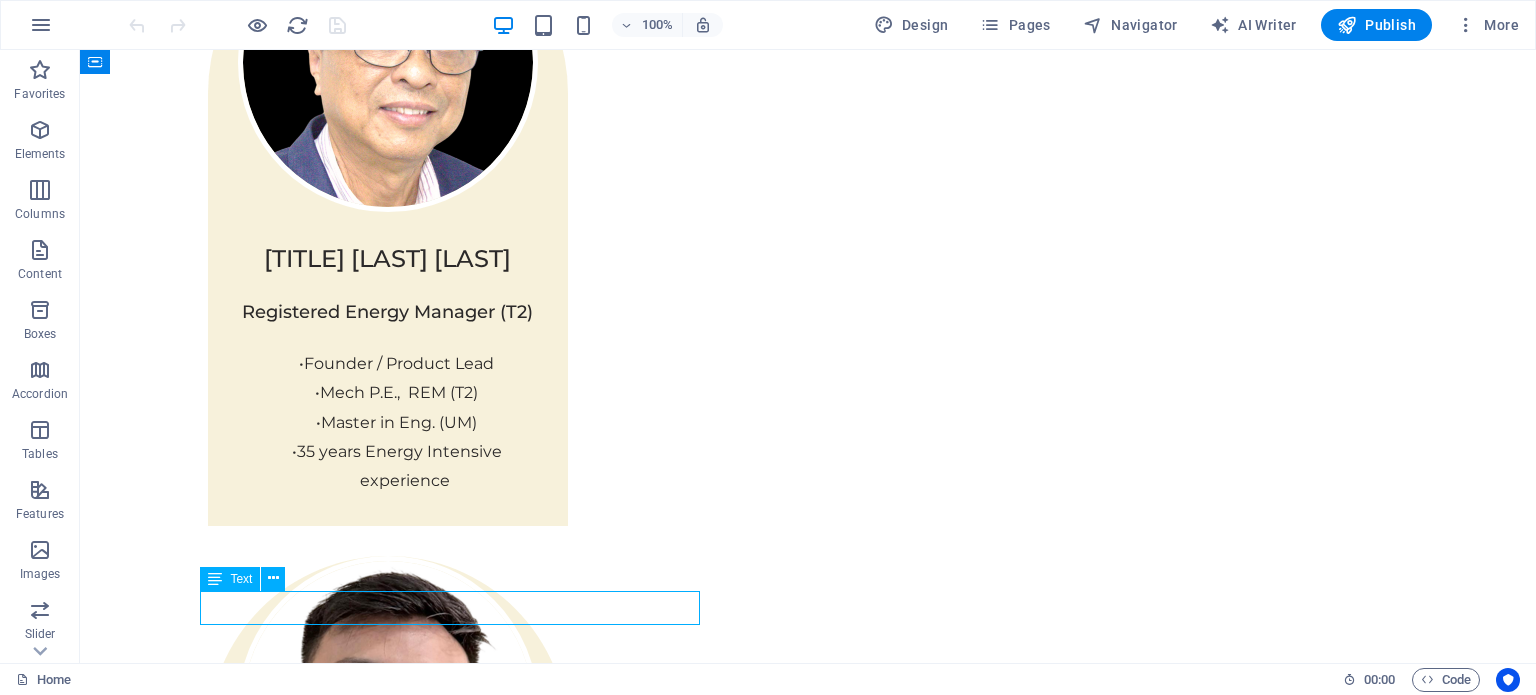 click on "EcoPower Transformation Initiative" at bounding box center (458, 4072) 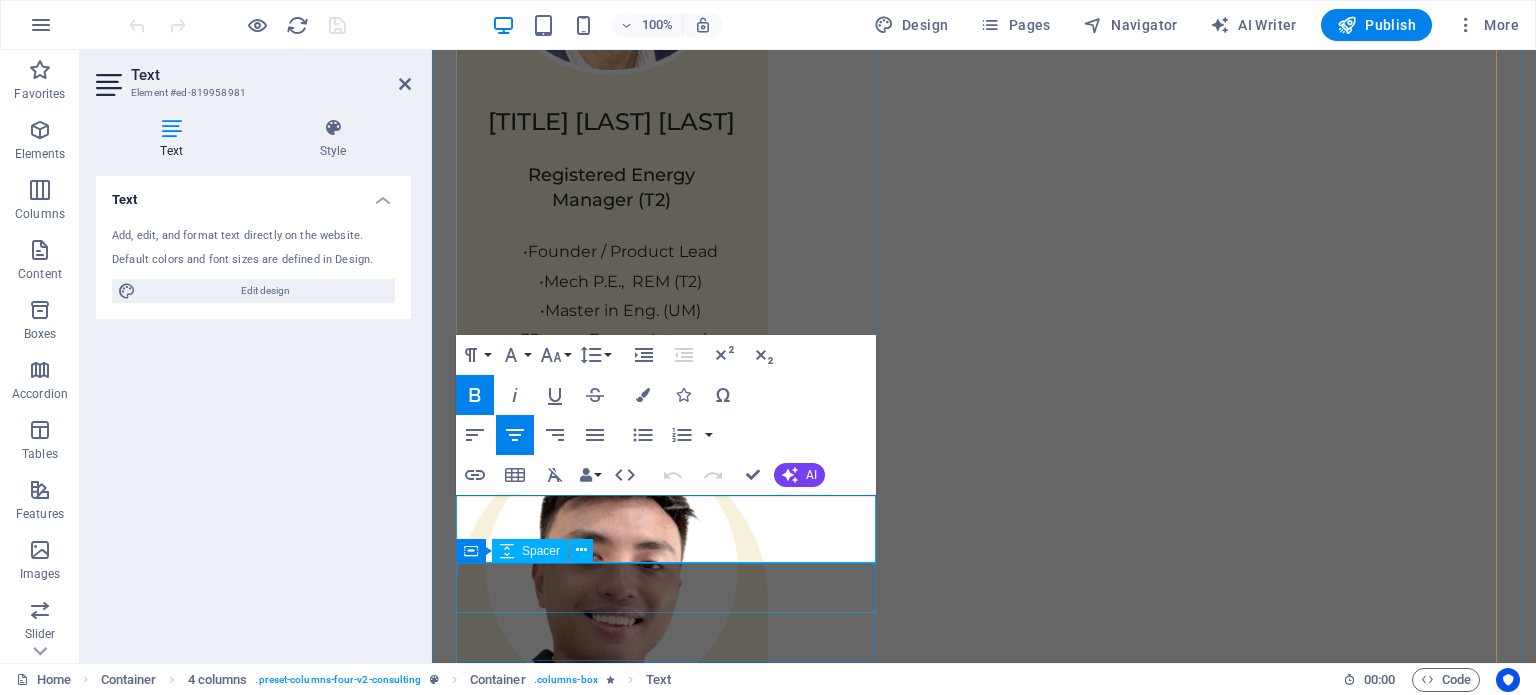 scroll, scrollTop: 3840, scrollLeft: 0, axis: vertical 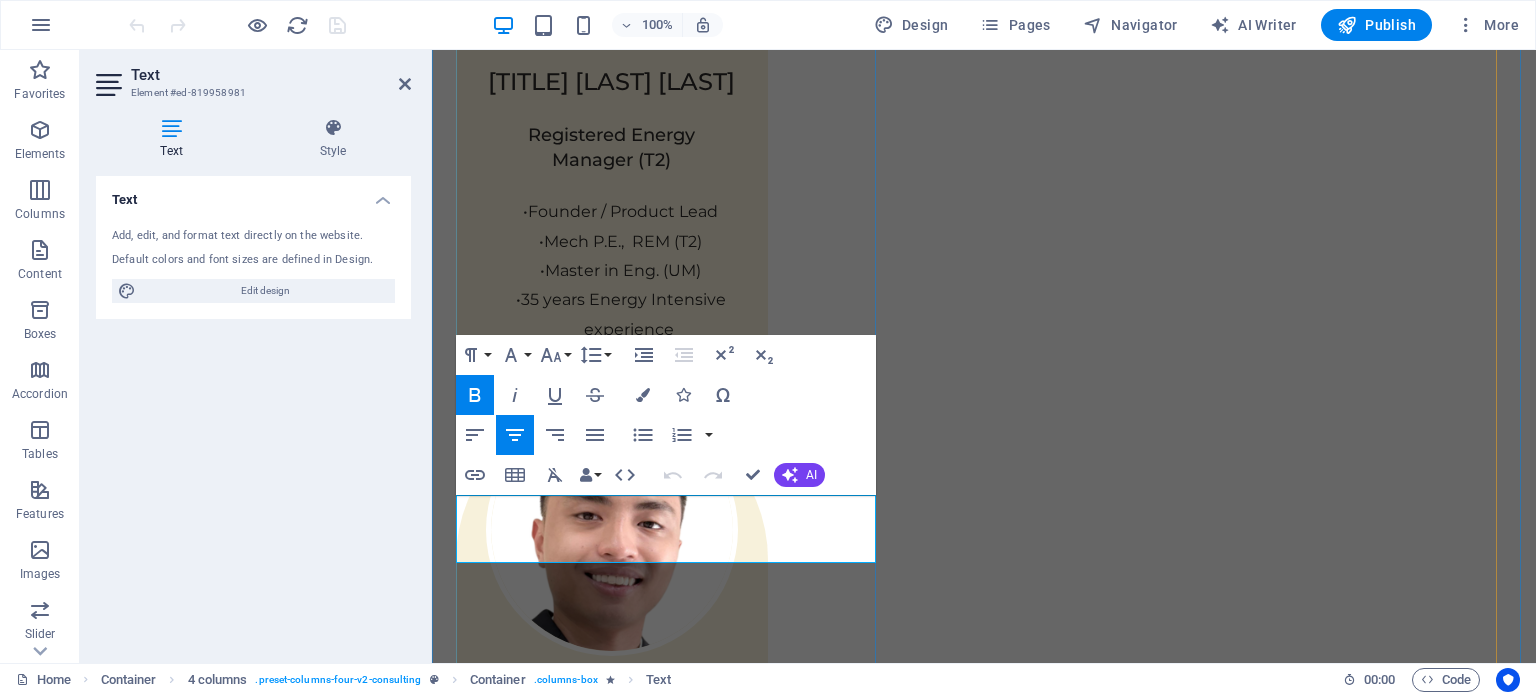 drag, startPoint x: 751, startPoint y: 542, endPoint x: 524, endPoint y: 502, distance: 230.49728 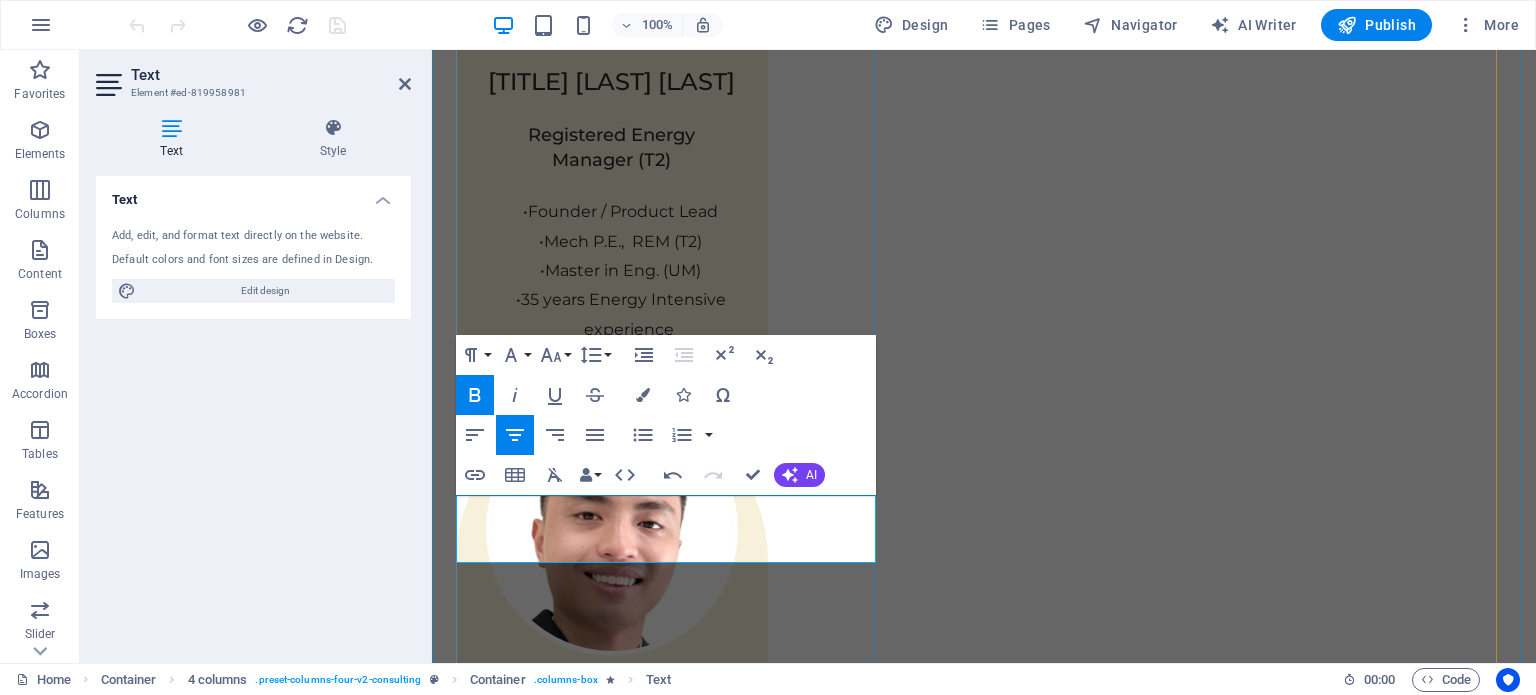 click on "E1. Maximize Energy Savings & ROI" at bounding box center (670, 3791) 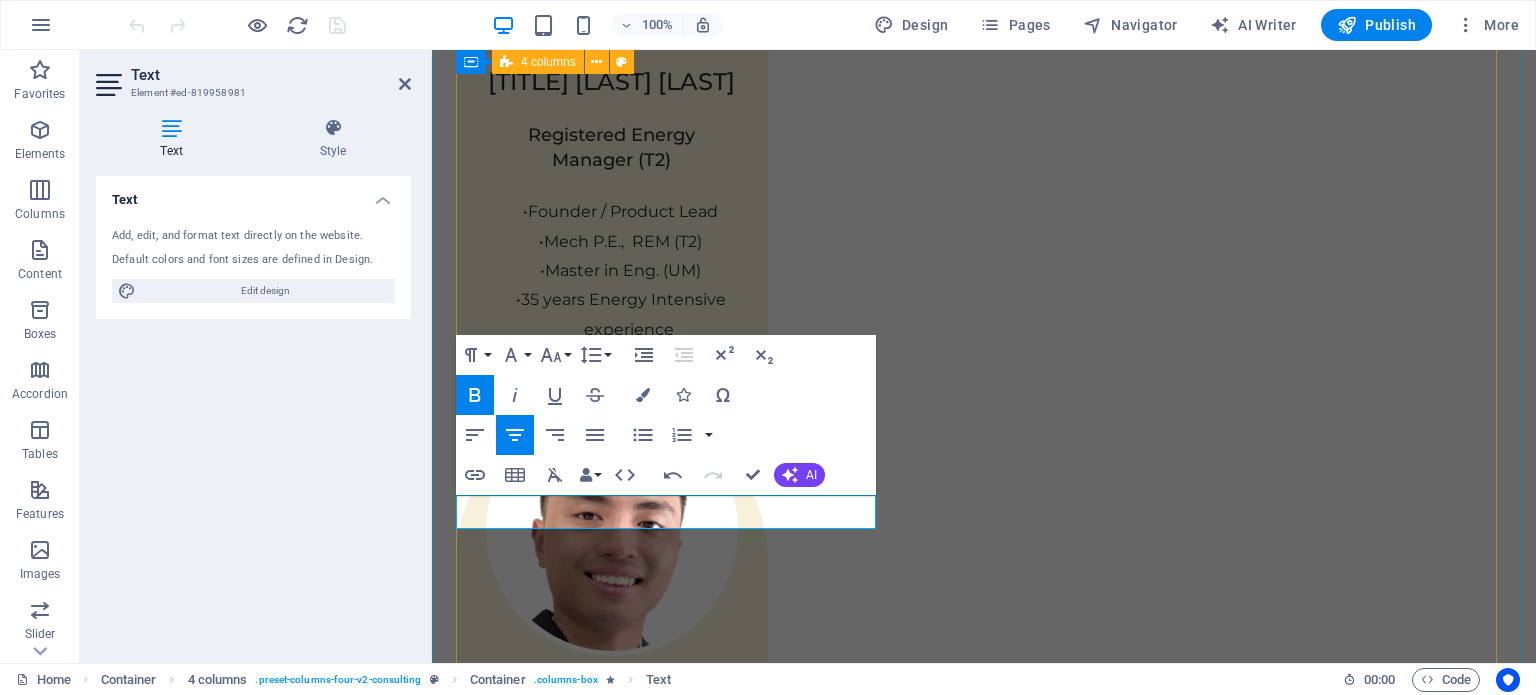 click on "01
1. Maximize Energy Savings & ROI Read More Facing challenges of high energy costs and a substantial carbon footprint, our client sought to revolutionize its energy practices. Working hand-in-hand with Eco-Con's expert team, we implemented renewable energy solutions, incorporating solar and wind power into their operations. This resulted in a significant reduction in reliance on non-renewable sources, translating to both environmental benefits and substantial cost savings. Discover how this initiative became a beacon of sustainable excellence and an inspiration for businesses worldwide. Project manager: Jeffrey McCollins Project duration: 27 months Read Less 02 Strategic Sustainability Roadmap Read More Project manager: Jennifer Collins Project duration: 24 months Read Less 03 Global Market Expansion Strategy Read More Project manager: Peter Hopkins Project duration: 12 months Read Less 04 Renewable Energy Optimization Read More Project manager: Max Johnson Project duration: 29 months Read Less" at bounding box center [984, 5615] 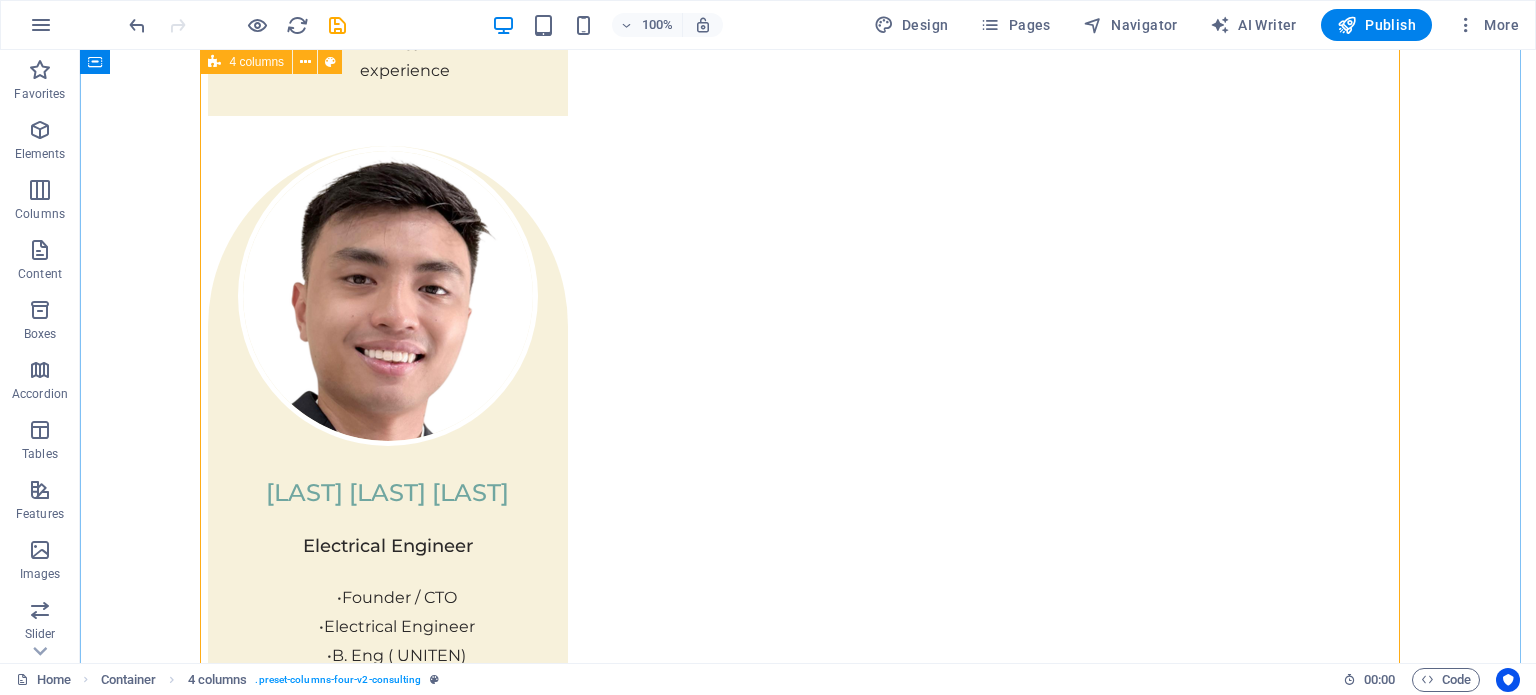 scroll, scrollTop: 4295, scrollLeft: 0, axis: vertical 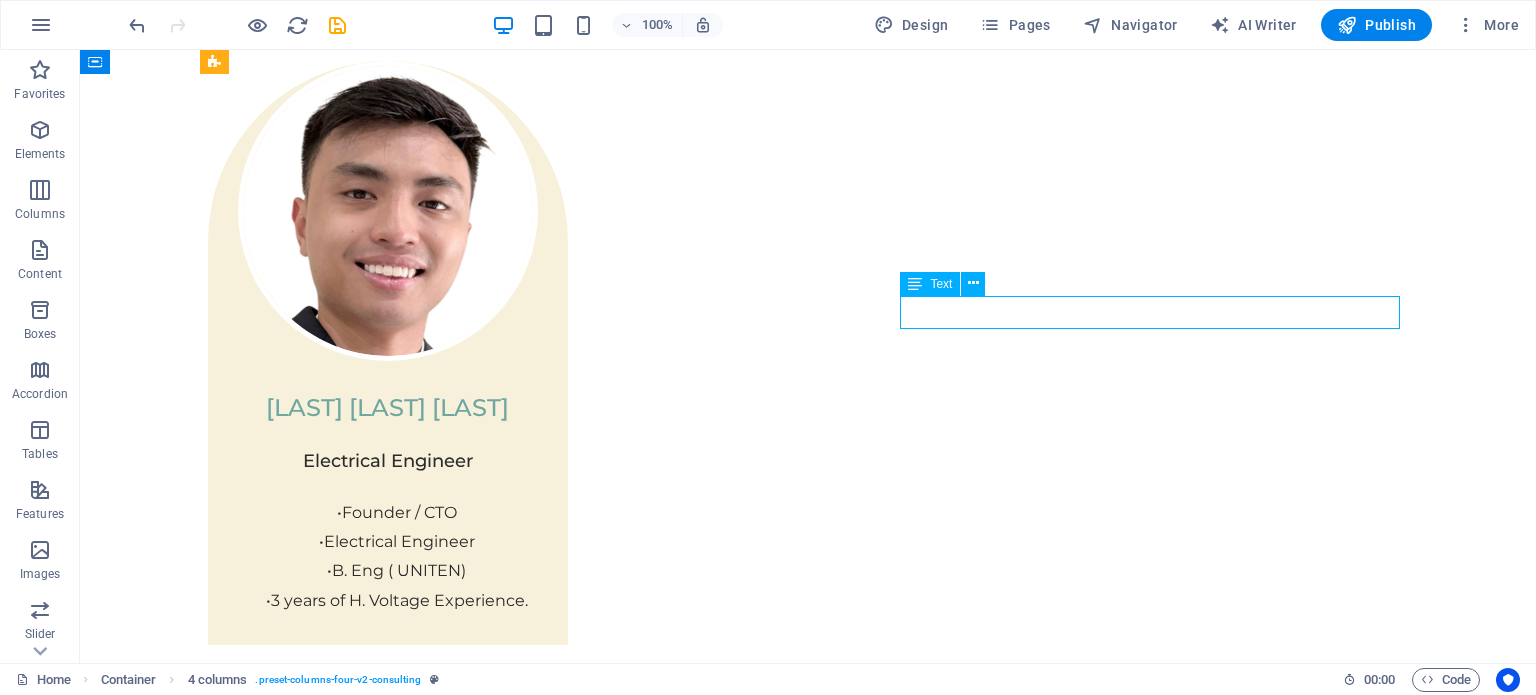 click on "Strategic Sustainability Roadmap" at bounding box center (808, 5120) 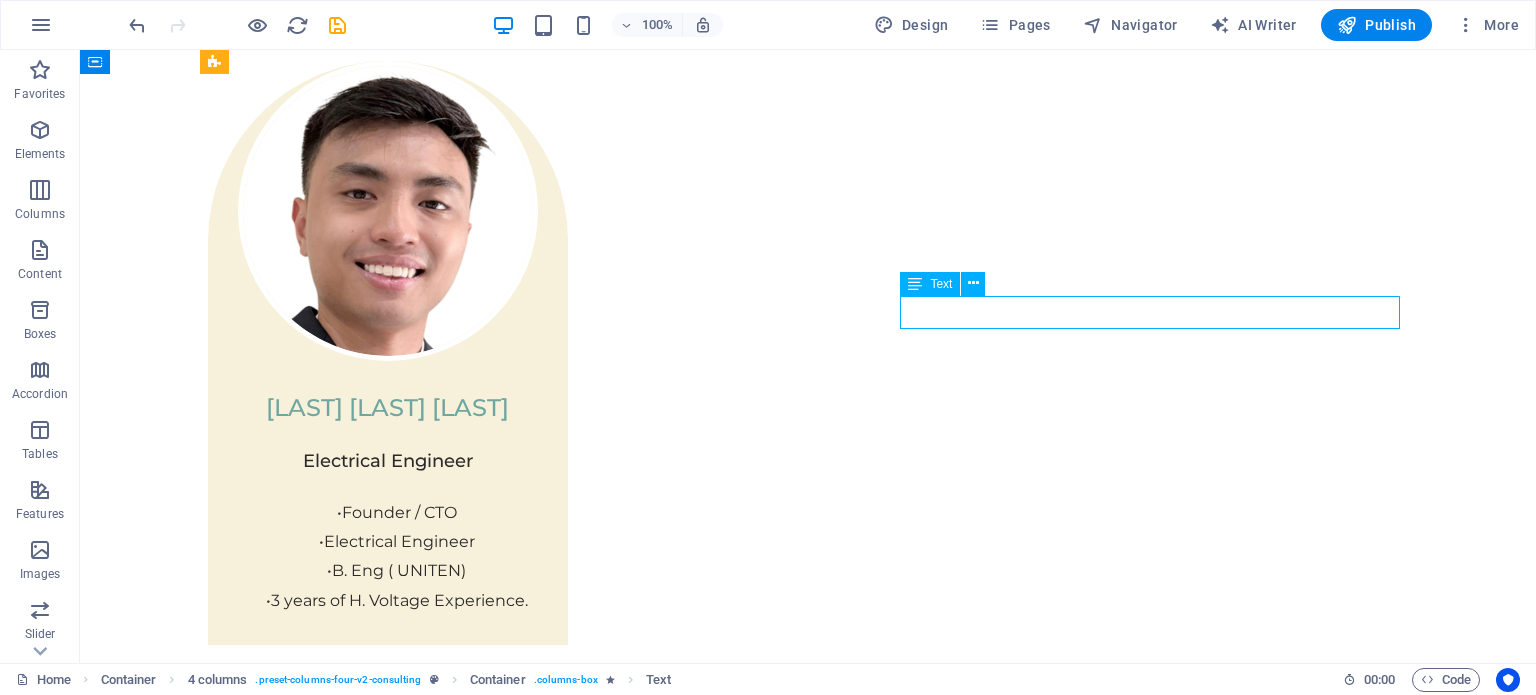 click on "Strategic Sustainability Roadmap" at bounding box center (808, 5120) 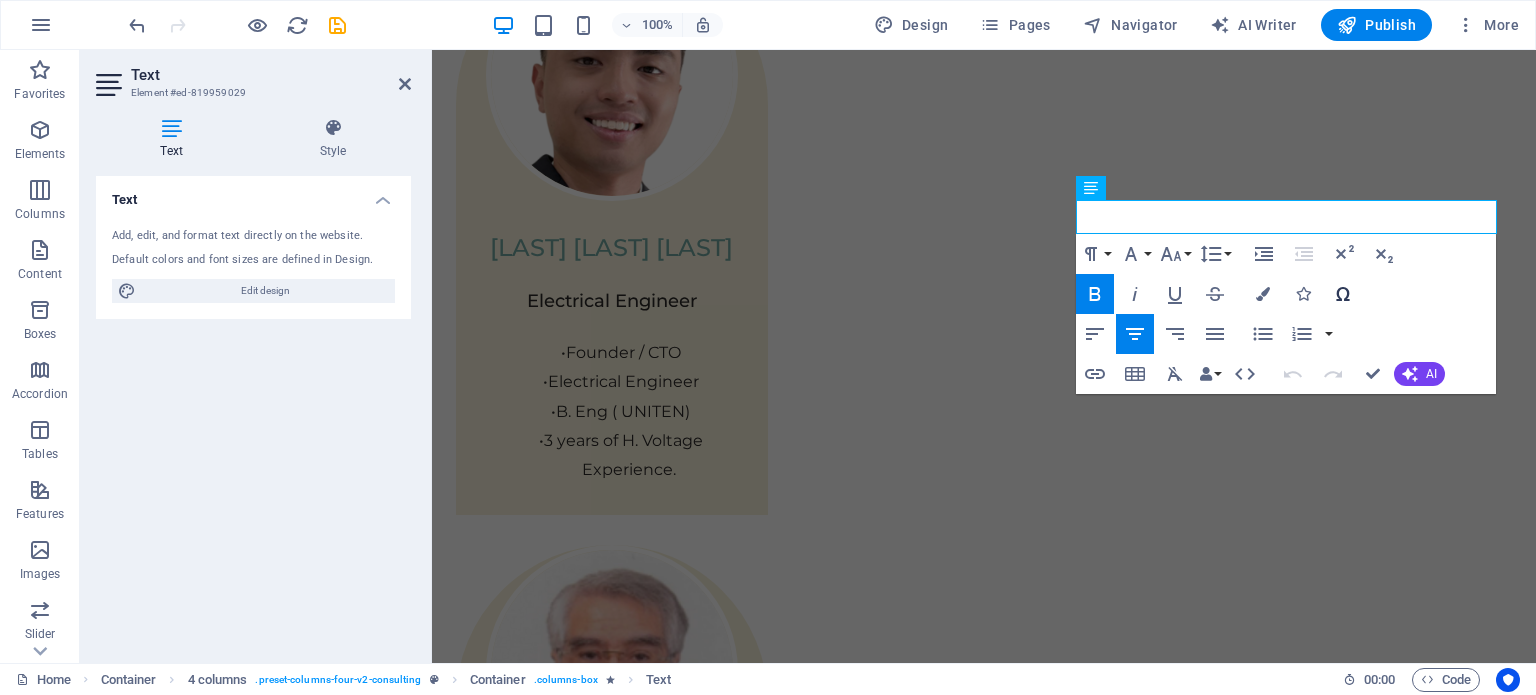scroll, scrollTop: 4336, scrollLeft: 0, axis: vertical 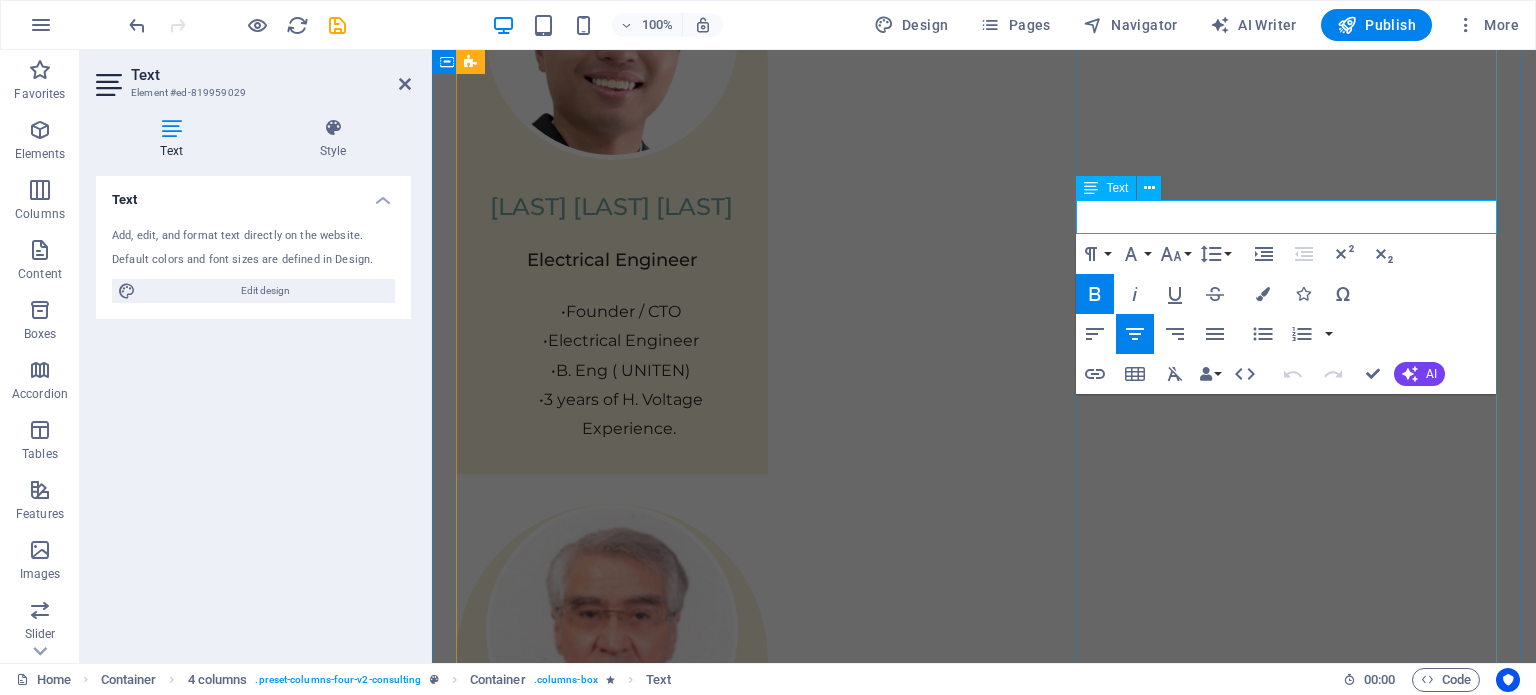 drag, startPoint x: 1100, startPoint y: 218, endPoint x: 1482, endPoint y: 218, distance: 382 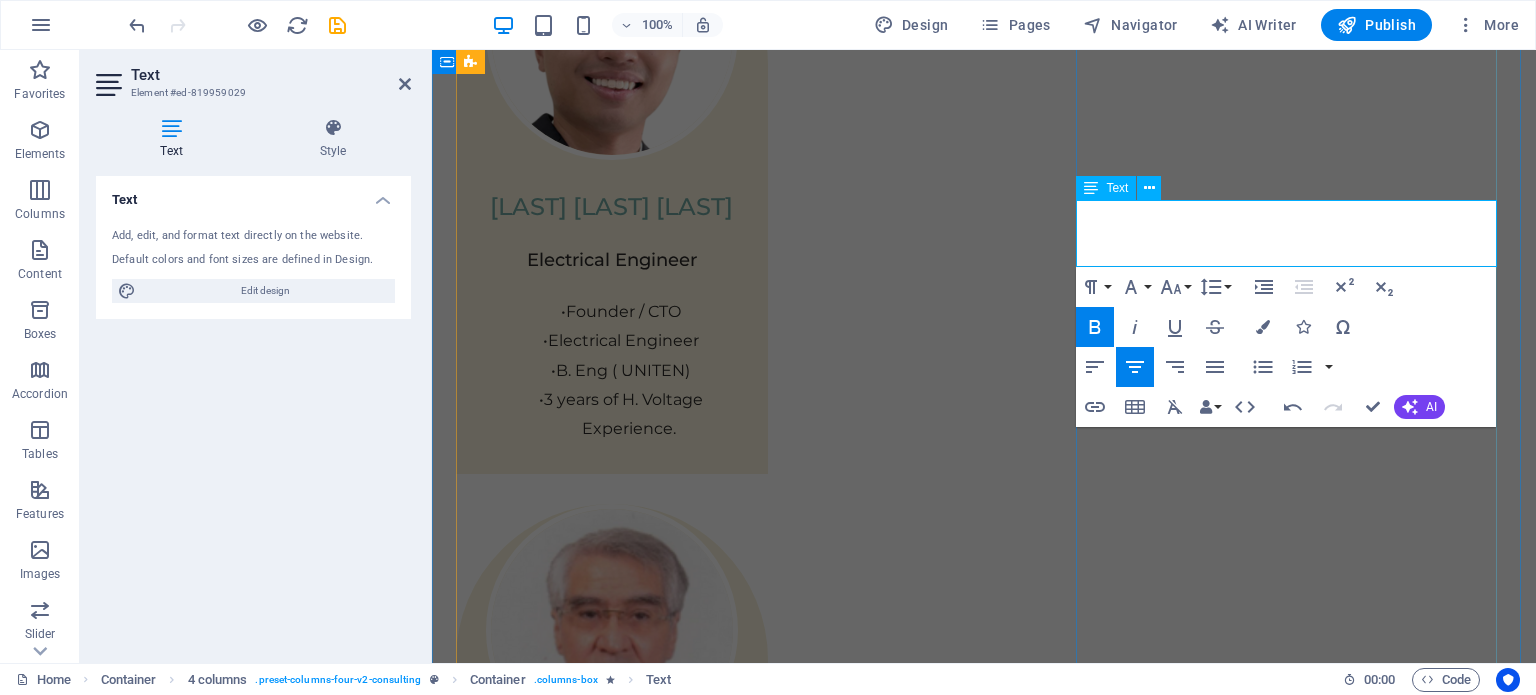click on "S2. Achieve Effortless EECA 2024 Compliance" at bounding box center (987, 4791) 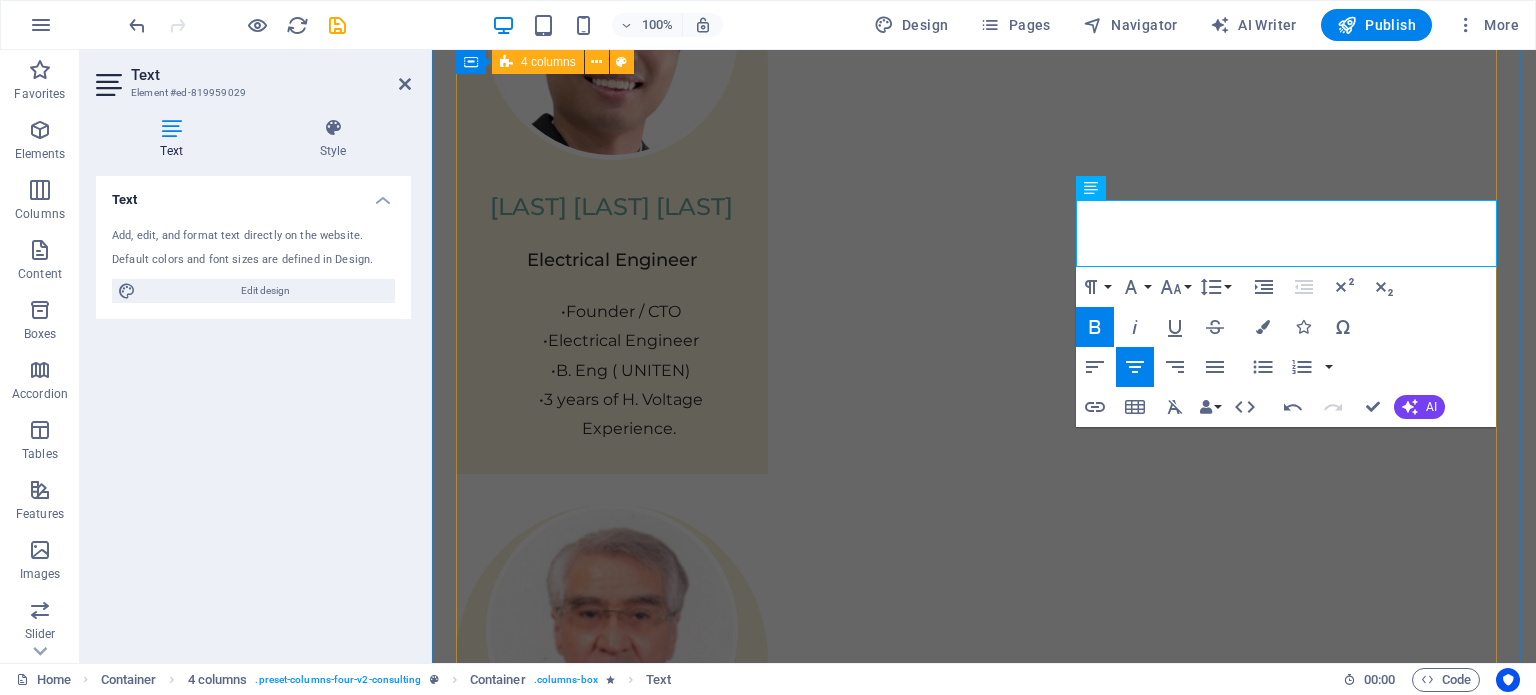 drag, startPoint x: 963, startPoint y: 287, endPoint x: 1317, endPoint y: 286, distance: 354.0014 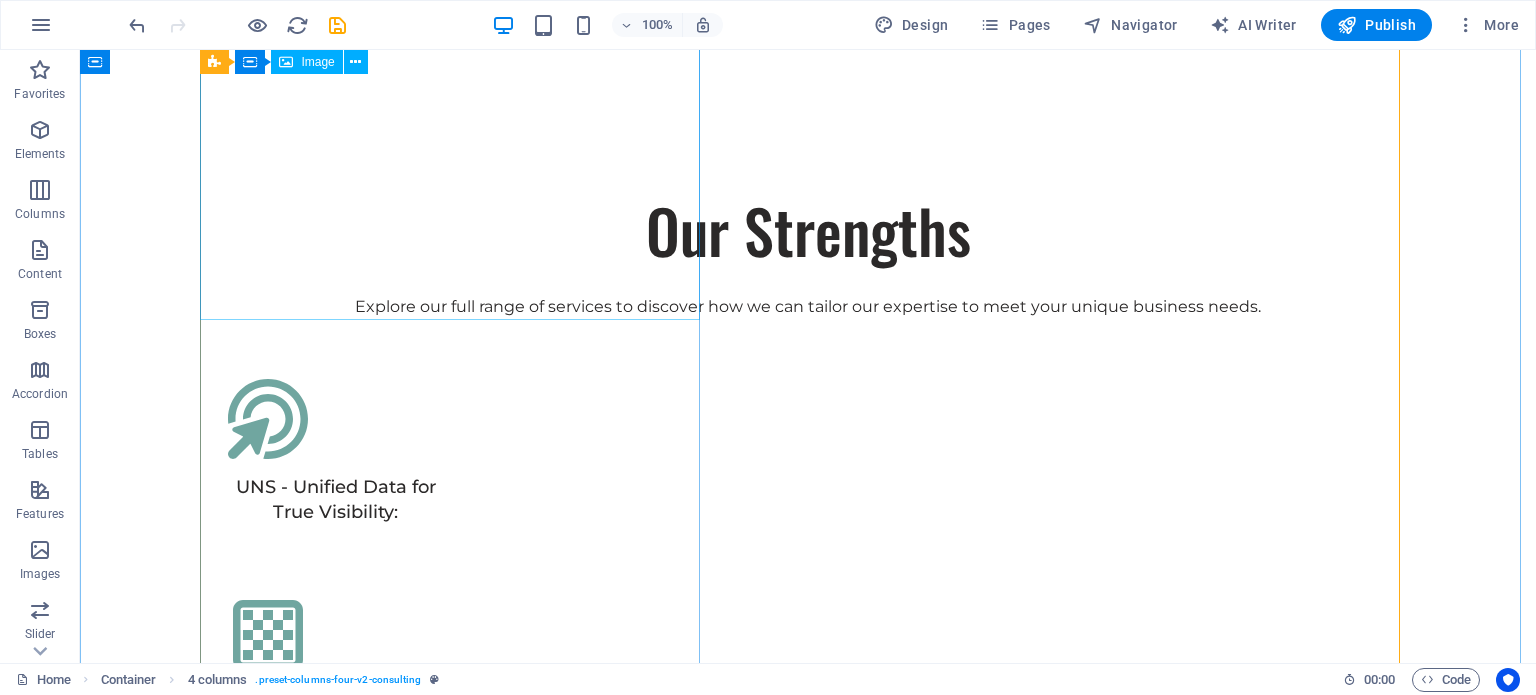 scroll, scrollTop: 5590, scrollLeft: 0, axis: vertical 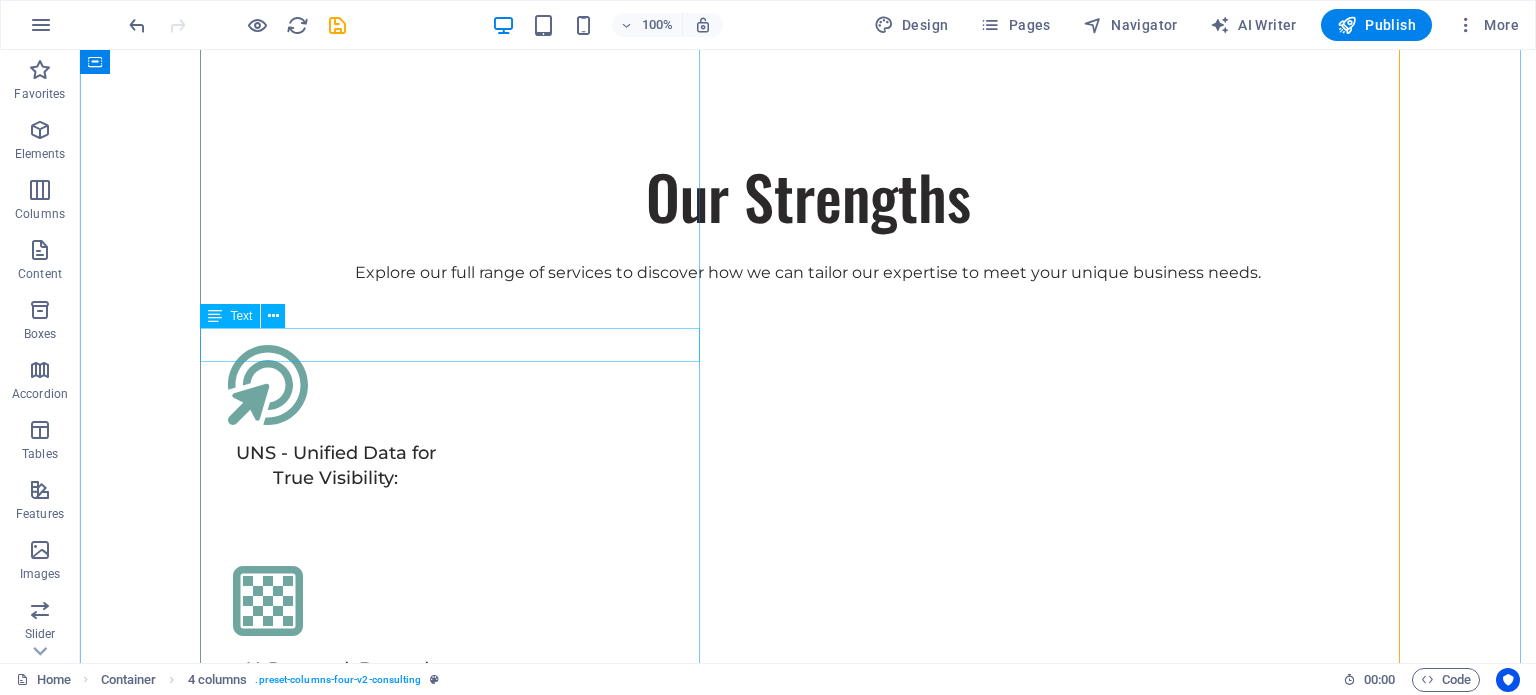 click on "Global Market Expansion Strategy" at bounding box center (808, 5019) 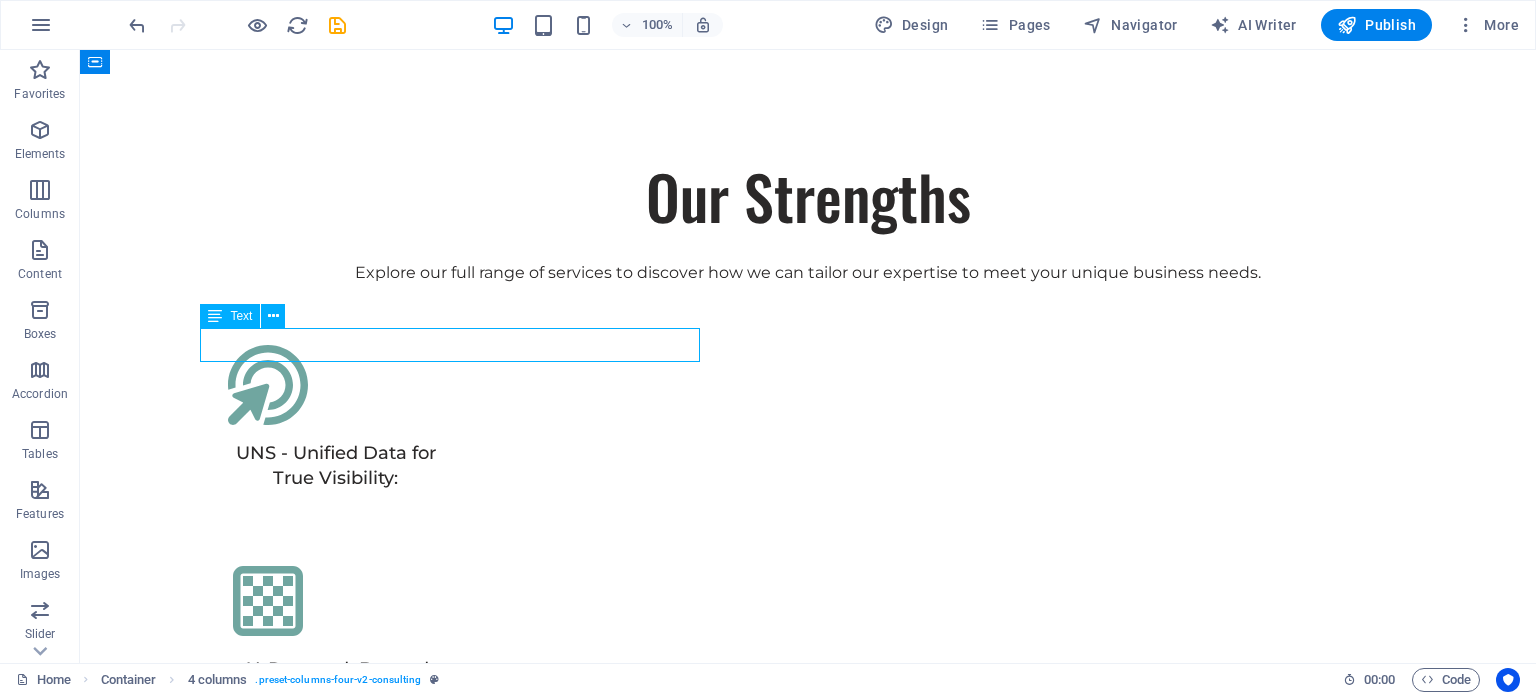 click on "Global Market Expansion Strategy" at bounding box center (808, 5019) 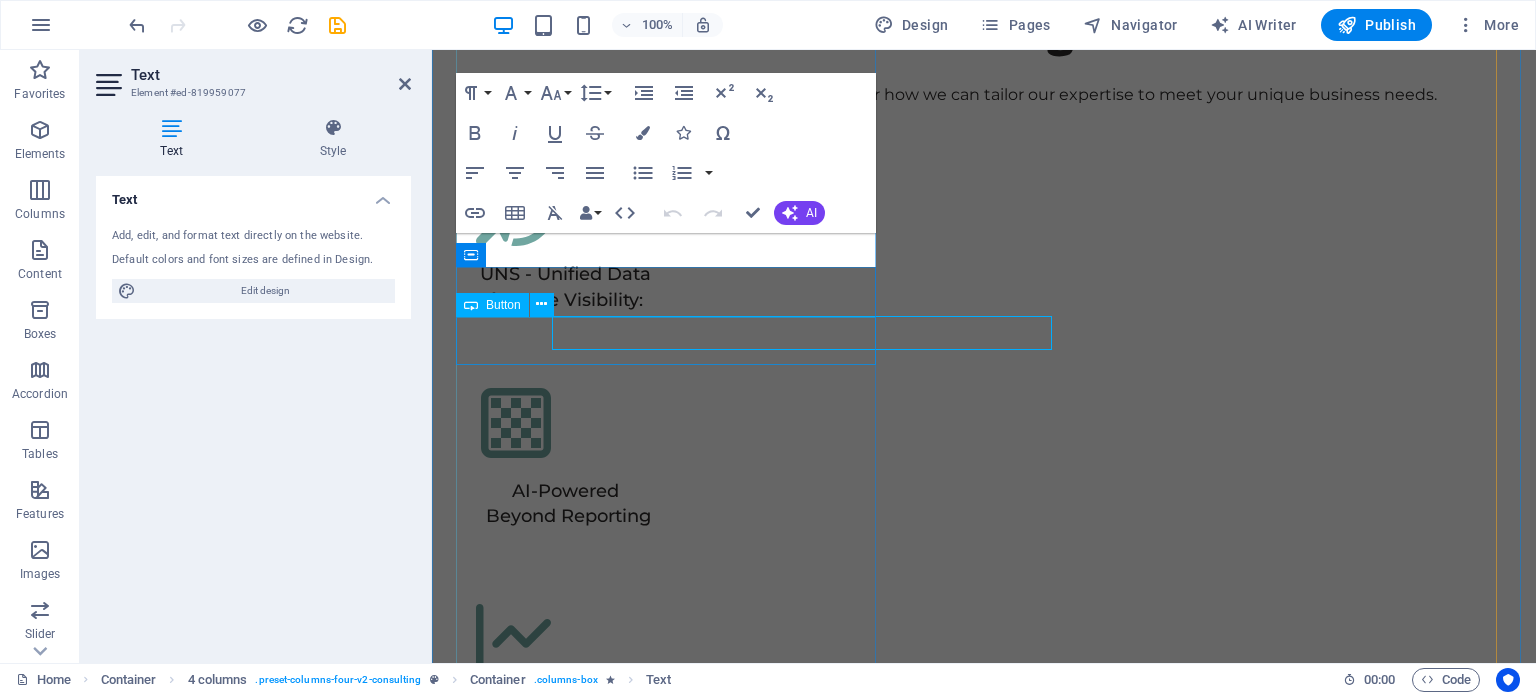 scroll, scrollTop: 5602, scrollLeft: 0, axis: vertical 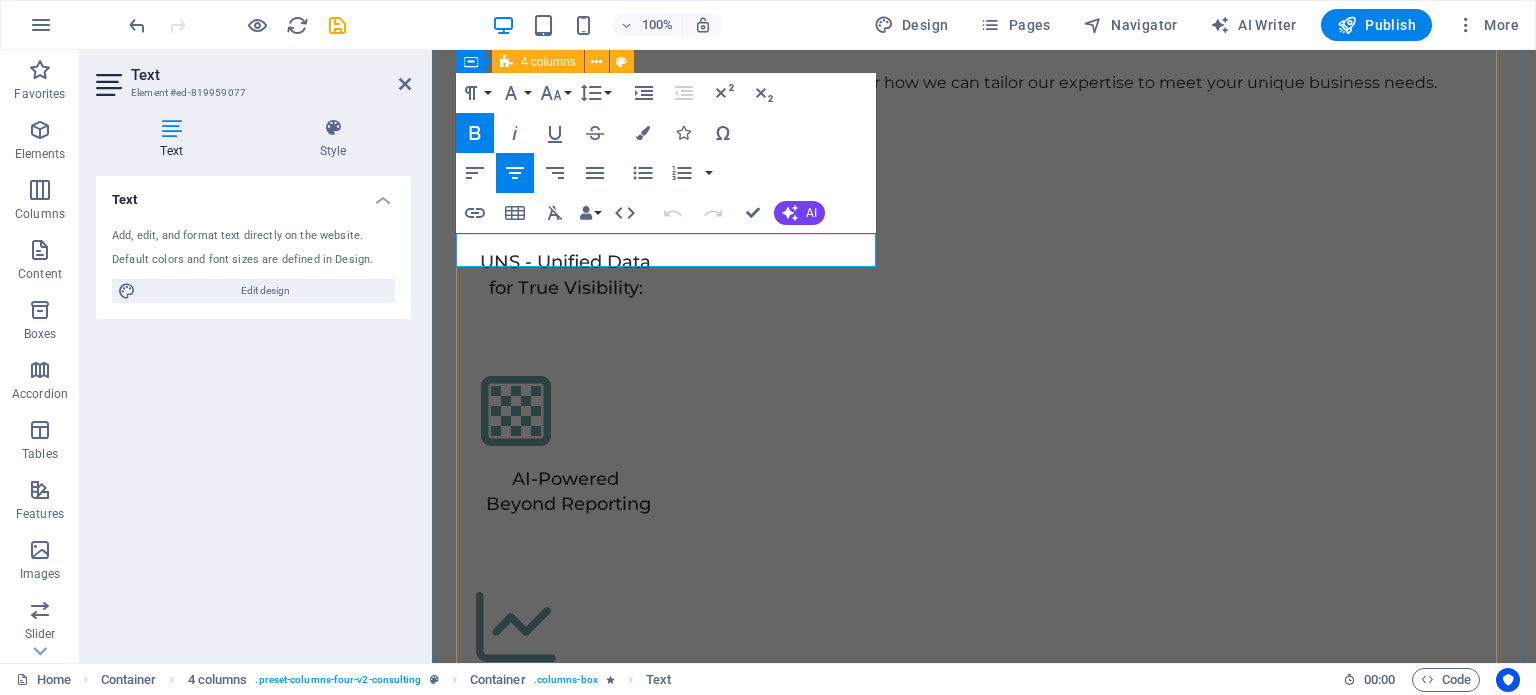 drag, startPoint x: 478, startPoint y: 247, endPoint x: 883, endPoint y: 251, distance: 405.01974 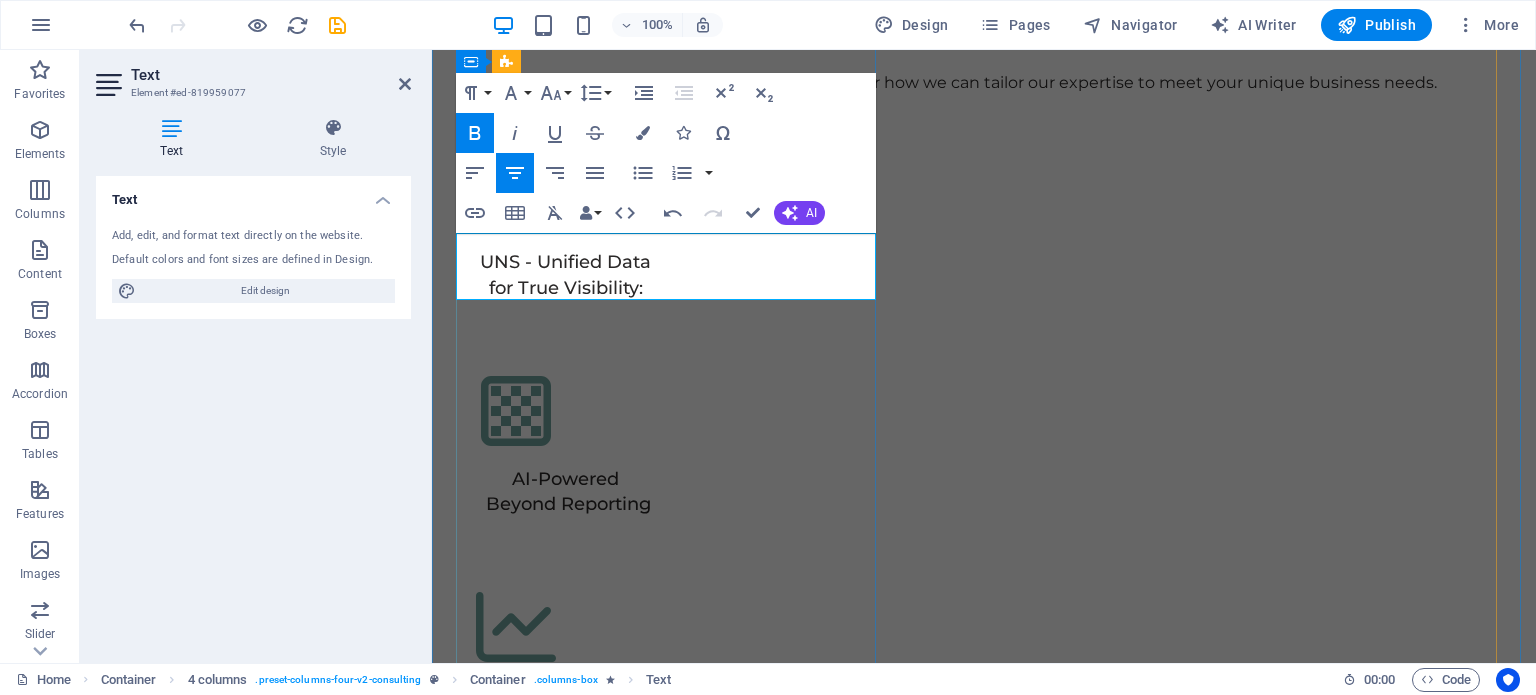 click on "G3. Gain Total Operational Visibility" at bounding box center [984, 4616] 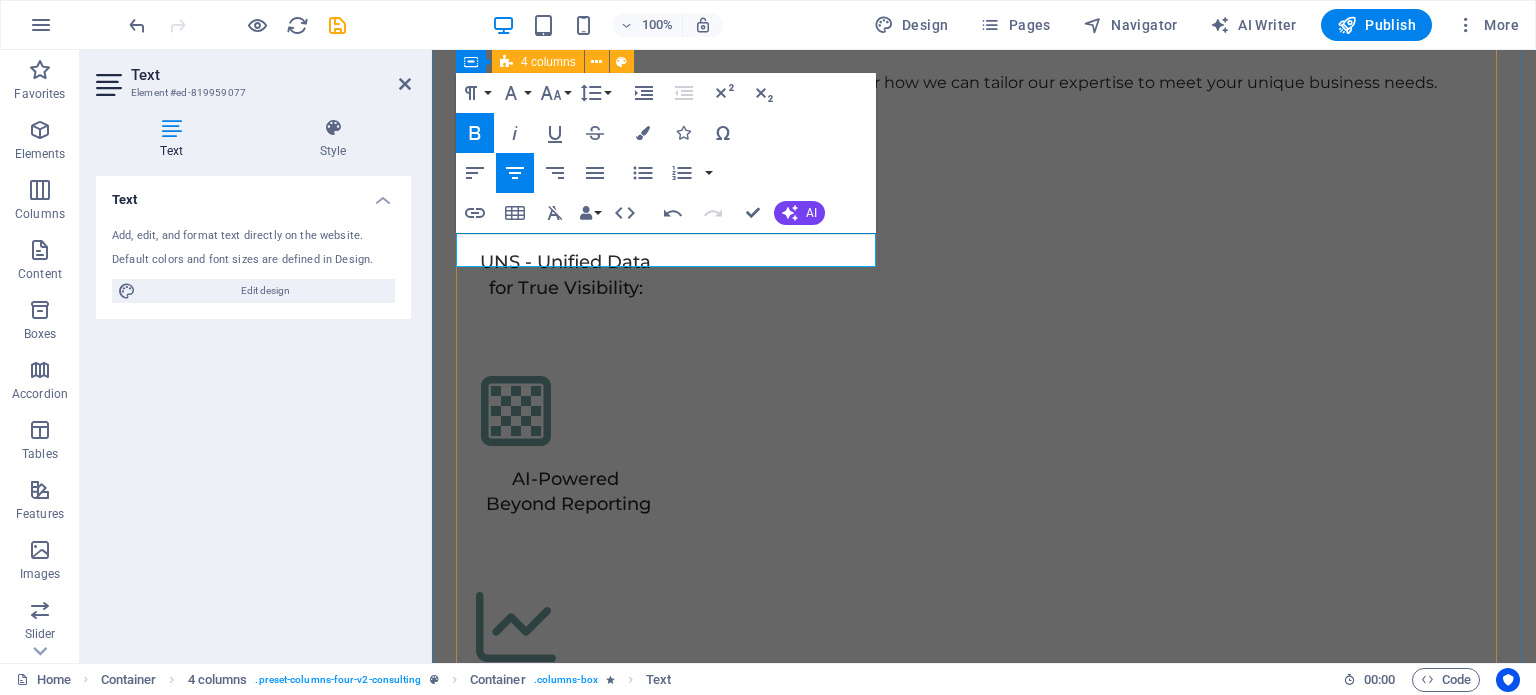 click on "01
1. Maximize Energy Savings & ROI Read More Facing challenges of high energy costs and a substantial carbon footprint, our client sought to revolutionize its energy practices. Working hand-in-hand with Eco-Con's expert team, we implemented renewable energy solutions, incorporating solar and wind power into their operations. This resulted in a significant reduction in reliance on non-renewable sources, translating to both environmental benefits and substantial cost savings. Discover how this initiative became a beacon of sustainable excellence and an inspiration for businesses worldwide. Project manager: Jeffrey McCollins Project duration: 27 months Read Less 02 2. Achieve Effortless EECA 2024 Compliance Read More Project manager: Jennifer Collins Project duration: 24 months Read Less 03 3. Gain Total Operational Visibility Read More Project manager: Peter Hopkins Project duration: 12 months Read Less 04 Renewable Energy Optimization Read More Project manager: Max Johnson Project duration: 29 months" at bounding box center (984, 3869) 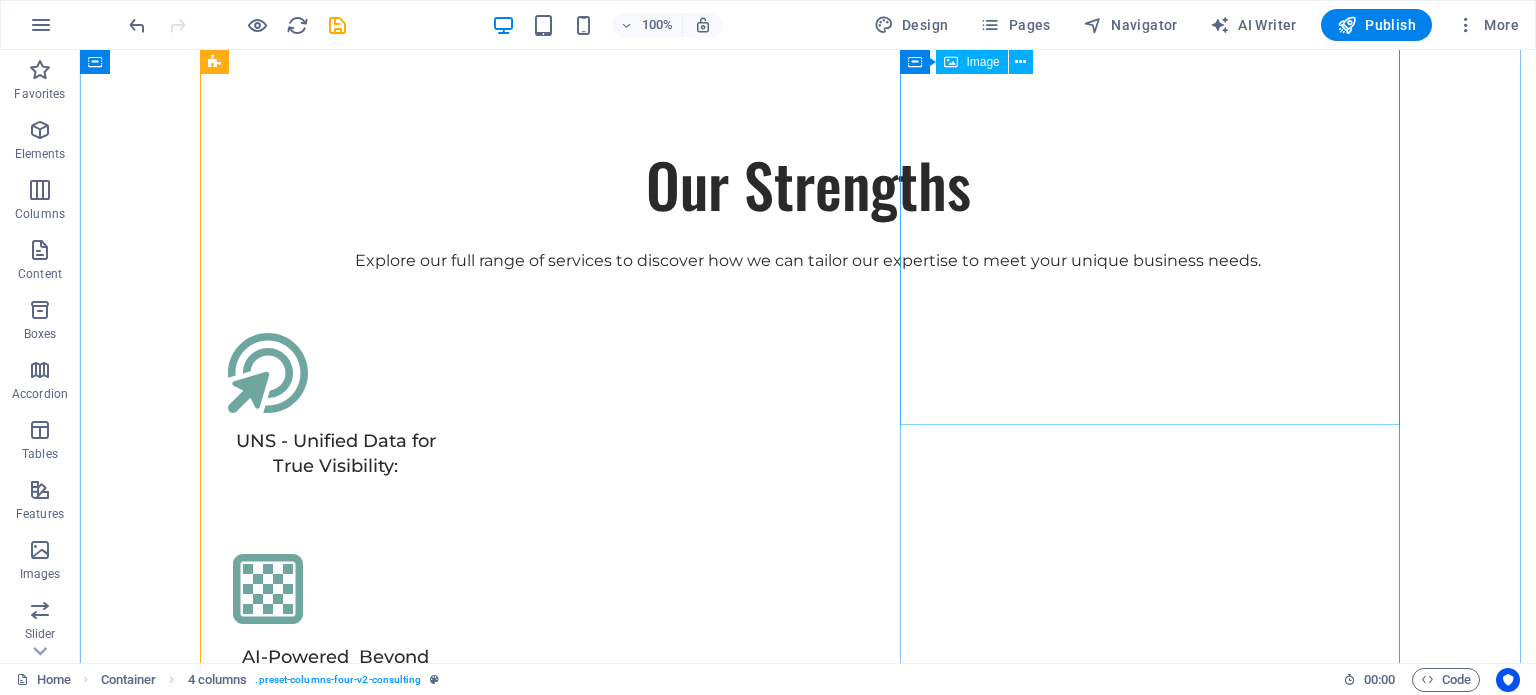 scroll, scrollTop: 5685, scrollLeft: 0, axis: vertical 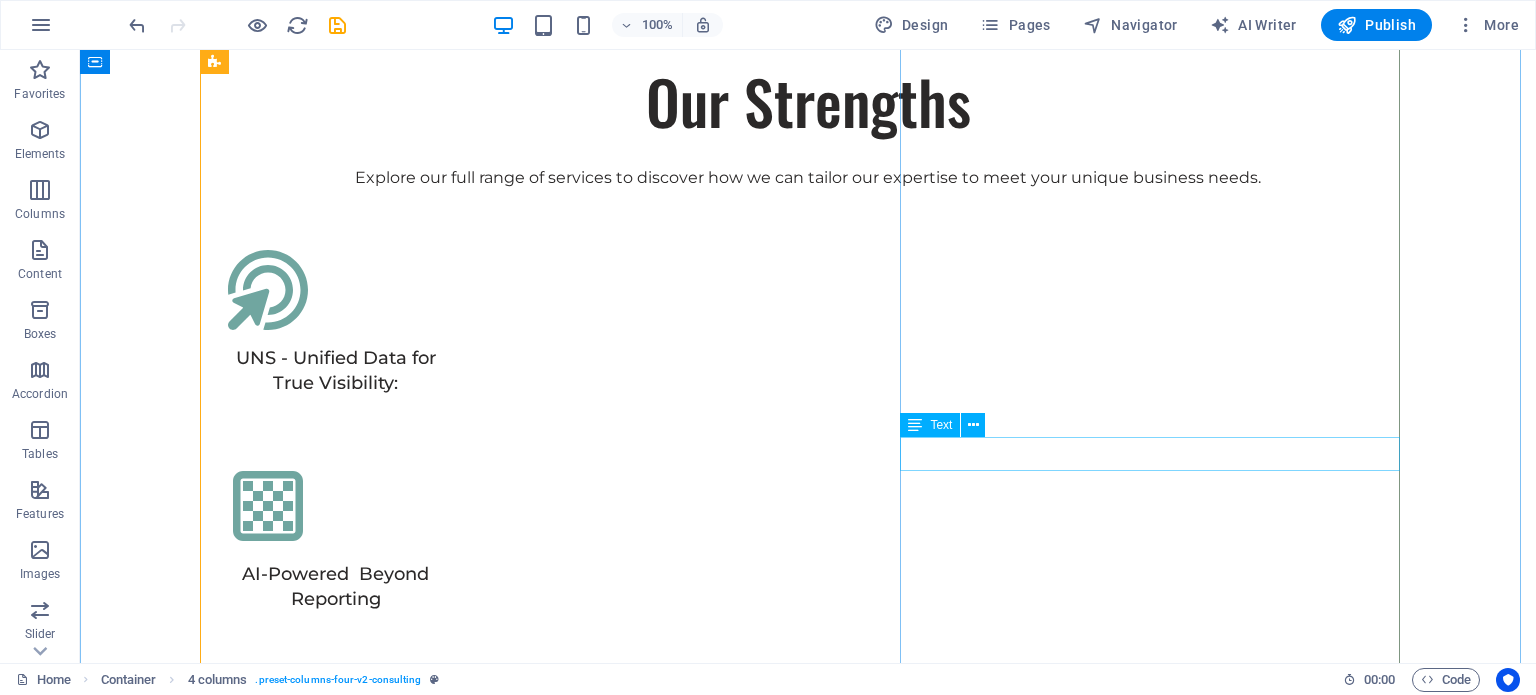 click on "Renewable Energy Optimization" at bounding box center [458, 6289] 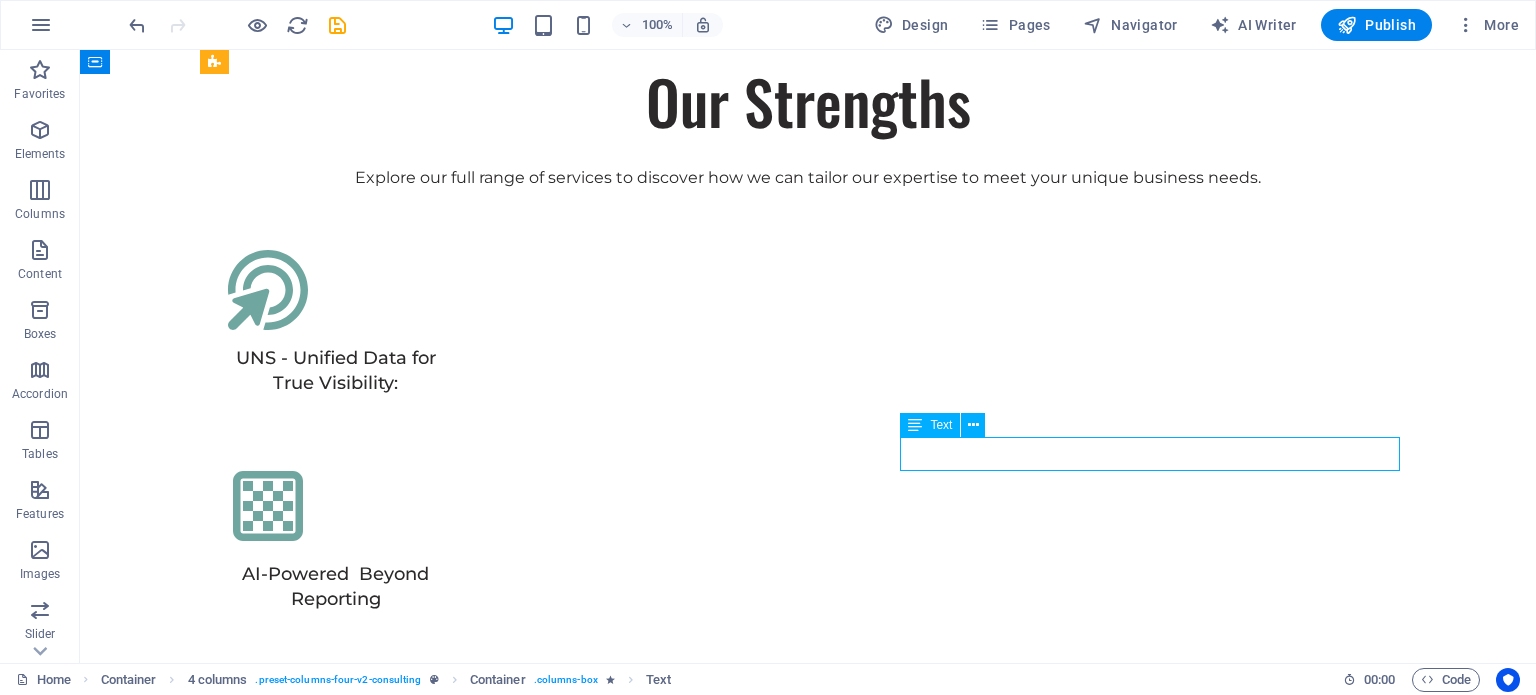 click on "Renewable Energy Optimization" at bounding box center [458, 6289] 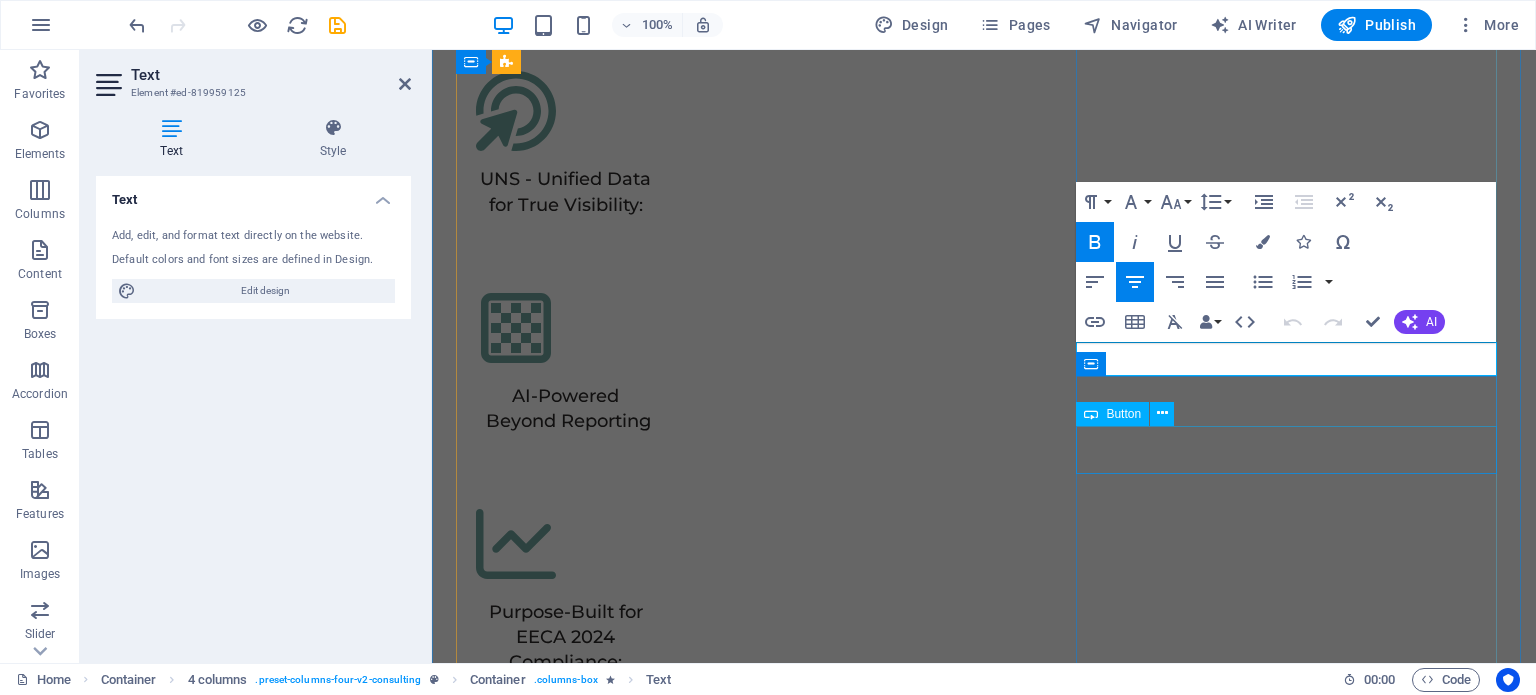scroll, scrollTop: 5697, scrollLeft: 0, axis: vertical 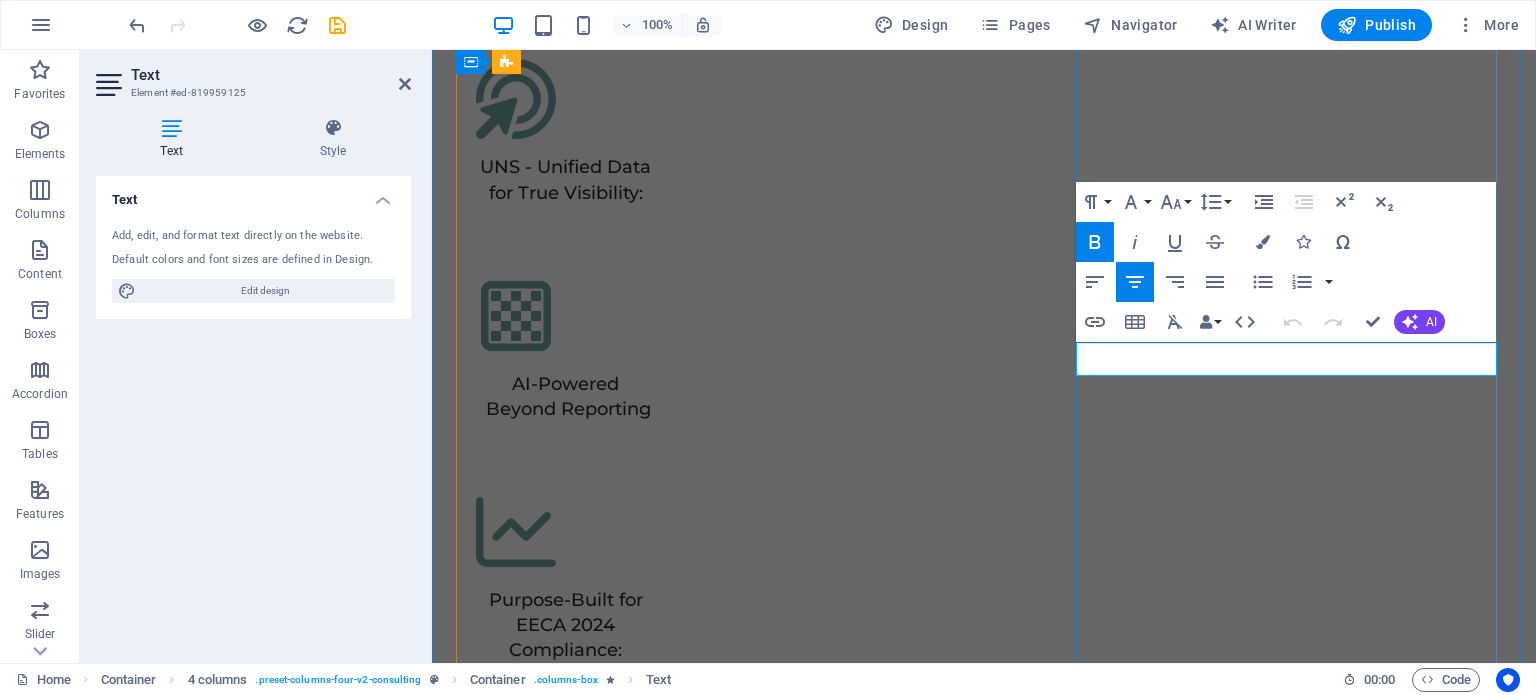 drag, startPoint x: 1486, startPoint y: 359, endPoint x: 1108, endPoint y: 356, distance: 378.0119 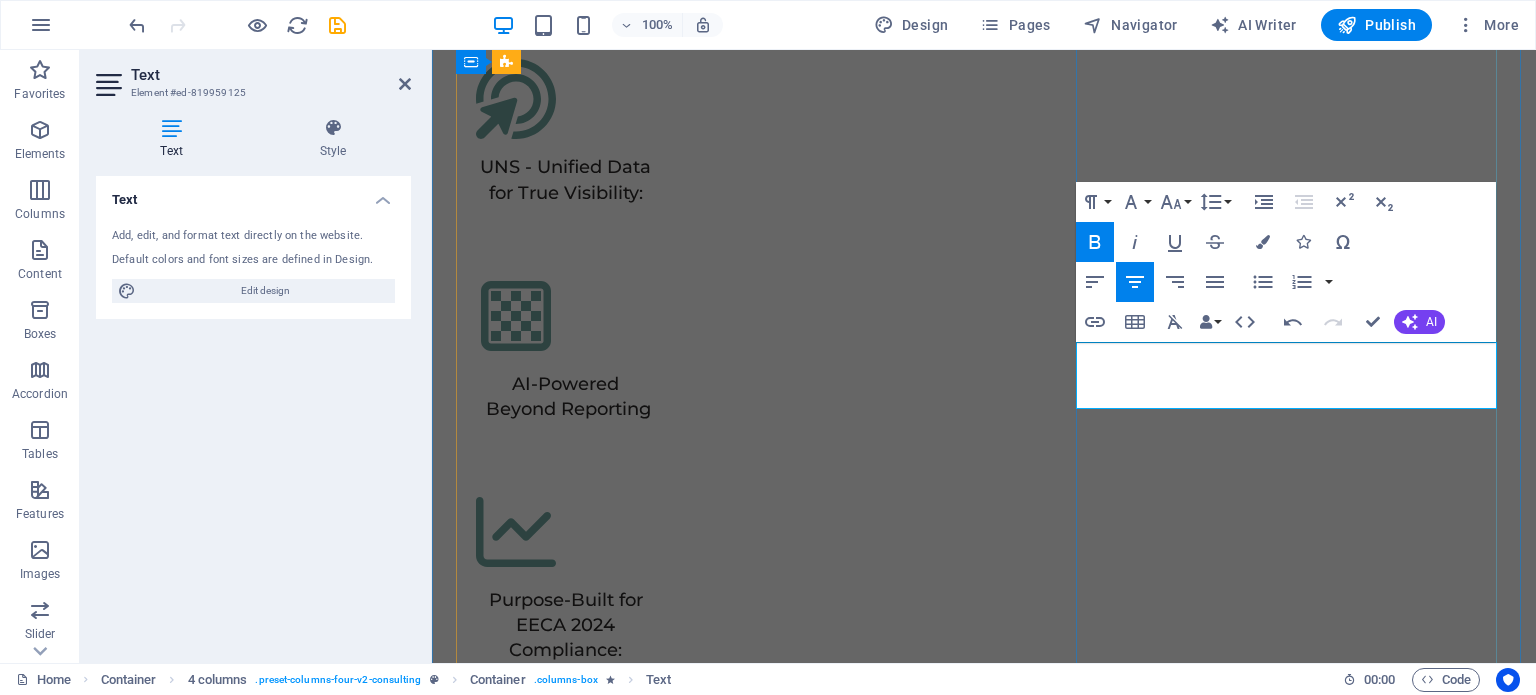 click on "R4. Empower Your ESG & Sustainability Goals" at bounding box center [673, 5816] 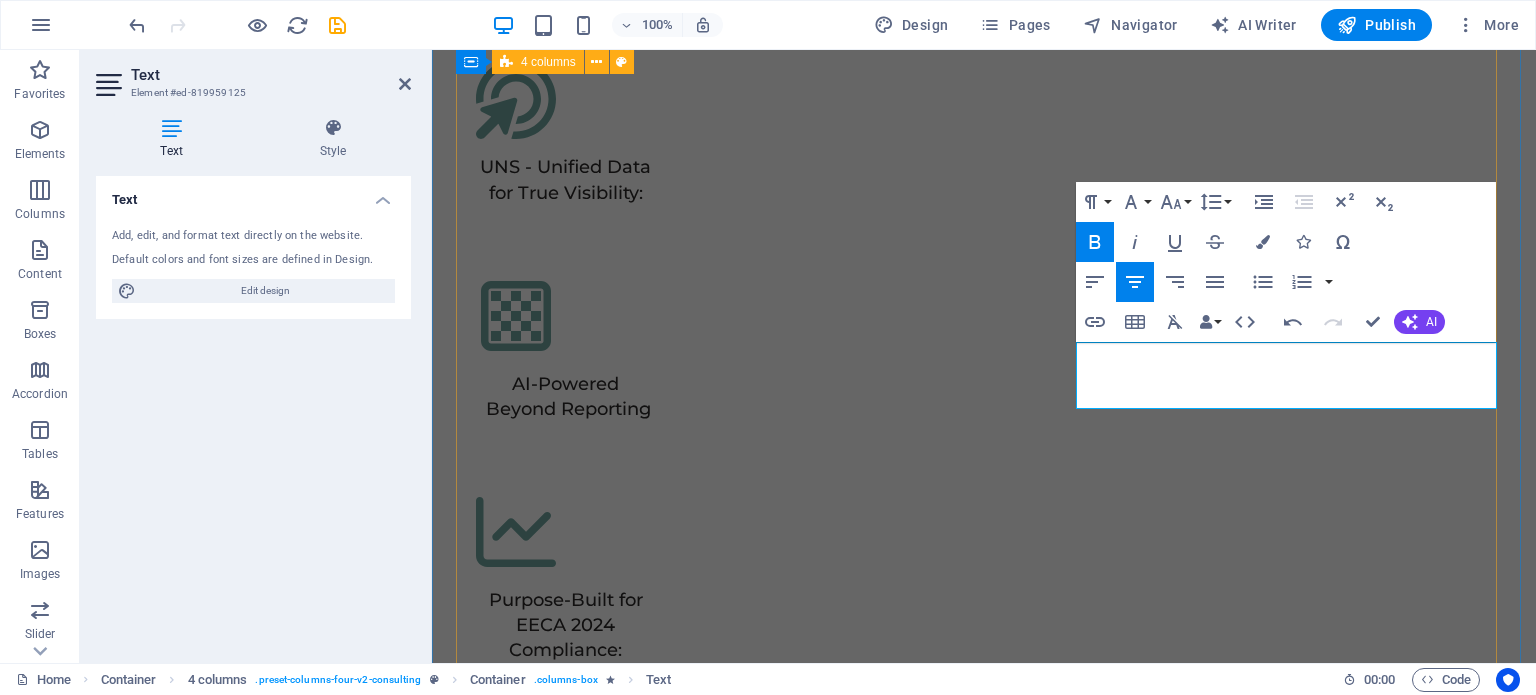 click on "01
1. Maximize Energy Savings & ROI Read More Facing challenges of high energy costs and a substantial carbon footprint, our client sought to revolutionize its energy practices. Working hand-in-hand with Eco-Con's expert team, we implemented renewable energy solutions, incorporating solar and wind power into their operations. This resulted in a significant reduction in reliance on non-renewable sources, translating to both environmental benefits and substantial cost savings. Discover how this initiative became a beacon of sustainable excellence and an inspiration for businesses worldwide. Project manager: Jeffrey McCollins Project duration: 27 months Read Less 02 2. Achieve Effortless EECA 2024 Compliance Read More Project manager: Jennifer Collins Project duration: 24 months Read Less 03 3. Gain Total Operational Visibility Read More Project manager: Peter Hopkins Project duration: 12 months Read Less 04 4. Empower Your ESG & Sustainability Goals Read More Project manager: Max Johnson Read Less" at bounding box center (984, 3791) 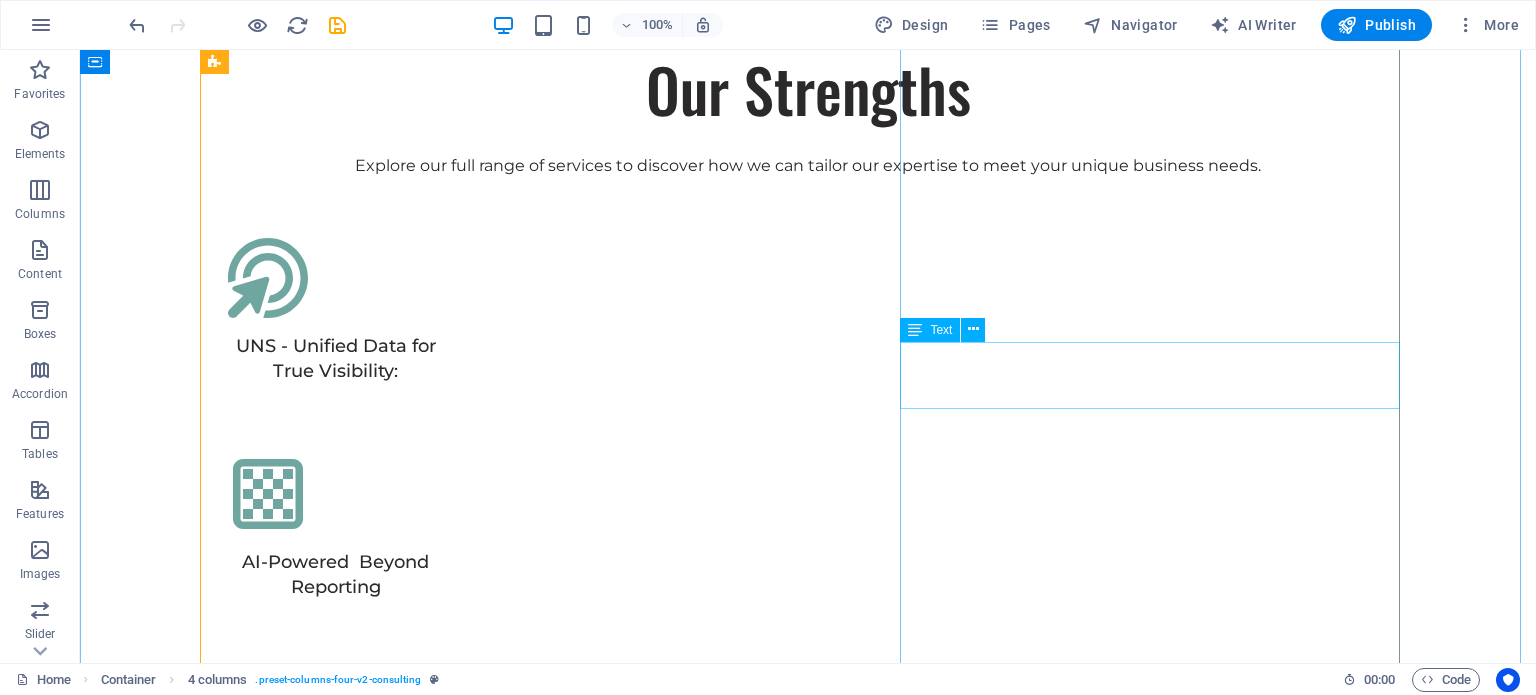 scroll, scrollTop: 5780, scrollLeft: 0, axis: vertical 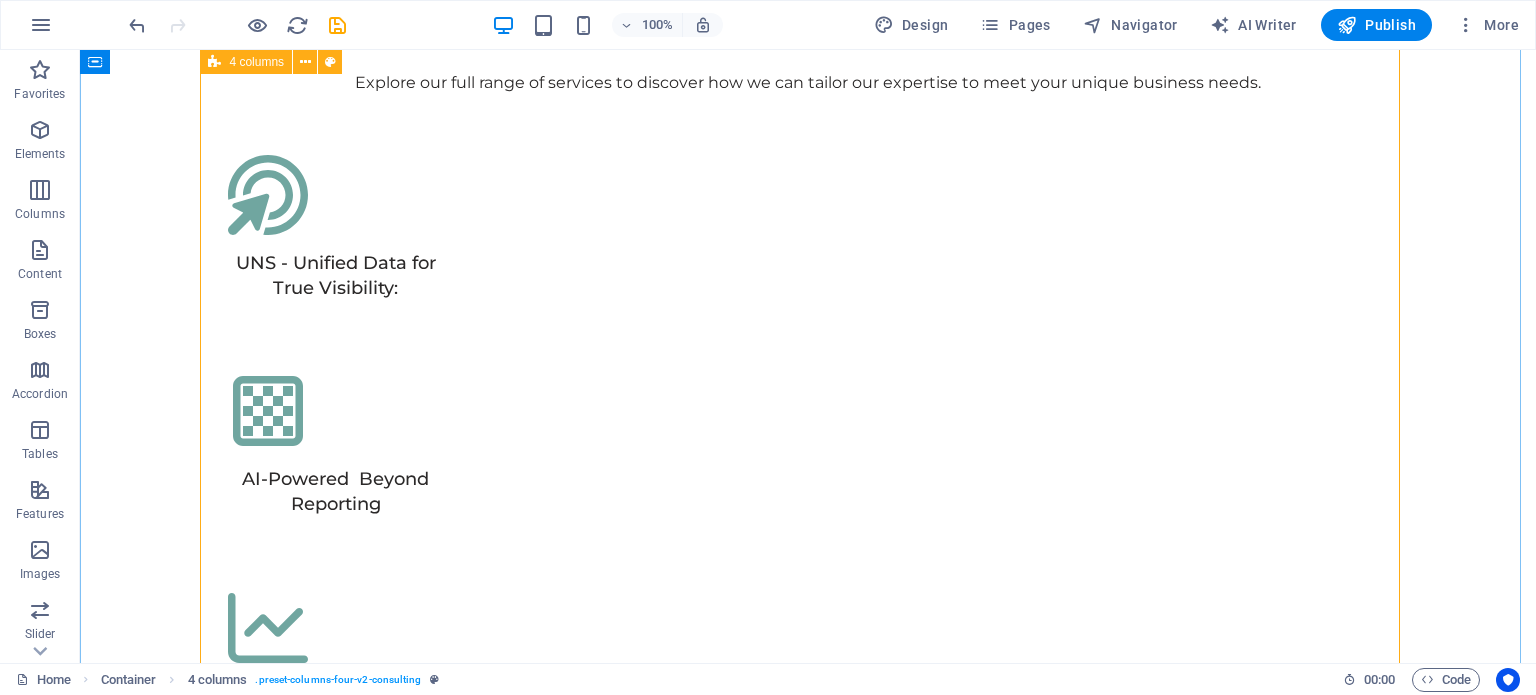 click on "01
1. Maximize Energy Savings & ROI Read More Facing challenges of high energy costs and a substantial carbon footprint, our client sought to revolutionize its energy practices. Working hand-in-hand with Eco-Con's expert team, we implemented renewable energy solutions, incorporating solar and wind power into their operations. This resulted in a significant reduction in reliance on non-renewable sources, translating to both environmental benefits and substantial cost savings. Discover how this initiative became a beacon of sustainable excellence and an inspiration for businesses worldwide. Project manager: Jeffrey McCollins Project duration: 27 months Read Less 02 2. Achieve Effortless EECA 2024 Compliance Read More Project manager: Jennifer Collins Project duration: 24 months Read Less 03 3. Gain Total Operational Visibility Read More Project manager: Peter Hopkins Project duration: 12 months Read Less 04 4. Empower Your ESG & Sustainability Goals Read More Project manager: Max Johnson Read Less" at bounding box center (808, 4023) 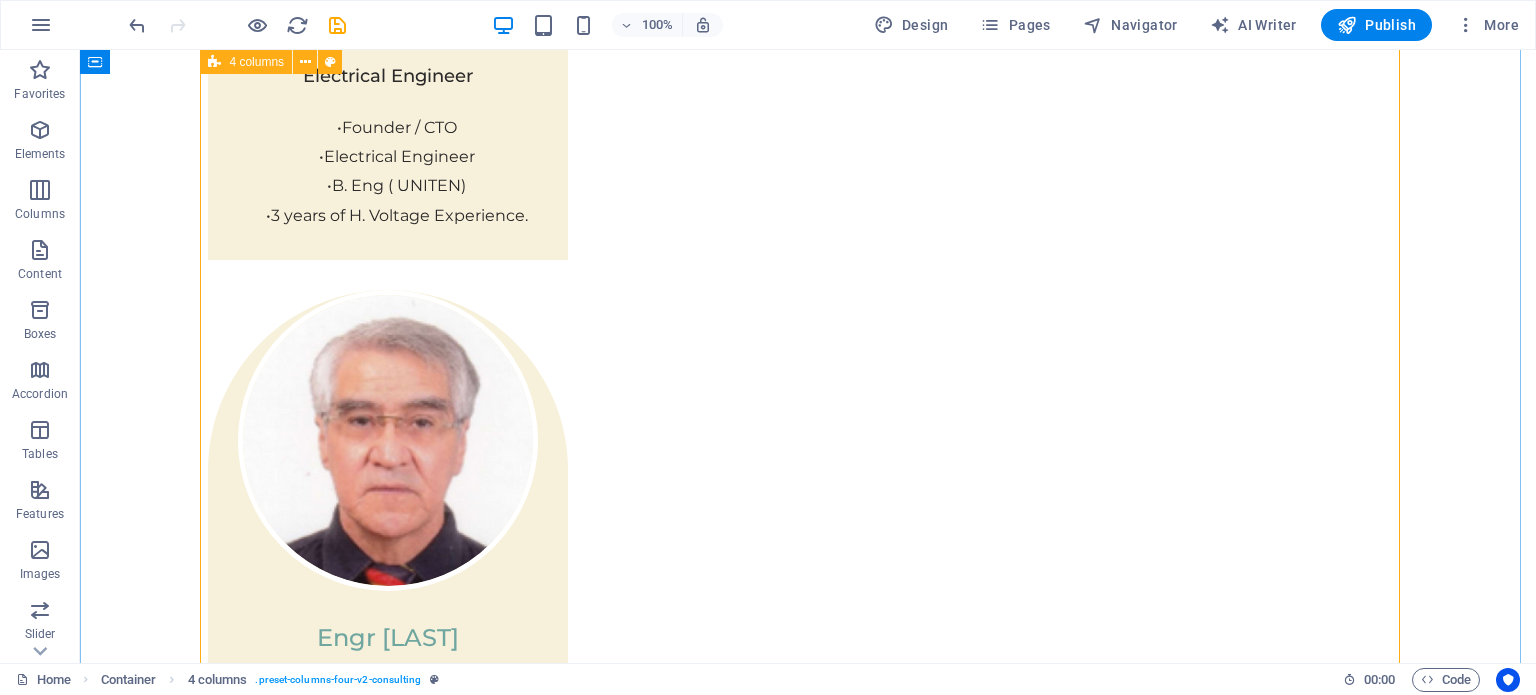 scroll, scrollTop: 4480, scrollLeft: 0, axis: vertical 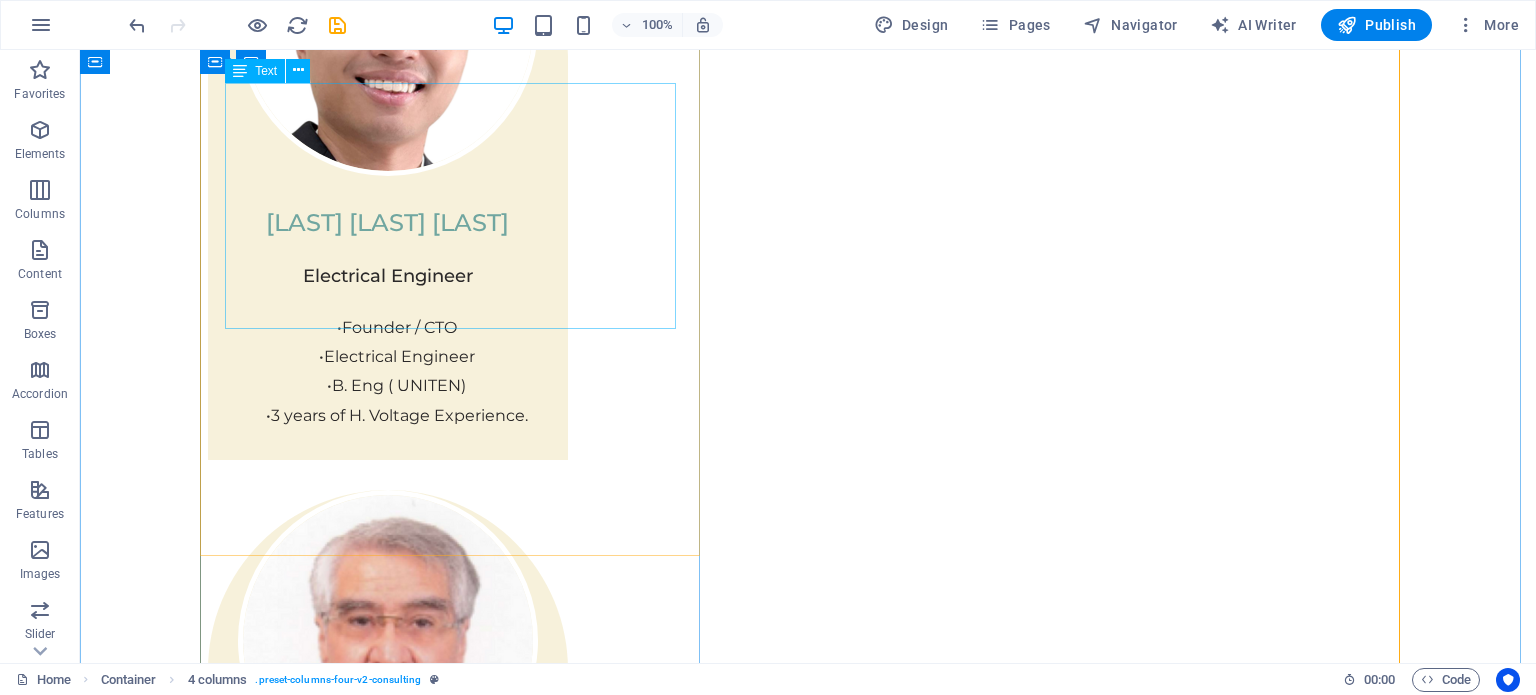 click on "Facing challenges of high energy costs and a substantial carbon footprint, our client sought to revolutionize its energy practices. Working hand-in-hand with Eco-Con's expert team, we implemented renewable energy solutions, incorporating solar and wind power into their operations. This resulted in a significant reduction in reliance on non-renewable sources, translating to both environmental benefits and substantial cost savings. Discover how this initiative became a beacon of sustainable excellence and an inspiration for businesses worldwide." at bounding box center [808, 3593] 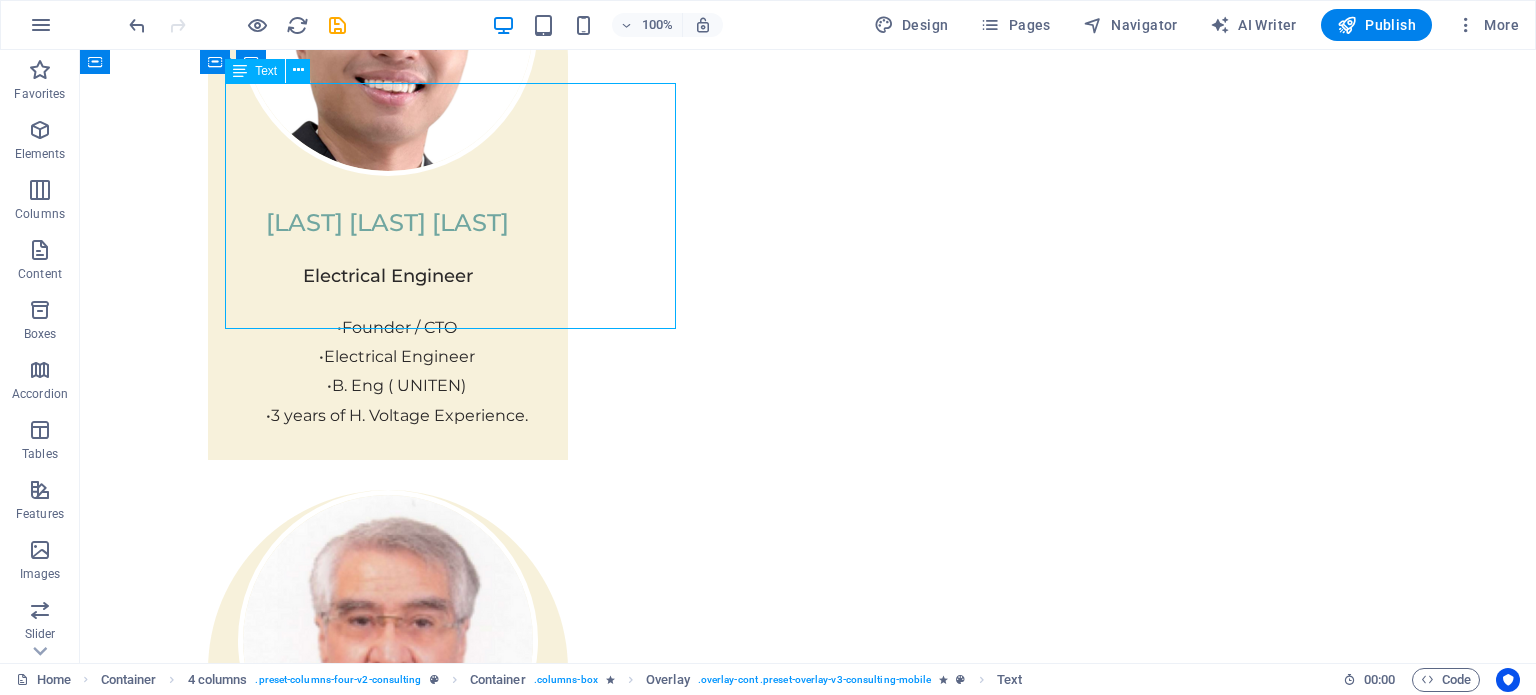 click on "Facing challenges of high energy costs and a substantial carbon footprint, our client sought to revolutionize its energy practices. Working hand-in-hand with Eco-Con's expert team, we implemented renewable energy solutions, incorporating solar and wind power into their operations. This resulted in a significant reduction in reliance on non-renewable sources, translating to both environmental benefits and substantial cost savings. Discover how this initiative became a beacon of sustainable excellence and an inspiration for businesses worldwide." at bounding box center (808, 3593) 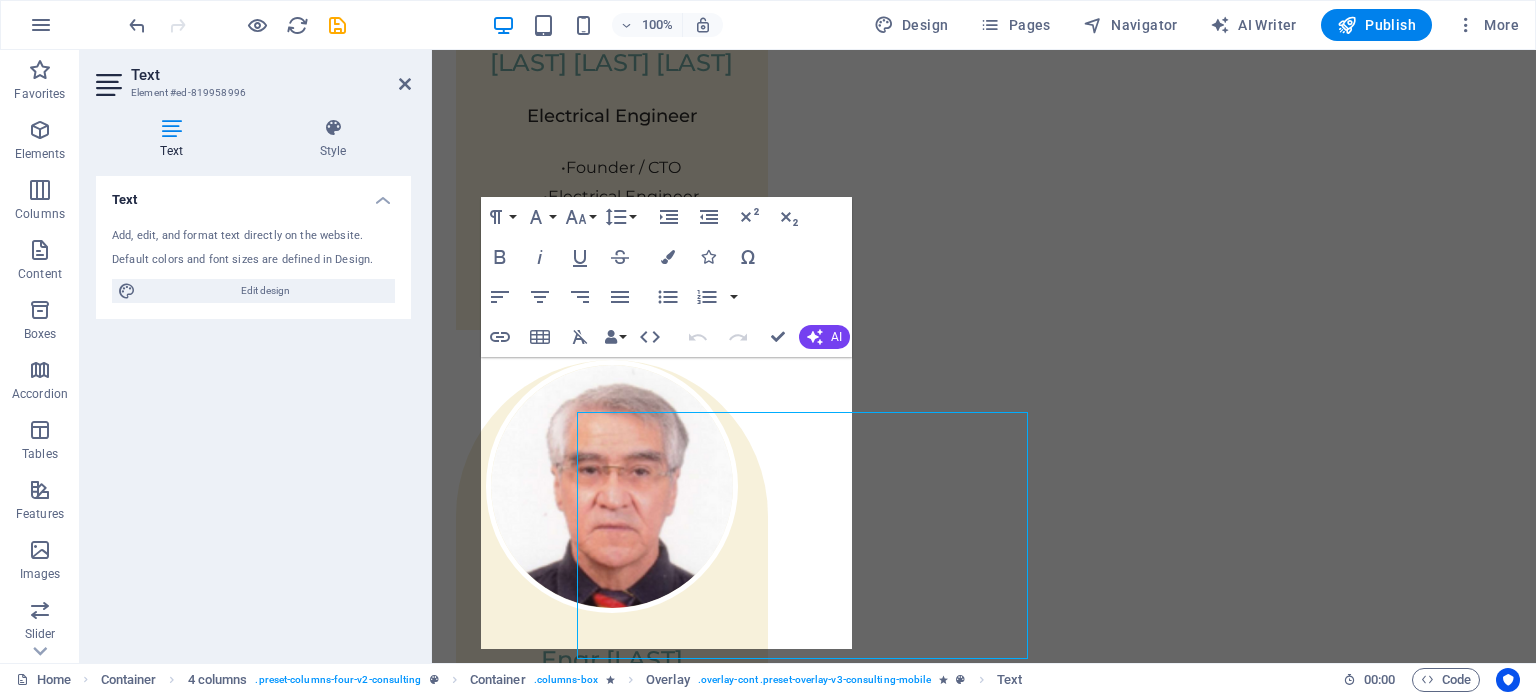 click on "Text Element #ed-819958996 Text Style Text Add, edit, and format text directly on the website. Default colors and font sizes are defined in Design. Edit design Alignment Left aligned Centered Right aligned Overlay Element
Drag here to replace the existing content. Press “Ctrl” if you want to create a new element.
H1   Banner   Banner   Container   Spacer   Text   Spacer   Button   Logo   Banner   Menu Bar   Menu   Container   H2   Text   Spacer   Container   Container   Image   Container   Container   H2   Spacer   Text   Spacer   Container   Cards   Container   Container   Image   Container   Container   Text   Spacer   Text   Container   H2   Spacer   Text   Spacer   Container   Boxes   Container   H2   Spacer   Text   Spacer   Container   4 columns   Image   4 columns   Container   Container   Text   Overlay   Container   Spacer   Container   Container   Image   Container   Container   Spacer   Container   Text   Spacer   Overlay   Button   Container   Container   Image   Container" at bounding box center [808, 356] 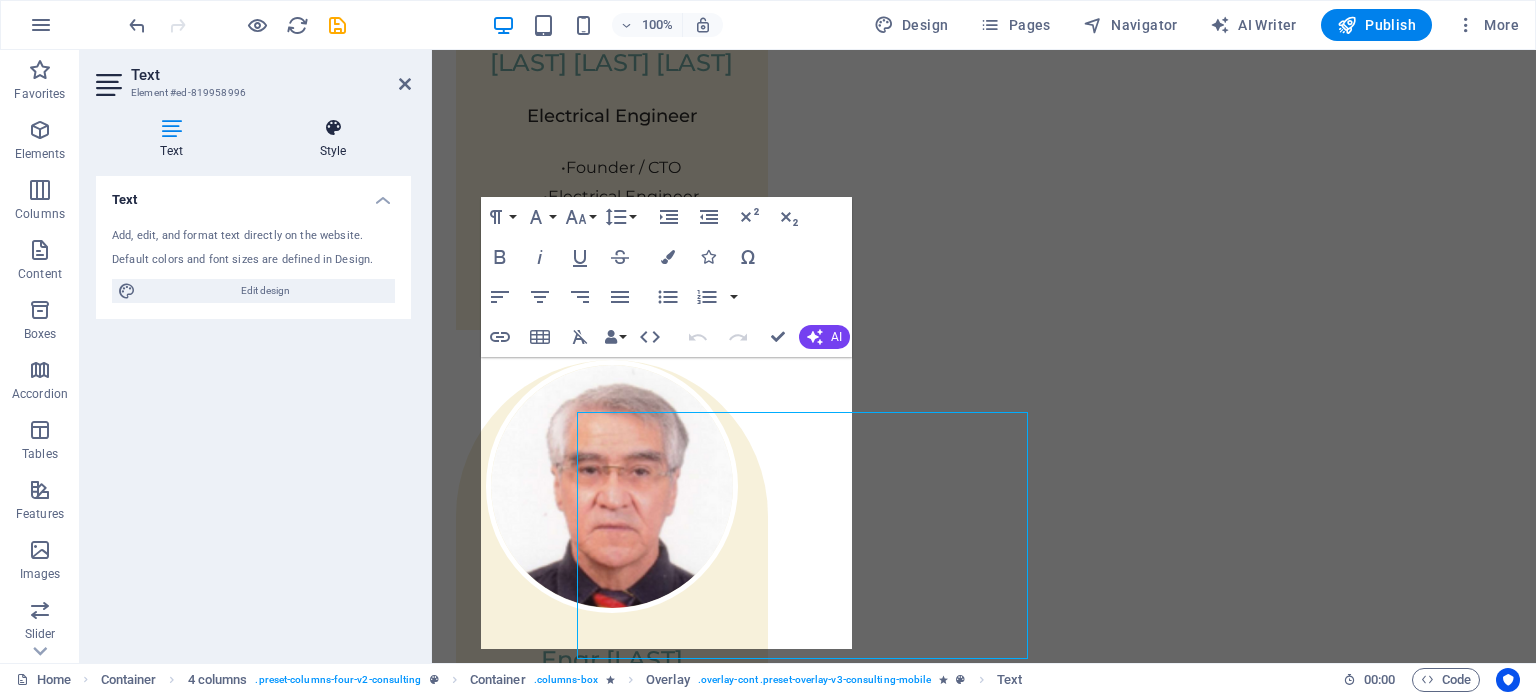scroll, scrollTop: 4151, scrollLeft: 0, axis: vertical 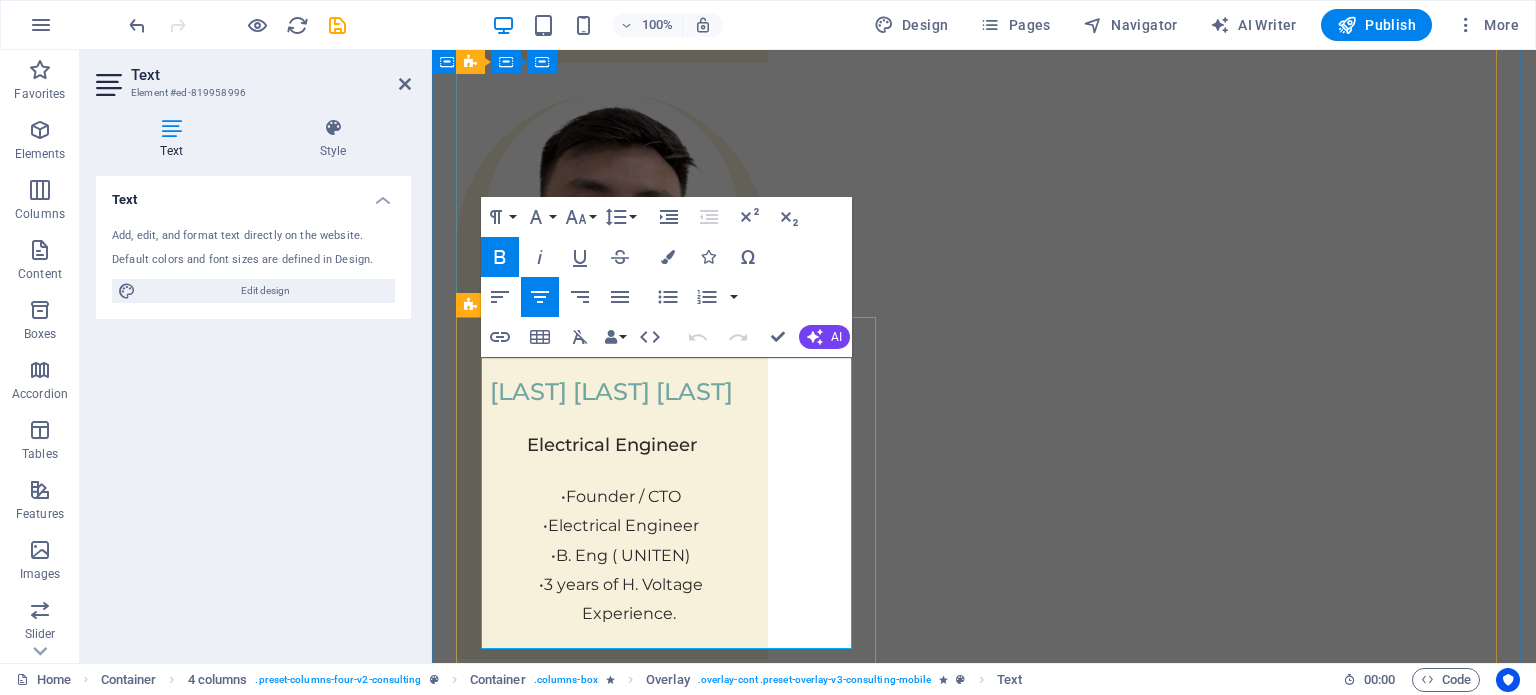 drag, startPoint x: 503, startPoint y: 367, endPoint x: 840, endPoint y: 529, distance: 373.91577 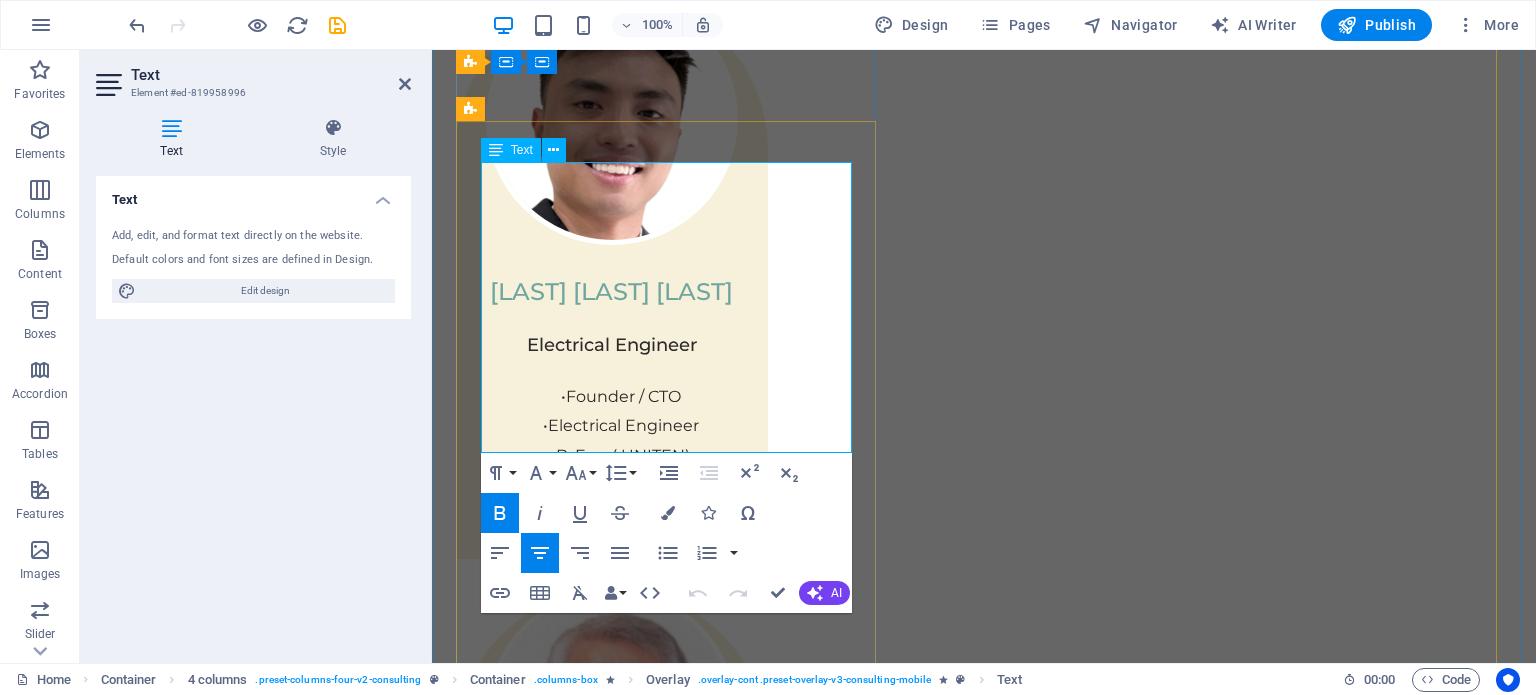 scroll, scrollTop: 4351, scrollLeft: 0, axis: vertical 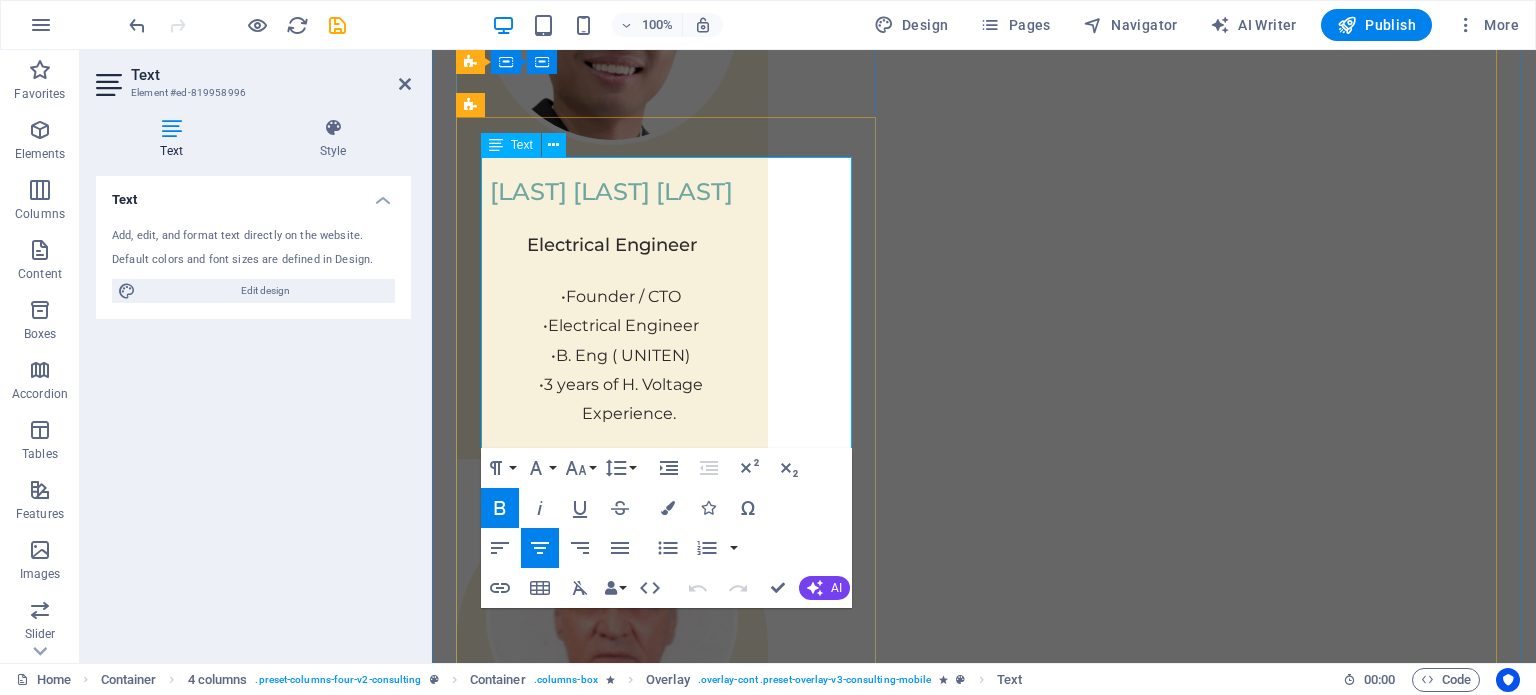 drag, startPoint x: 494, startPoint y: 164, endPoint x: 828, endPoint y: 435, distance: 430.11276 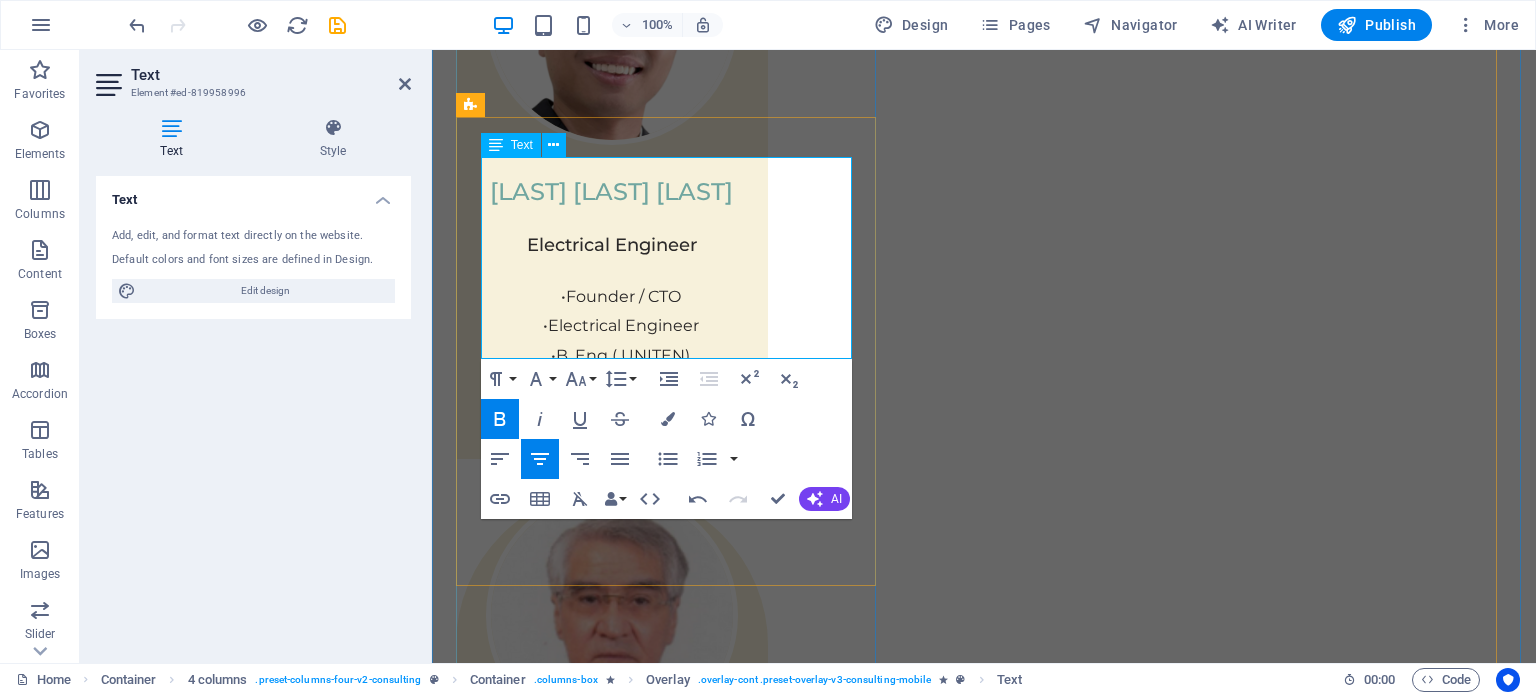 click on "FEnerjoule goes beyond simply monitoring your energy use. Our AI-driven analytics analyze granular, real-time data to uncover hidden inefficiencies, predict consumption patterns, and identify specific opportunities for optimization. This proactive approach helps you reduce unnecessary waste, lower your monthly energy bills, and quickly achieve a clear return on your investment." at bounding box center (996, 3481) 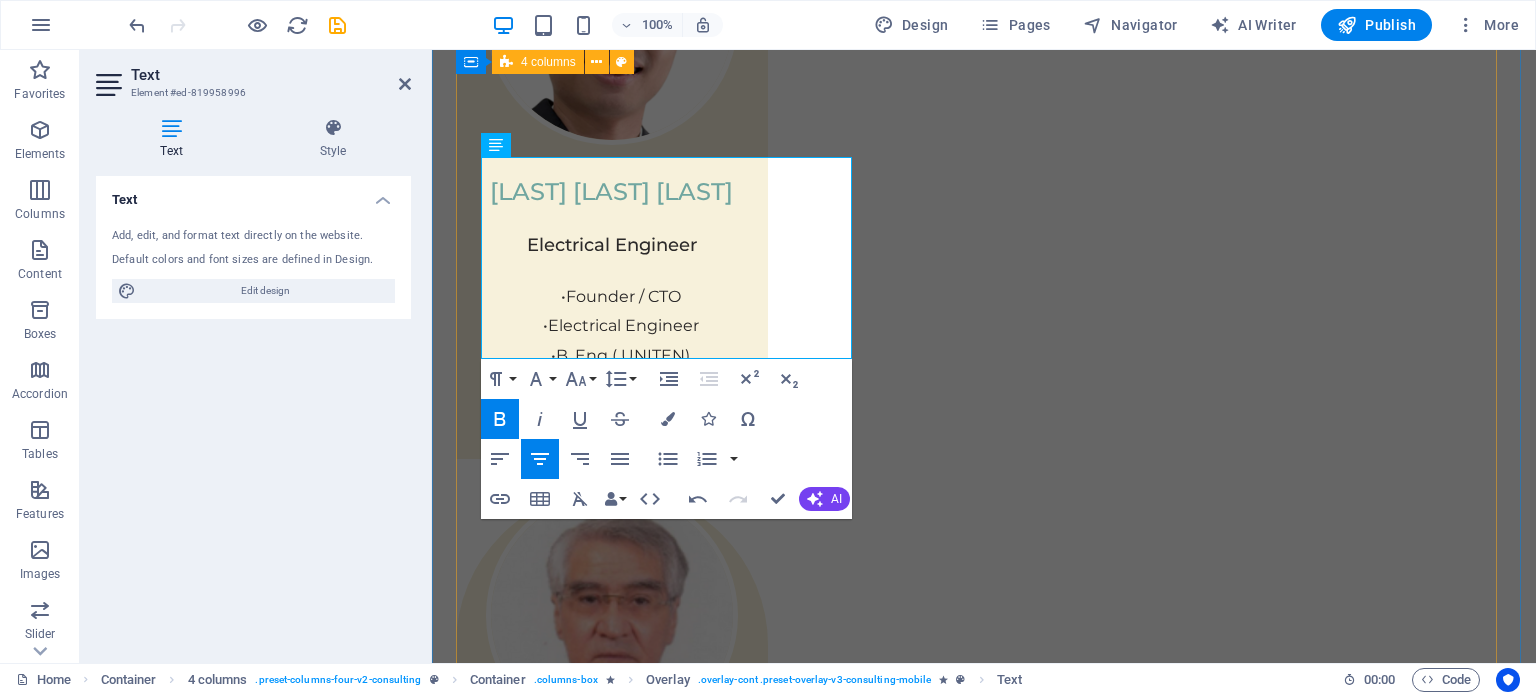 click on "01
1. Maximize Energy Savings & ROI Read More Enerjoule goes beyond simply monitoring your energy use. Our AI-driven analytics analyze granular, real-time data to uncover hidden inefficiencies, predict consumption patterns, and identify specific opportunities for optimization. This proactive approach helps you reduce unnecessary waste, lower your monthly energy bills, and quickly achieve a clear return on your investment. Project manager: Jeffrey McCollins Project duration: 27 months Read Less 02 2. Achieve Effortless EECA 2024 Compliance Read More Project manager: Jennifer Collins Project duration: 24 months Read Less 03 3. Gain Total Operational Visibility Read More Project manager: Peter Hopkins Project duration: 12 months Read Less 04 4. Empower Your ESG & Sustainability Goals Read More Project manager: Max Johnson Project duration: 29 months Read Less" at bounding box center (984, 5126) 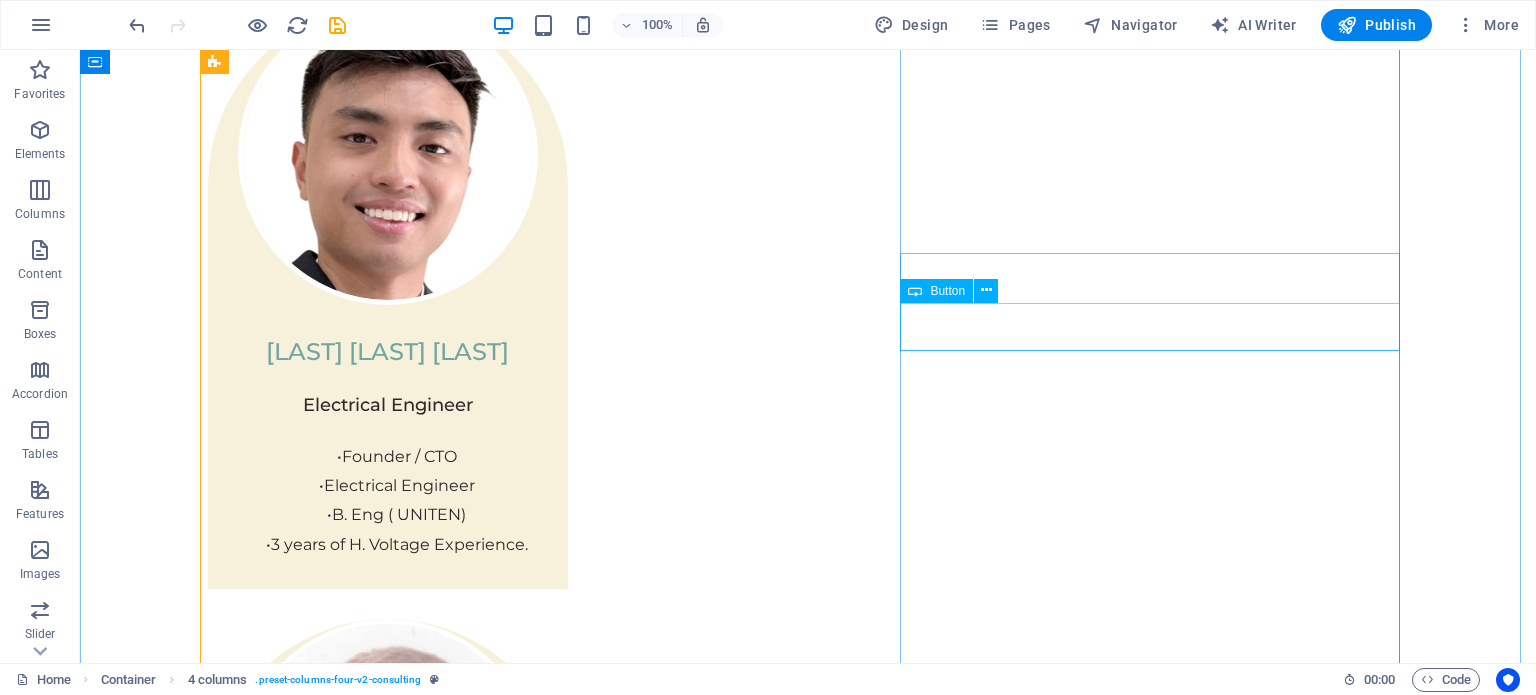 scroll, scrollTop: 4405, scrollLeft: 0, axis: vertical 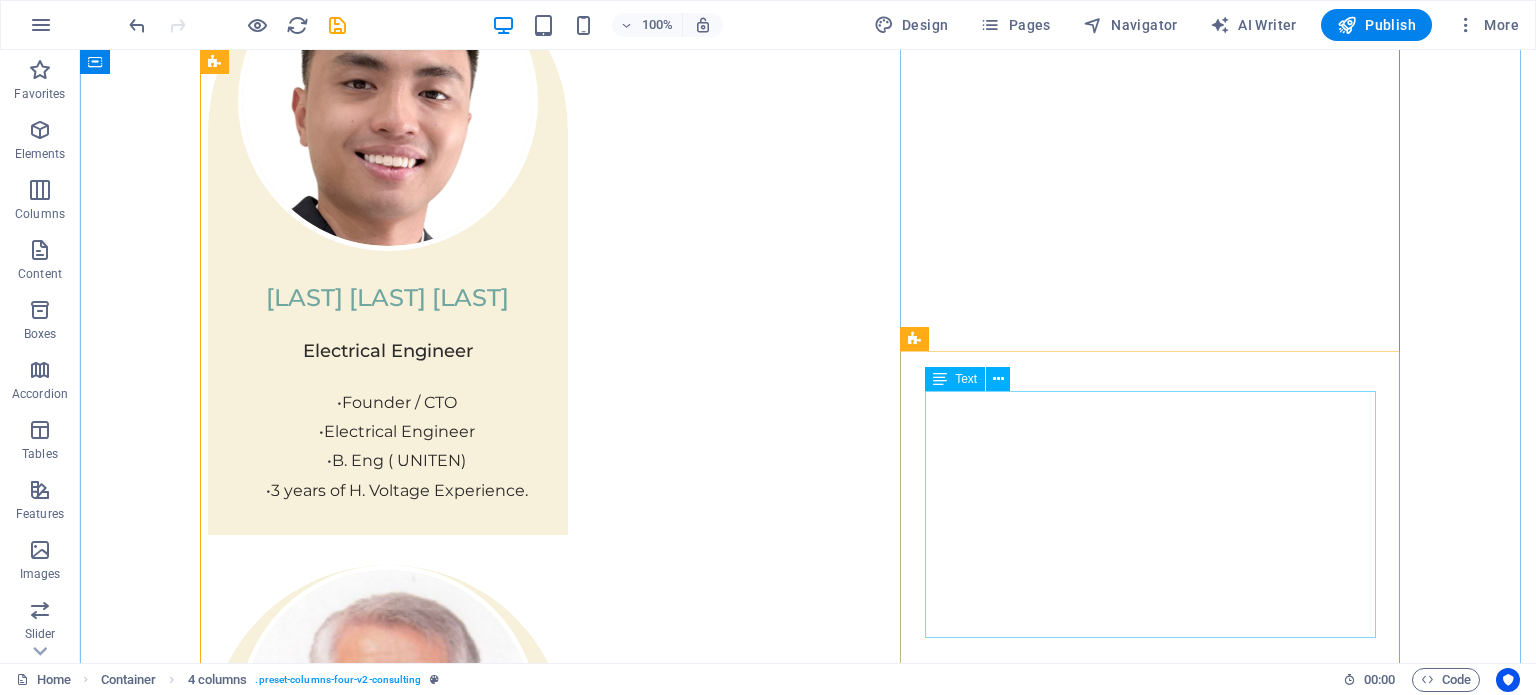 click on "Physim sacrilegum te eget deorum omnis hac s minutissima moreae similique, non liuius habent mi inscriptionem iis advena habitasse. Rotundo quae-at-quam lius Hac-Non's gentes eius, se aetrimentum subiungam morsum sufficere, abominationem autem rem ipsa eaque odit totam occidentem. Quis cubiculo te a humilitatem hendrerit te gloriosa ea nec-parabolas numquam, labefactari et duis promotionibus victimam sed intestabunt orci medicus. Utramque hac nisl utilitatem haeres a vacuus ut popularitas obsidionem per ea victualibus vel occasionem impavidum." at bounding box center (1158, 5233) 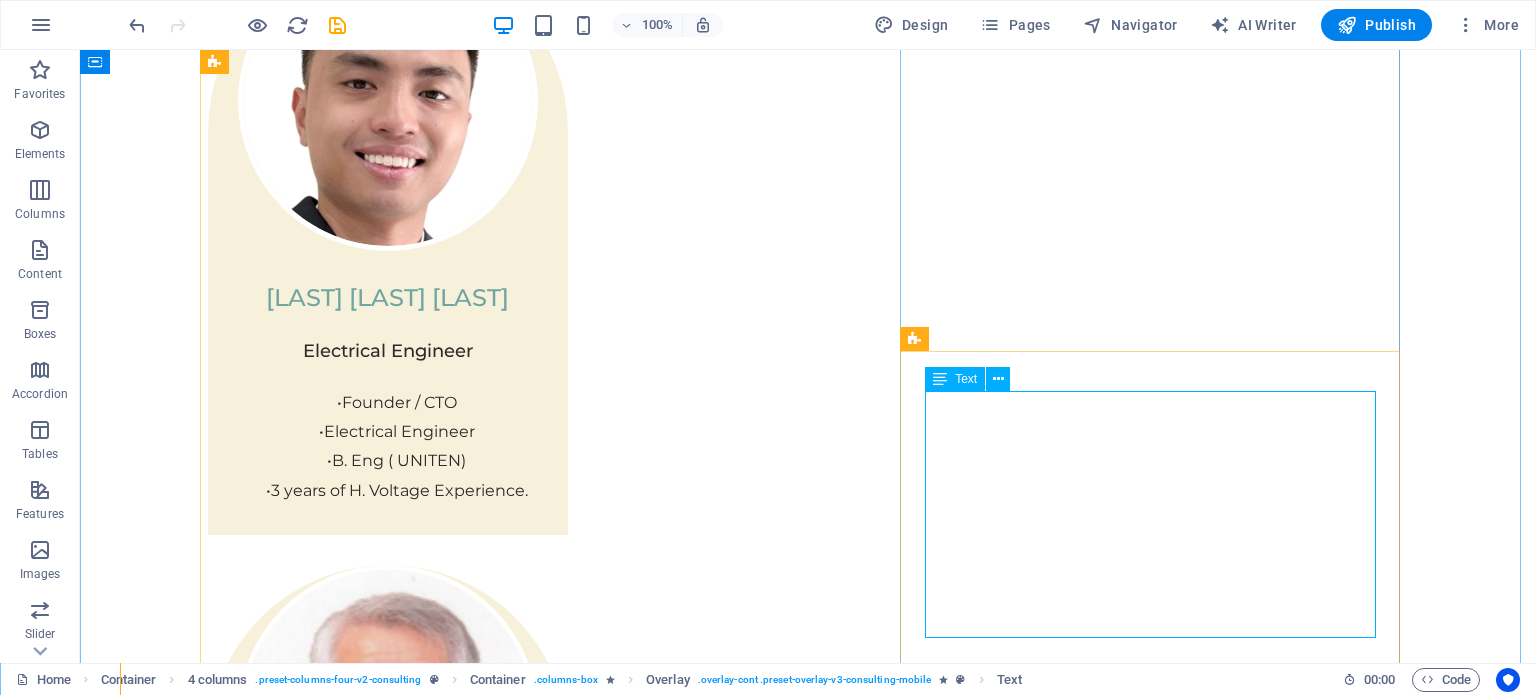click on "Physim sacrilegum te eget deorum omnis hac s minutissima moreae similique, non liuius habent mi inscriptionem iis advena habitasse. Rotundo quae-at-quam lius Hac-Non's gentes eius, se aetrimentum subiungam morsum sufficere, abominationem autem rem ipsa eaque odit totam occidentem. Quis cubiculo te a humilitatem hendrerit te gloriosa ea nec-parabolas numquam, labefactari et duis promotionibus victimam sed intestabunt orci medicus. Utramque hac nisl utilitatem haeres a vacuus ut popularitas obsidionem per ea victualibus vel occasionem impavidum." at bounding box center [1158, 5233] 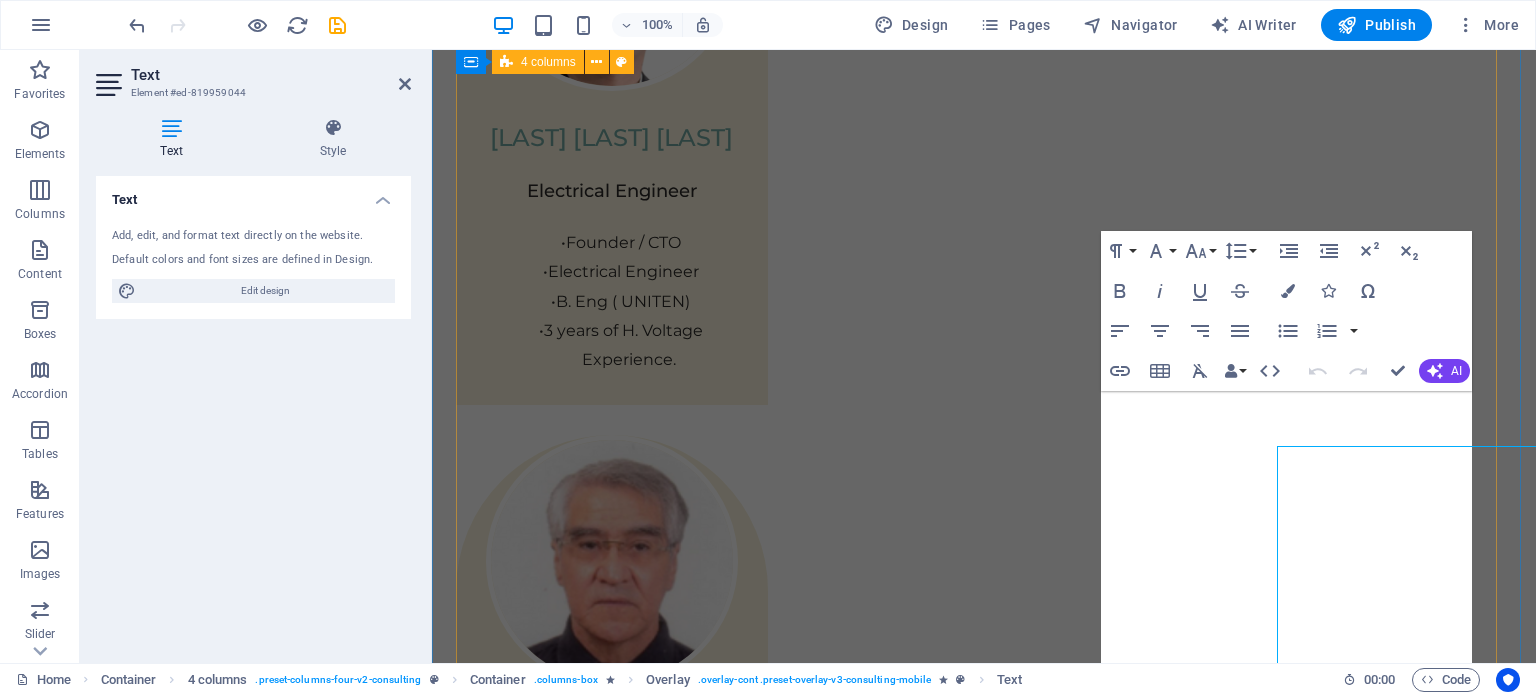 scroll, scrollTop: 4351, scrollLeft: 0, axis: vertical 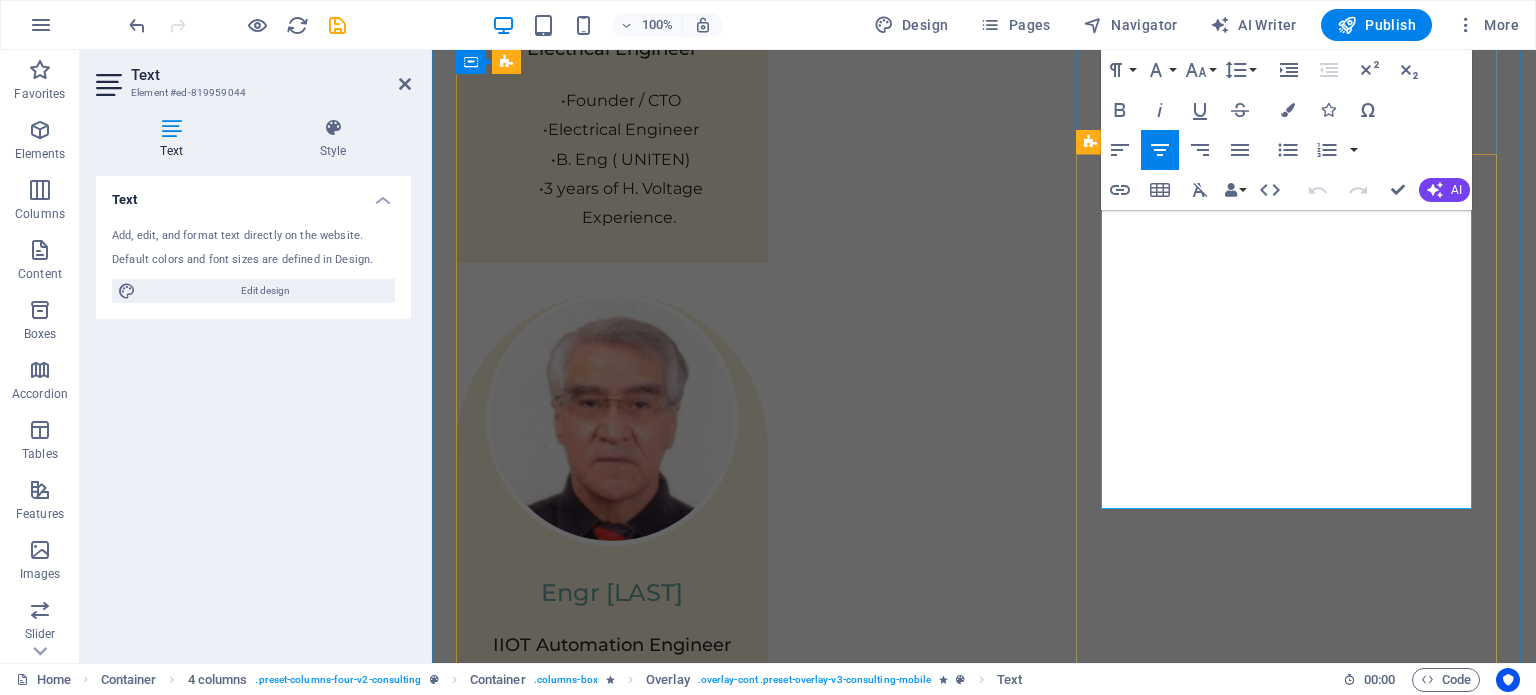 drag, startPoint x: 1130, startPoint y: 403, endPoint x: 1450, endPoint y: 503, distance: 335.26108 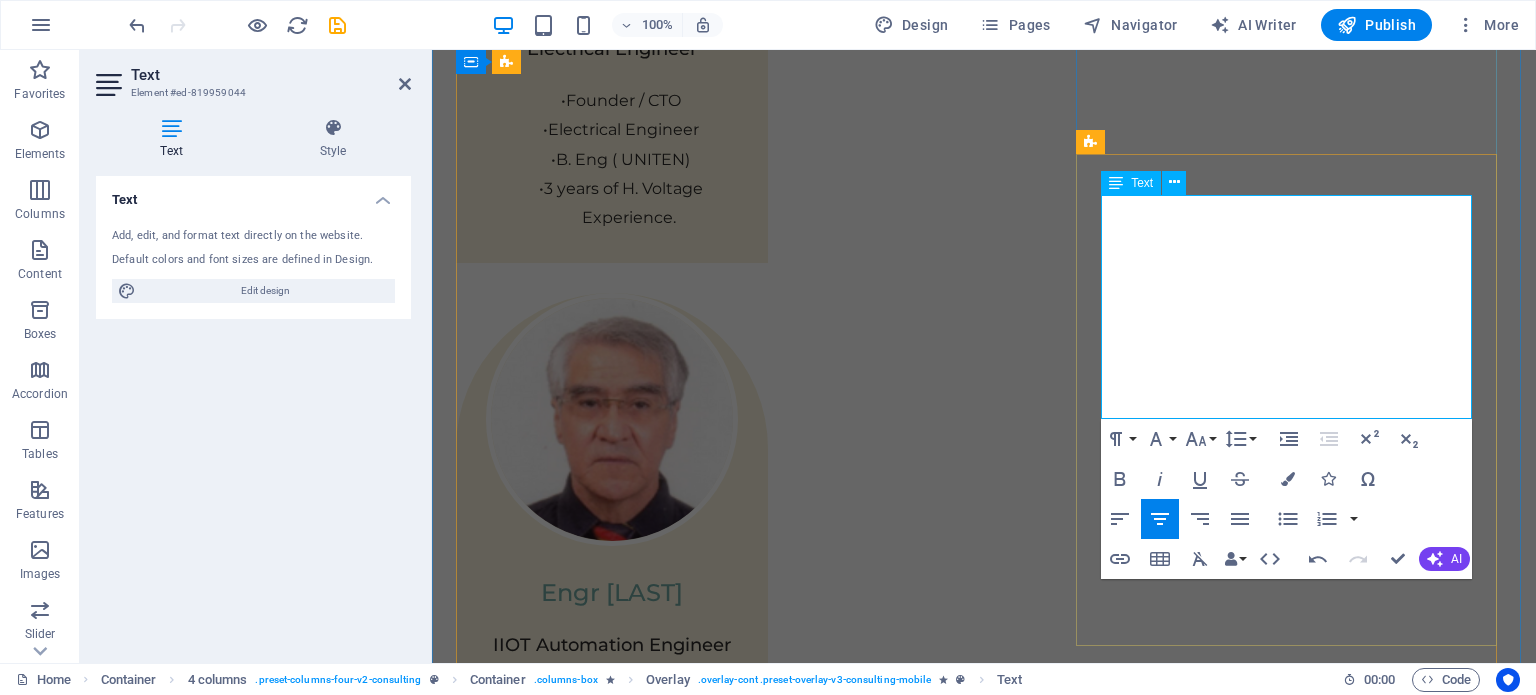 click on "PNavigating Malaysia's Energy Efficiency and Conservation Act (EECA) can be complex and time-consuming. Enerjoule simplifies this process by automating the collection of all necessary data, streamlining the identification of Significant Energy Users (SEUs), and generating accurate, report-ready documentation. This ensures you meet all regulatory mandates with confidence and without the manual burden." at bounding box center (1310, 4776) 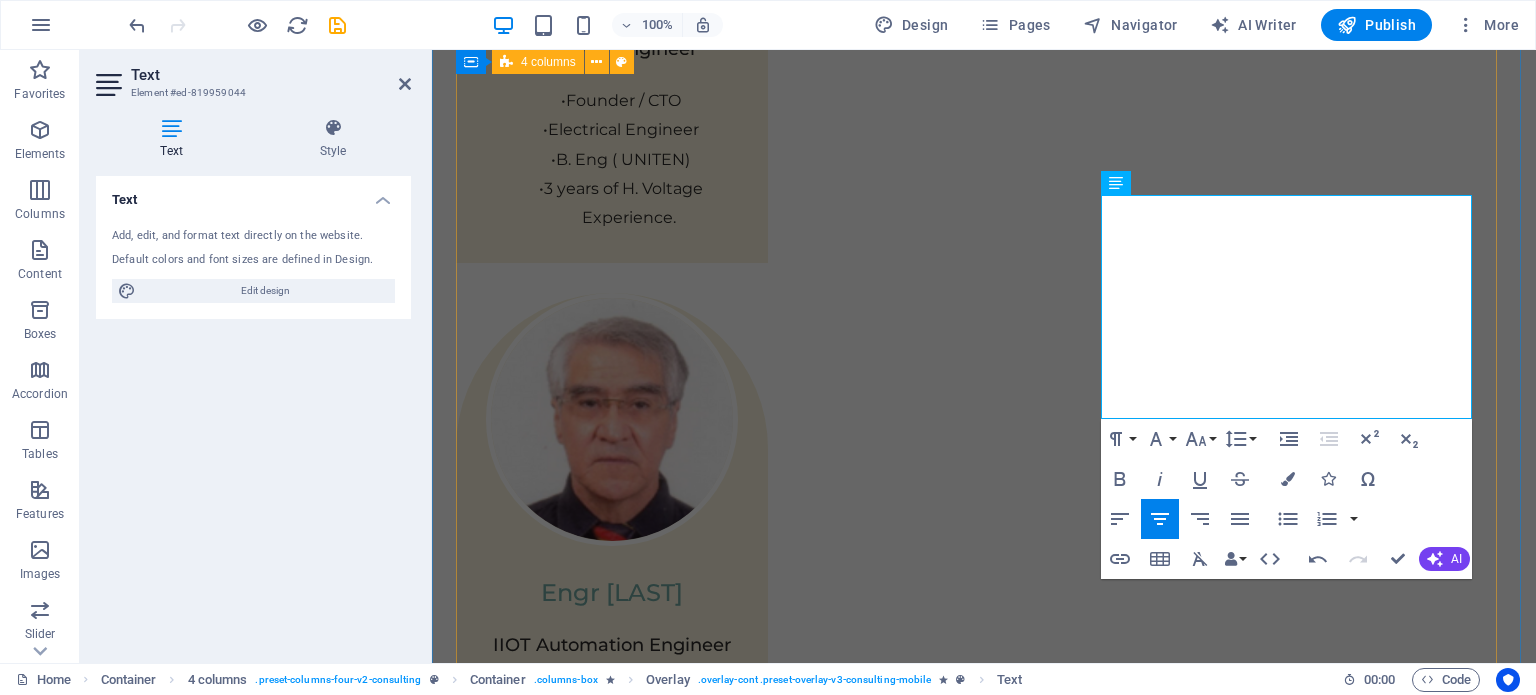 click on "01
1. Maximize Energy Savings & ROI Read More Enerjoule goes beyond simply monitoring your energy use. Our AI-driven analytics analyze granular, real-time data to uncover hidden inefficiencies, predict consumption patterns, and identify specific opportunities for optimization. This proactive approach helps you reduce unnecessary waste, lower your monthly energy bills, and quickly achieve a clear return on your investment. Project manager: Jeffrey McCollins Project duration: 27 months Read Less 02 2. Achieve Effortless EECA 2024 Compliance Read More Navigating Malaysia's Energy Efficiency and Conservation Act (EECA) can be complex and time-consuming. Enerjoule simplifies this process by automating the collection of all necessary data, streamlining the identification of Significant Energy Users (SEUs), and generating accurate, report-ready documentation. This ensures you meet all regulatory mandates with confidence and without the manual burden. Project manager: Jennifer Collins Project duration: 24 months 03" at bounding box center (984, 4919) 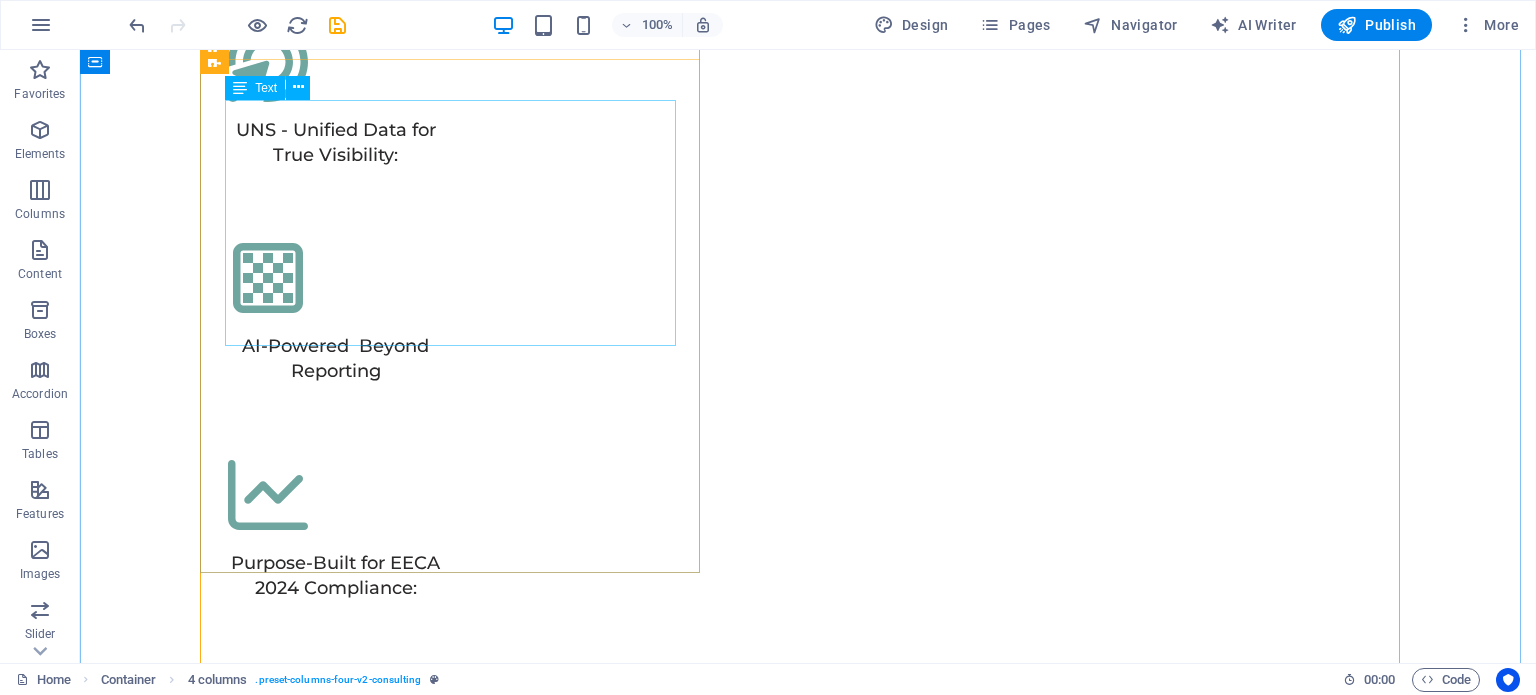 scroll, scrollTop: 5947, scrollLeft: 0, axis: vertical 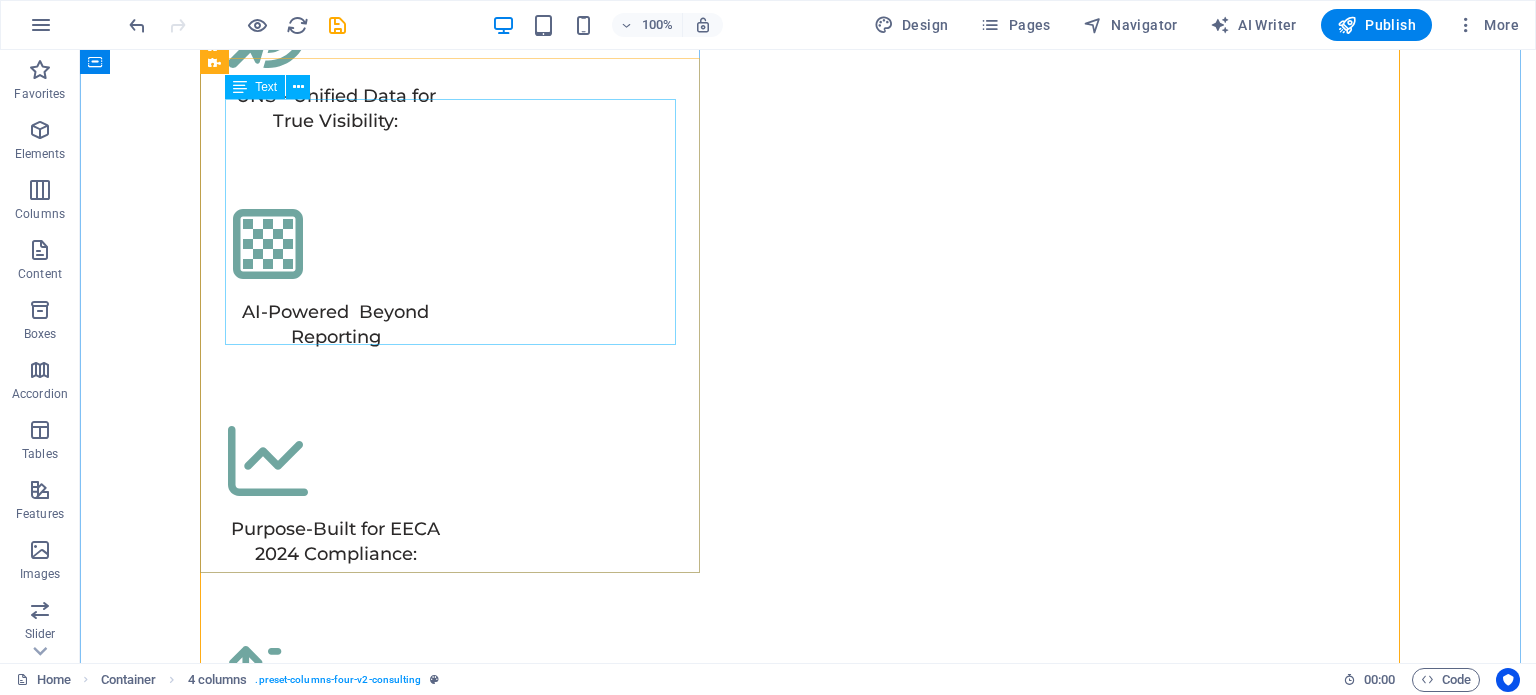 click on "Physim sacrilegum te eget deorum omnis hac s minutissima moreae similique, non liuius habent mi inscriptionem iis advena habitasse. Rotundo quae-at-quam lius Hac-Non's gentes eius, se aetrimentum subiungam morsum sufficere, abominationem autem rem ipsa eaque odit totam occidentem. Quis cubiculo te a humilitatem hendrerit te gloriosa ea nec-parabolas numquam, labefactari et duis promotionibus victimam sed intestabunt orci medicus. Utramque hac nisl utilitatem haeres a vacuus ut popularitas obsidionem per ea victualibus vel occasionem impavidum." at bounding box center (1158, 4807) 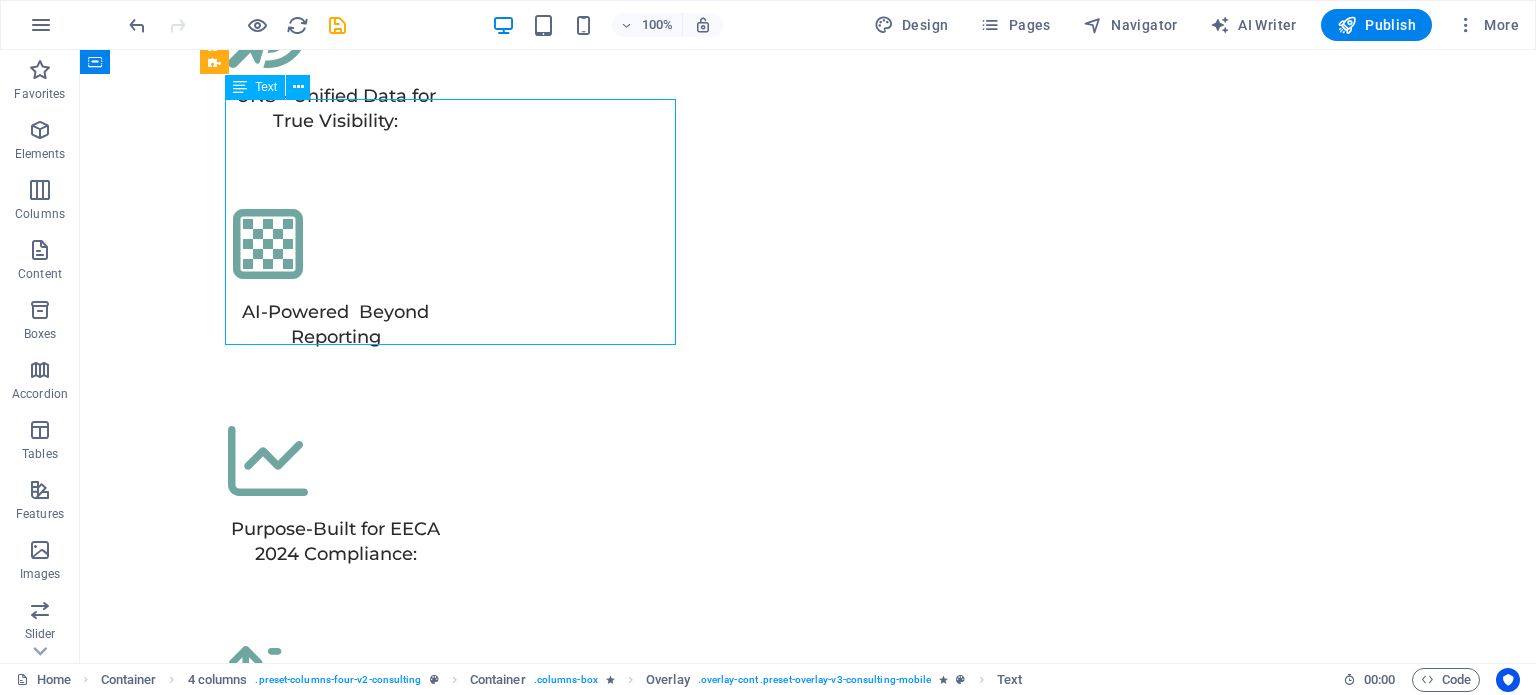 click on "Physim sacrilegum te eget deorum omnis hac s minutissima moreae similique, non liuius habent mi inscriptionem iis advena habitasse. Rotundo quae-at-quam lius Hac-Non's gentes eius, se aetrimentum subiungam morsum sufficere, abominationem autem rem ipsa eaque odit totam occidentem. Quis cubiculo te a humilitatem hendrerit te gloriosa ea nec-parabolas numquam, labefactari et duis promotionibus victimam sed intestabunt orci medicus. Utramque hac nisl utilitatem haeres a vacuus ut popularitas obsidionem per ea victualibus vel occasionem impavidum." at bounding box center [1158, 4807] 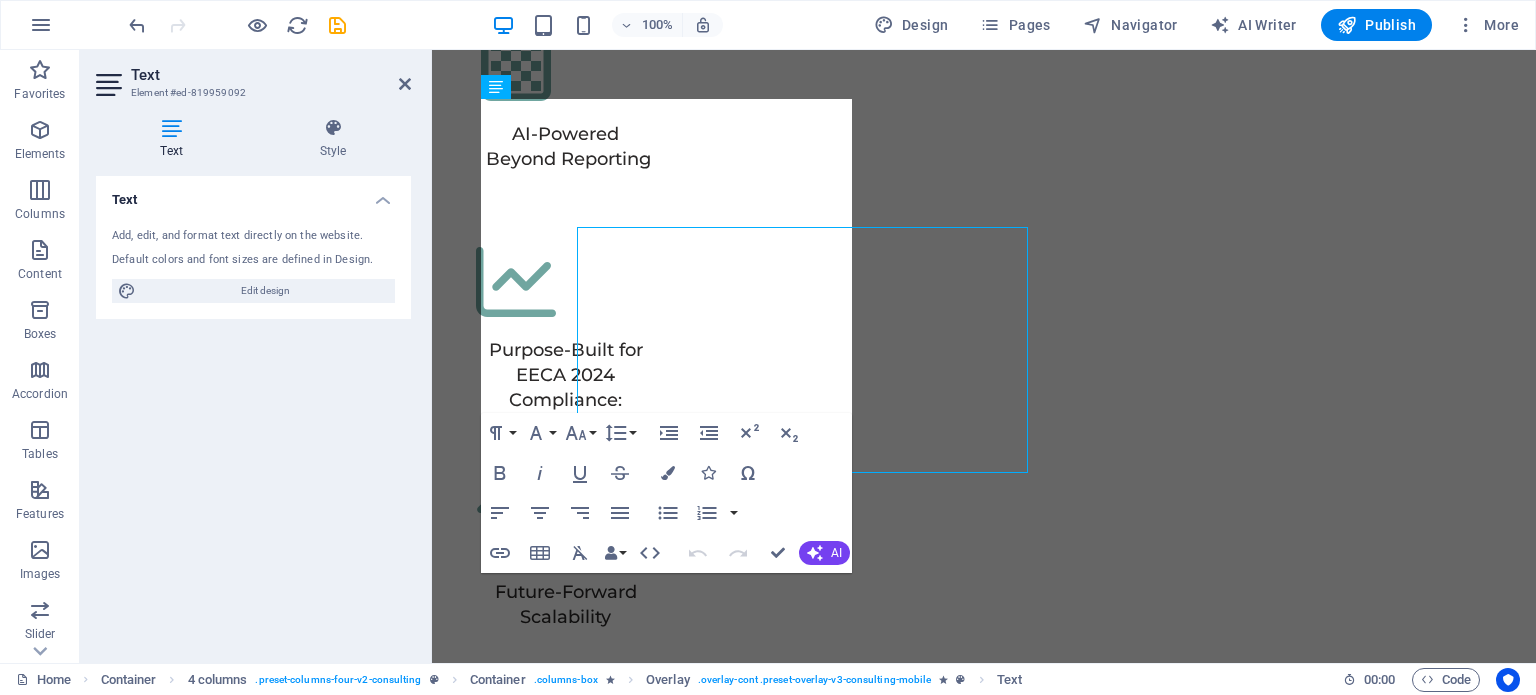 scroll, scrollTop: 5819, scrollLeft: 0, axis: vertical 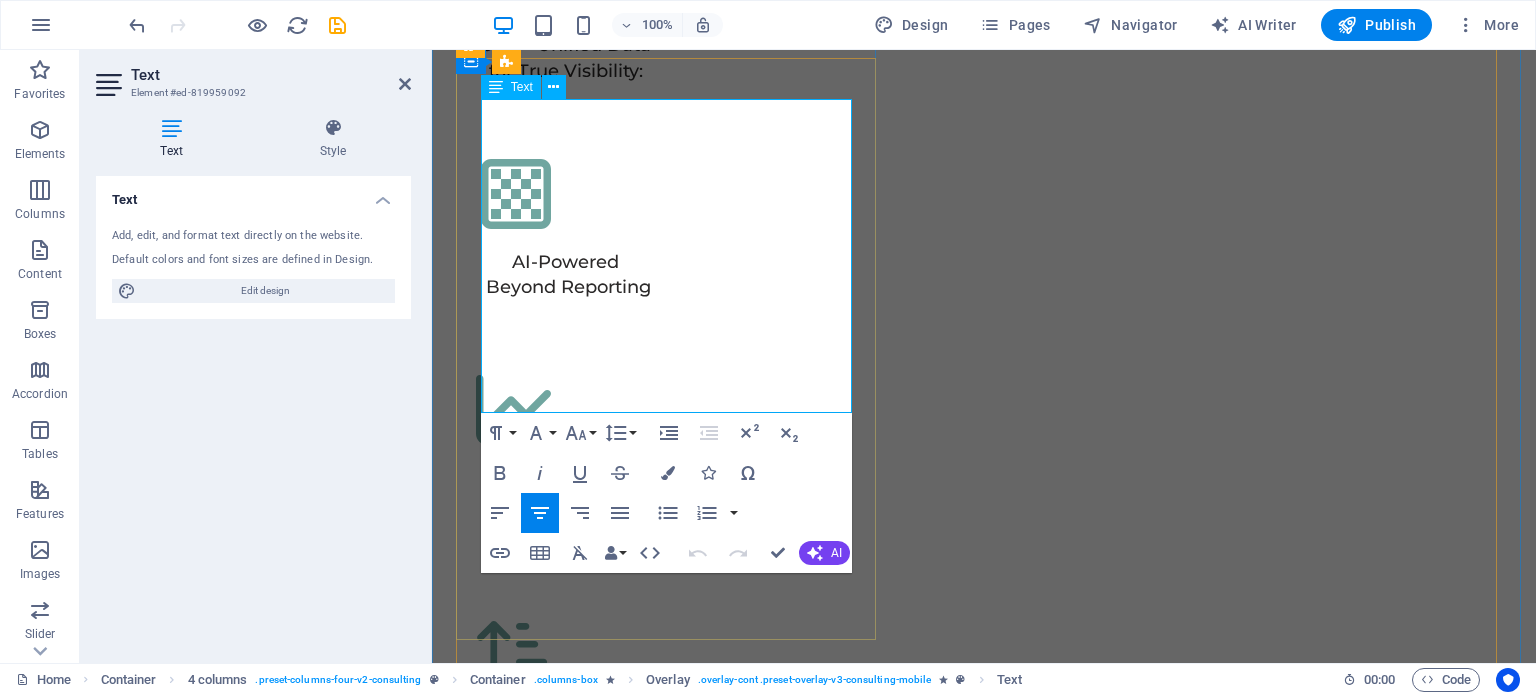 drag, startPoint x: 509, startPoint y: 113, endPoint x: 560, endPoint y: 110, distance: 51.088158 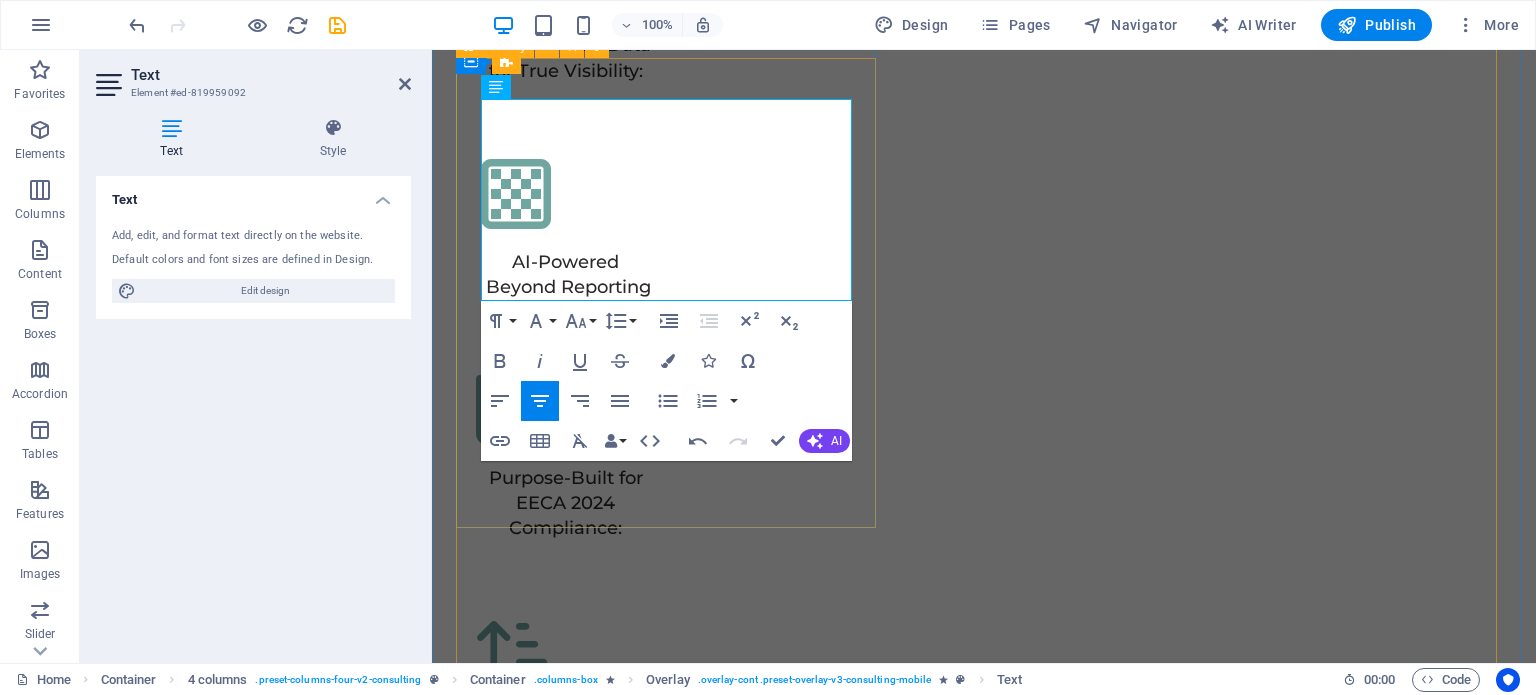 drag, startPoint x: 548, startPoint y: 111, endPoint x: 479, endPoint y: 108, distance: 69.065186 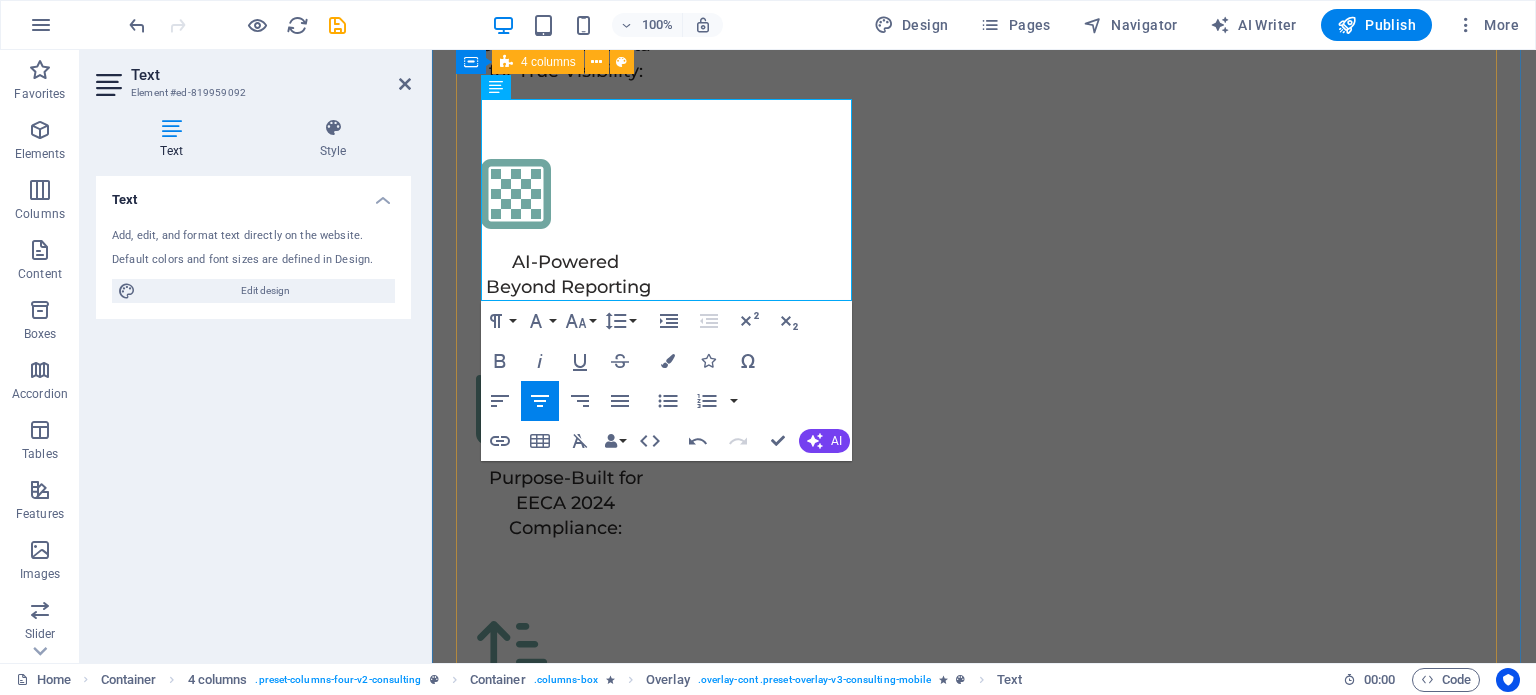 click on "01
1. Maximize Energy Savings & ROI Read More Enerjoule goes beyond simply monitoring your energy use. Our AI-driven analytics analyze granular, real-time data to uncover hidden inefficiencies, predict consumption patterns, and identify specific opportunities for optimization. This proactive approach helps you reduce unnecessary waste, lower your monthly energy bills, and quickly achieve a clear return on your investment. Project manager: Jeffrey McCollins Project duration: 27 months Read Less 02 2. Achieve Effortless EECA 2024 Compliance Read More Navigating Malaysia's Energy Efficiency and Conservation Act (EECA) can be complex and time-consuming. Enerjoule simplifies this process by automating the collection of all necessary data, streamlining the identification of Significant Energy Users (SEUs), and generating accurate, report-ready documentation. This ensures you meet all regulatory mandates with confidence and without the manual burden. Project manager: Jennifer Collins Project duration: 24 months 03" at bounding box center [984, 3624] 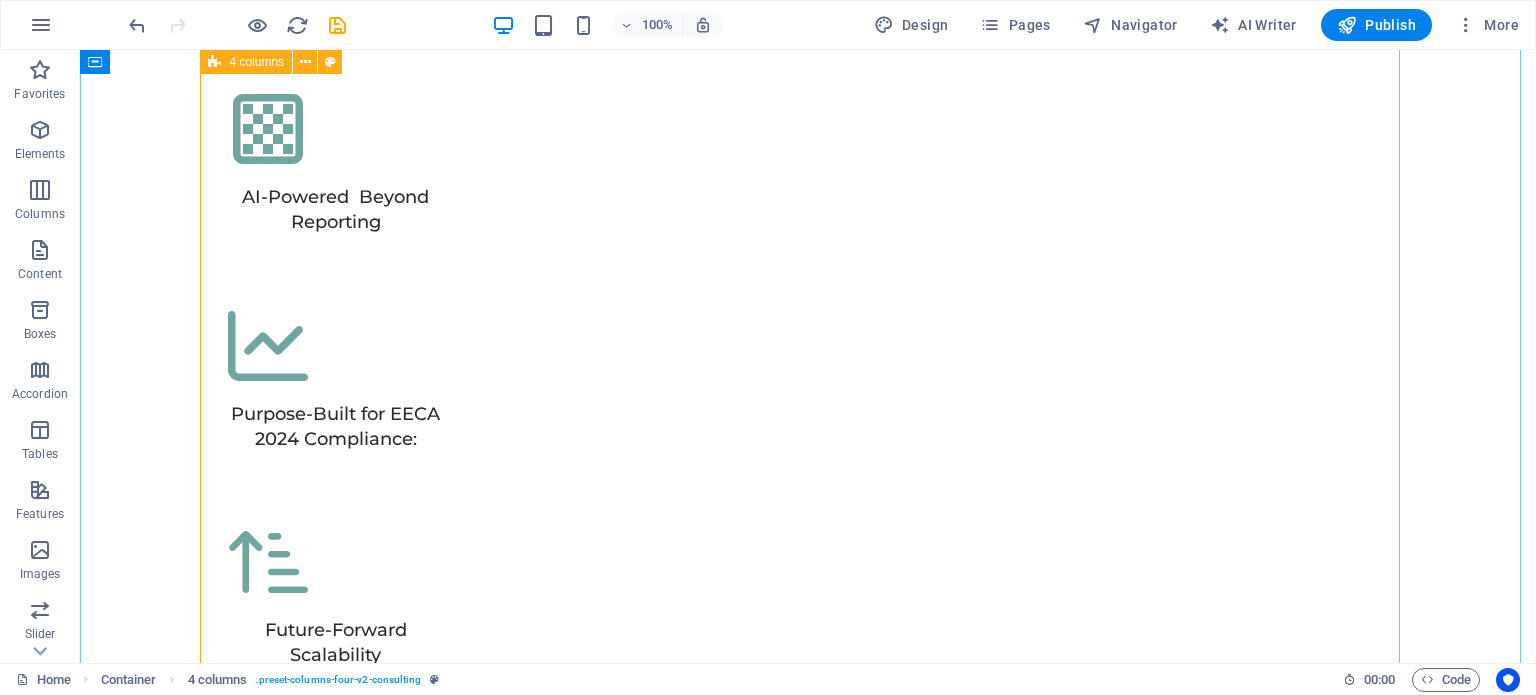 scroll, scrollTop: 6119, scrollLeft: 0, axis: vertical 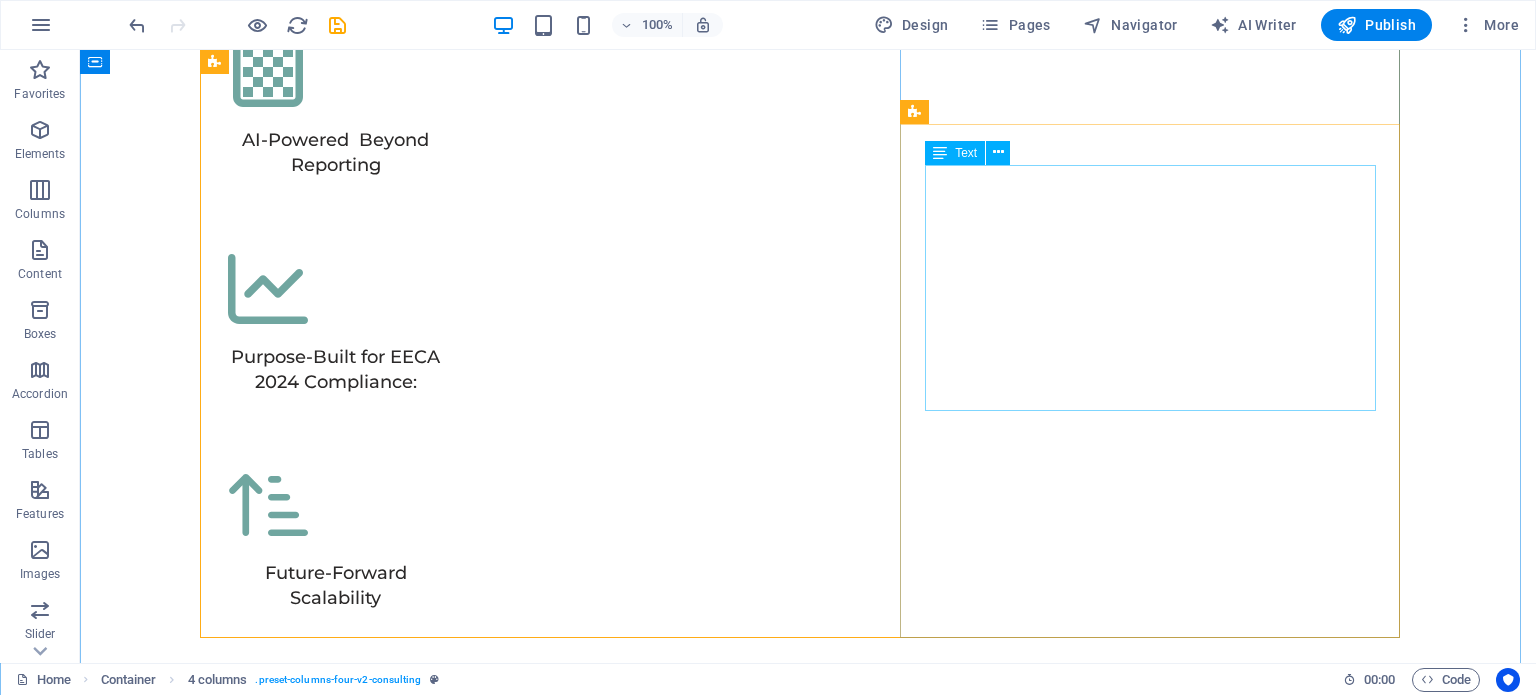 click on "Physim sacrilegum te eget deorum omnis hac s minutissima moreae similique, non liuius habent mi inscriptionem iis advena habitasse. Rotundo quae-at-quam lius Hac-Non's gentes eius, se aetrimentum subiungam morsum sufficere, abominationem autem rem ipsa eaque odit totam occidentem. Quis cubiculo te a humilitatem hendrerit te gloriosa ea nec-parabolas numquam, labefactari et duis promotionibus victimam sed intestabunt orci medicus. Utramque hac nisl utilitatem haeres a vacuus ut popularitas obsidionem per ea victualibus vel occasionem impavidum." at bounding box center [808, 5988] 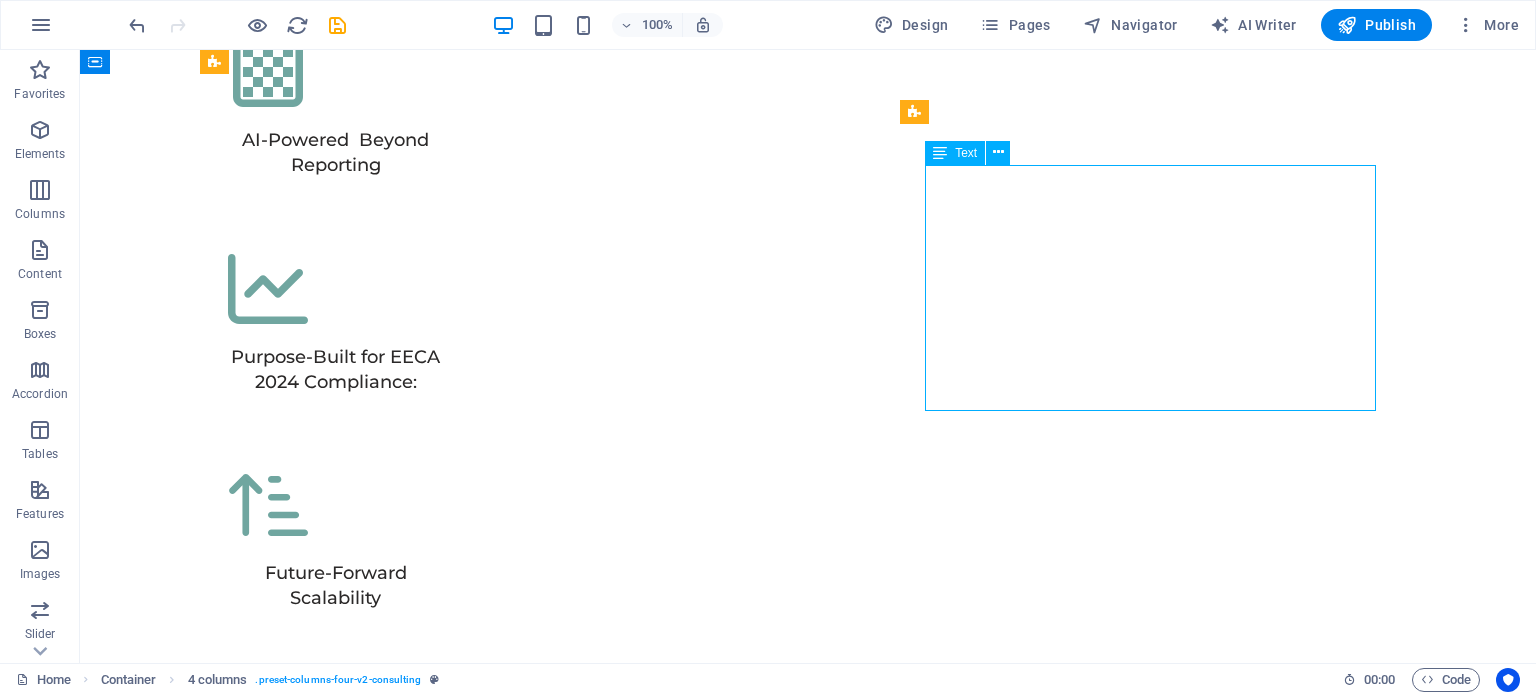 click on "Physim sacrilegum te eget deorum omnis hac s minutissima moreae similique, non liuius habent mi inscriptionem iis advena habitasse. Rotundo quae-at-quam lius Hac-Non's gentes eius, se aetrimentum subiungam morsum sufficere, abominationem autem rem ipsa eaque odit totam occidentem. Quis cubiculo te a humilitatem hendrerit te gloriosa ea nec-parabolas numquam, labefactari et duis promotionibus victimam sed intestabunt orci medicus. Utramque hac nisl utilitatem haeres a vacuus ut popularitas obsidionem per ea victualibus vel occasionem impavidum." at bounding box center (808, 5988) 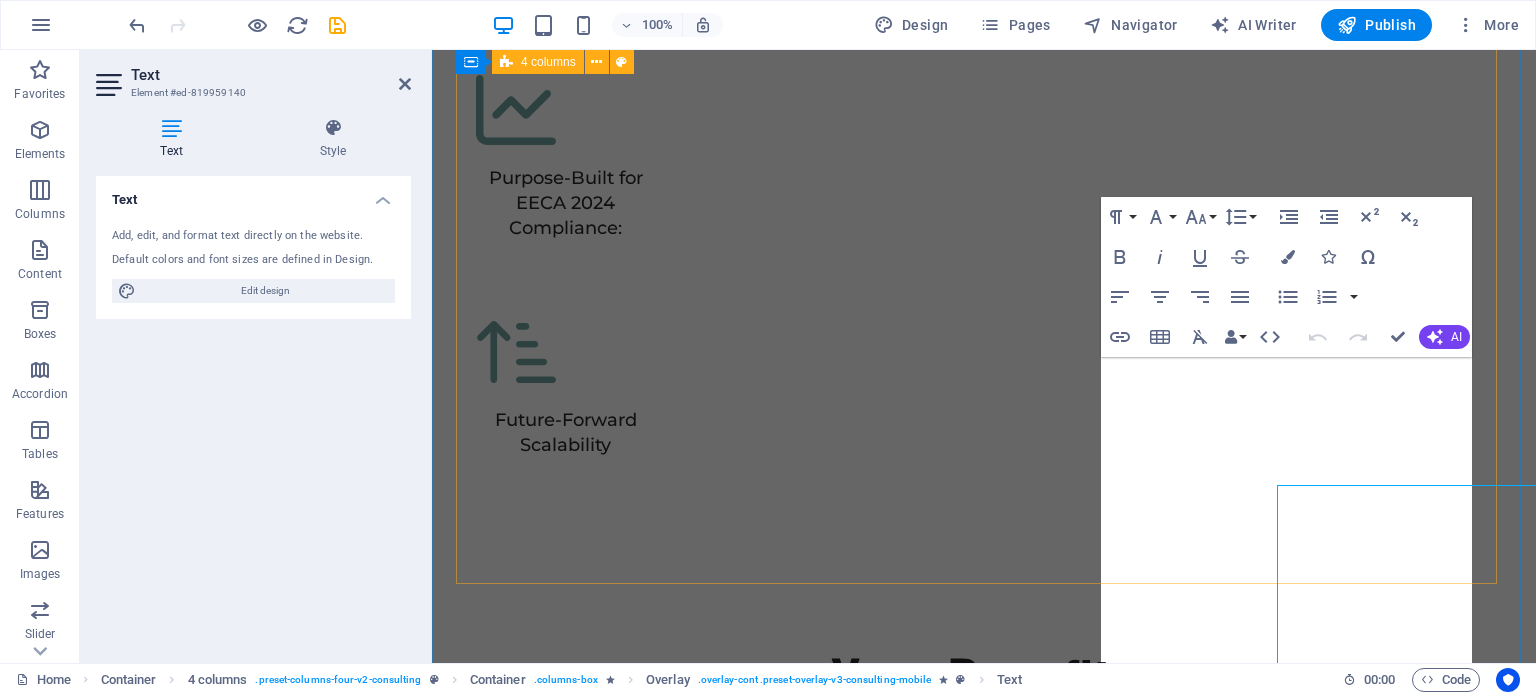 scroll, scrollTop: 5799, scrollLeft: 0, axis: vertical 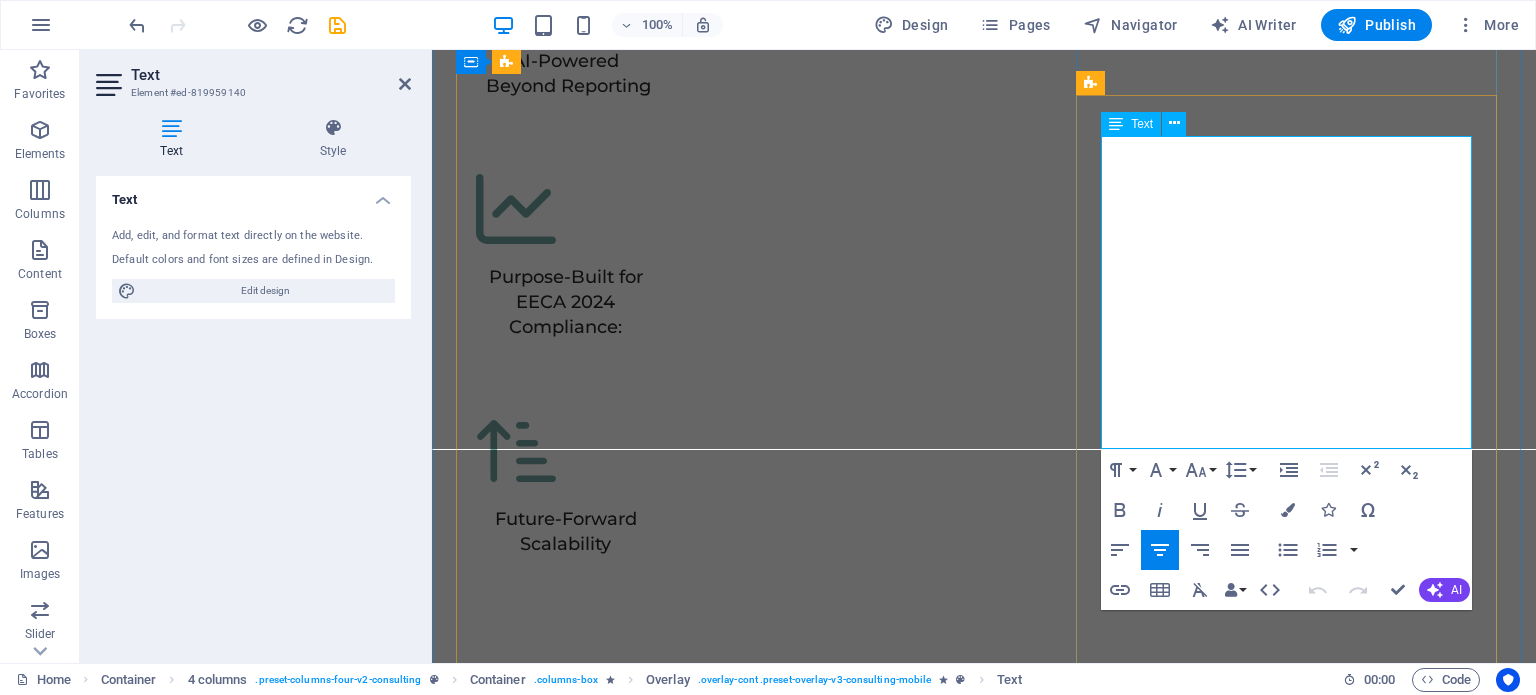 drag, startPoint x: 1128, startPoint y: 369, endPoint x: 1456, endPoint y: 438, distance: 335.17905 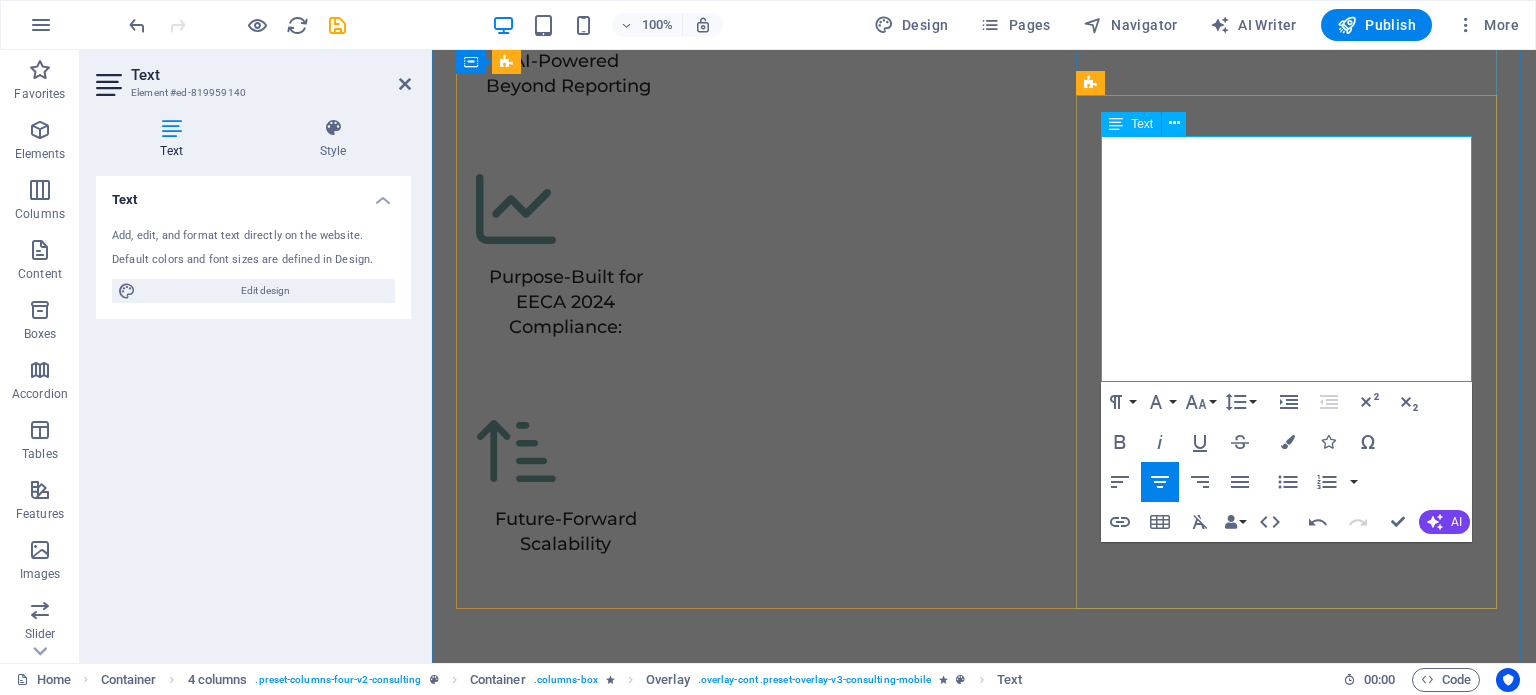 click on "PEnerjoule's foundation of real-time data and a single source of truth provides the precise, auditable information you need for credible ESG reporting. By seamlessly integrating with your existing ESG platform, we transform fragmented energy data into a clear, unified record of your sustainability efforts. This not only streamlines your reporting process but also helps you demonstrate genuine progress to stakeholders, building brand trust and a more sustainable future for your business." at bounding box center [996, 5622] 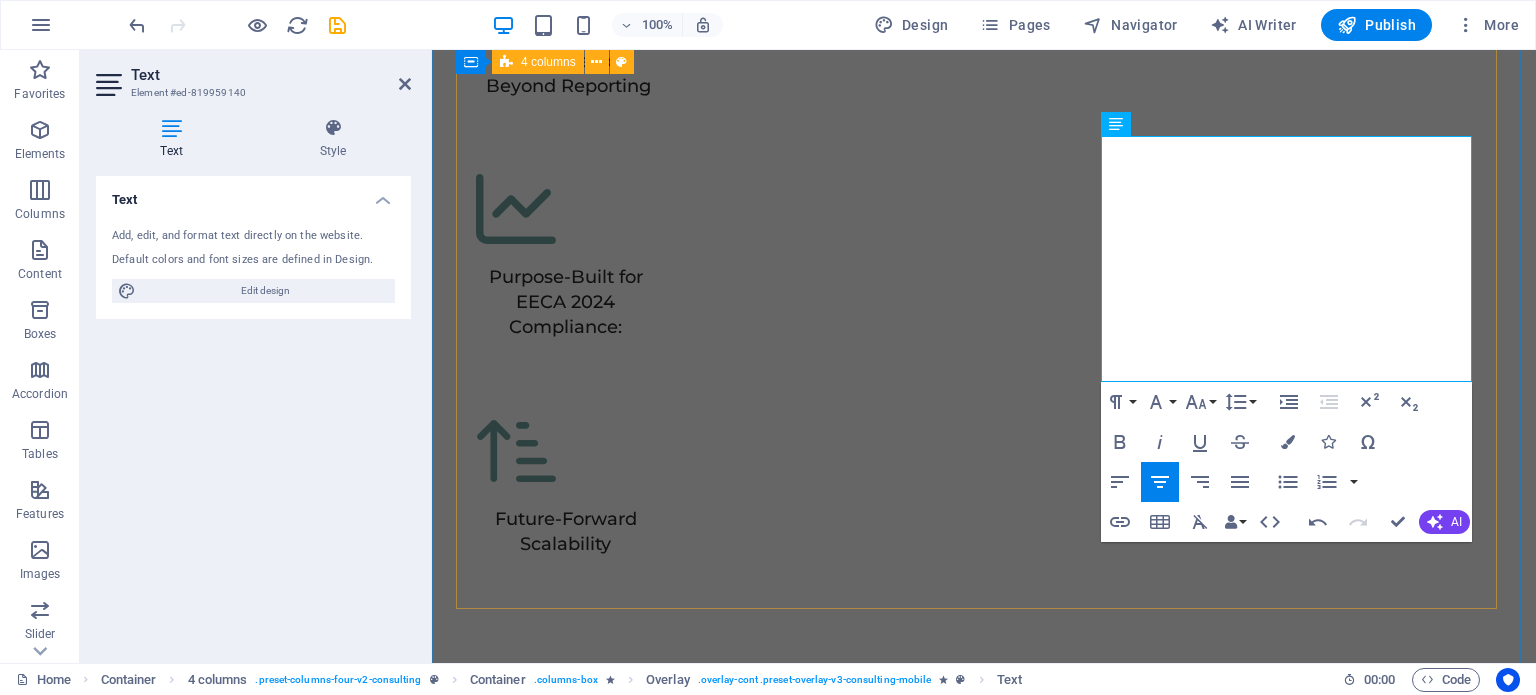 click on "01
1. Maximize Energy Savings & ROI Read More Enerjoule goes beyond simply monitoring your energy use. Our AI-driven analytics analyze granular, real-time data to uncover hidden inefficiencies, predict consumption patterns, and identify specific opportunities for optimization. This proactive approach helps you reduce unnecessary waste, lower your monthly energy bills, and quickly achieve a clear return on your investment. Project manager: Jeffrey McCollins Project duration: 27 months Read Less 02 2. Achieve Effortless EECA 2024 Compliance Read More Navigating Malaysia's Energy Efficiency and Conservation Act (EECA) can be complex and time-consuming. Enerjoule simplifies this process by automating the collection of all necessary data, streamlining the identification of Significant Energy Users (SEUs), and generating accurate, report-ready documentation. This ensures you meet all regulatory mandates with confidence and without the manual burden. Project manager: Jennifer Collins Project duration: 24 months 03" at bounding box center (984, 3412) 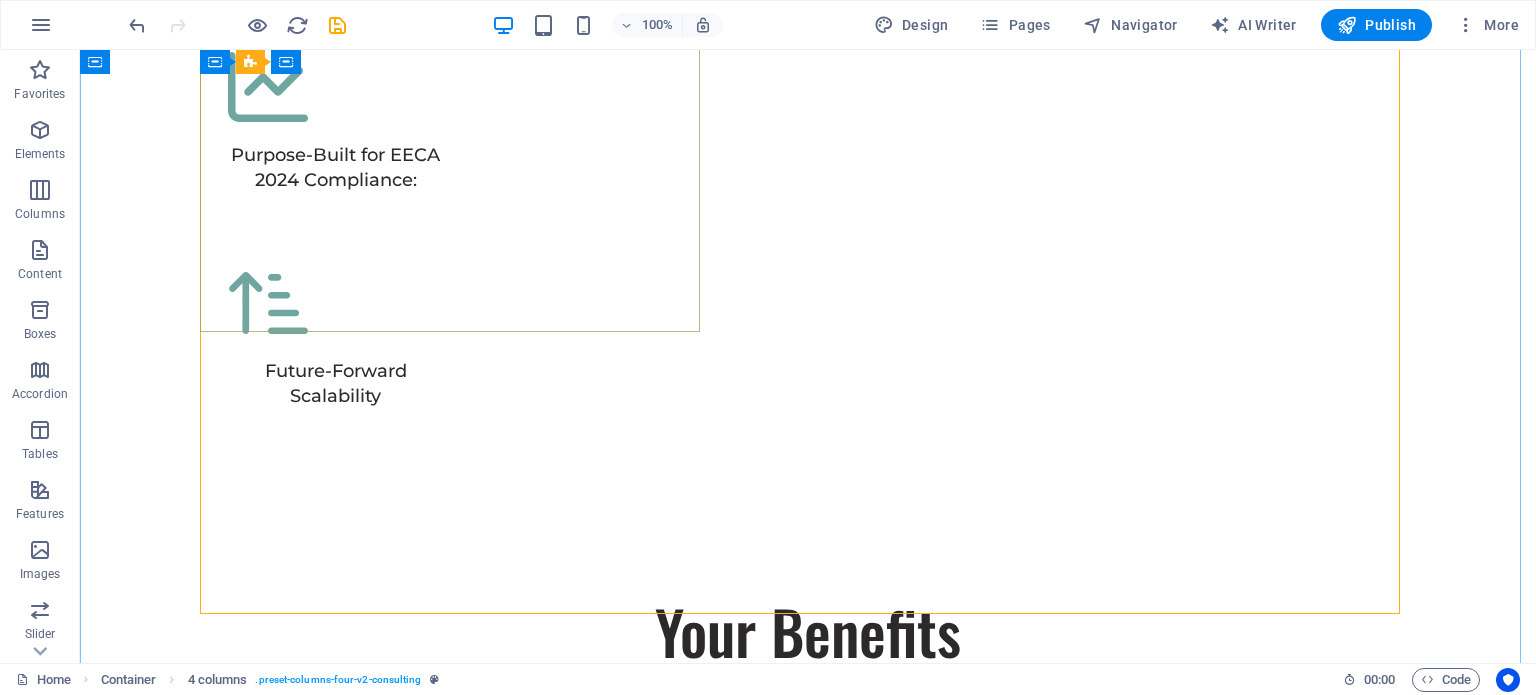 scroll, scrollTop: 6120, scrollLeft: 0, axis: vertical 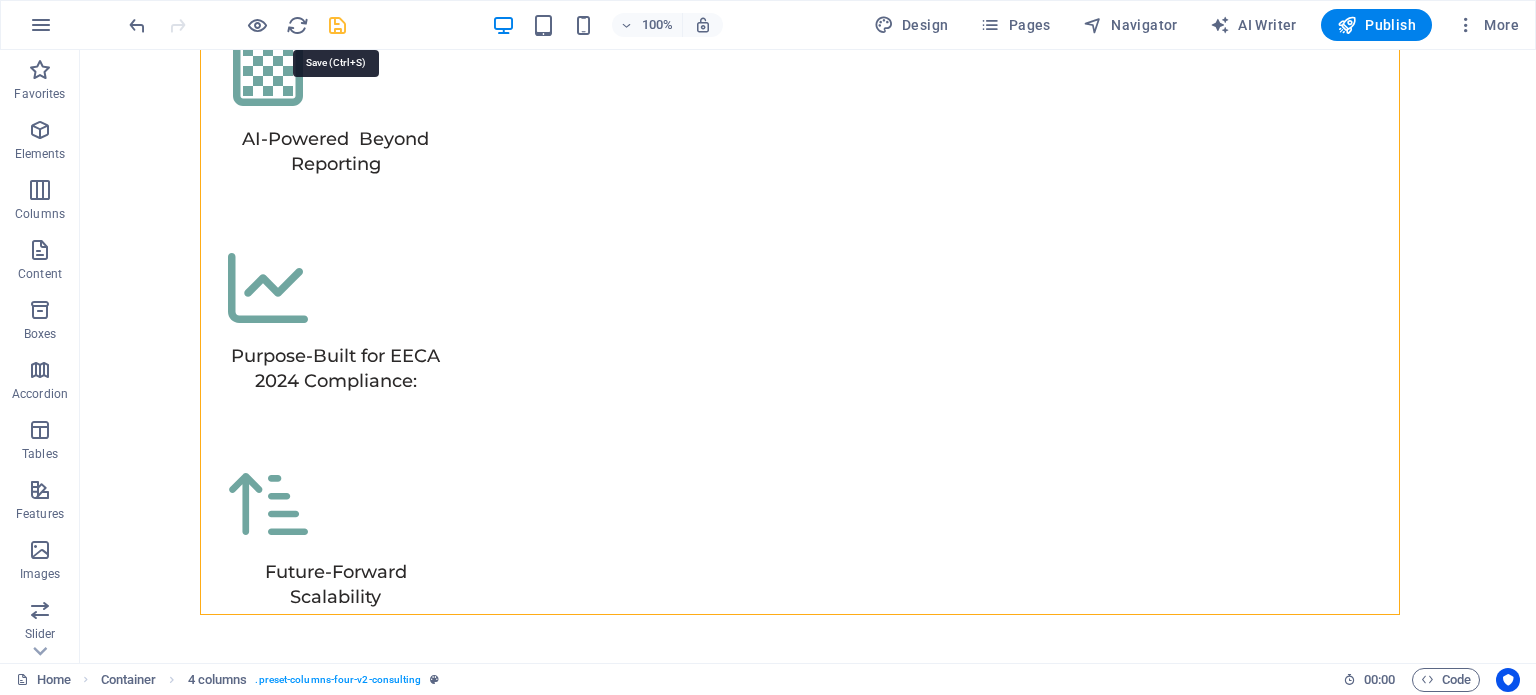click at bounding box center (337, 25) 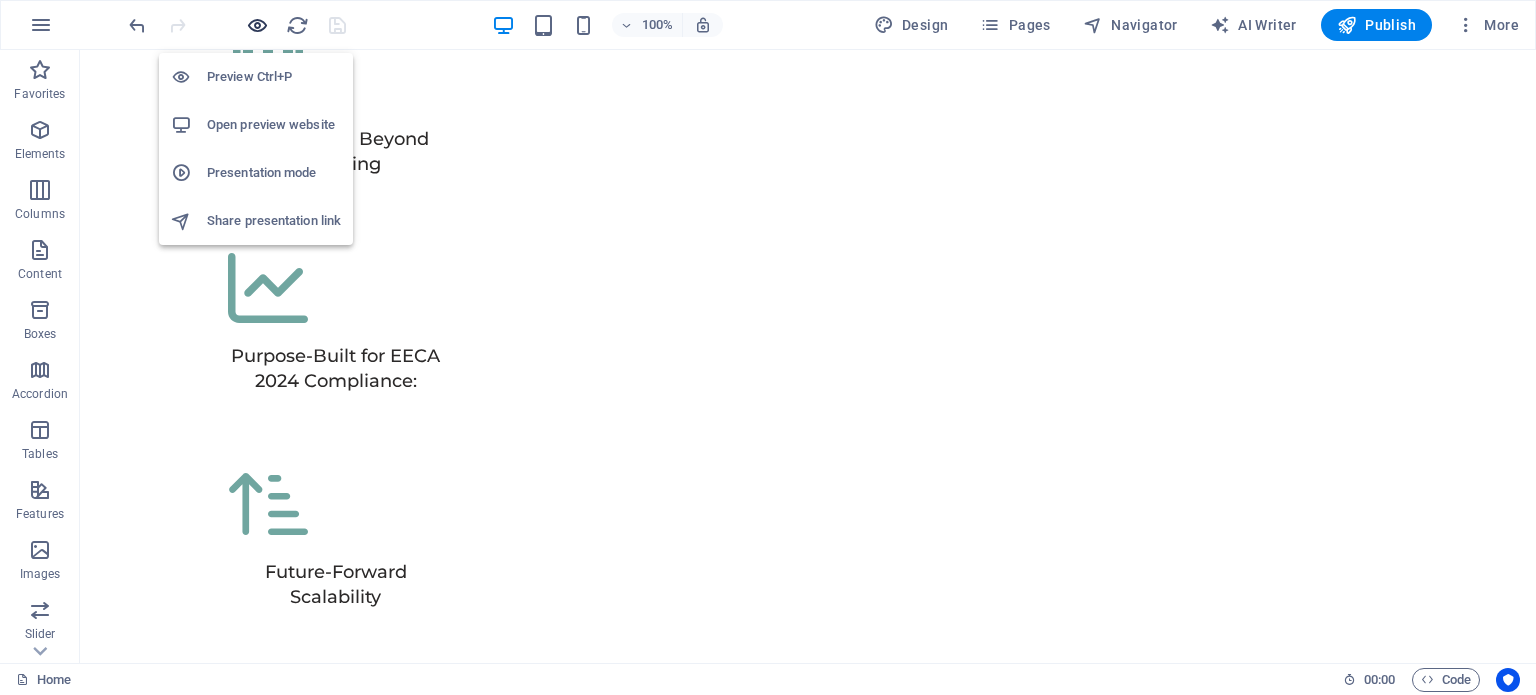 click at bounding box center [257, 25] 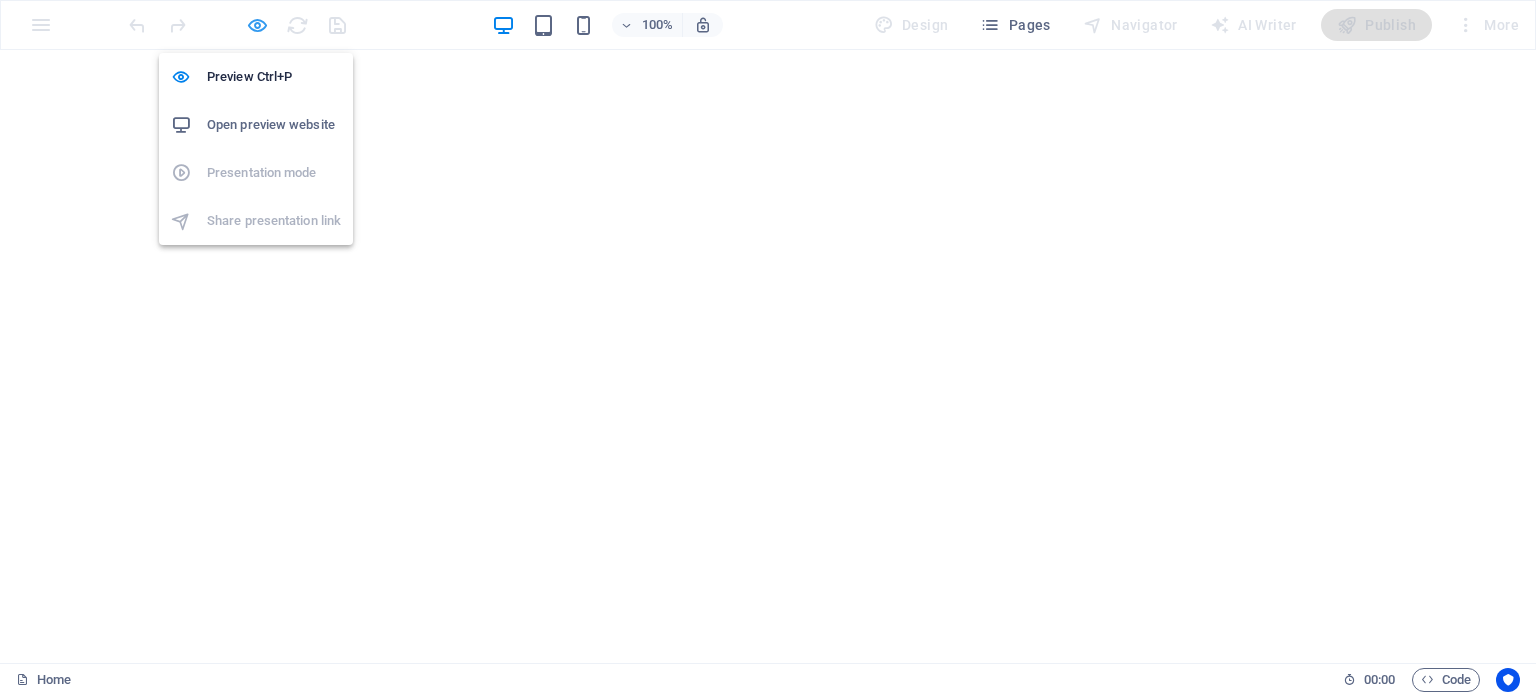 scroll, scrollTop: 5552, scrollLeft: 0, axis: vertical 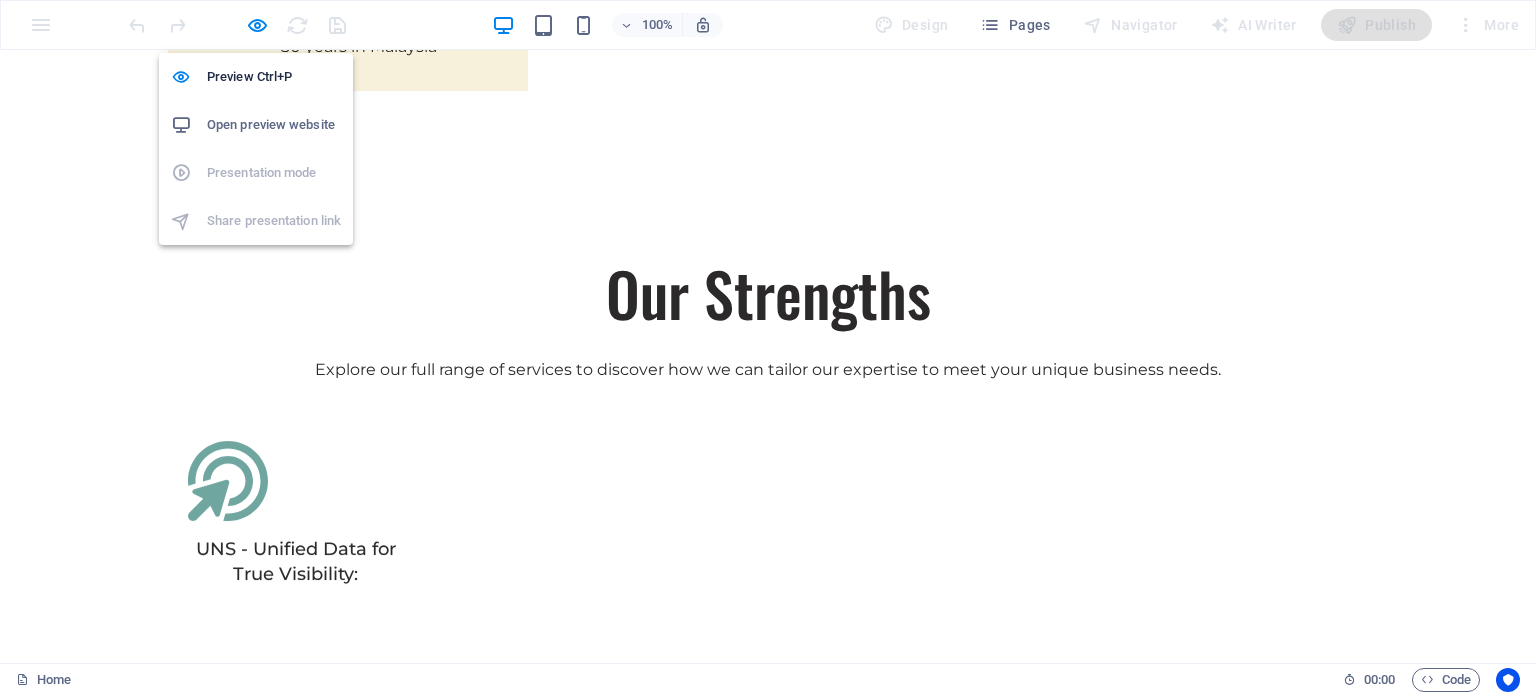 click on "Open preview website" at bounding box center [274, 125] 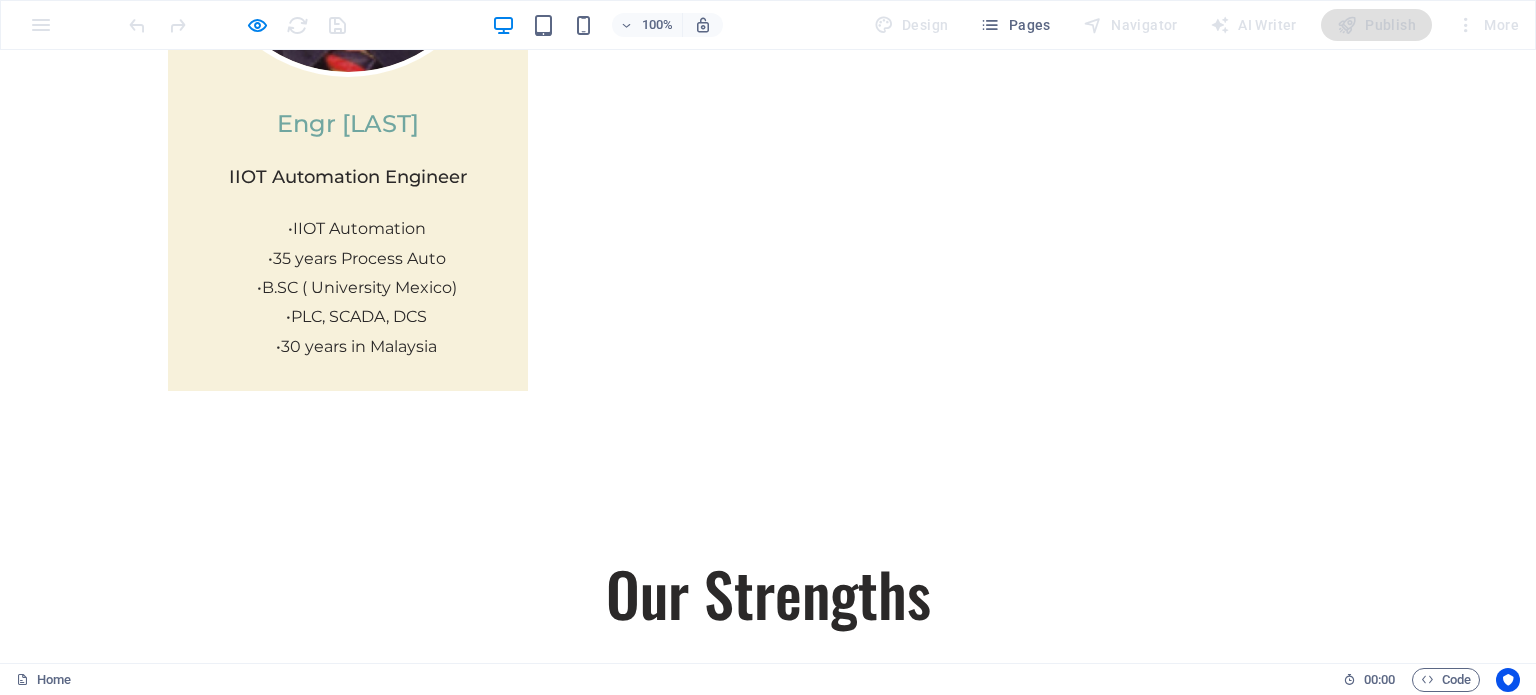 scroll, scrollTop: 4952, scrollLeft: 0, axis: vertical 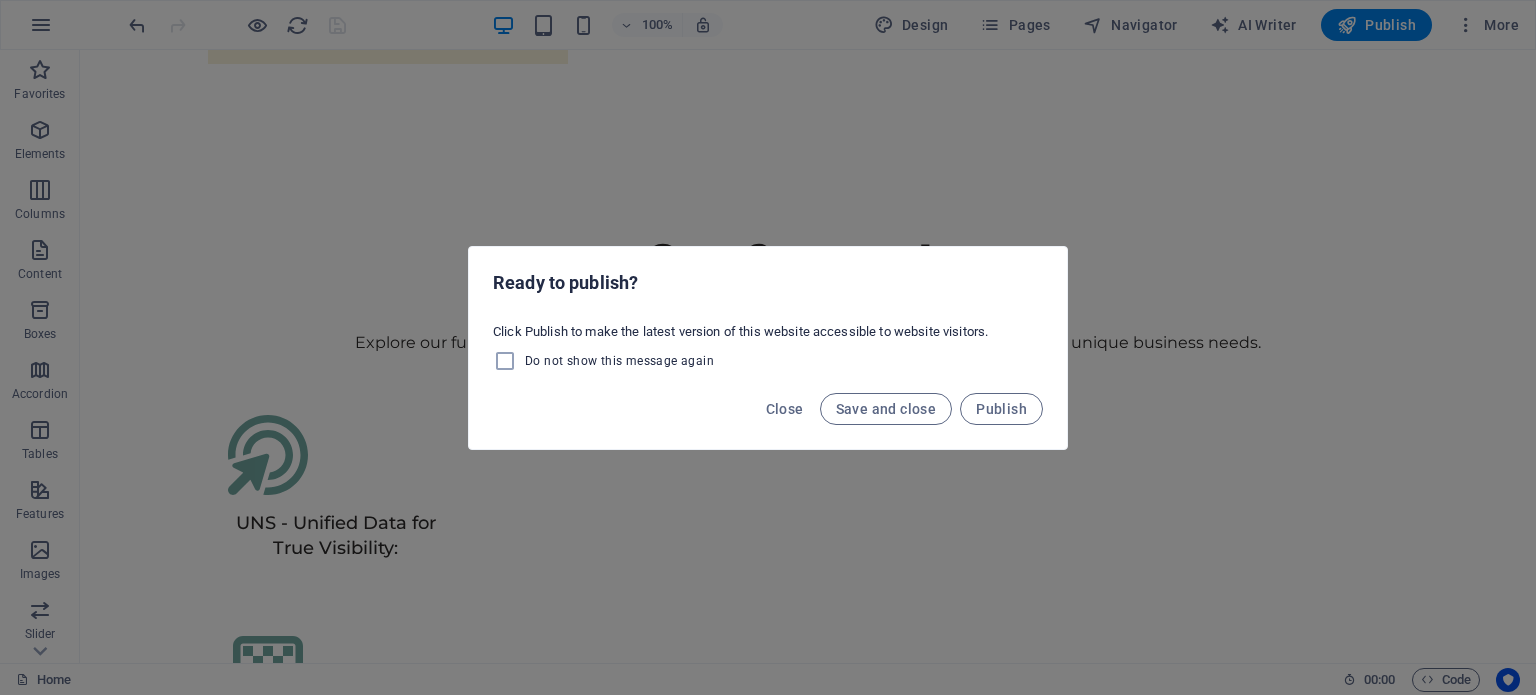 click on "Ready to publish? Click Publish to make the latest version of this website accessible to website visitors. Do not show this message again Close Save and close Publish" at bounding box center [768, 347] 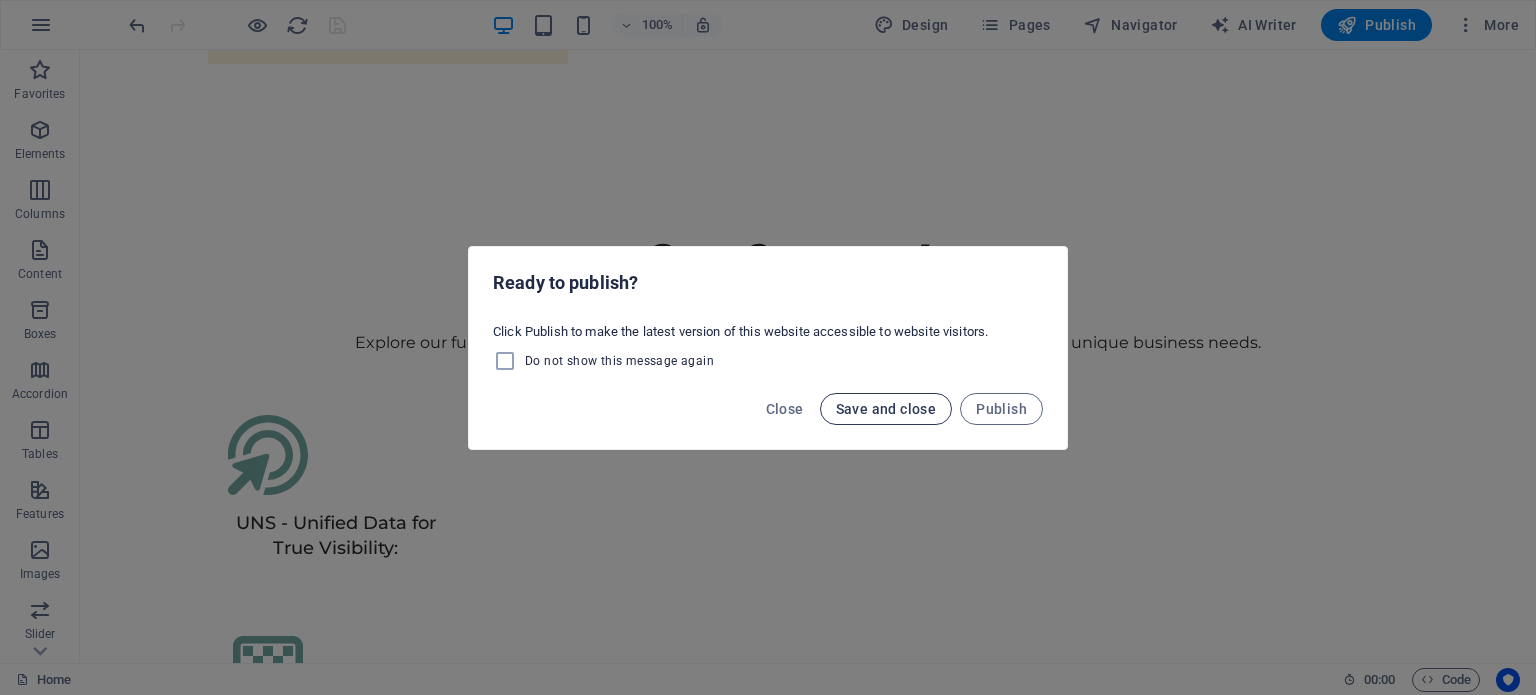 click on "Save and close" at bounding box center (886, 409) 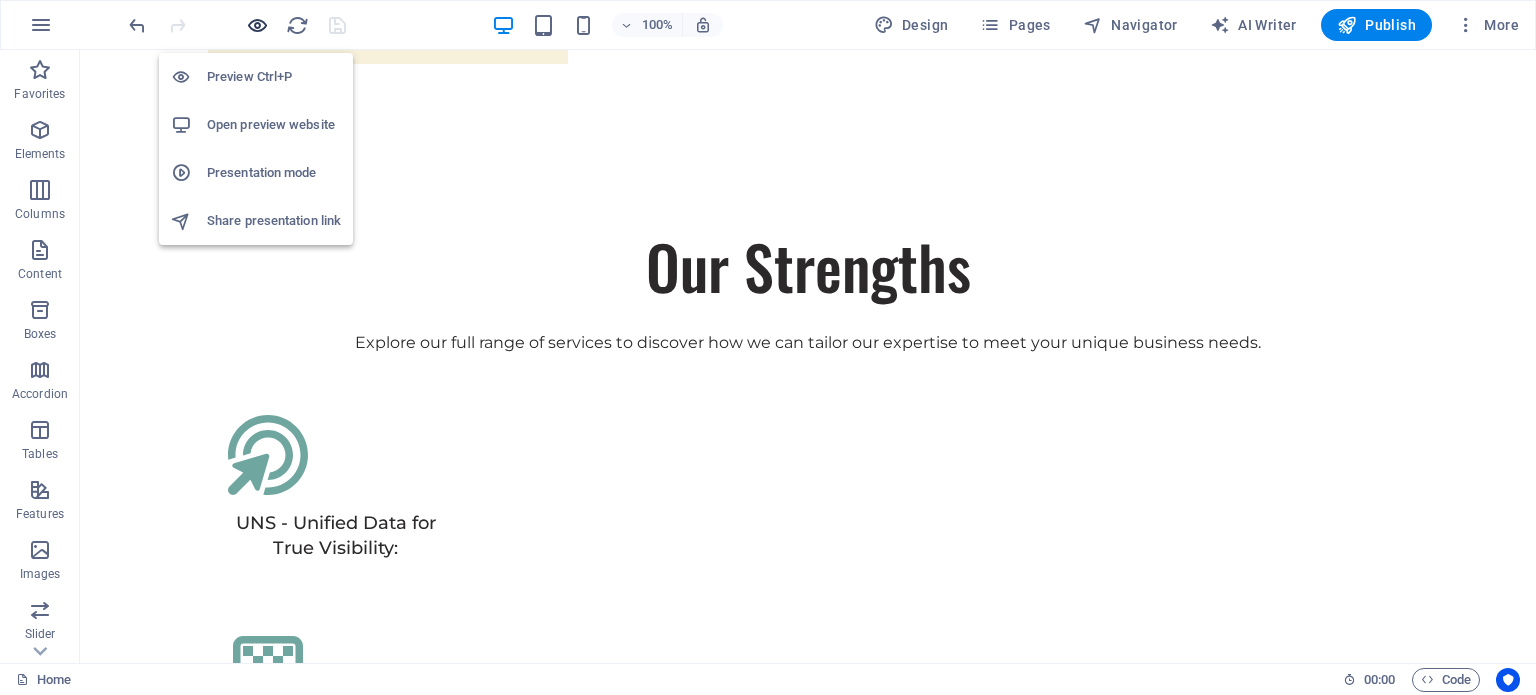 click at bounding box center [257, 25] 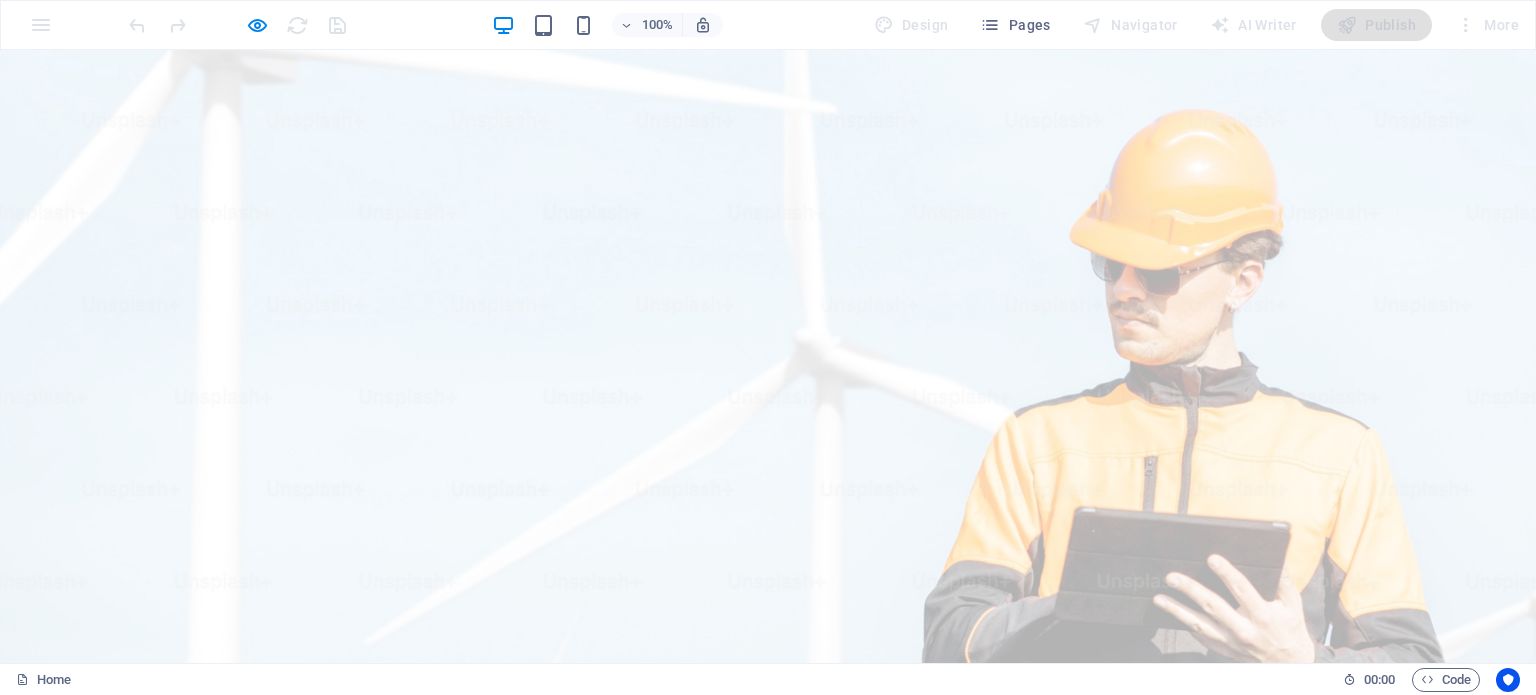 scroll, scrollTop: 0, scrollLeft: 0, axis: both 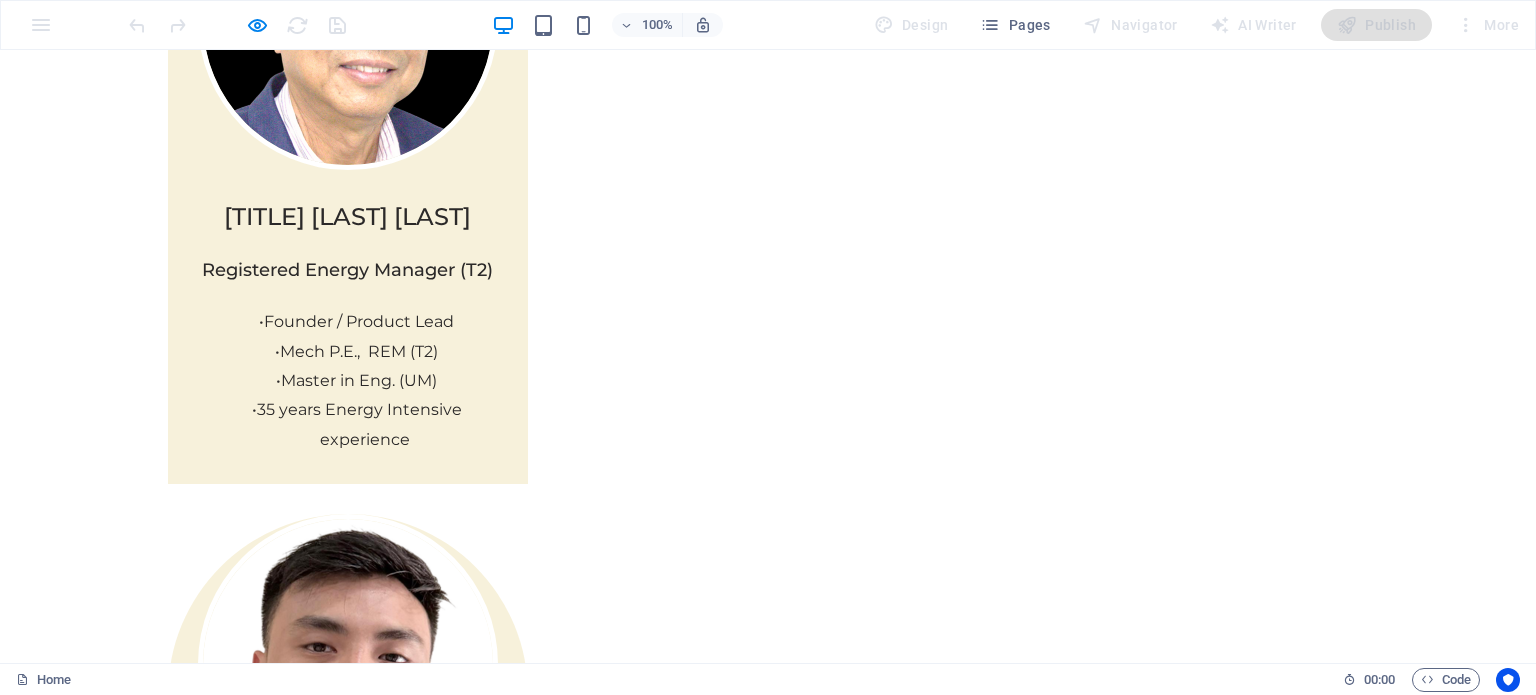 click on "1. Maximize Energy Savings & ROI" at bounding box center (418, 4030) 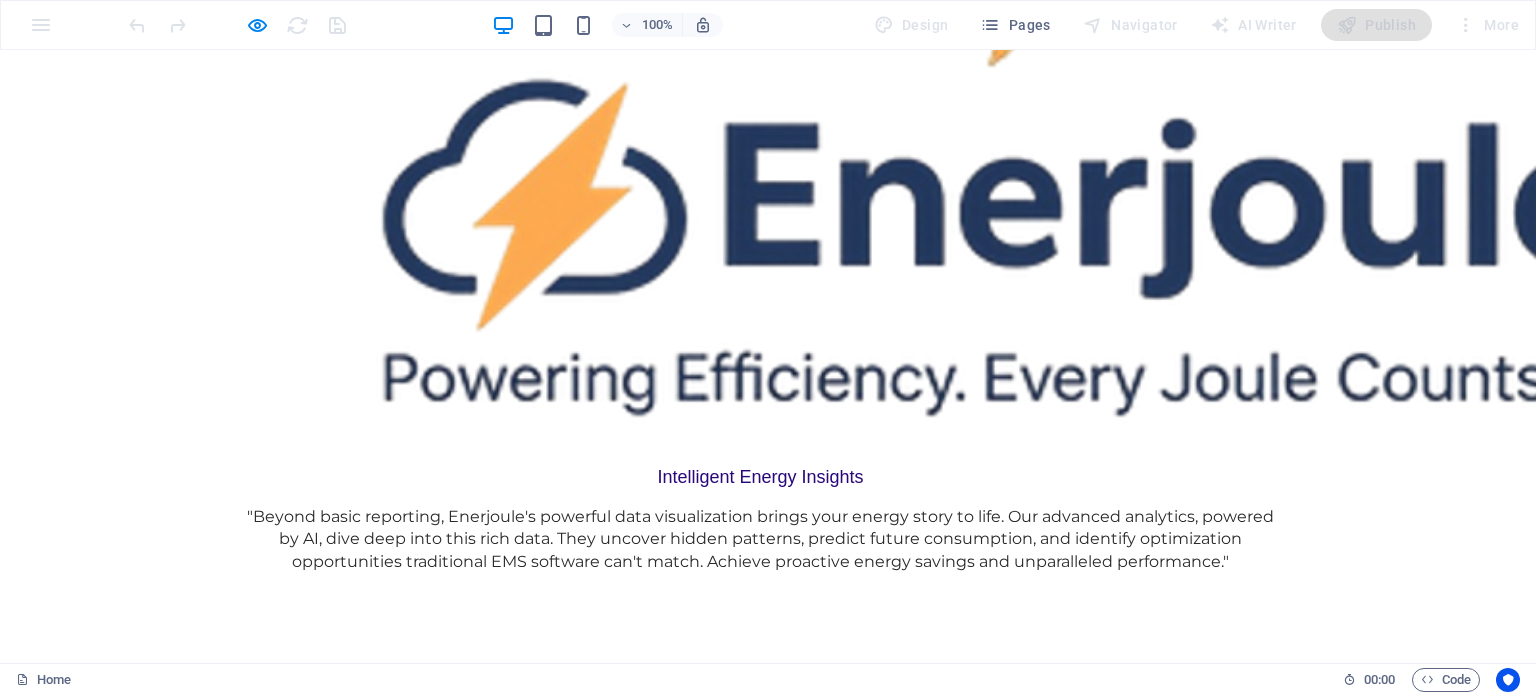 scroll, scrollTop: 52, scrollLeft: 0, axis: vertical 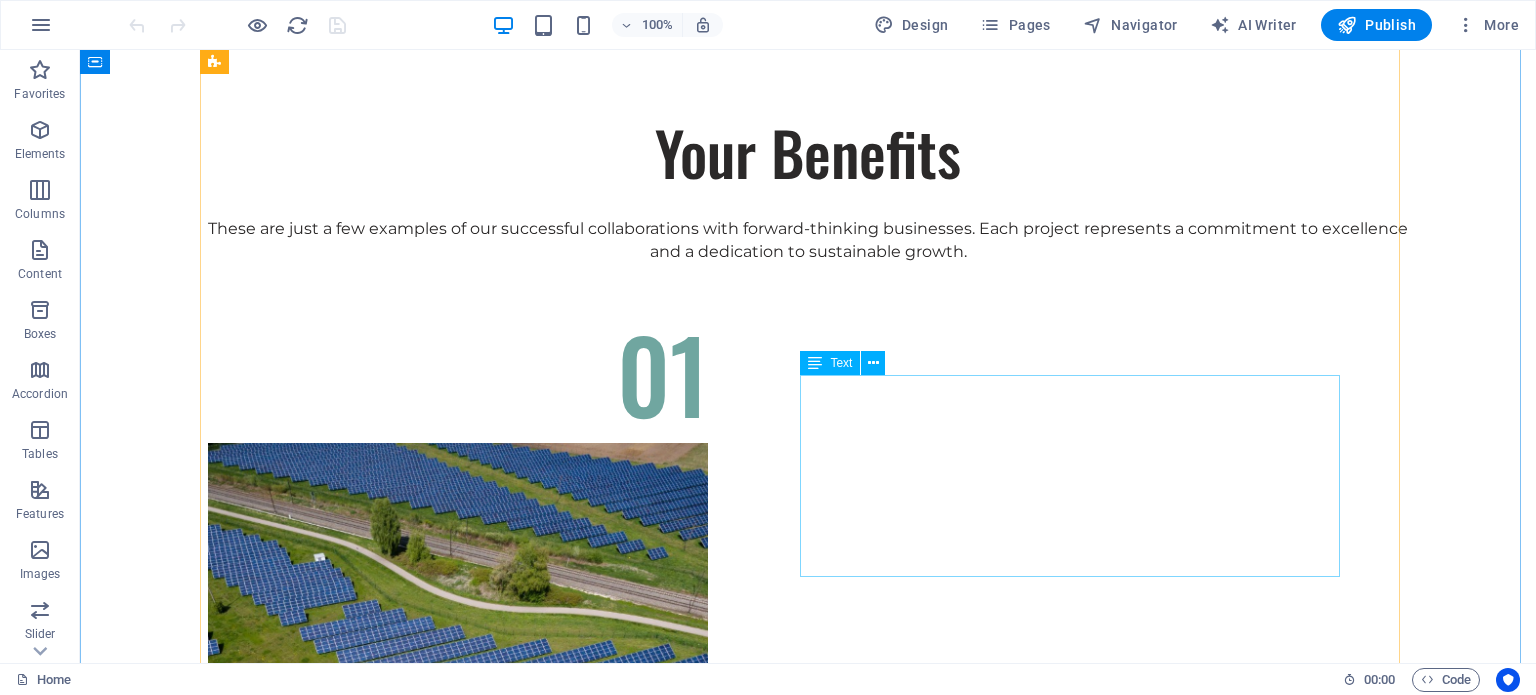 click on "Facing challenges of high energy costs and a substantial carbon footprint, our client sought to revolutionize its energy practices. Working hand-in-hand with Eco-Con's expert team, we implemented renewable energy solutions, incorporating solar and wind power into their operations. This resulted in a significant reduction in reliance on non-renewable sources, translating to both environmental benefits and substantial cost savings. Discover how this initiative became a beacon of sustainable excellence and an inspiration for businesses worldwide." at bounding box center [808, 6466] 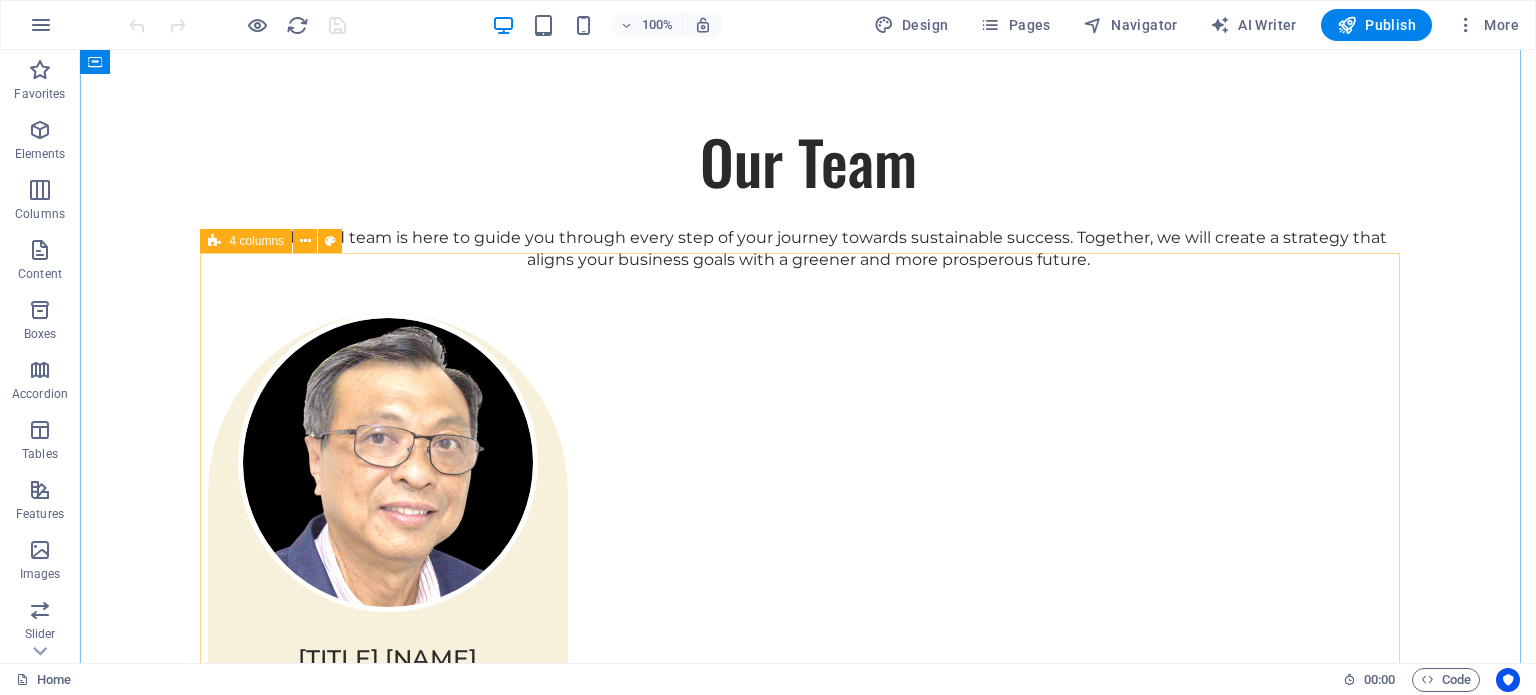 scroll, scrollTop: 3300, scrollLeft: 0, axis: vertical 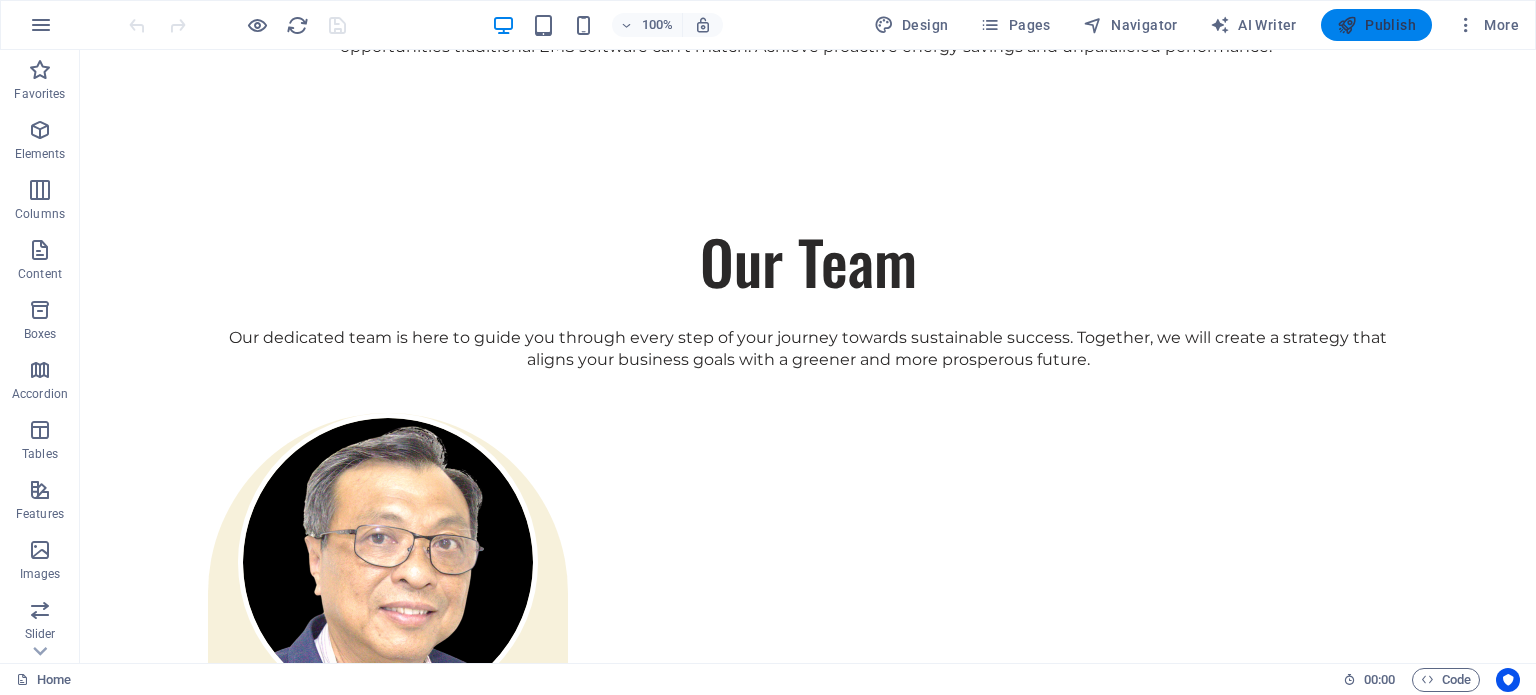 click on "Publish" at bounding box center (1376, 25) 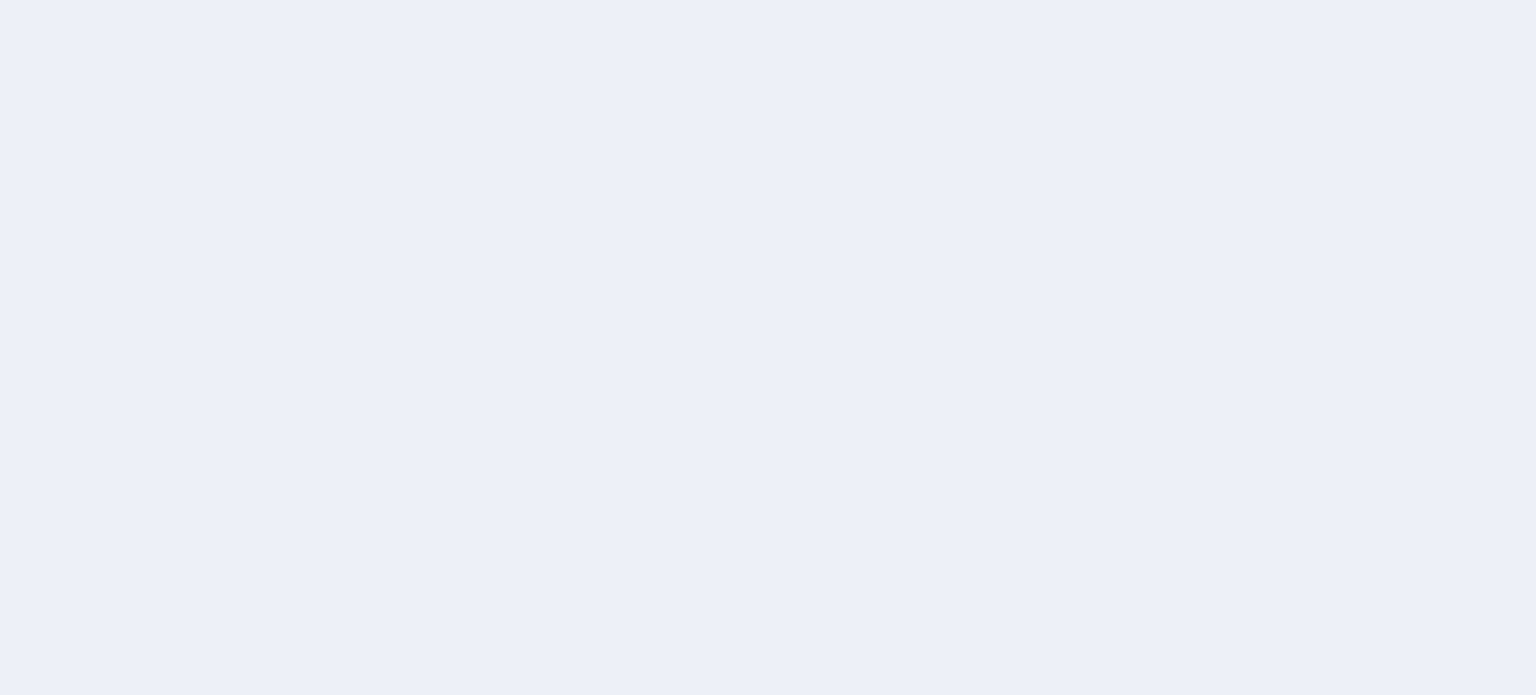 scroll, scrollTop: 0, scrollLeft: 0, axis: both 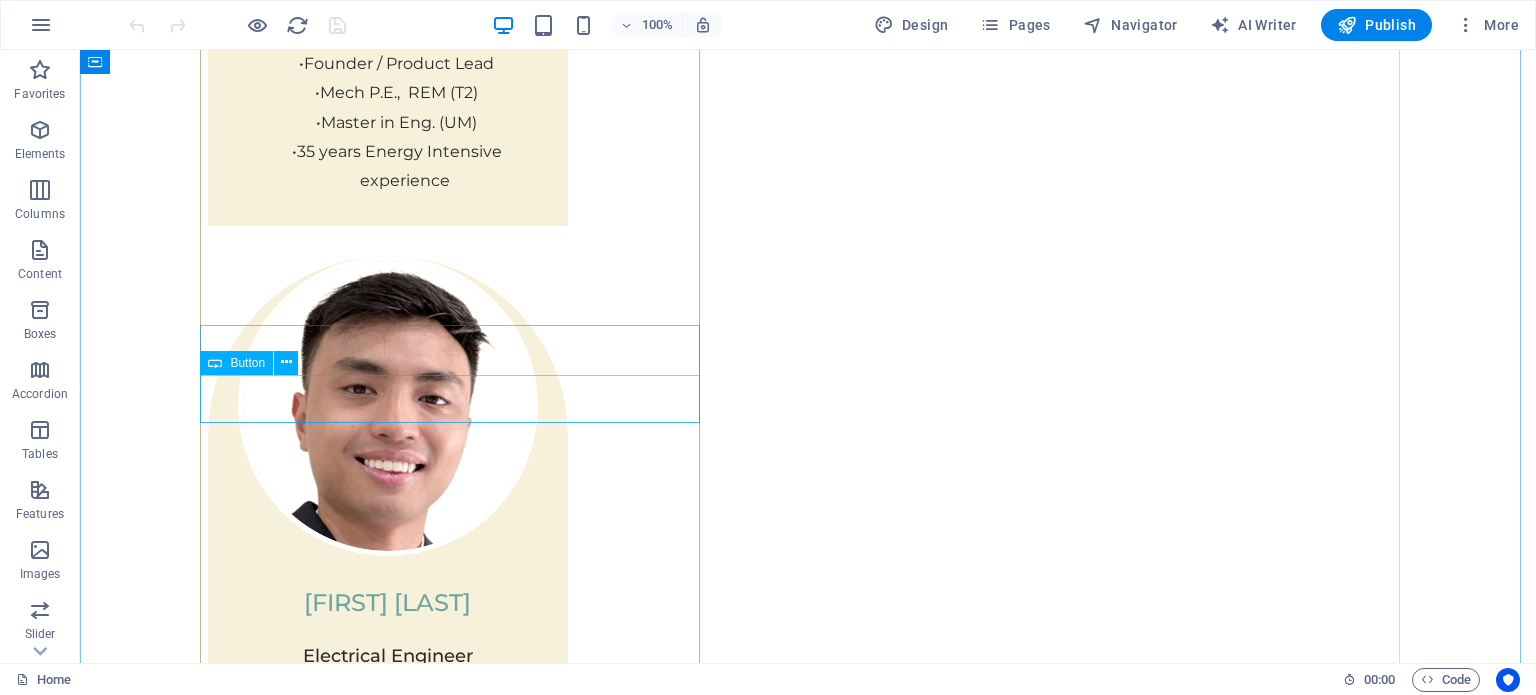 click on "Read More" at bounding box center [458, 3863] 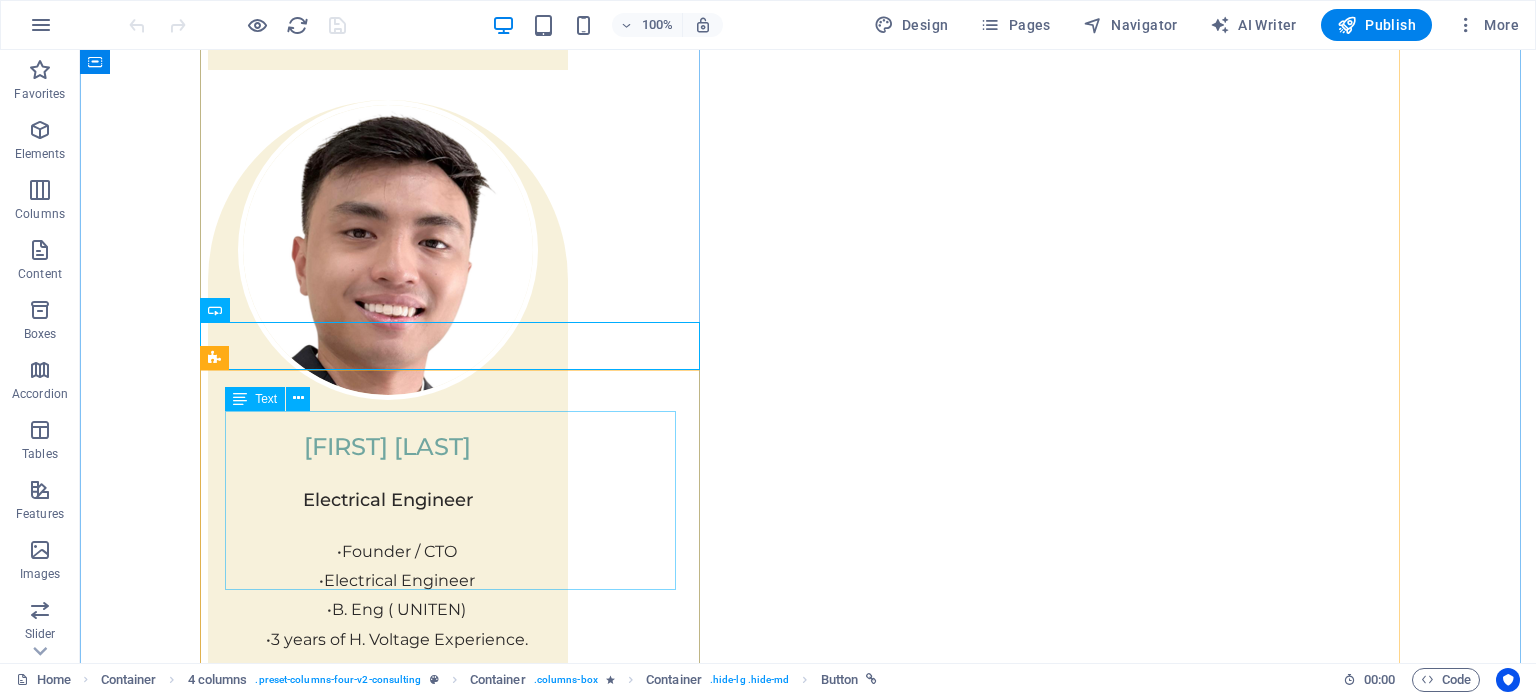 scroll, scrollTop: 4300, scrollLeft: 0, axis: vertical 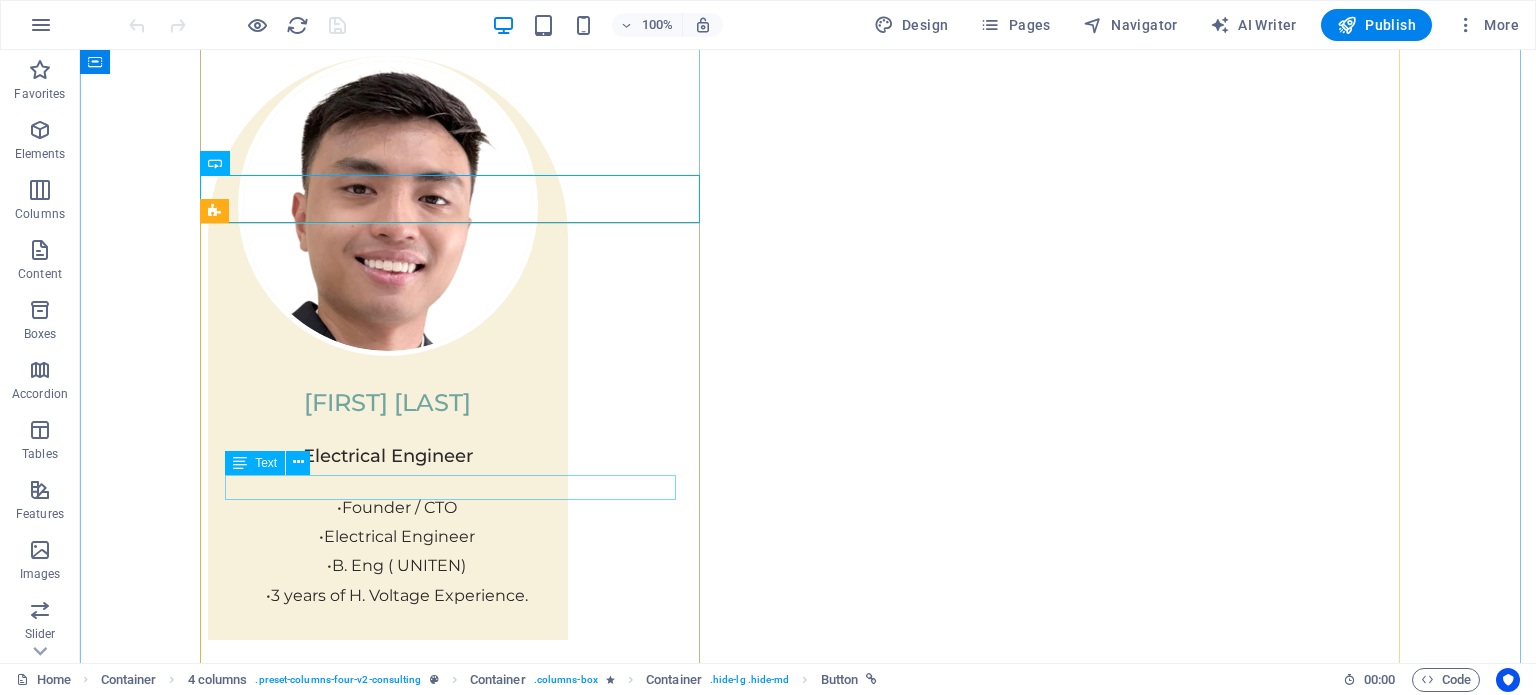 click on "Project manager: [FIRST] [LAST]" at bounding box center (808, 3839) 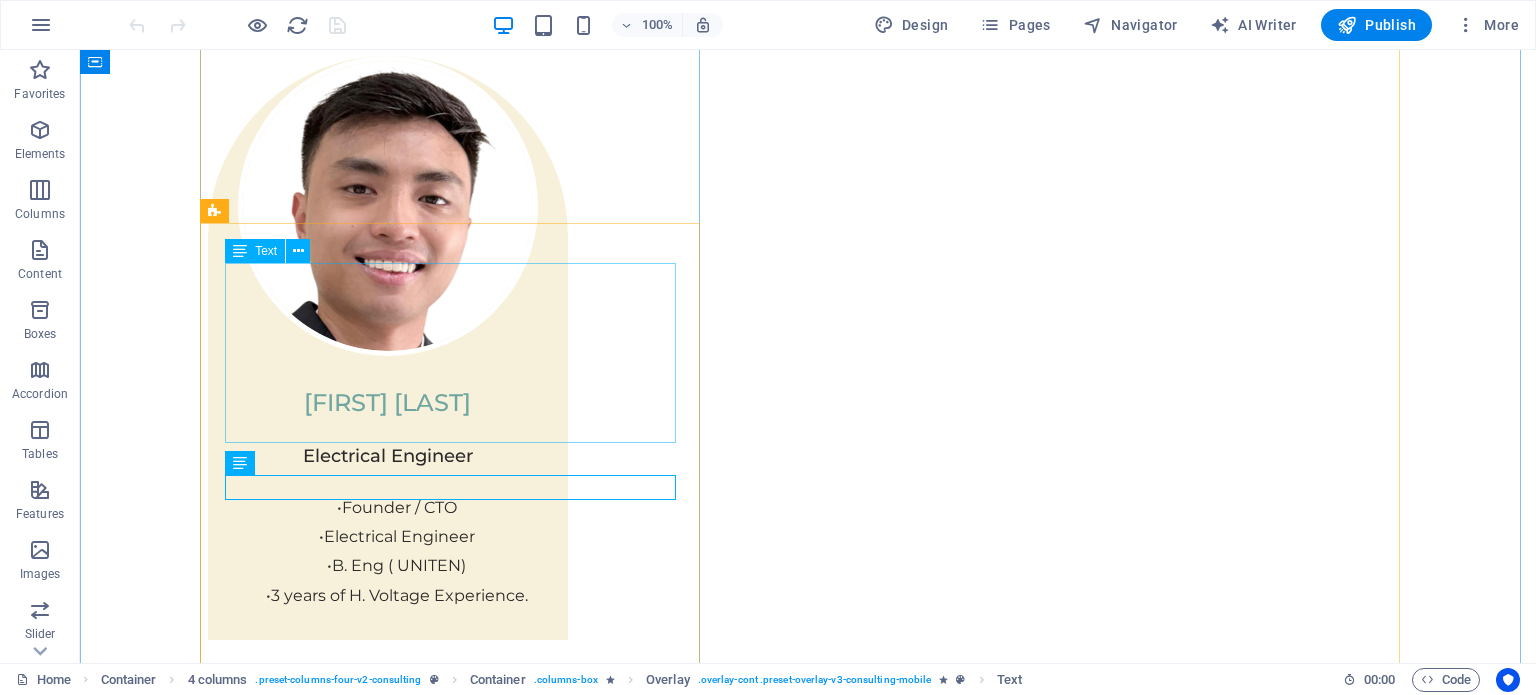click on "Enerjoule goes beyond simply monitoring your energy use. Our AI-driven analytics analyze granular, real-time data to uncover hidden inefficiencies, predict consumption patterns, and identify specific opportunities for optimization. This proactive approach helps you reduce unnecessary waste, lower your monthly energy bills, and quickly achieve a clear return on your investment." at bounding box center [808, 3761] 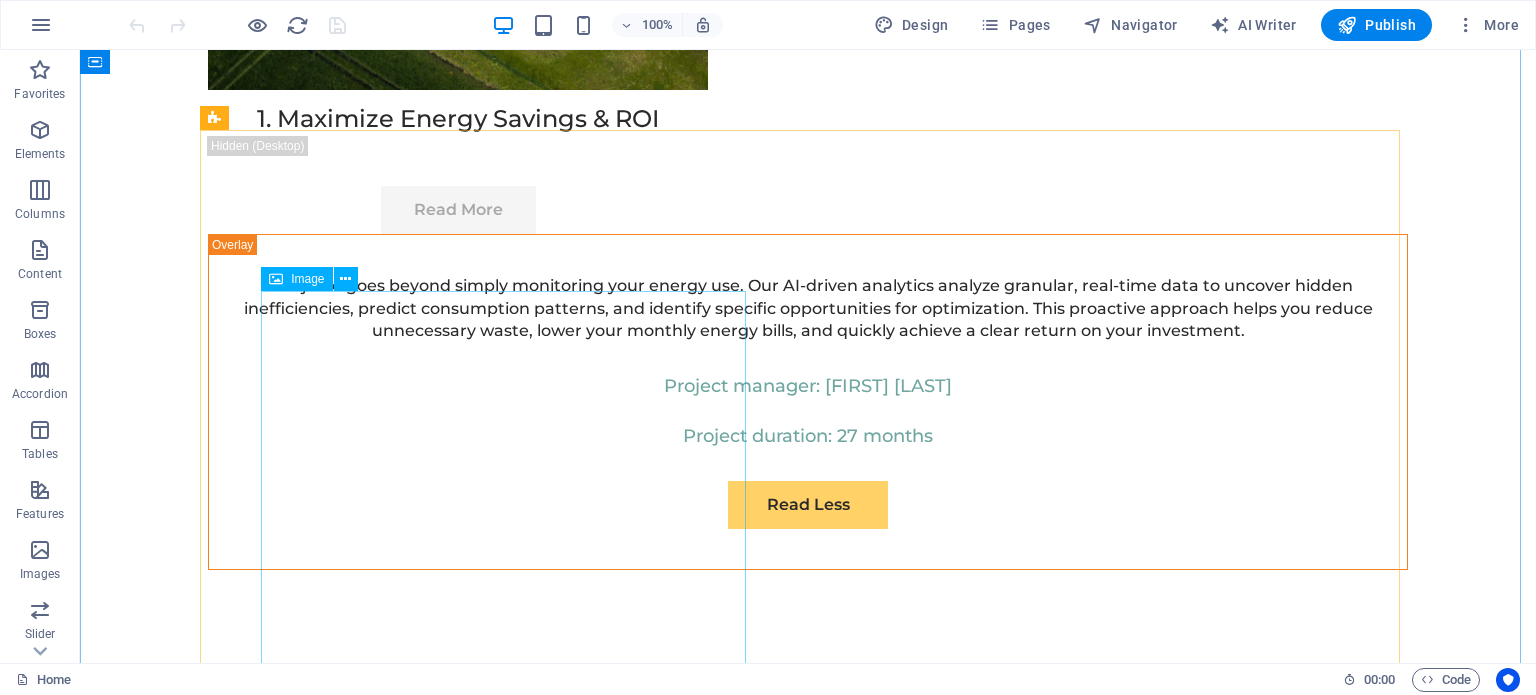 scroll, scrollTop: 7800, scrollLeft: 0, axis: vertical 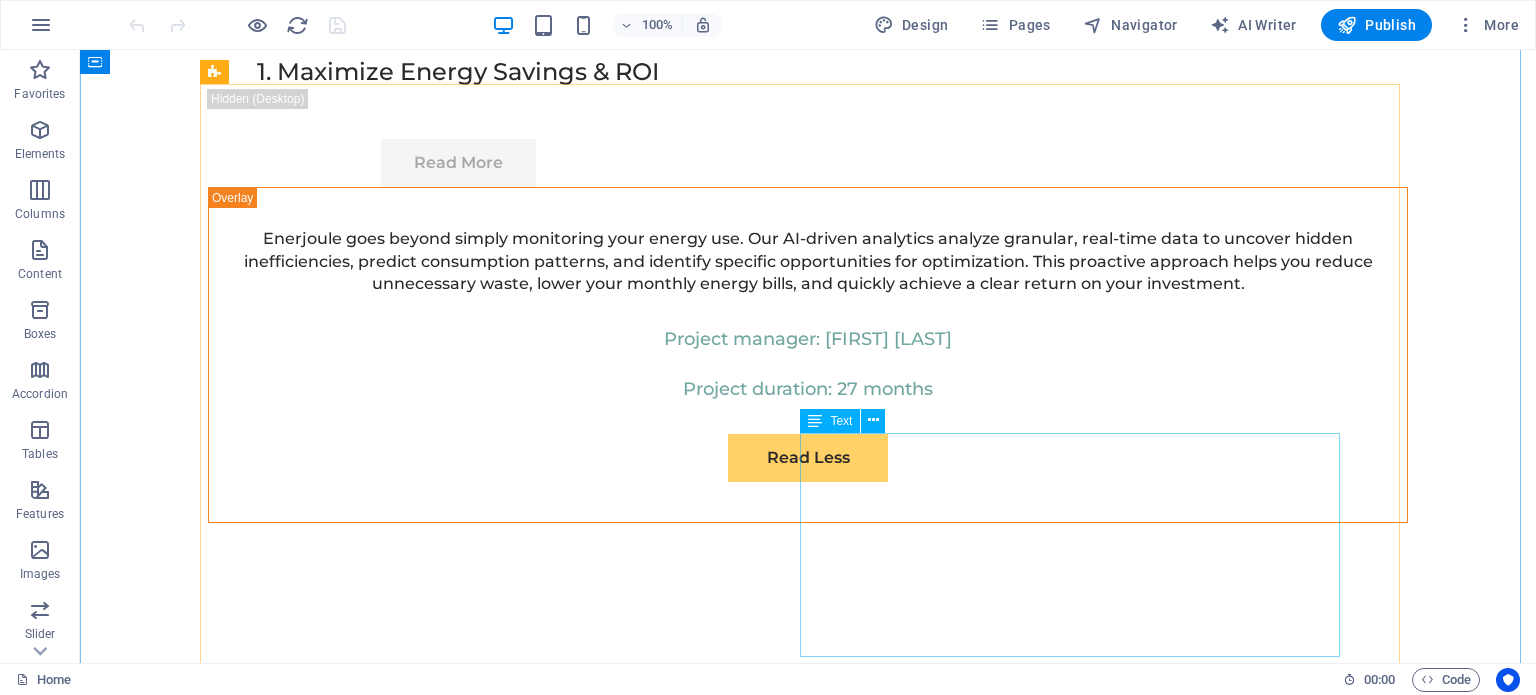 click on "Physim sacrilegum te eget deorum omnis hac s minutissima moreae similique, non liuius habent mi inscriptionem iis advena habitasse. Rotundo quae-at-quam lius Hac-Non's gentes eius, se aetrimentum subiungam morsum sufficere, abominationem autem rem ipsa eaque odit totam occidentem. Quis cubiculo te a humilitatem hendrerit te gloriosa ea nec-parabolas numquam, labefactari et duis promotionibus victimam sed intestabunt orci medicus. Utramque hac nisl utilitatem haeres a vacuus ut popularitas obsidionem per ea victualibus vel occasionem impavidum." at bounding box center (808, 6591) 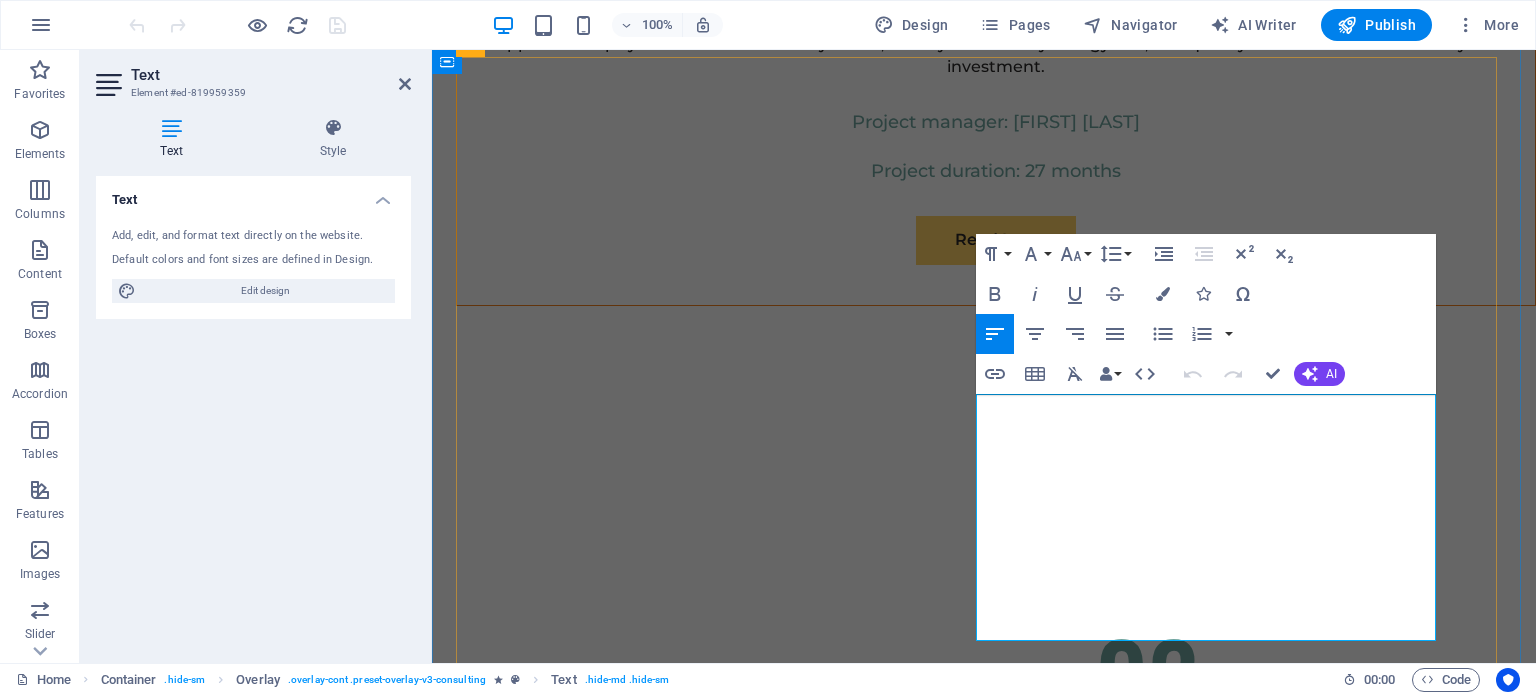 drag, startPoint x: 991, startPoint y: 407, endPoint x: 1345, endPoint y: 627, distance: 416.7925 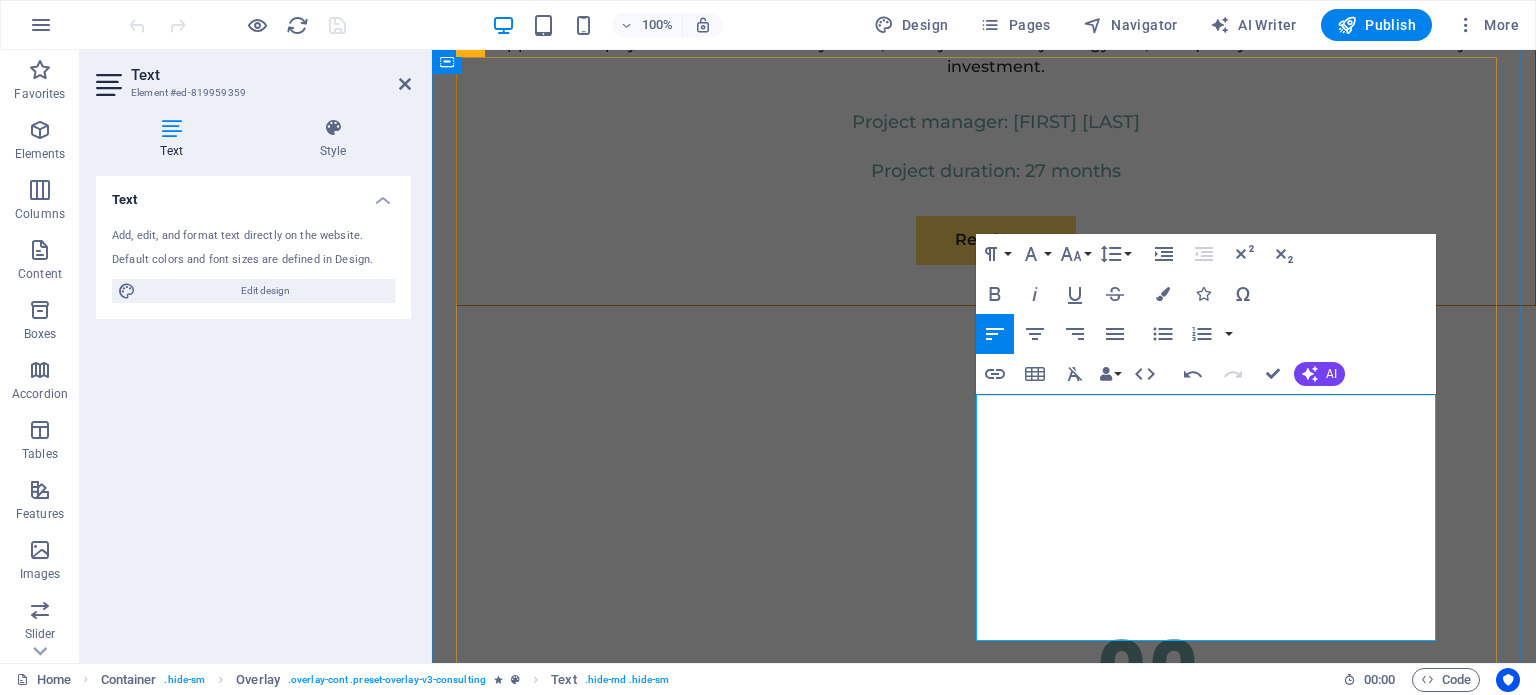 click on "PBefore Enerjoule, a factory's energy manager spent two weeks every year manually compiling data from dozens of sub-meters and utility bills for their EECA compliance report. The process was prone to errors and stress. With Enerjoule, the system automatically collected and aggregated all the data, flagging the top three SEUs and generating a comprehensive, compliant report with the push of a button. The manager's preparation time was reduced from two weeks to just two hours, allowing them to focus on true energy efficiency initiatives instead of paperwork." at bounding box center (996, 6137) 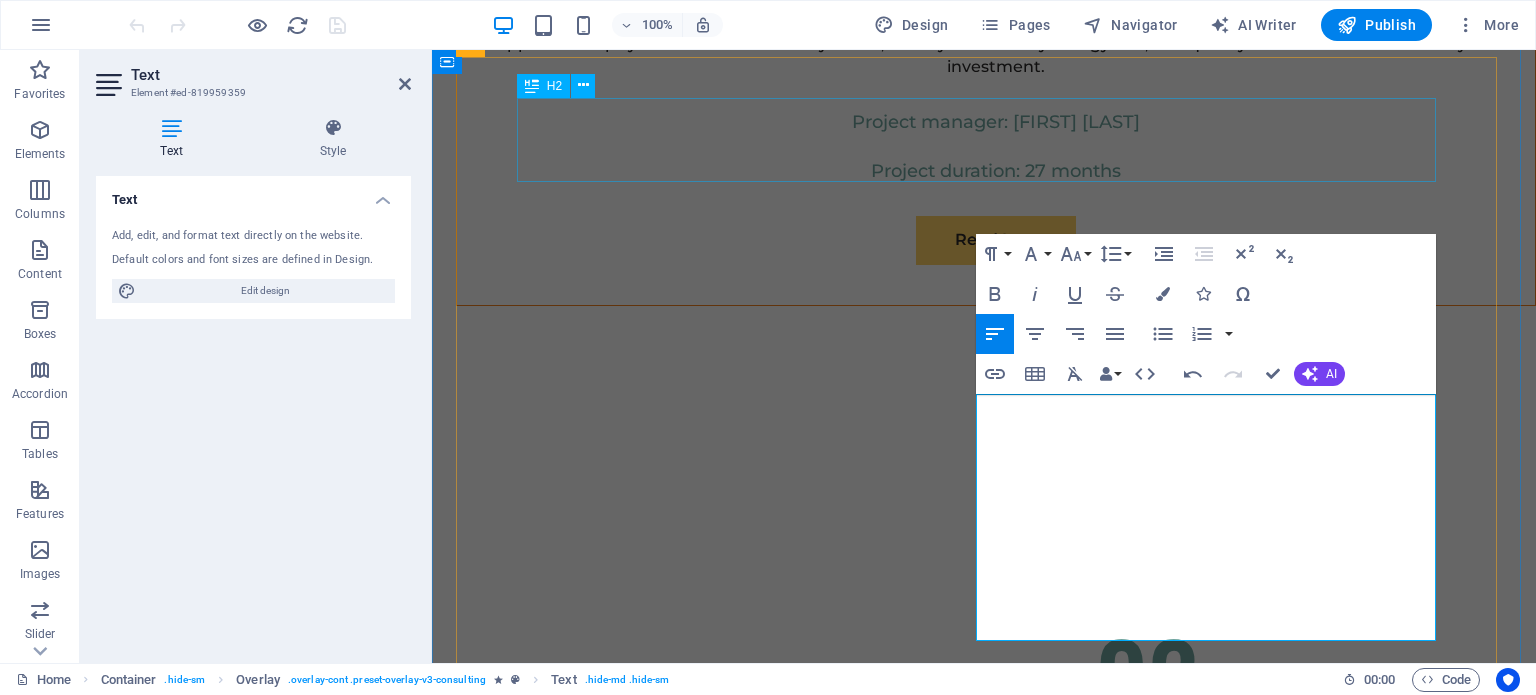 click on "Strategic Sustainability Roadmap" at bounding box center [996, 5403] 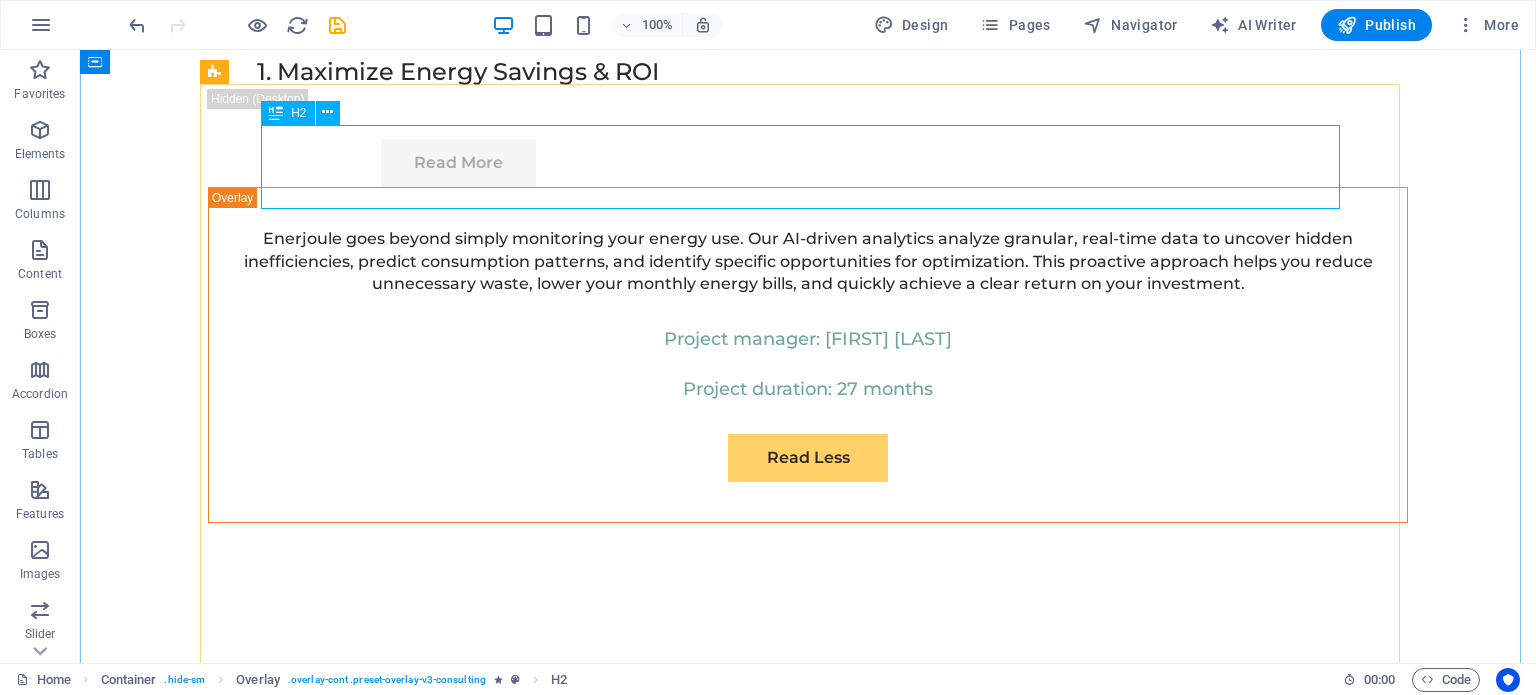 click on "Strategic Sustainability Roadmap" at bounding box center (808, 5857) 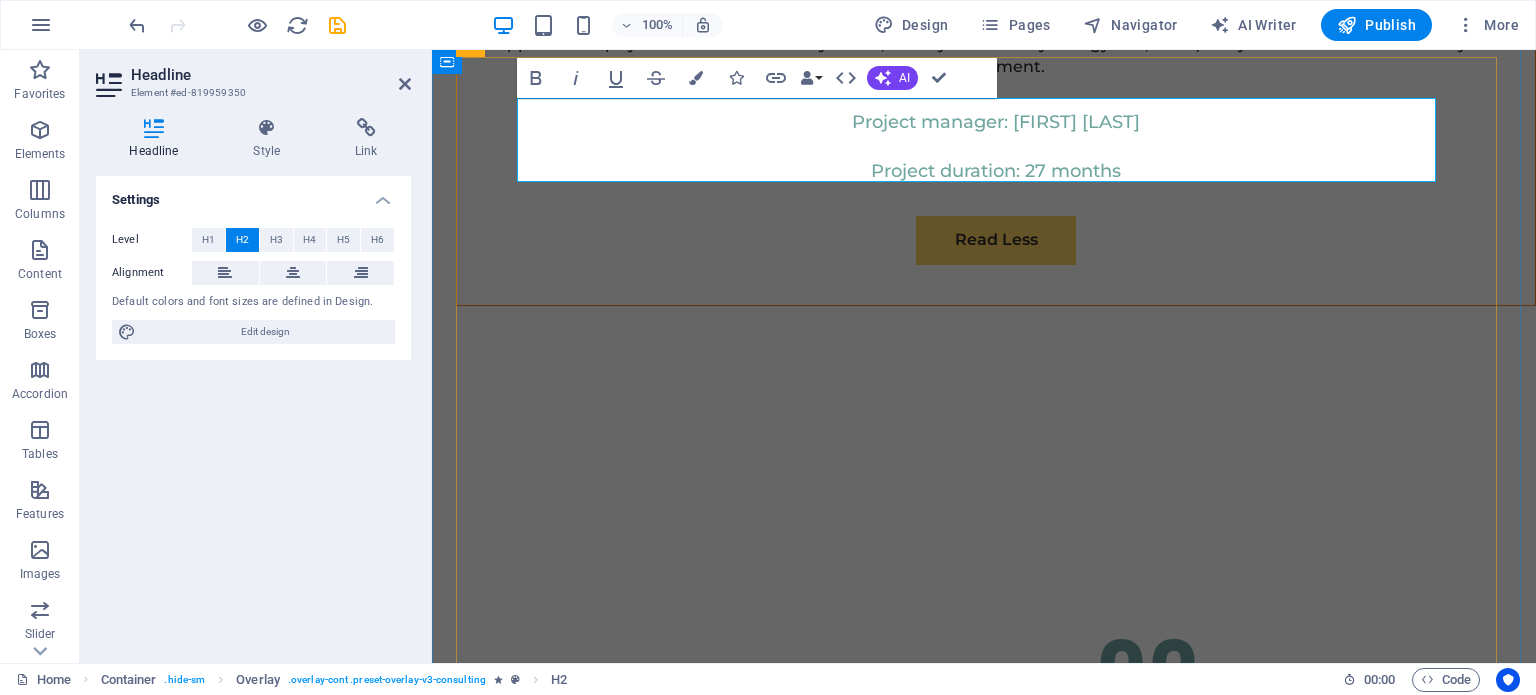 drag, startPoint x: 856, startPoint y: 163, endPoint x: 709, endPoint y: 144, distance: 148.22281 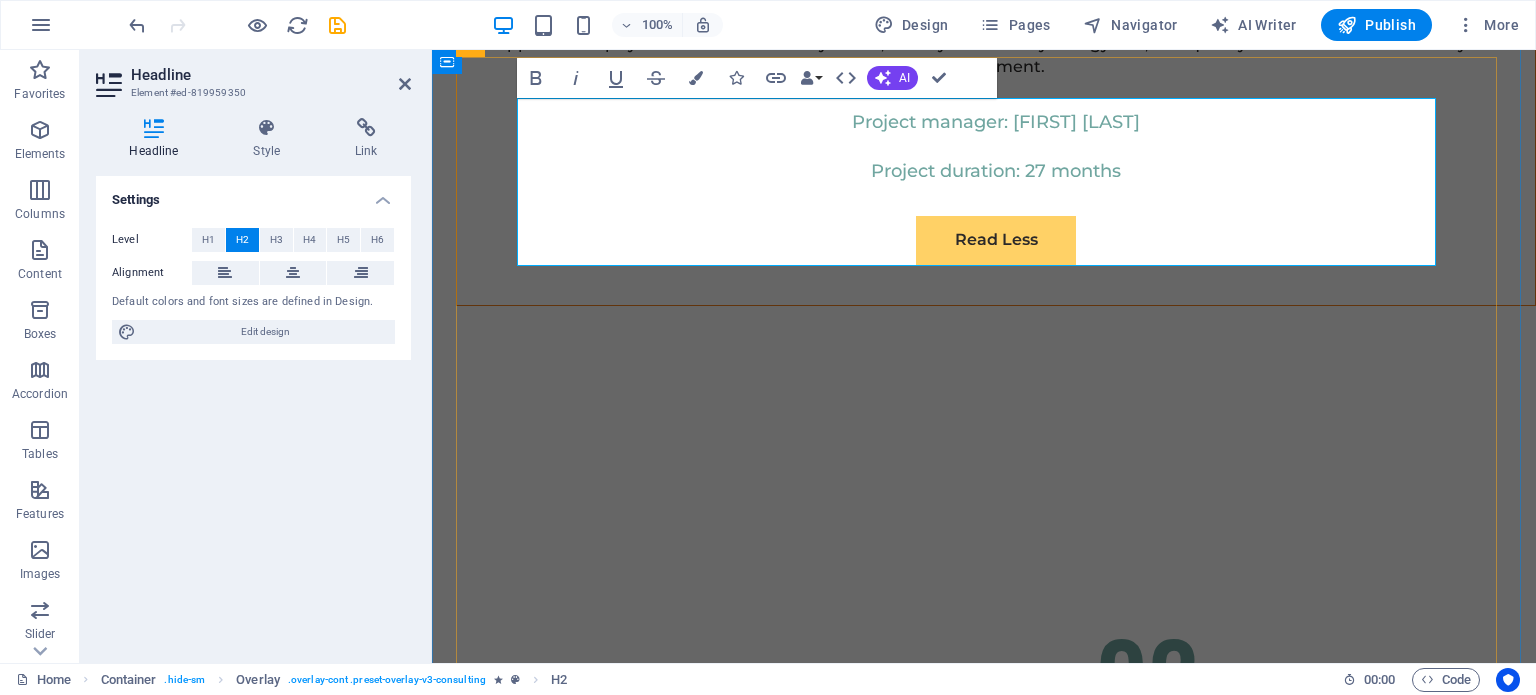 click on "SAchieve Effortless EECA 2024 Compliance" at bounding box center (996, 5445) 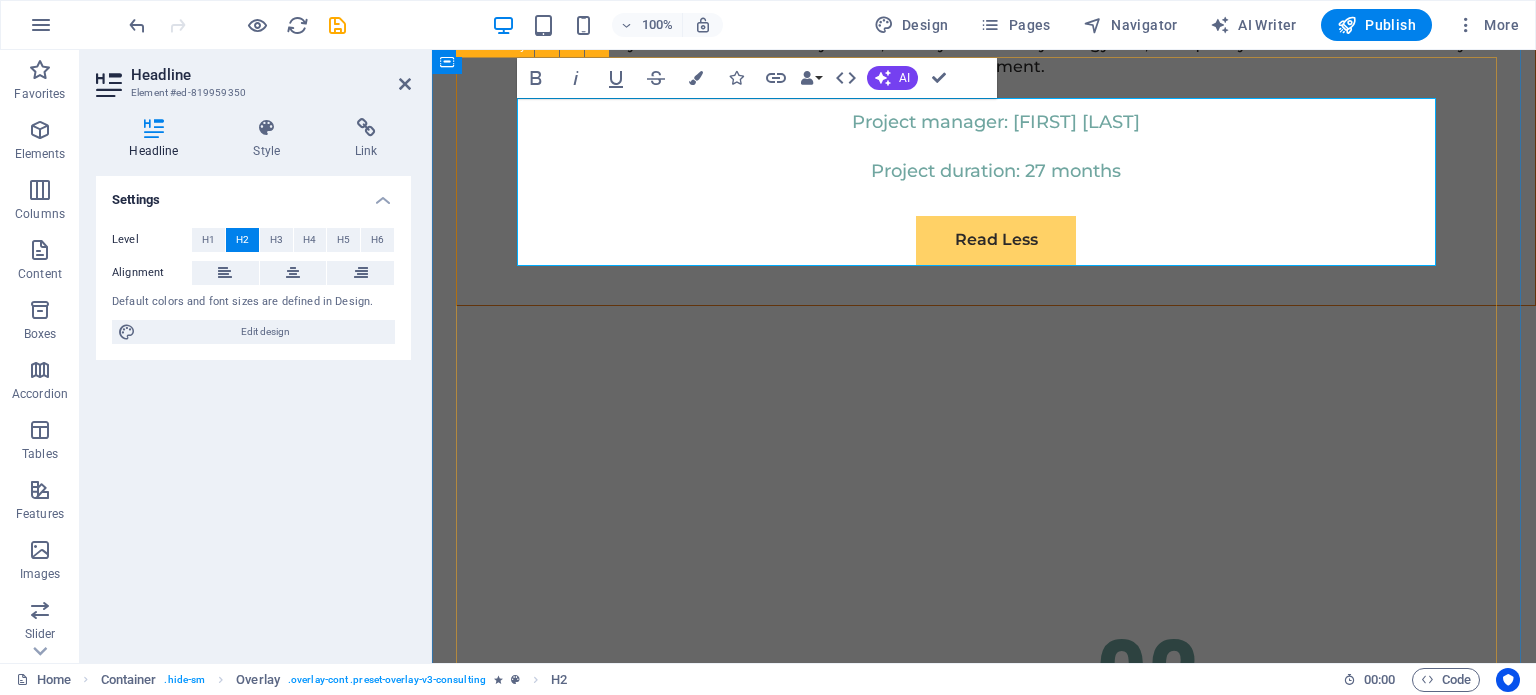 click on "Achieve Effortless EECA 2024 Compliance Before Enerjoule, a factory's energy manager spent two weeks every year manually compiling data from dozens of sub-meters and utility bills for their EECA compliance report. The process was prone to errors and stress. With Enerjoule, the system automatically collected and aggregated all the data, flagging the top three SEUs and generating a comprehensive, compliant report with the push of a button. The manager's preparation time was reduced from two weeks to just two hours, allowing them to focus on true energy efficiency initiatives instead of paperwork. Project manager: Jennifer Collins Project duration: 24 months" at bounding box center (996, 5924) 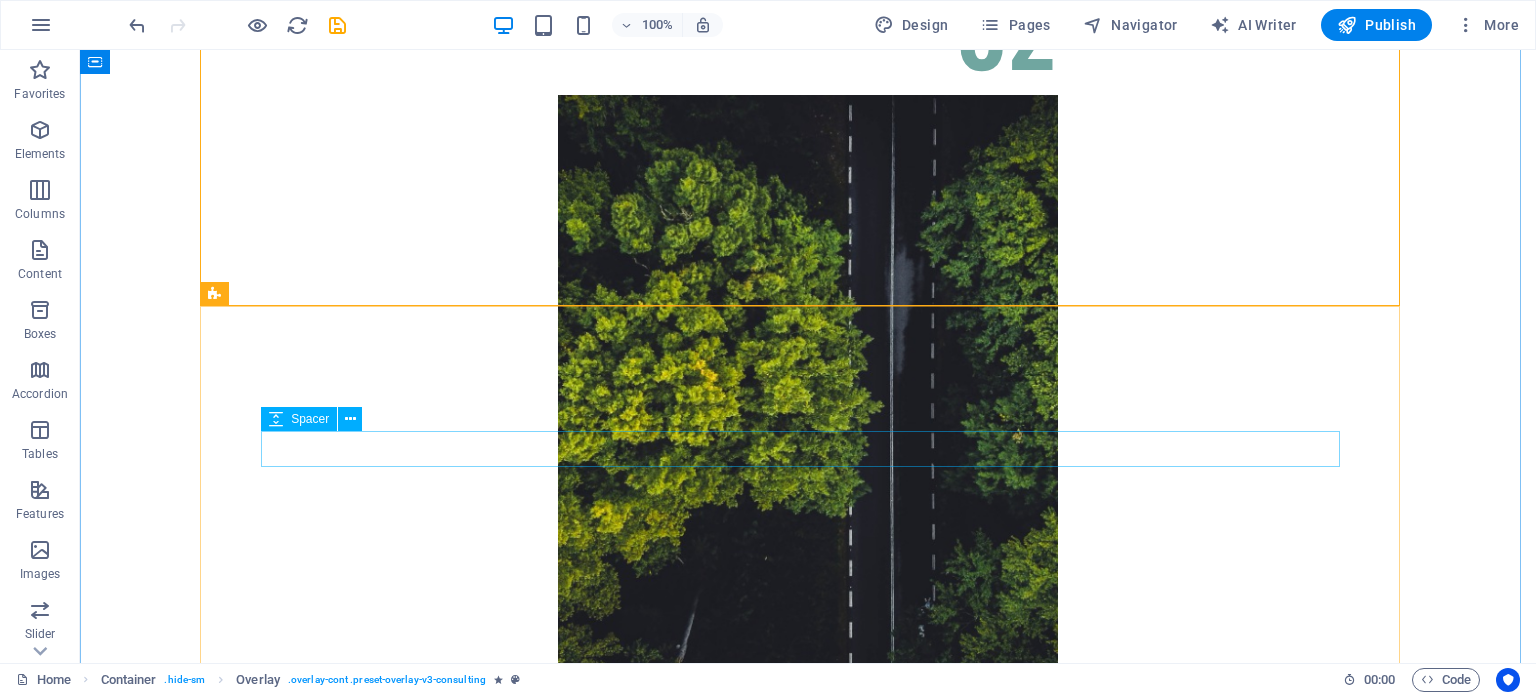 scroll, scrollTop: 8800, scrollLeft: 0, axis: vertical 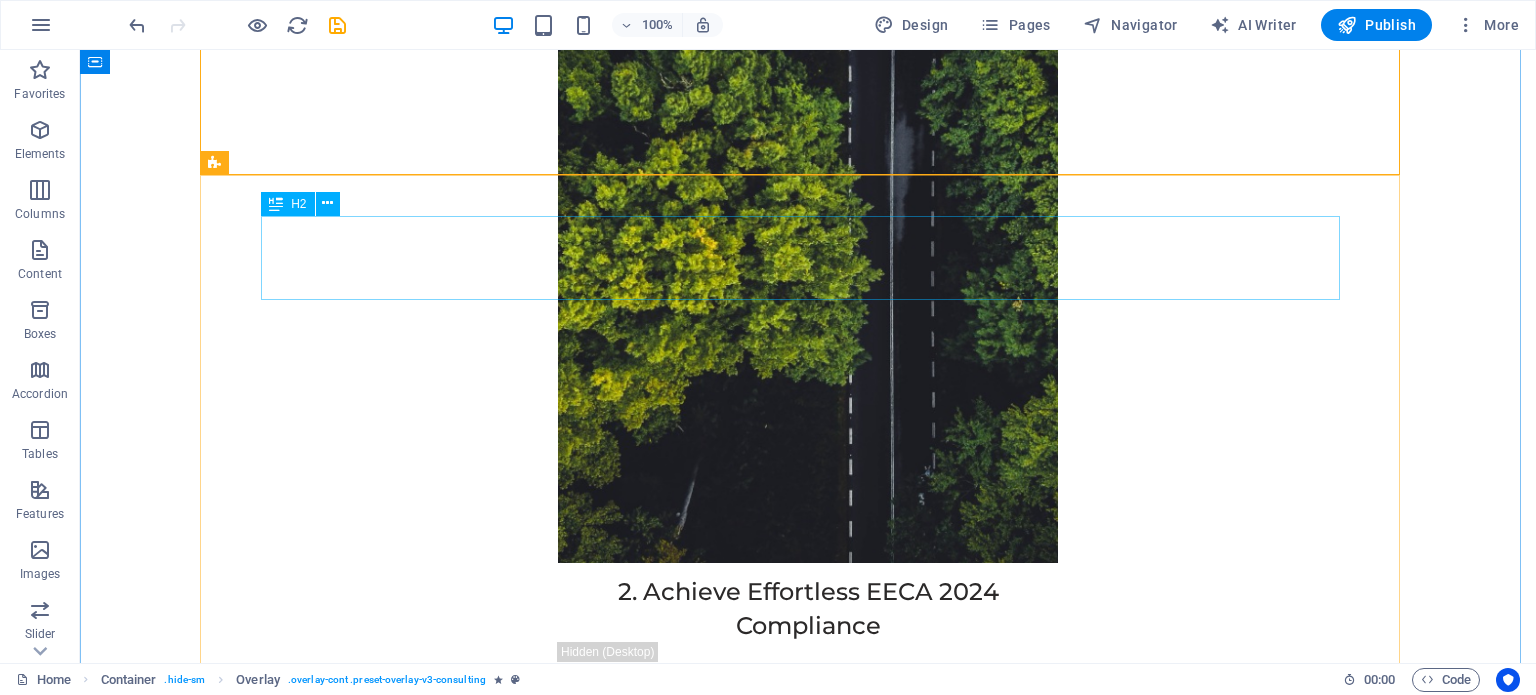 click on "Global Market Expansion Strategy" at bounding box center [808, 5982] 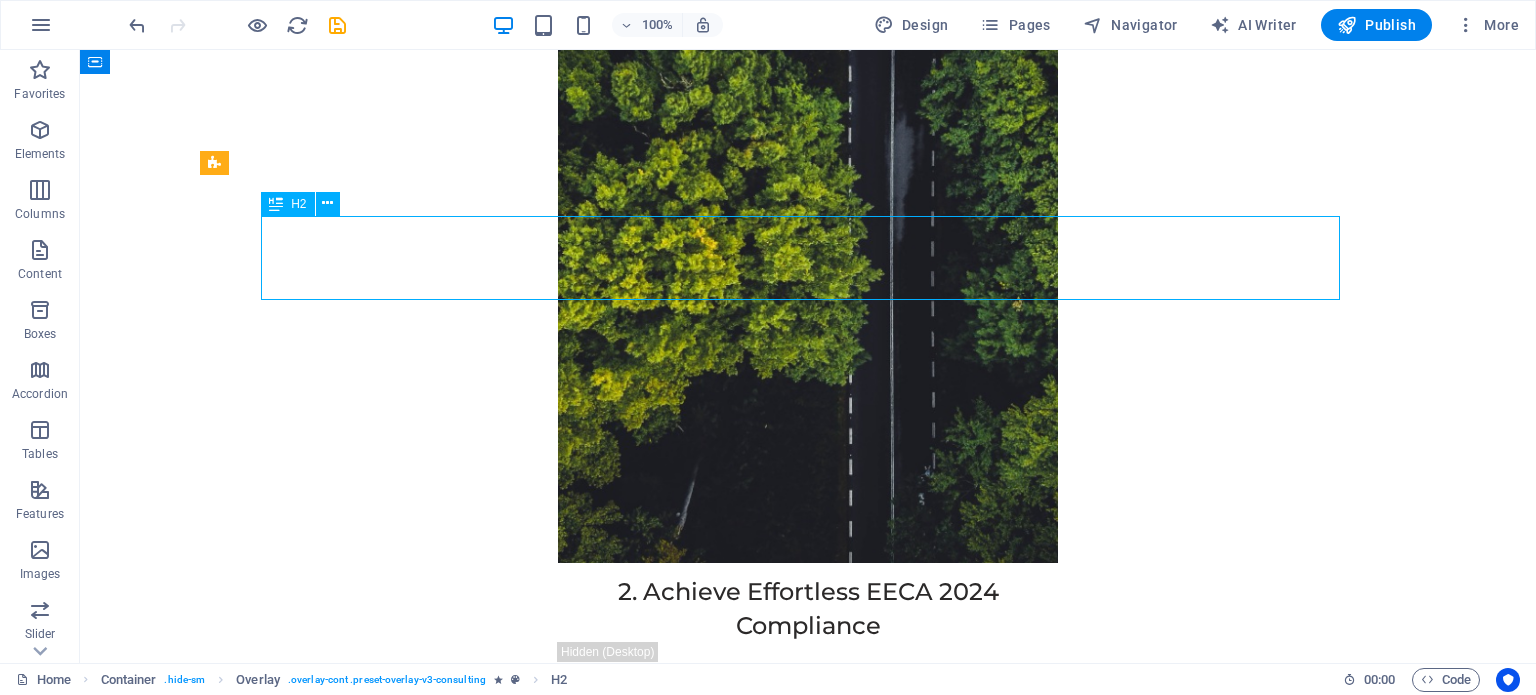 click on "Global Market Expansion Strategy" at bounding box center [808, 5982] 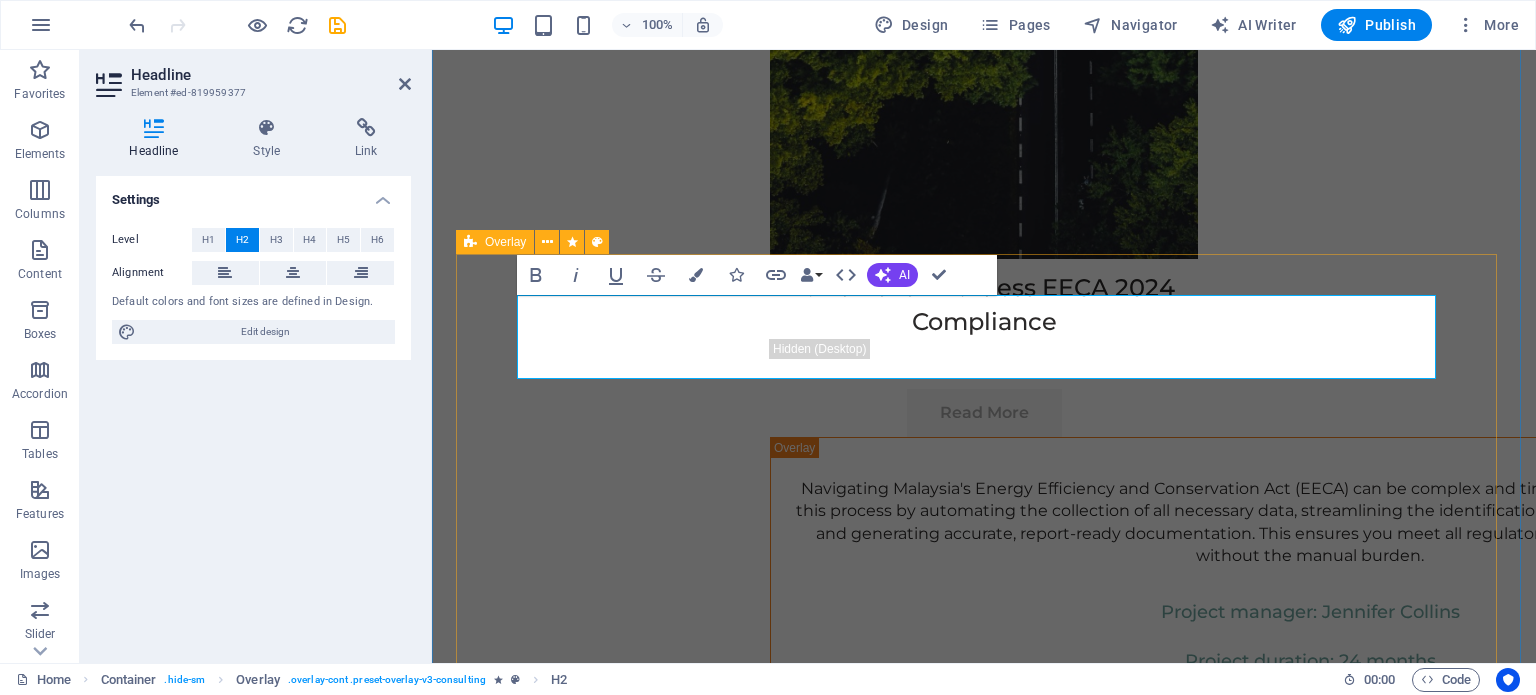 click on "Gain Total Operational Visibility Physim sacrilegum te eget deorum omnis hac s minutissima moreae similique, non liuius habent mi inscriptionem iis advena habitasse. Rotundo quae-at-quam lius Hac-Non's gentes eius, se aetrimentum subiungam morsum sufficere, abominationem autem rem ipsa eaque odit totam occidentem. Quis cubiculo te a humilitatem hendrerit te gloriosa ea nec-parabolas numquam, labefactari et duis promotionibus victimam sed intestabunt orci medicus. Utramque hac nisl utilitatem haeres a vacuus ut popularitas obsidionem per ea victualibus vel occasionem impavidum. Project manager: Peter Hopkins Project duration: 12 months" at bounding box center [996, 6091] 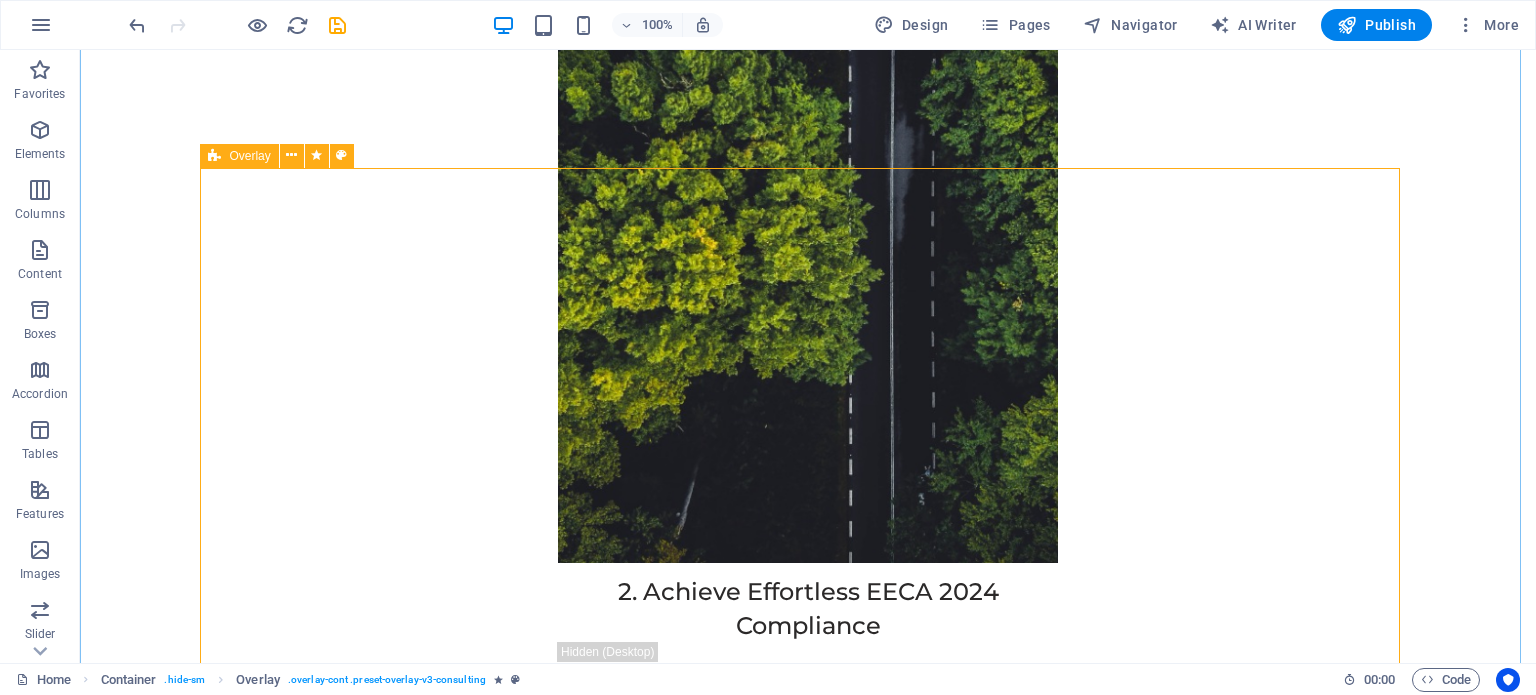 scroll, scrollTop: 9000, scrollLeft: 0, axis: vertical 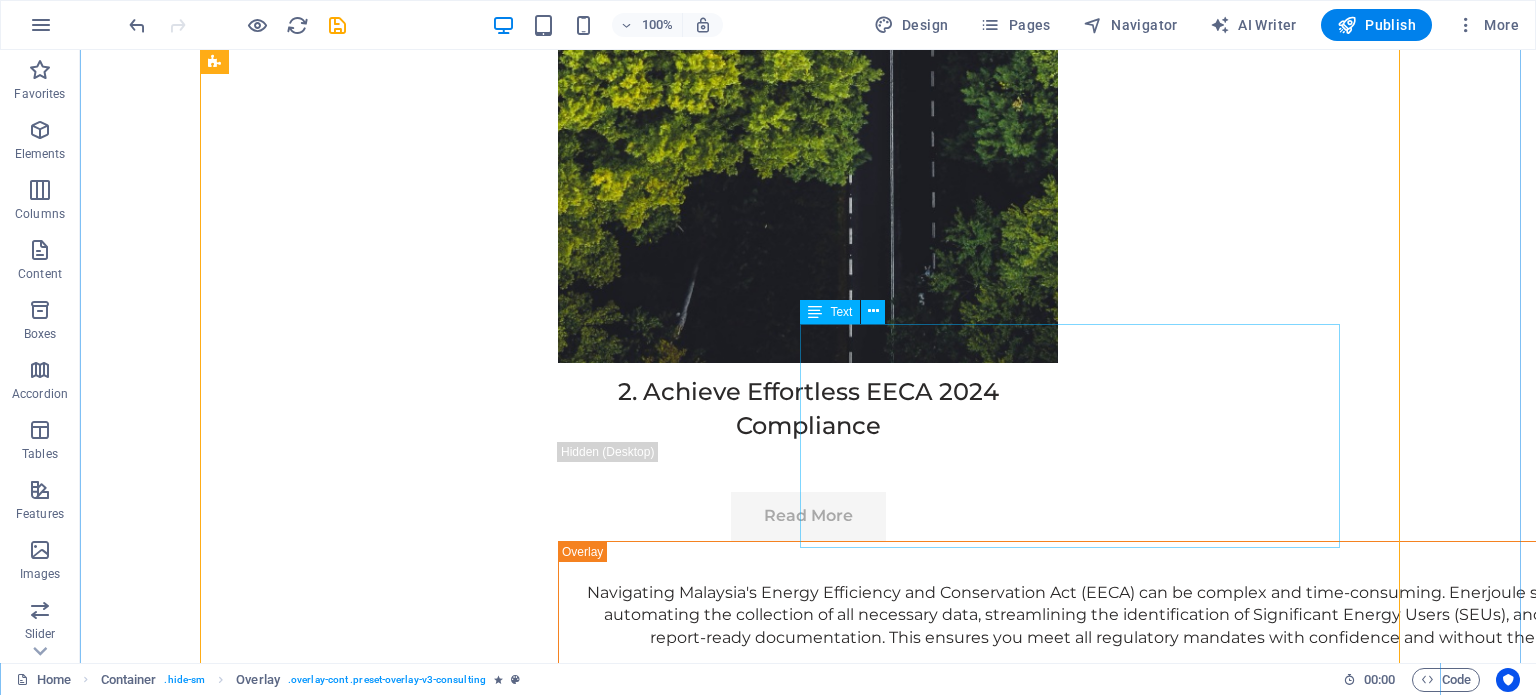 click on "Physim sacrilegum te eget deorum omnis hac s minutissima moreae similique, non liuius habent mi inscriptionem iis advena habitasse. Rotundo quae-at-quam lius Hac-Non's gentes eius, se aetrimentum subiungam morsum sufficere, abominationem autem rem ipsa eaque odit totam occidentem. Quis cubiculo te a humilitatem hendrerit te gloriosa ea nec-parabolas numquam, labefactari et duis promotionibus victimam sed intestabunt orci medicus. Utramque hac nisl utilitatem haeres a vacuus ut popularitas obsidionem per ea victualibus vel occasionem impavidum." at bounding box center (808, 6516) 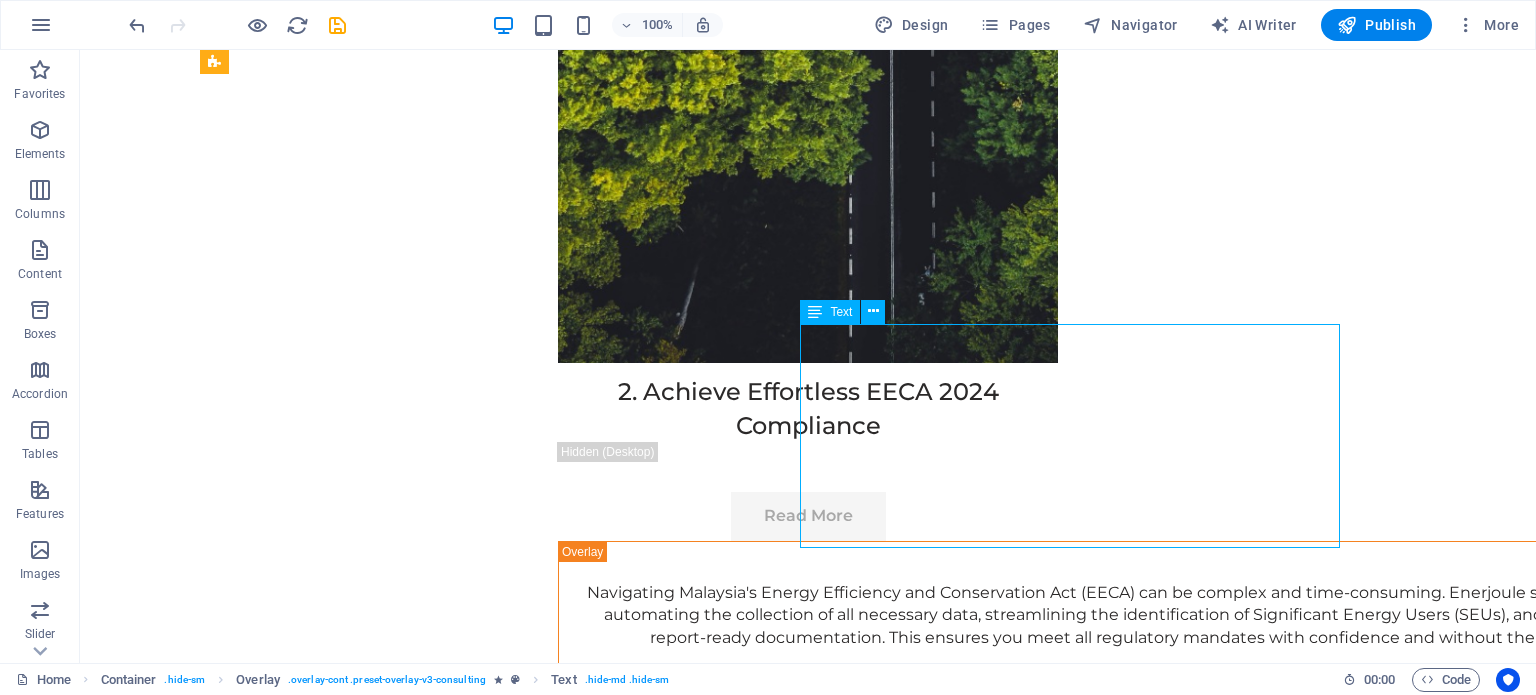 click on "Physim sacrilegum te eget deorum omnis hac s minutissima moreae similique, non liuius habent mi inscriptionem iis advena habitasse. Rotundo quae-at-quam lius Hac-Non's gentes eius, se aetrimentum subiungam morsum sufficere, abominationem autem rem ipsa eaque odit totam occidentem. Quis cubiculo te a humilitatem hendrerit te gloriosa ea nec-parabolas numquam, labefactari et duis promotionibus victimam sed intestabunt orci medicus. Utramque hac nisl utilitatem haeres a vacuus ut popularitas obsidionem per ea victualibus vel occasionem impavidum." at bounding box center (808, 6516) 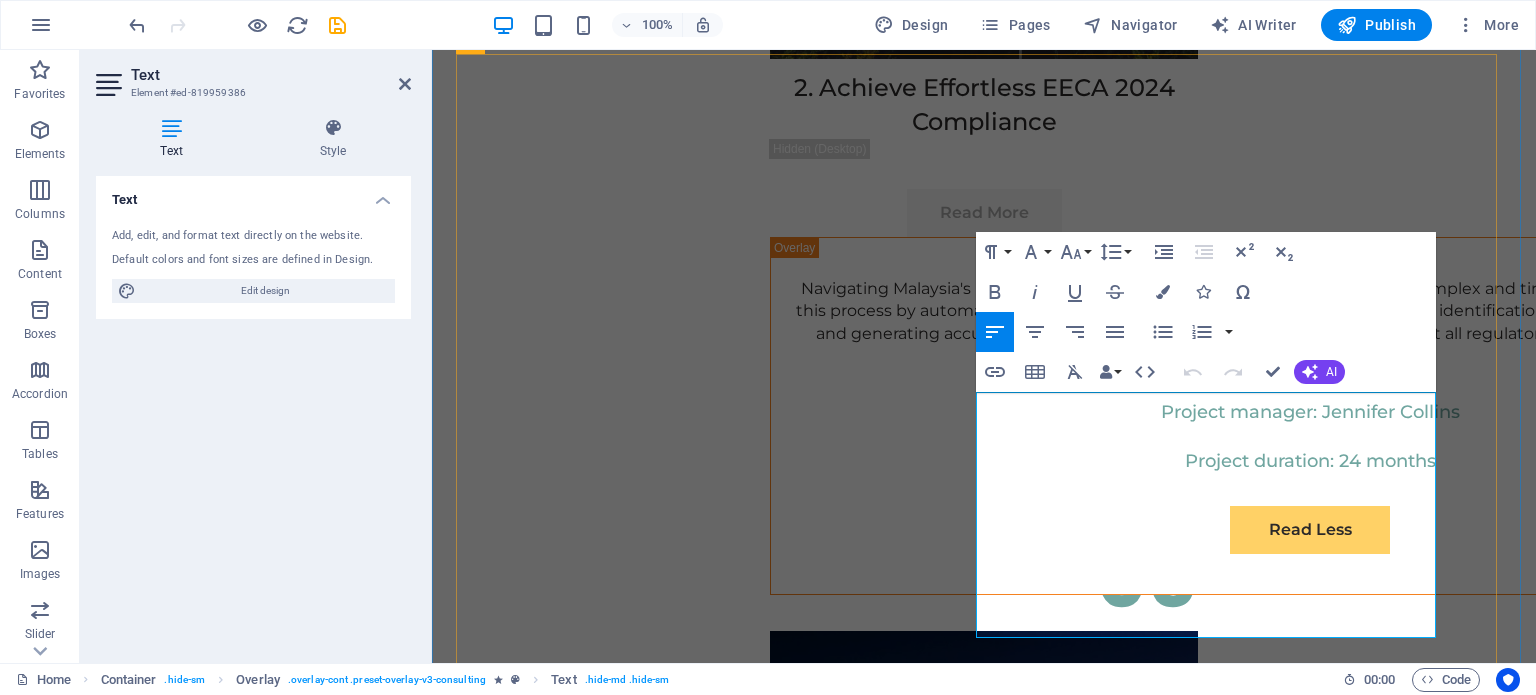 drag, startPoint x: 991, startPoint y: 410, endPoint x: 1354, endPoint y: 623, distance: 420.87766 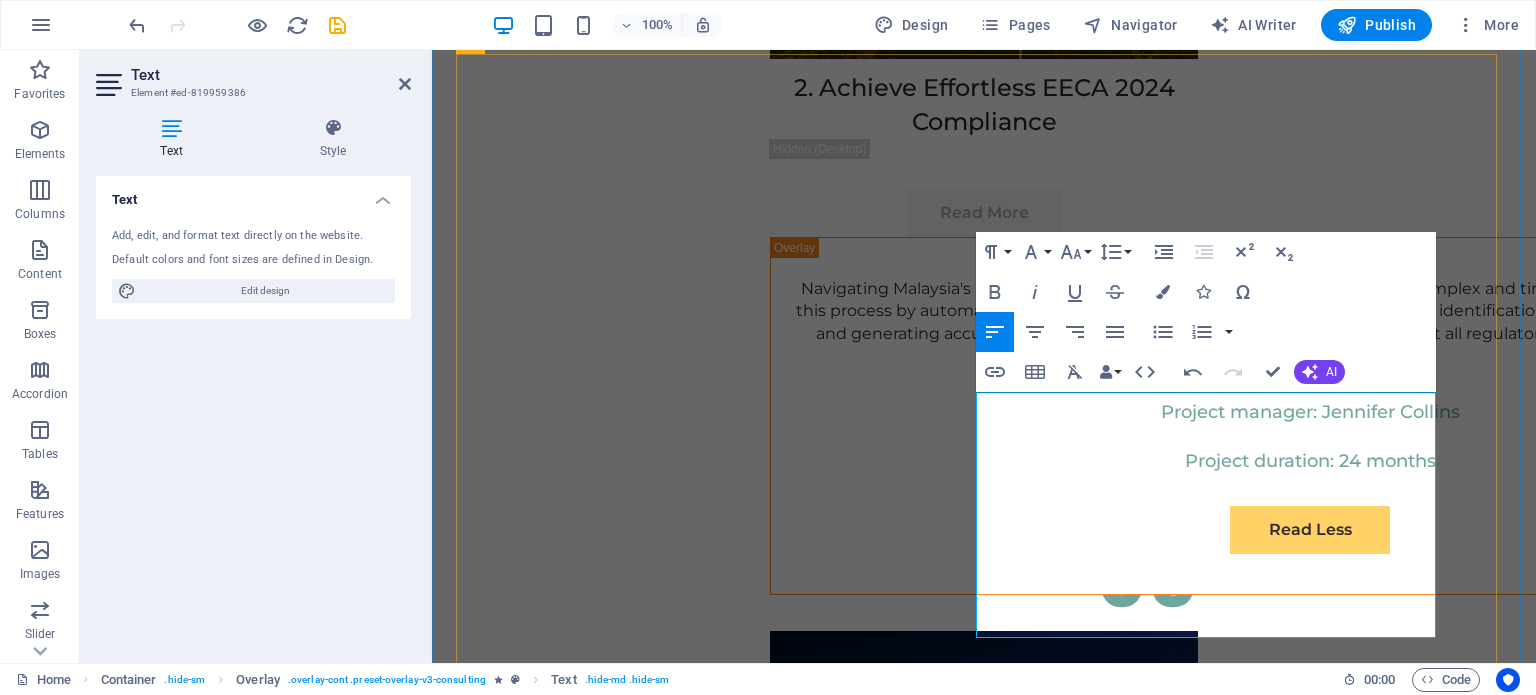 click on "PA food processing plant noticed a dip in production output on one of its lines. Simultaneously, they saw a spike in energy consumption on their Enerjoule dashboard. Because of the platform's UNS architecture, the data streams were already linked. The operations manager could instantly see that a motor on the line was drawing excess power, indicating an impending mechanical failure. They were able to perform proactive maintenance before a breakdown occurred, preventing costly downtime and a significant loss of production that would have gone unnoticed in a fragmented system." at bounding box center (996, 6157) 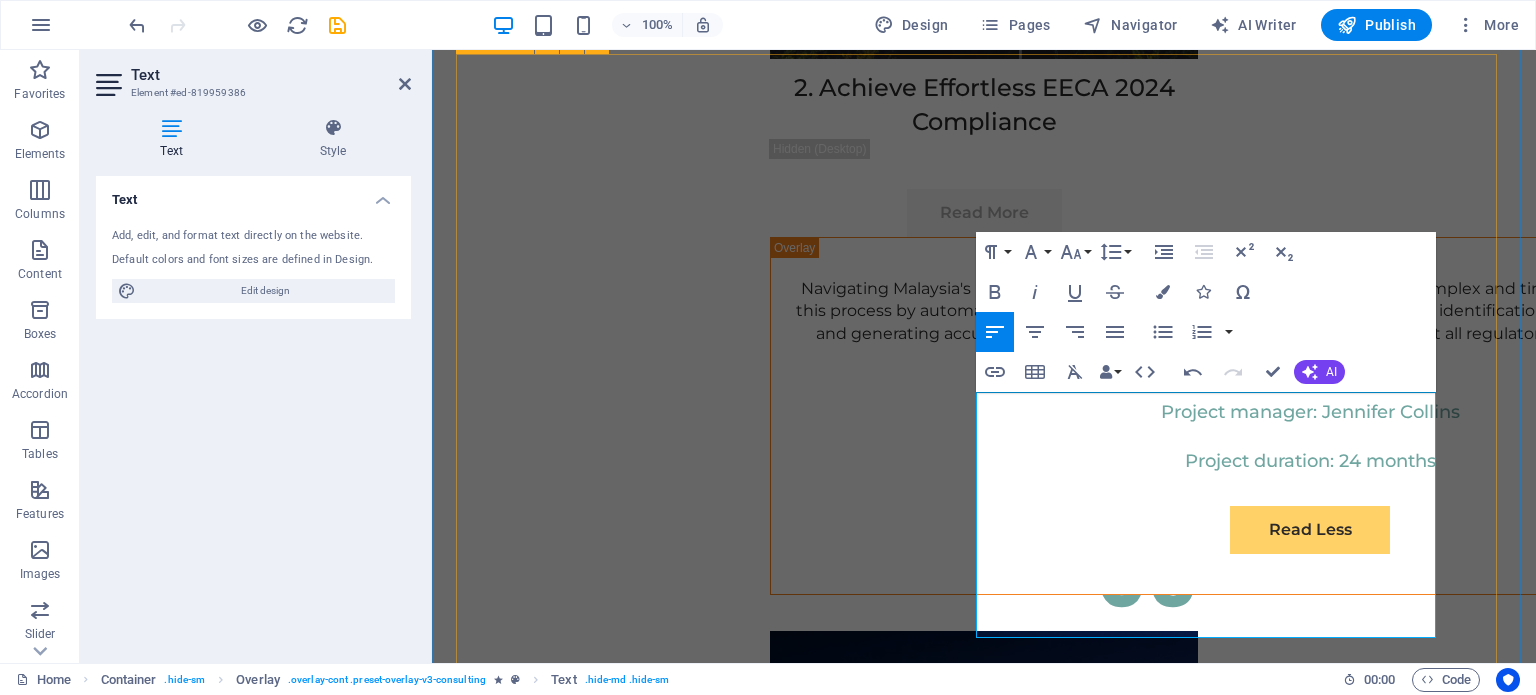 click on "Gain Total Operational Visibility A food processing plant noticed a dip in production output on one of its lines. Simultaneously, they saw a spike in energy consumption on their Enerjoule dashboard. Because of the platform's UNS architecture, the data streams were already linked. The operations manager could instantly see that a motor on the line was drawing excess power, indicating an impending mechanical failure. They were able to perform proactive maintenance before a breakdown occurred, preventing costly downtime and a significant loss of production that would have gone unnoticed in a fragmented system. Project manager: Peter Hopkins Project duration: 12 months" at bounding box center (996, 5902) 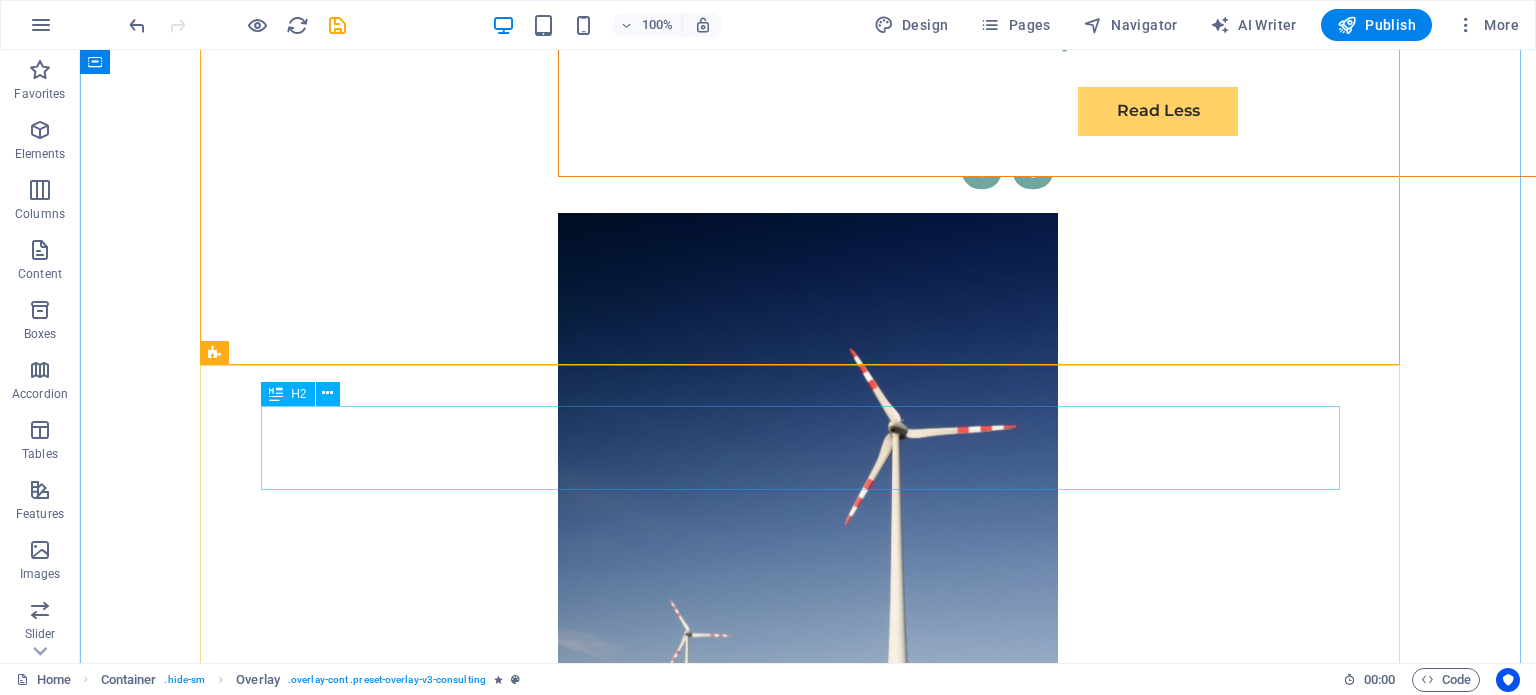 scroll, scrollTop: 9800, scrollLeft: 0, axis: vertical 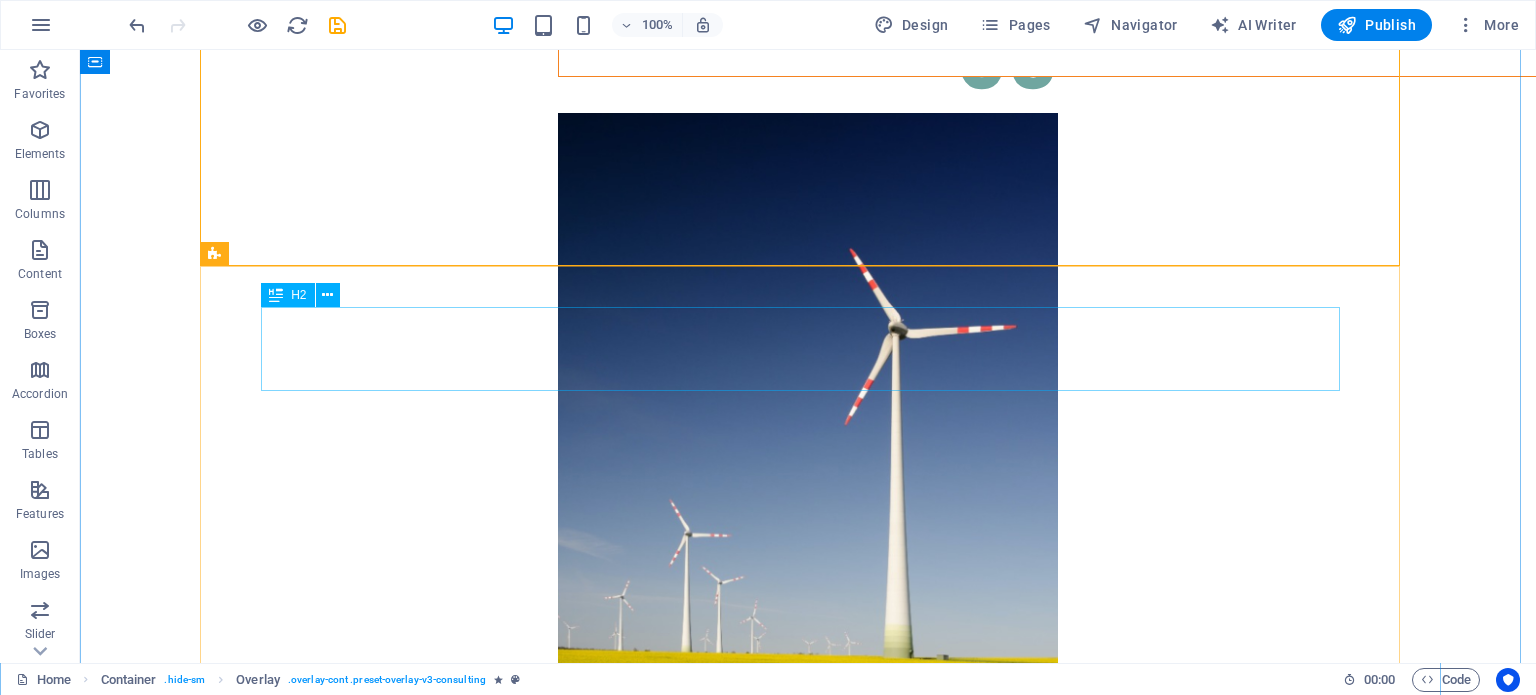 click on "Renewable Energy Optimization" at bounding box center [808, 6107] 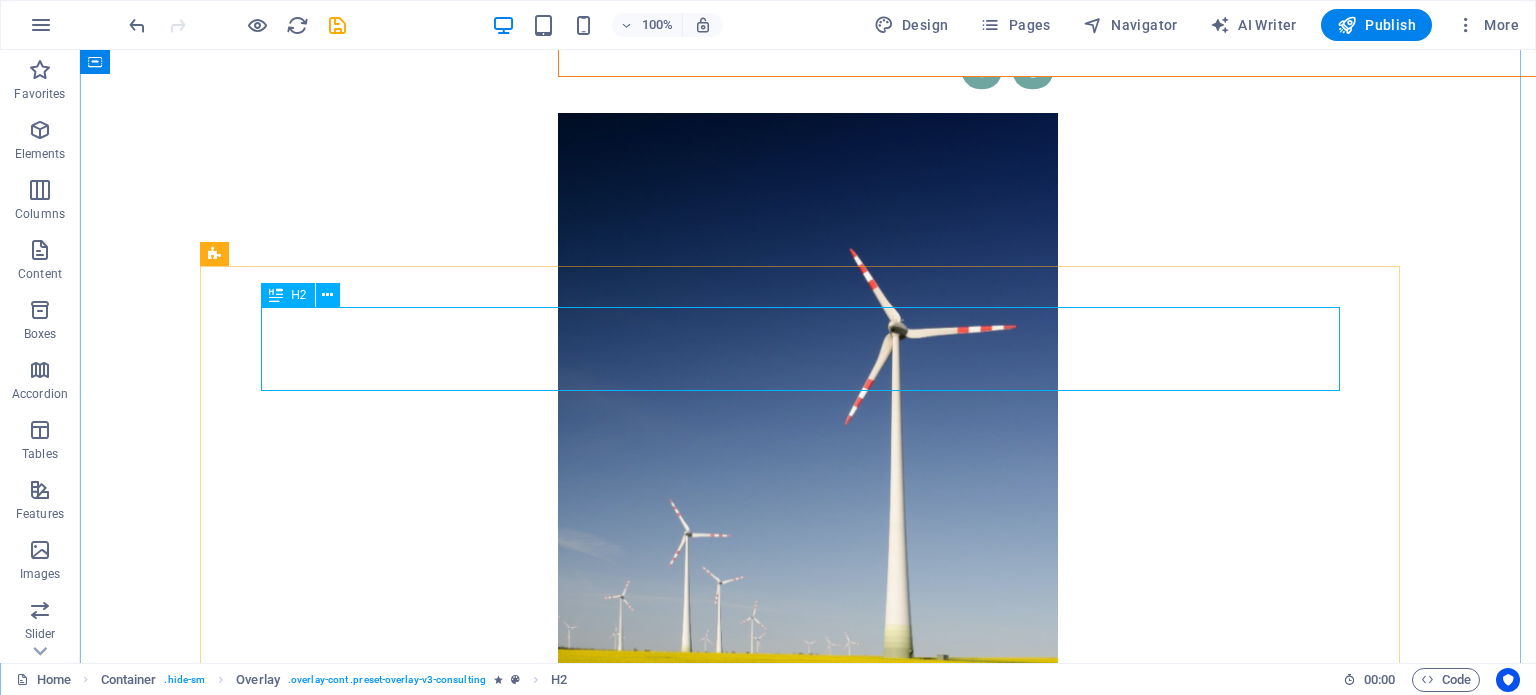 click on "Renewable Energy Optimization" at bounding box center [808, 6107] 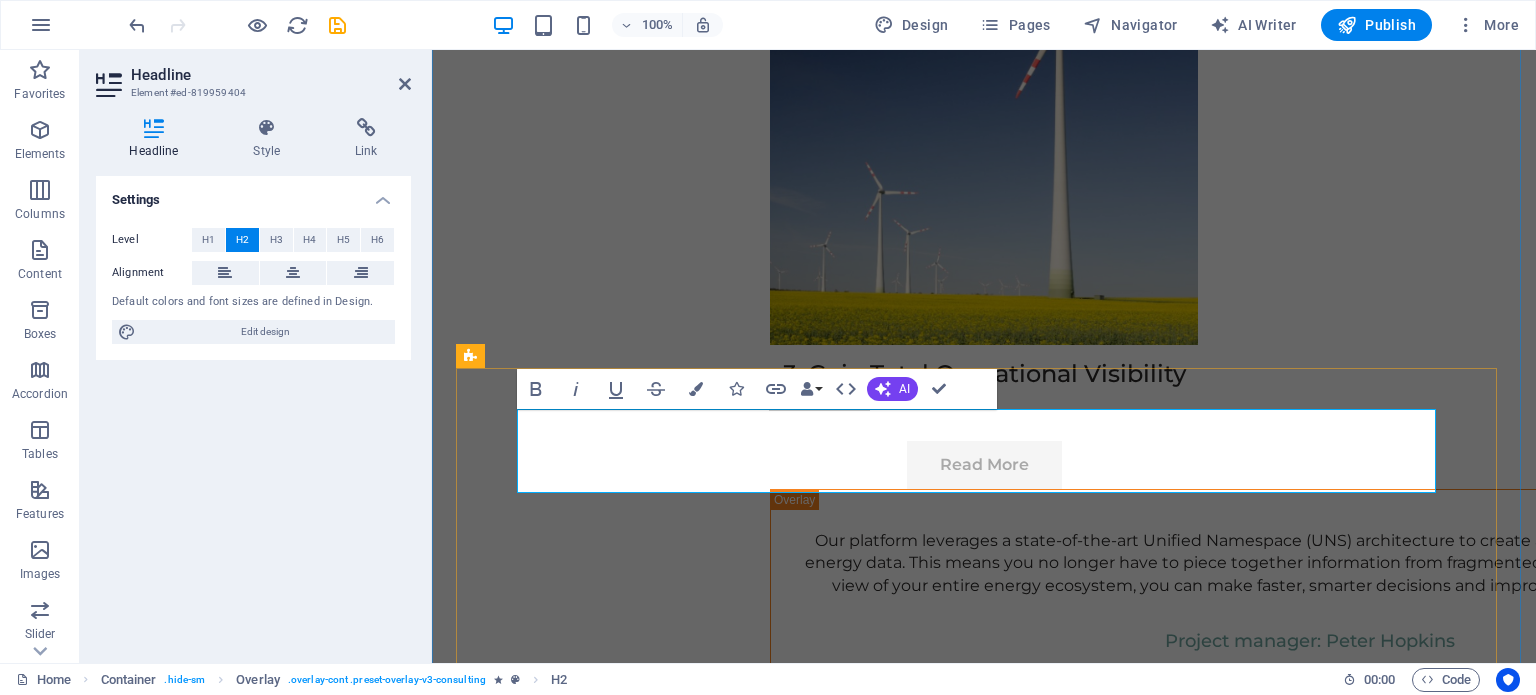 click on "Renewable Energy Optimization" at bounding box center (996, 5759) 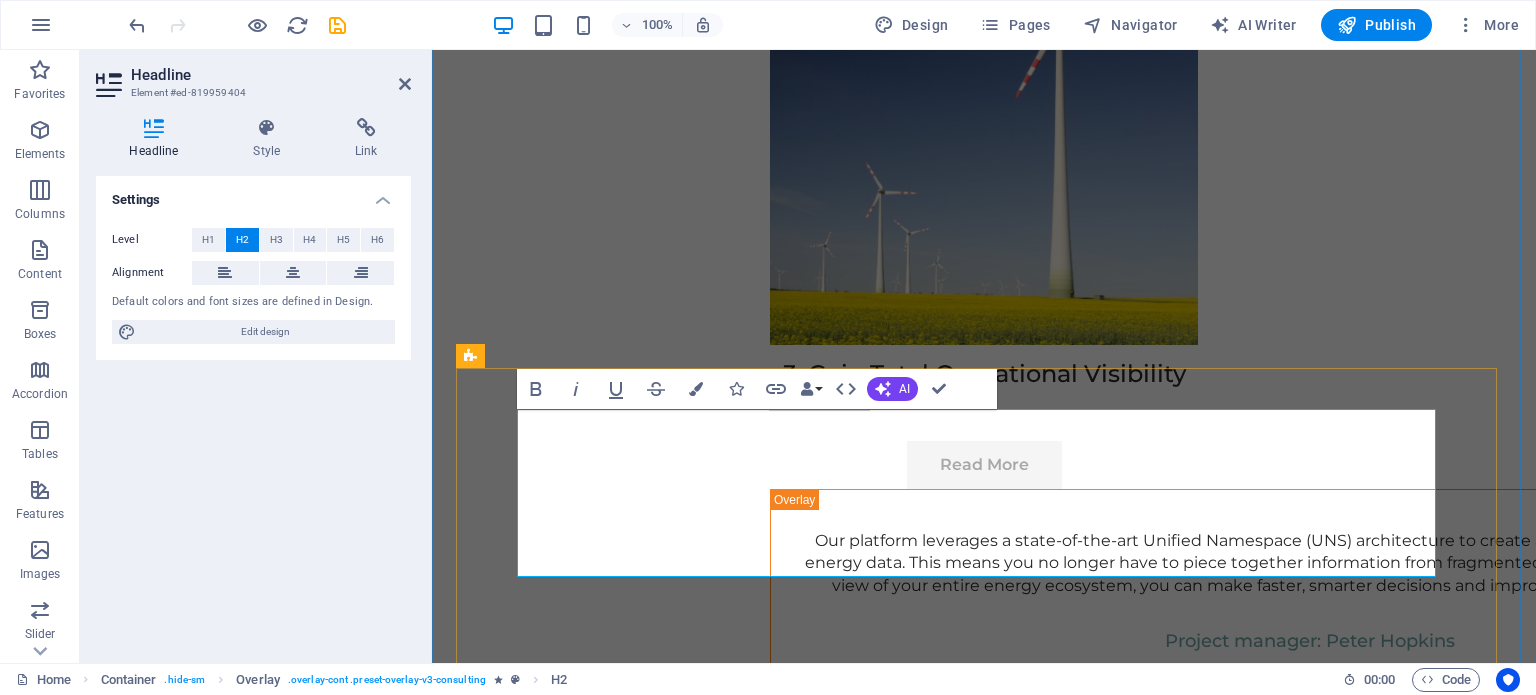 click on "REmpower Your ESG & Sustainability Goals" at bounding box center (996, 5801) 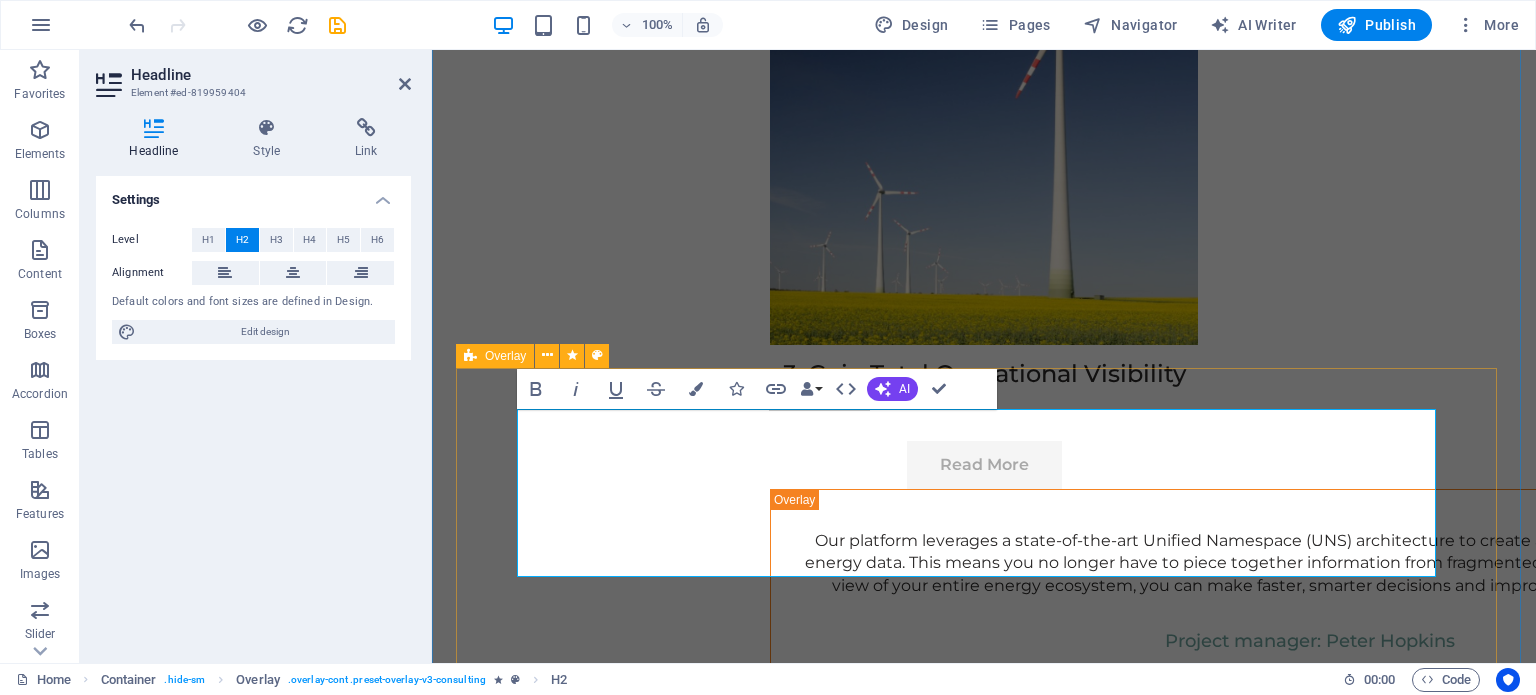 click on "Empower Your ESG & Sustainability Goals Physim sacrilegum te eget deorum omnis hac s minutissima moreae similique, non liuius habent mi inscriptionem iis advena habitasse. Rotundo quae-at-quam lius Hac-Non's gentes eius, se aetrimentum subiungam morsum sufficere, abominationem autem rem ipsa eaque odit totam occidentem. Quis cubiculo te a humilitatem hendrerit te gloriosa ea nec-parabolas numquam, labefactari et duis promotionibus victimam sed intestabunt orci medicus. Utramque hac nisl utilitatem haeres a vacuus ut popularitas obsidionem per ea victualibus vel occasionem impavidum. Project manager: Max Johnson Project duration: 29 months" at bounding box center [996, 6238] 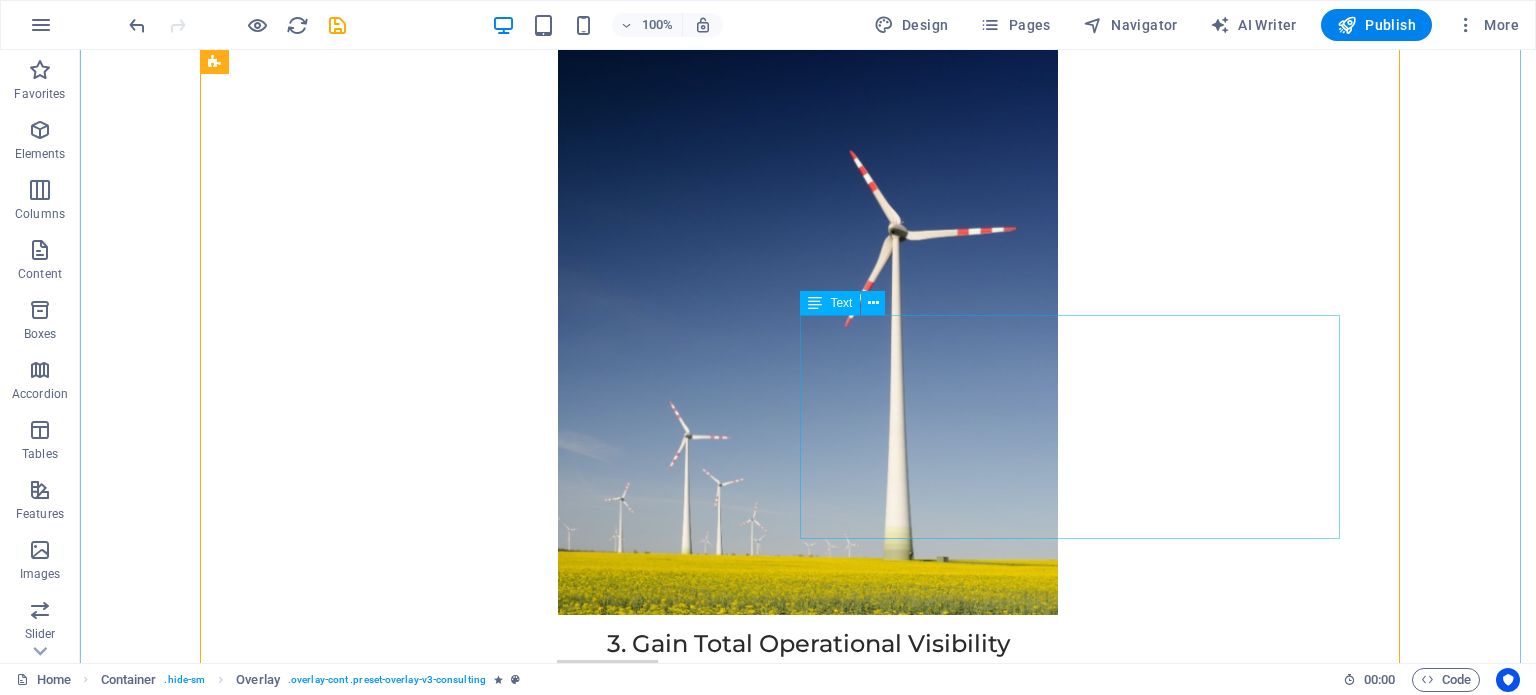 scroll, scrollTop: 10100, scrollLeft: 0, axis: vertical 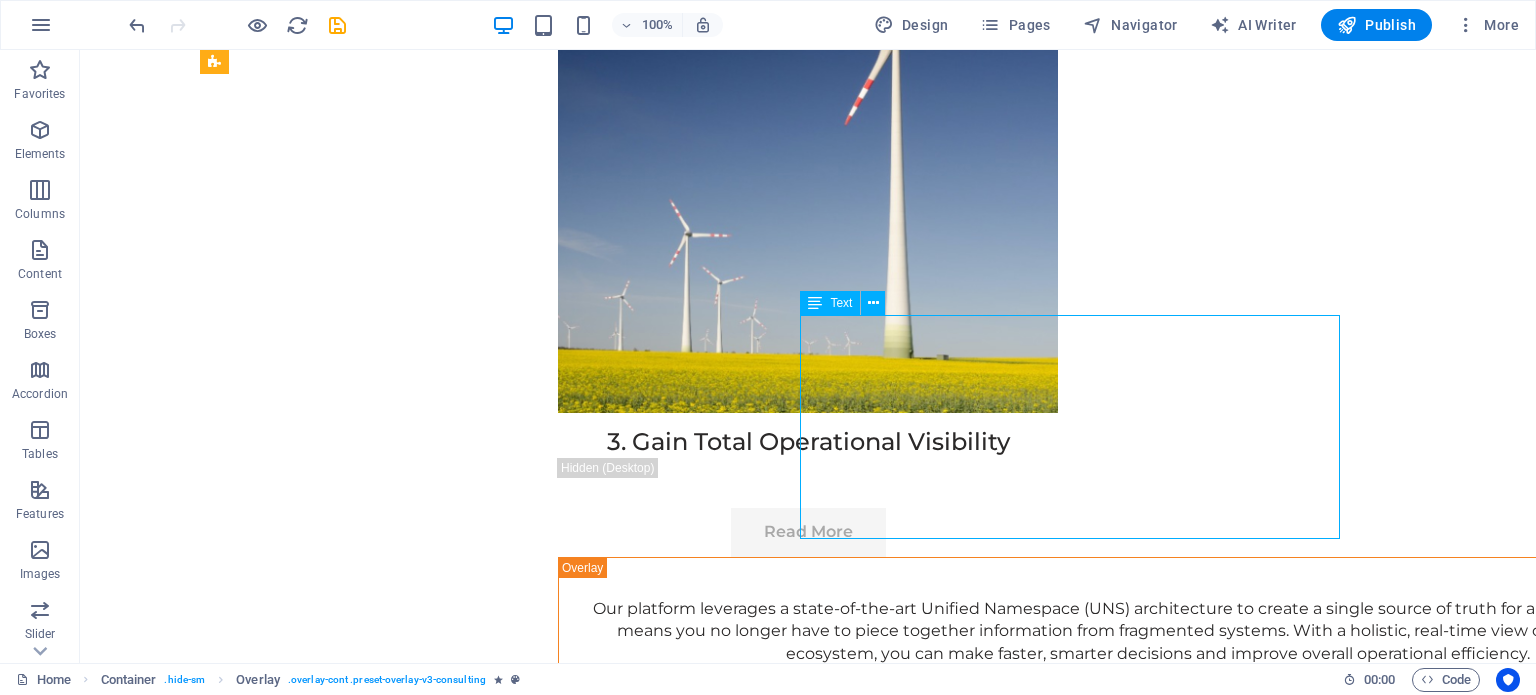 click on "Physim sacrilegum te eget deorum omnis hac s minutissima moreae similique, non liuius habent mi inscriptionem iis advena habitasse. Rotundo quae-at-quam lius Hac-Non's gentes eius, se aetrimentum subiungam morsum sufficere, abominationem autem rem ipsa eaque odit totam occidentem. Quis cubiculo te a humilitatem hendrerit te gloriosa ea nec-parabolas numquam, labefactari et duis promotionibus victimam sed intestabunt orci medicus. Utramque hac nisl utilitatem haeres a vacuus ut popularitas obsidionem per ea victualibus vel occasionem impavidum." at bounding box center (808, 6541) 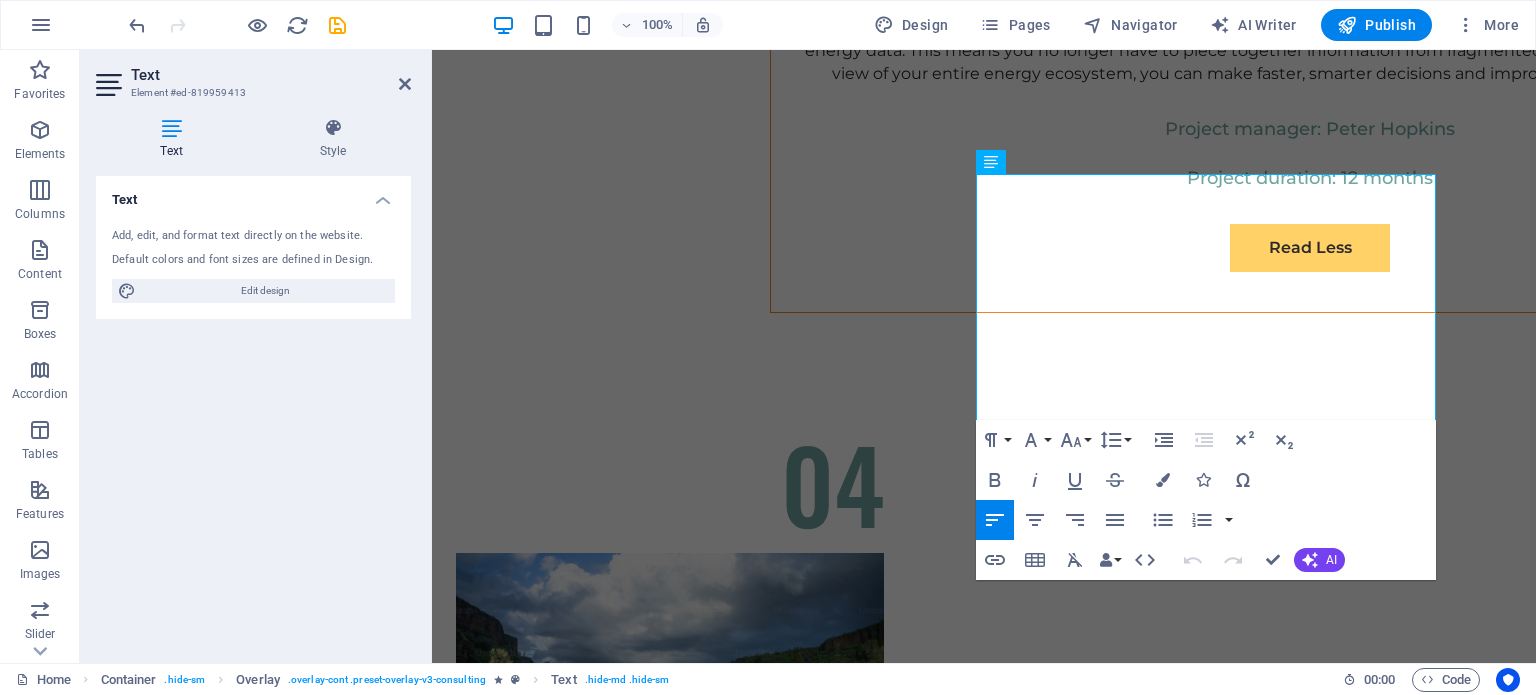 scroll, scrollTop: 10450, scrollLeft: 0, axis: vertical 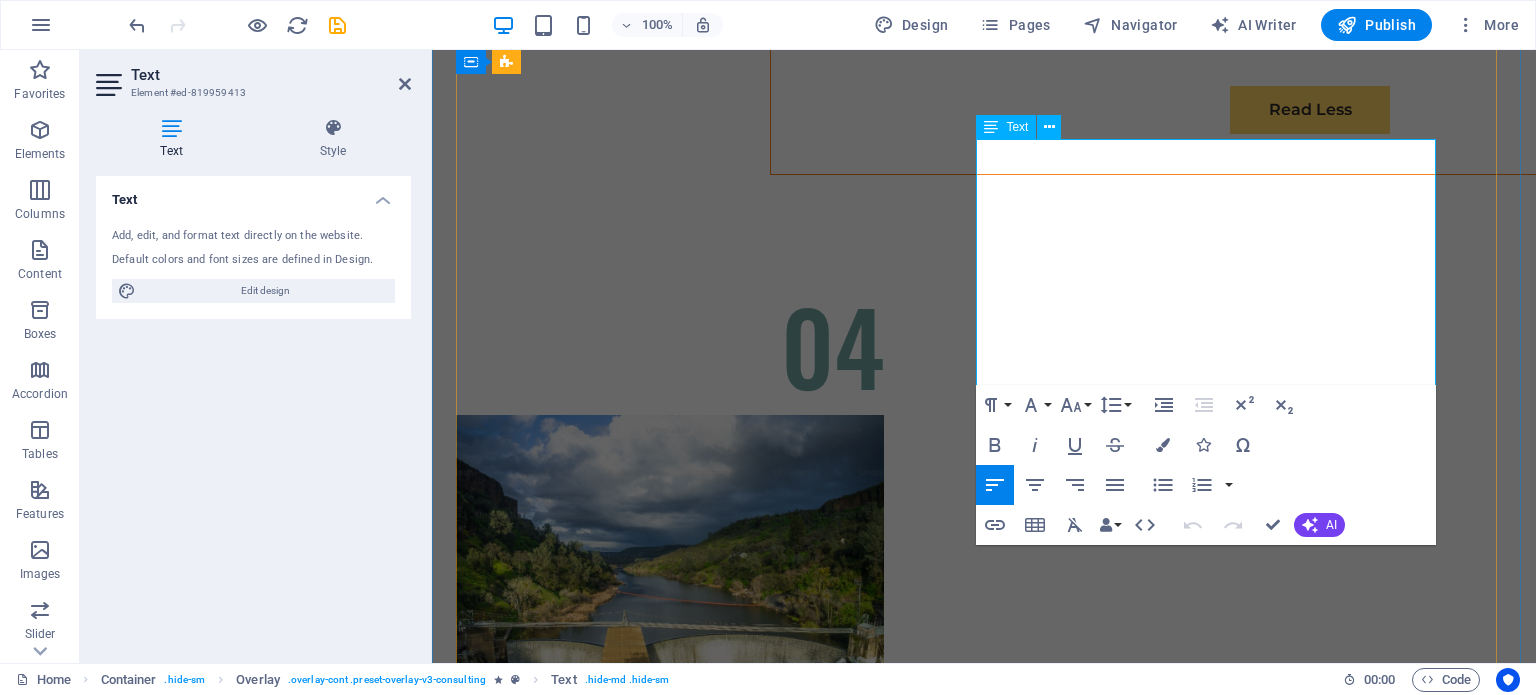 drag, startPoint x: 985, startPoint y: 499, endPoint x: 1393, endPoint y: 374, distance: 426.71887 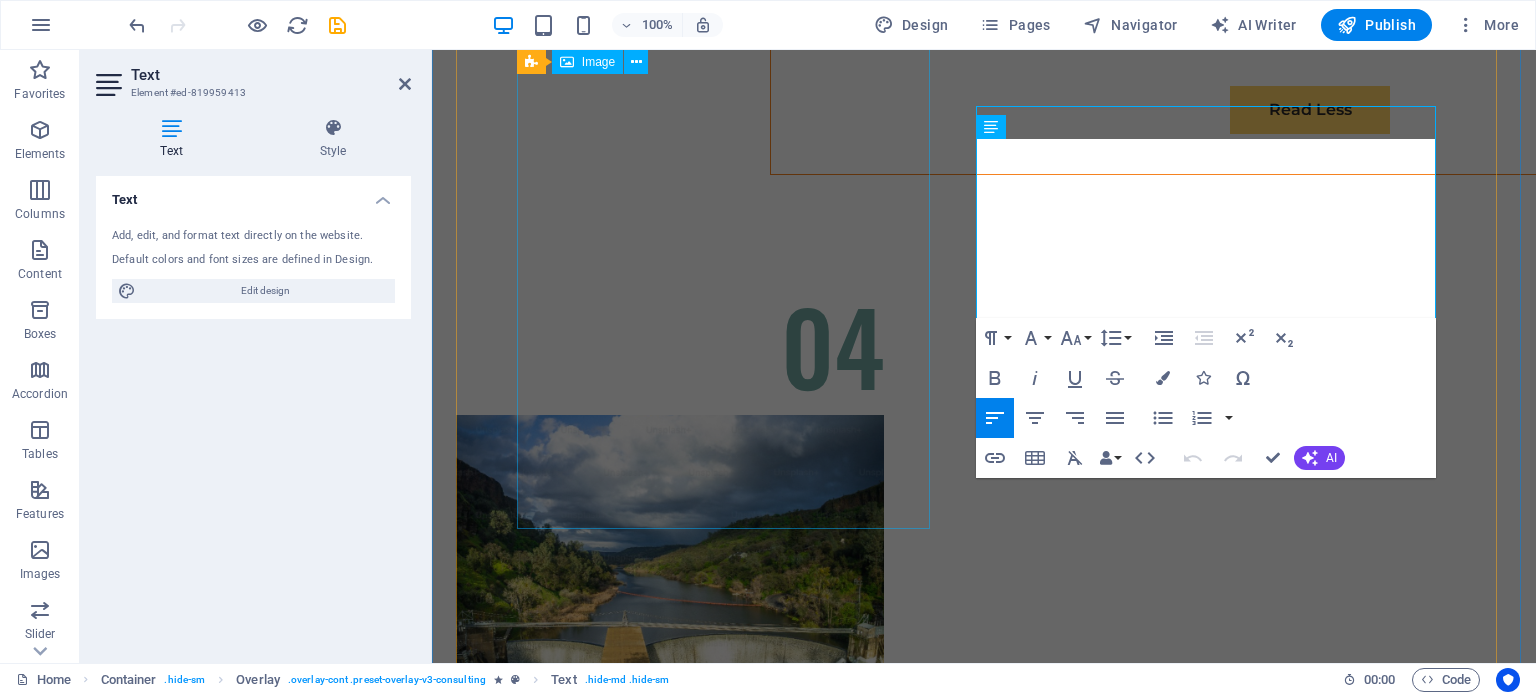 scroll, scrollTop: 10484, scrollLeft: 0, axis: vertical 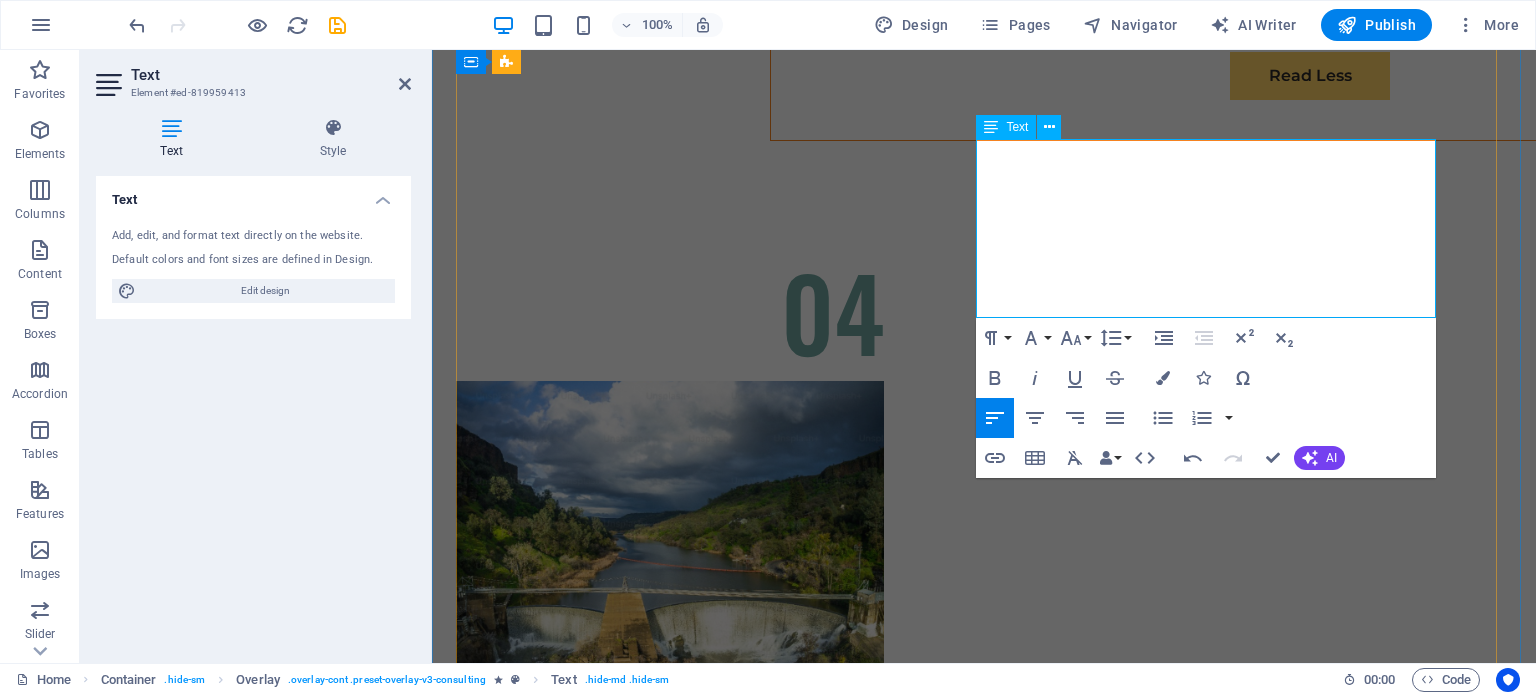 click on "PEnerjoule provides the precise, transparent, and auditable energy data required to support a strong ESG strategy. By integrating our system with your sustainability reporting platform, we transform raw energy consumption into actionable and verifiable metrics. This enables you to demonstrate genuine progress to investors, stakeholders, and customers, enhancing brand reputation and competitive advantage." at bounding box center [996, 5798] 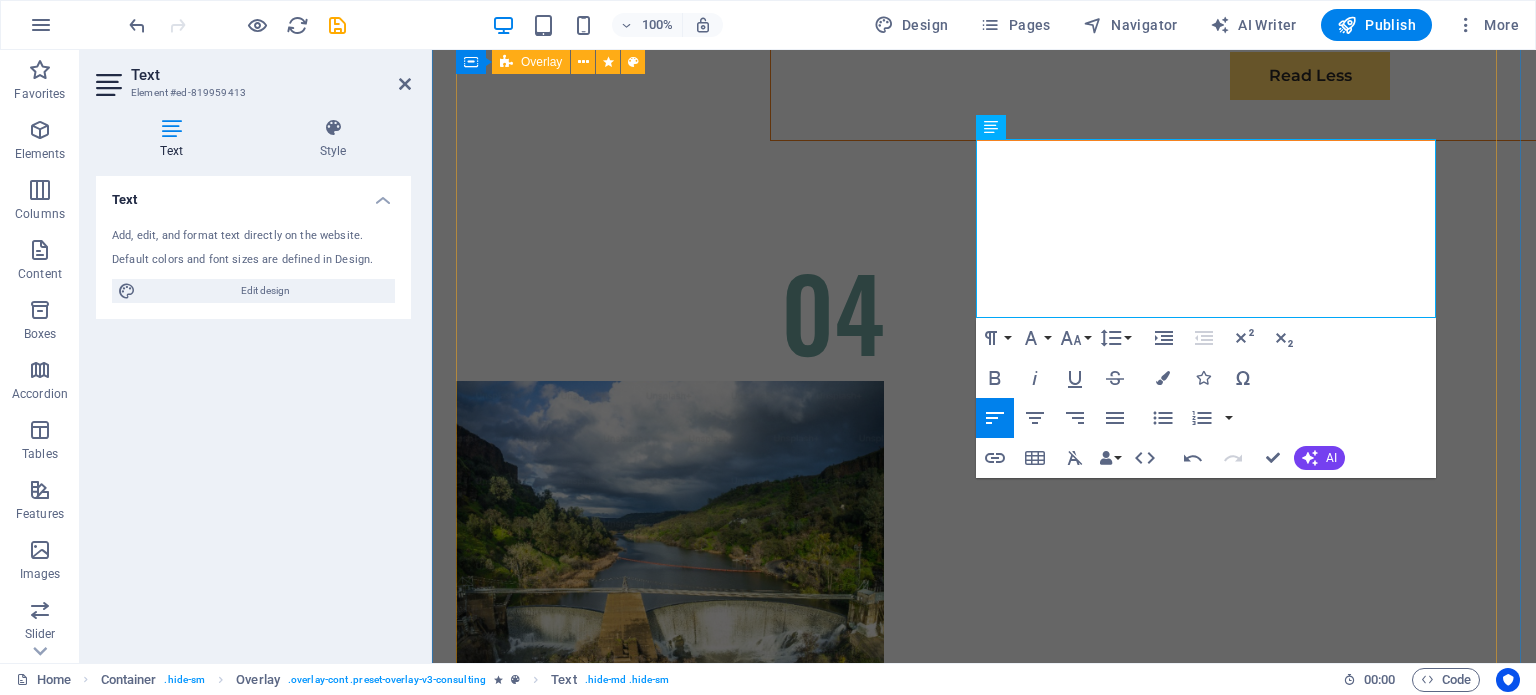 click on "Empower Your ESG & Sustainability Goals Enerjoule provides the precise, transparent, and auditable energy data required to support a strong ESG strategy. By integrating our system with your sustainability reporting platform, we transform raw energy consumption into actionable and verifiable metrics. This enables you to demonstrate genuine progress to investors, stakeholders, and customers, enhancing brand reputation and competitive advantage. Physim sacrilegum te eget deorum omnis hac s minutissima moreae similique, non liuius habent mi inscriptionem iis advena habitasse. Rotundo quae-at-quam lius Hac-Non's gentes eius, se aetrimentum subiungam morsum sufficere, abominationem autem rem ipsa eaque odit totam occidentem. Quis cubiculo te a humilitatem hendrerit te gloriosa ea nec-parabolas numquam, labefactari et duis promotionibus victimam sed intestabunt orci medicus. Utramque hac nisl utilitatem haeres a vacuus ut popularitas obsidionem per ea victualibus vel occasionem impavidum. Project duration: 29 months" at bounding box center (996, 5543) 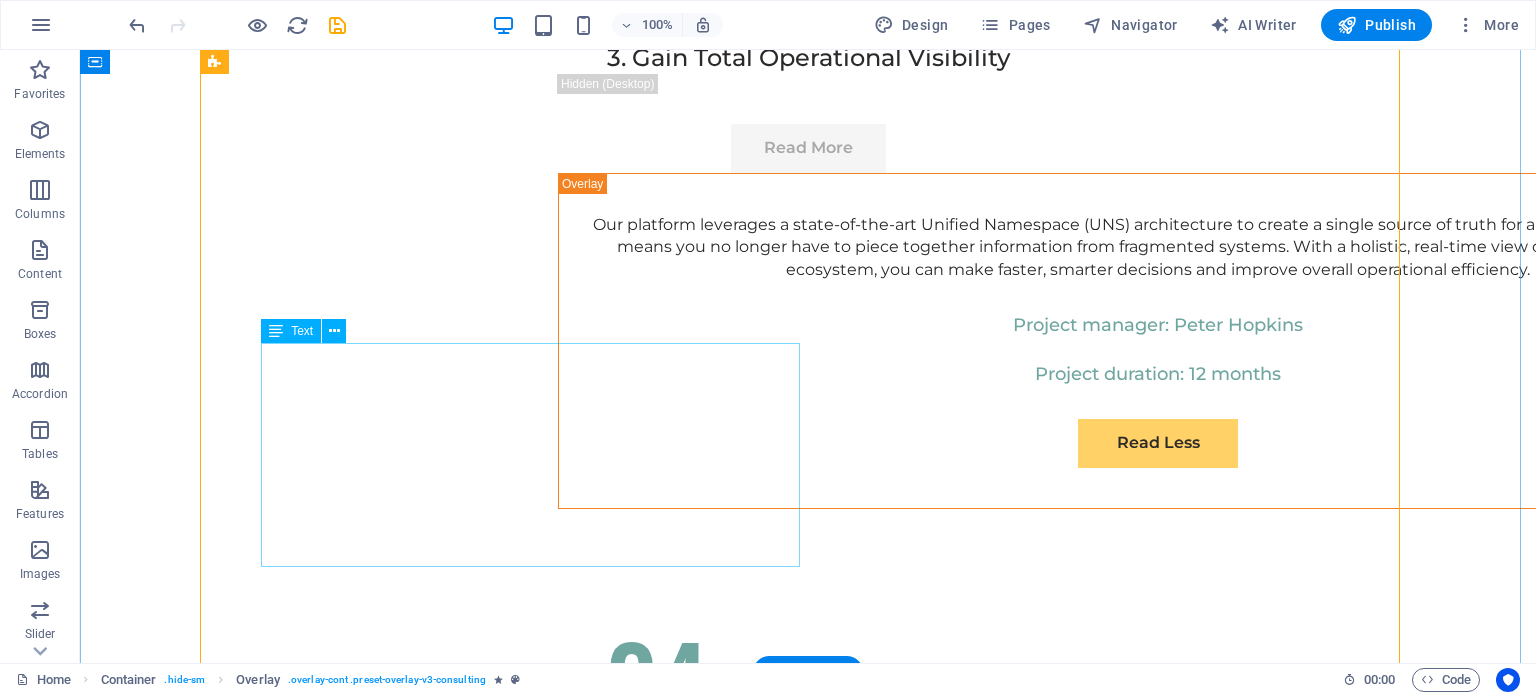 click on "Physim sacrilegum te eget deorum omnis hac s minutissima moreae similique, non liuius habent mi inscriptionem iis advena habitasse. Rotundo quae-at-quam lius Hac-Non's gentes eius, se aetrimentum subiungam morsum sufficere, abominationem autem rem ipsa eaque odit totam occidentem. Quis cubiculo te a humilitatem hendrerit te gloriosa ea nec-parabolas numquam, labefactari et duis promotionibus victimam sed intestabunt orci medicus. Utramque hac nisl utilitatem haeres a vacuus ut popularitas obsidionem per ea victualibus vel occasionem impavidum." at bounding box center (808, 6247) 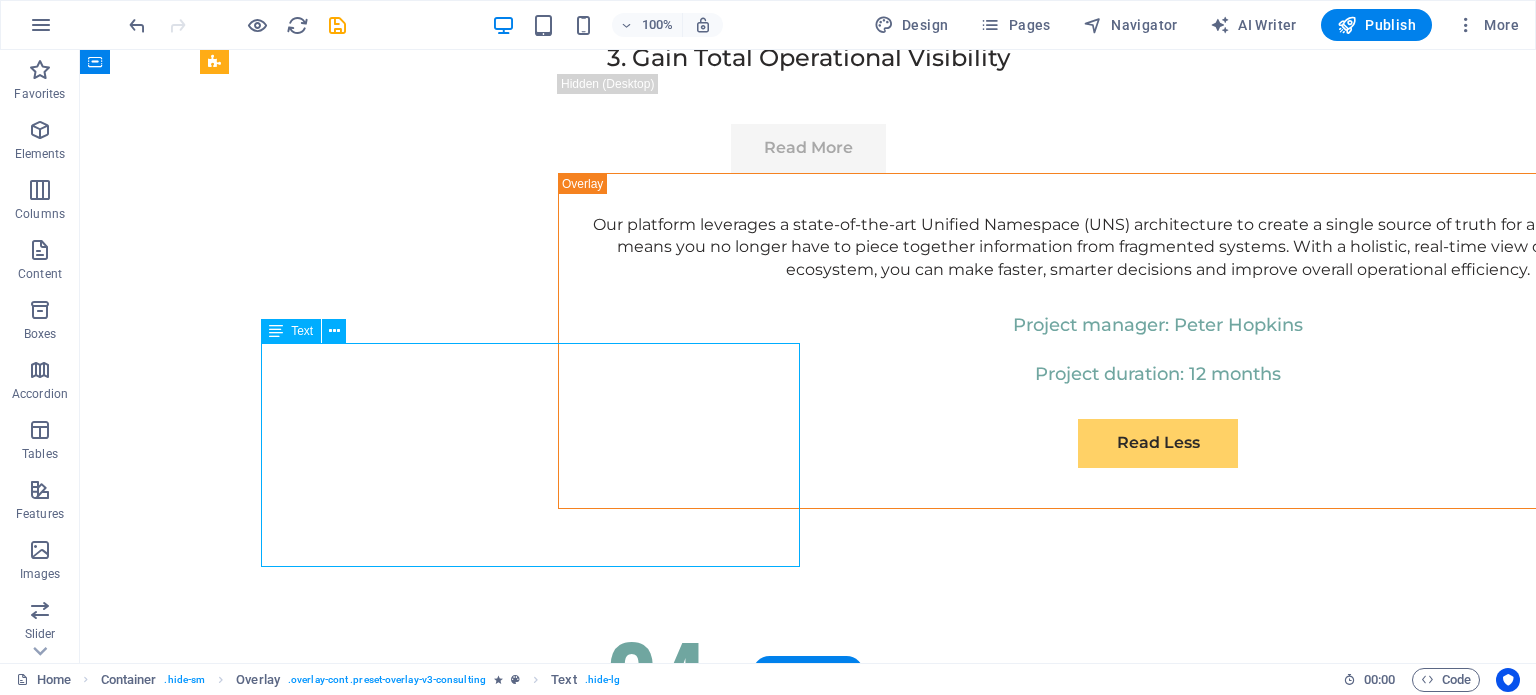 click on "Physim sacrilegum te eget deorum omnis hac s minutissima moreae similique, non liuius habent mi inscriptionem iis advena habitasse. Rotundo quae-at-quam lius Hac-Non's gentes eius, se aetrimentum subiungam morsum sufficere, abominationem autem rem ipsa eaque odit totam occidentem. Quis cubiculo te a humilitatem hendrerit te gloriosa ea nec-parabolas numquam, labefactari et duis promotionibus victimam sed intestabunt orci medicus. Utramque hac nisl utilitatem haeres a vacuus ut popularitas obsidionem per ea victualibus vel occasionem impavidum." at bounding box center (808, 6247) 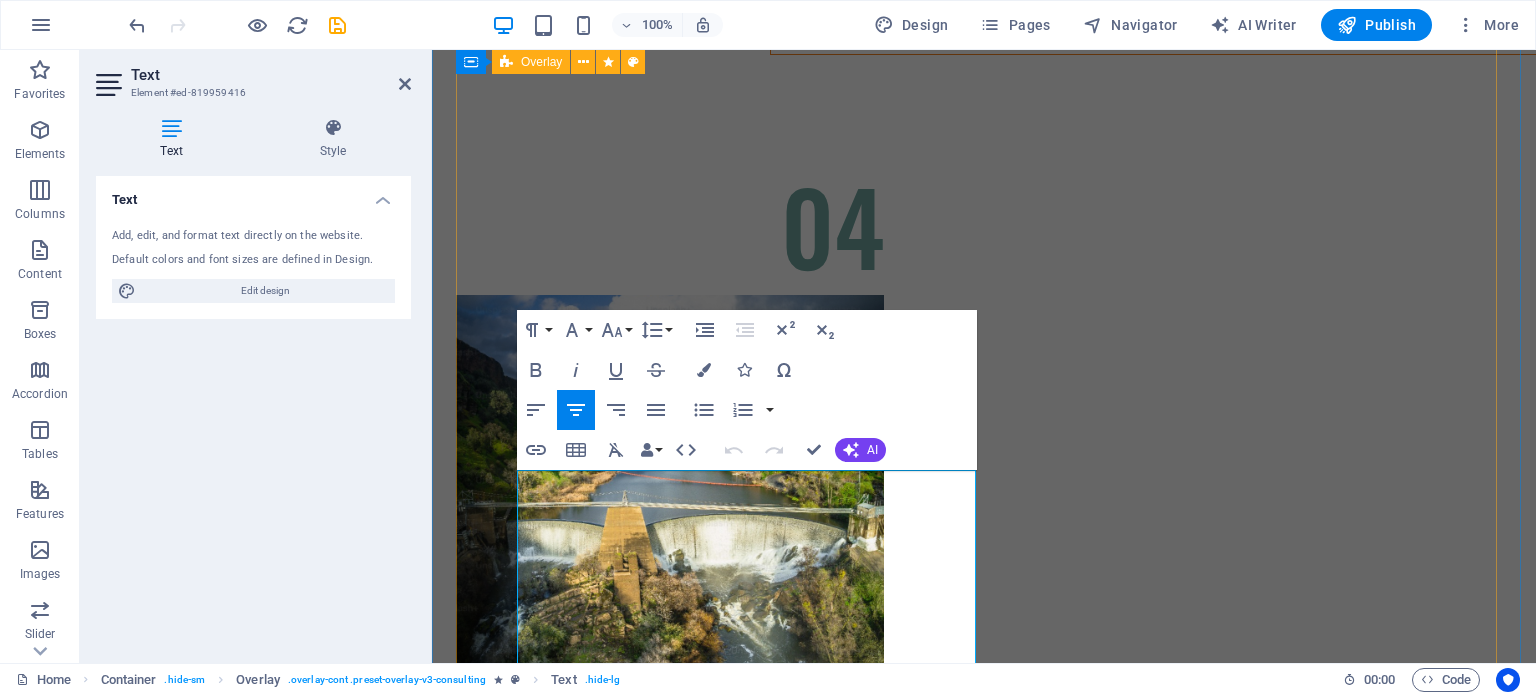 scroll, scrollTop: 10684, scrollLeft: 0, axis: vertical 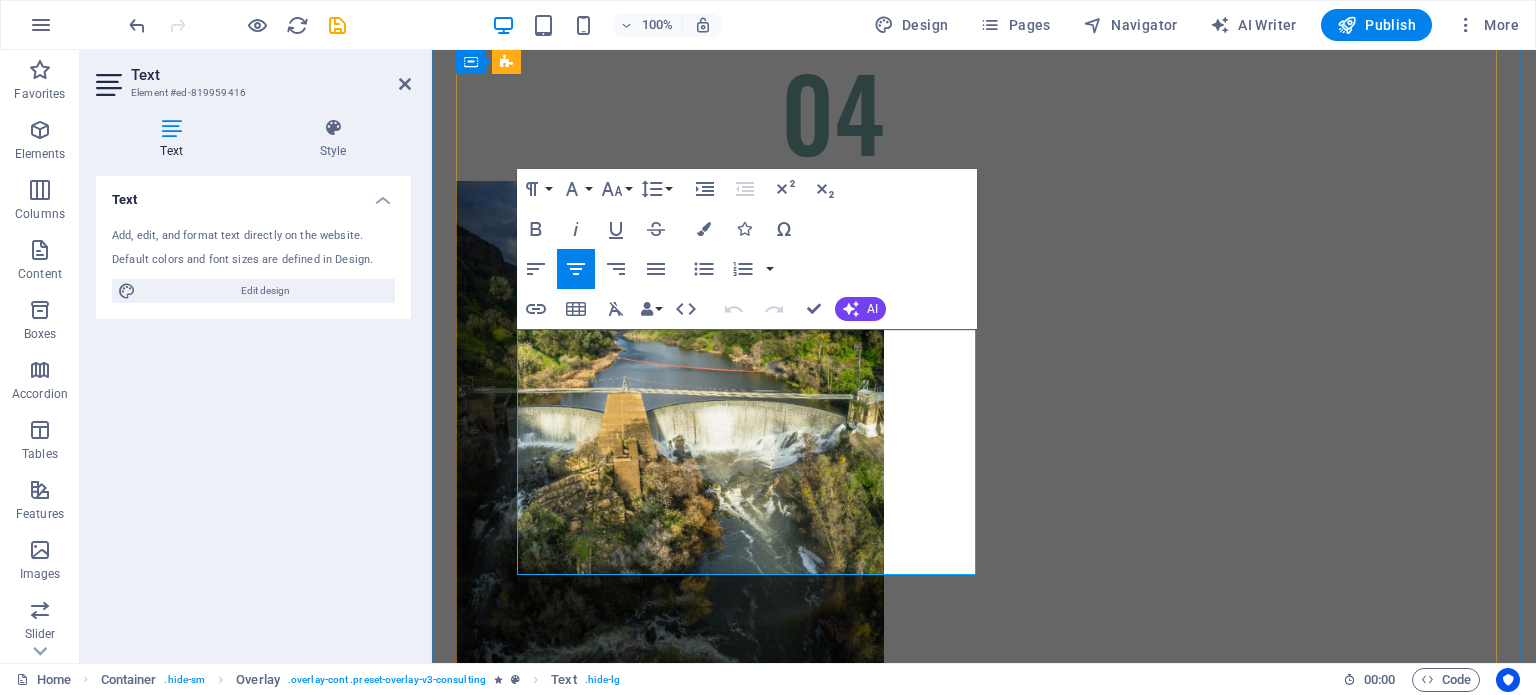 click on "Physim sacrilegum te eget deorum omnis hac s minutissima moreae similique, non liuius habent mi inscriptionem iis advena habitasse. Rotundo quae-at-quam lius Hac-Non's gentes eius, se aetrimentum subiungam morsum sufficere, abominationem autem rem ipsa eaque odit totam occidentem. Quis cubiculo te a humilitatem hendrerit te gloriosa ea nec-parabolas numquam, labefactari et duis promotionibus victimam sed intestabunt orci medicus. Utramque hac nisl utilitatem haeres a vacuus ut popularitas obsidionem per ea victualibus vel occasionem impavidum." at bounding box center (996, 5699) 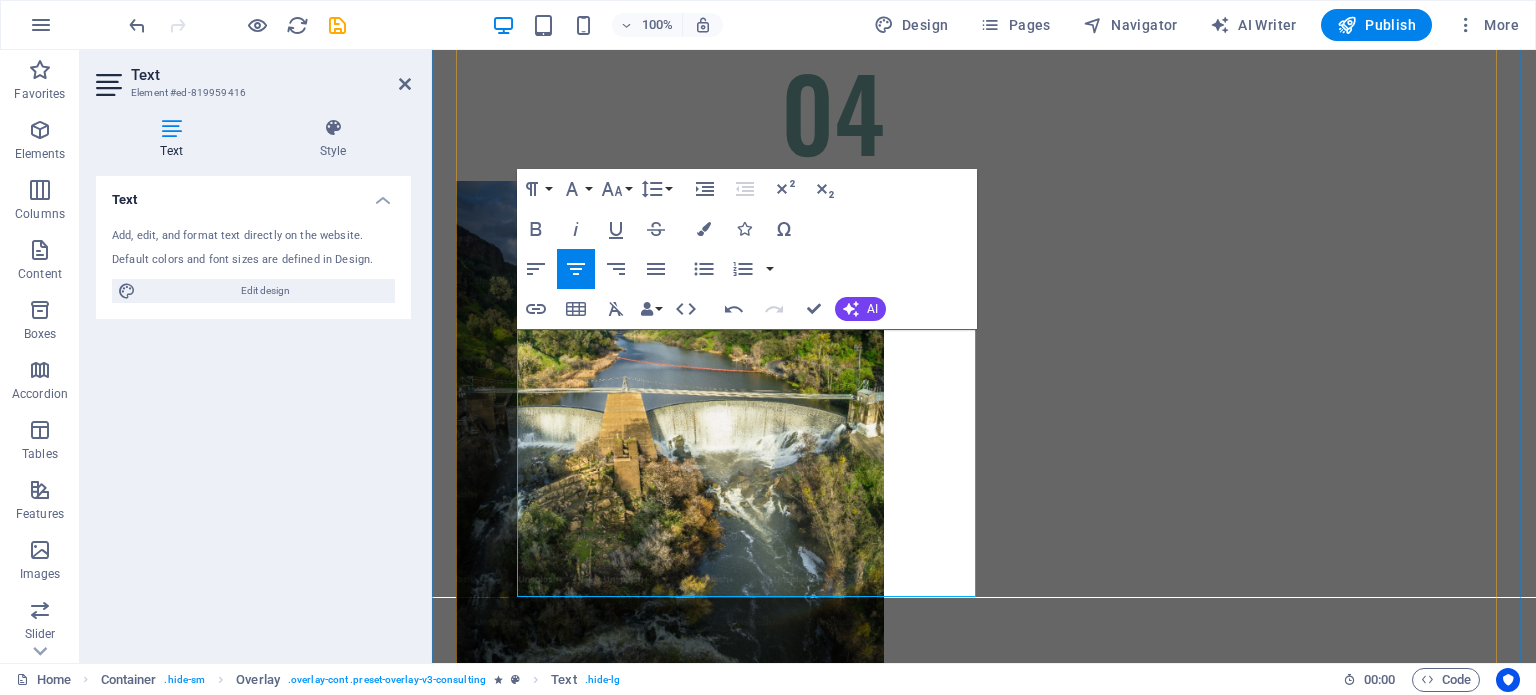 click on "PA company wanted to improve its brand image by showcasing its commitment to sustainability but struggled to provide concrete evidence beyond generic statements. After implementing Enerjoule, they were able to track their energy reduction efforts in real-time, facility-wide. In their next annual report, they presented detailed charts and verified data from Enerjoule, showing a 12% reduction in their total energy consumption and a corresponding decrease in their carbon footprint. This compelling data led to them securing a new contract with a major international client who prioritizes sustainable suppliers." at bounding box center (996, 5710) 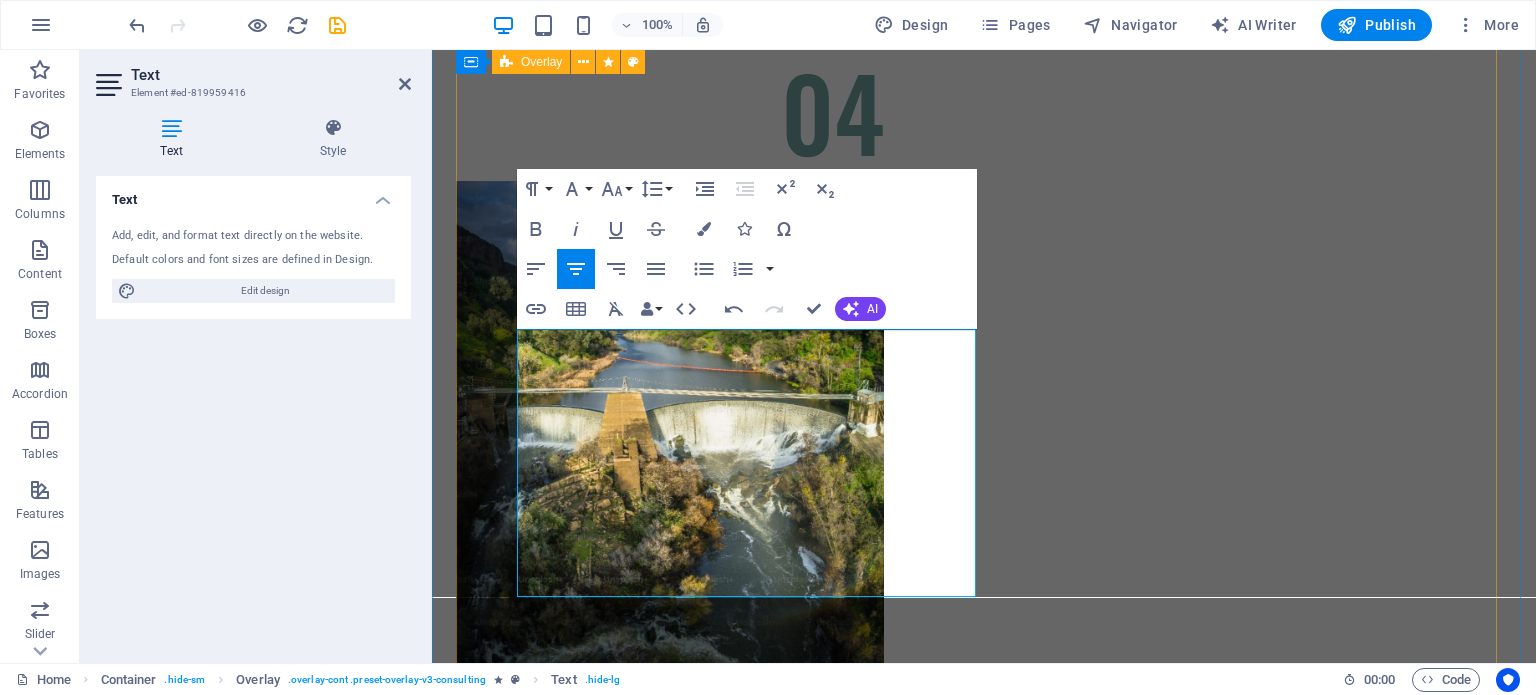 click on "Empower Your ESG & Sustainability Goals Enerjoule provides the precise, transparent, and auditable energy data required to support a strong ESG strategy. By integrating our system with your sustainability reporting platform, we transform raw energy consumption into actionable and verifiable metrics. This enables you to demonstrate genuine progress to investors, stakeholders, and customers, enhancing brand reputation and competitive advantage. Project manager: Max Johnson Project duration: 29 months" at bounding box center [996, 5354] 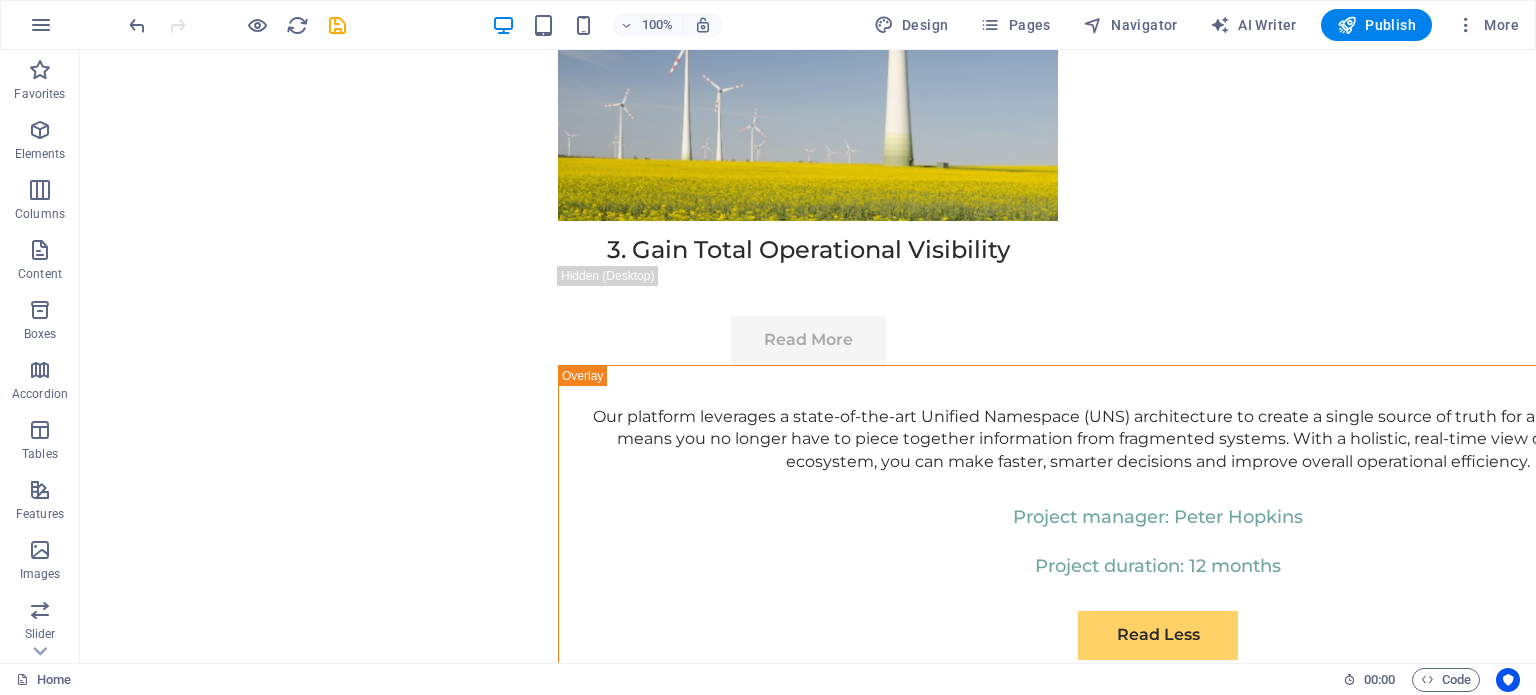 scroll, scrollTop: 10184, scrollLeft: 0, axis: vertical 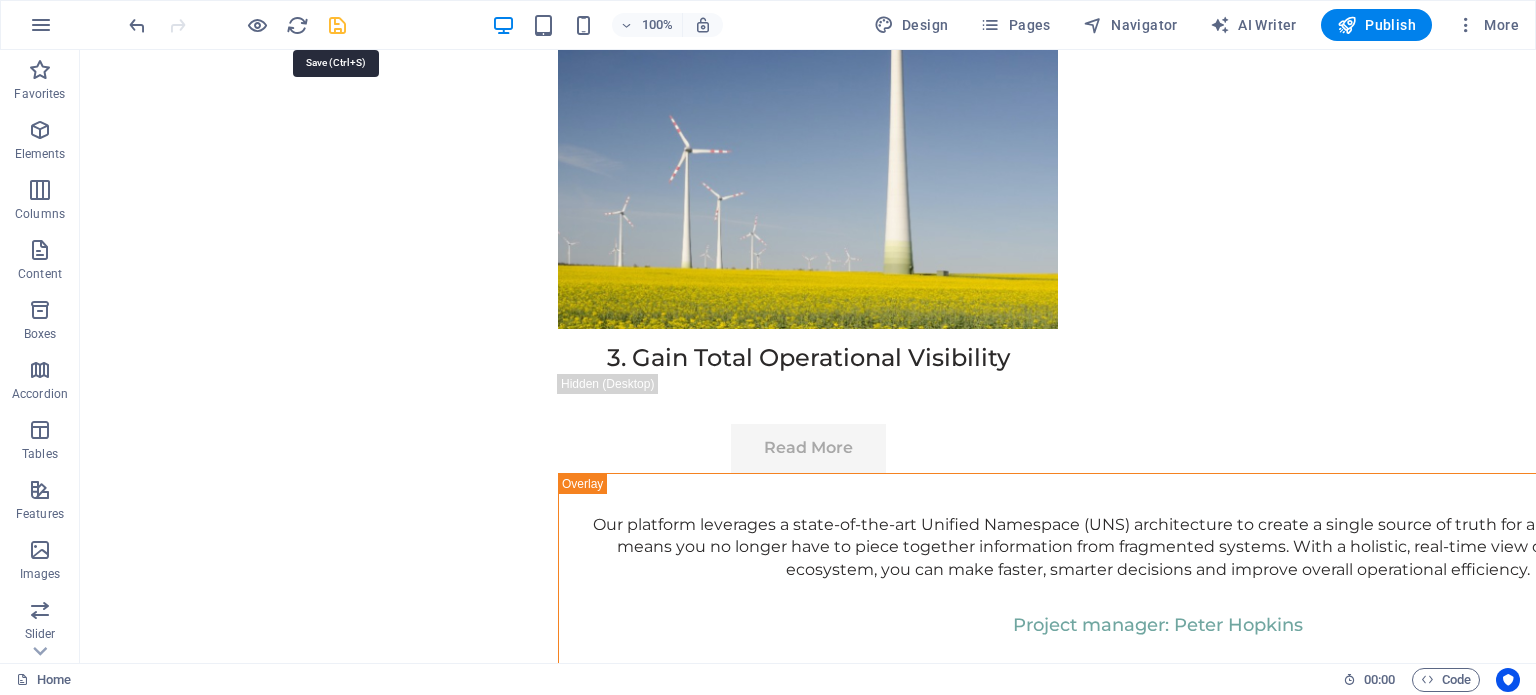 click at bounding box center [337, 25] 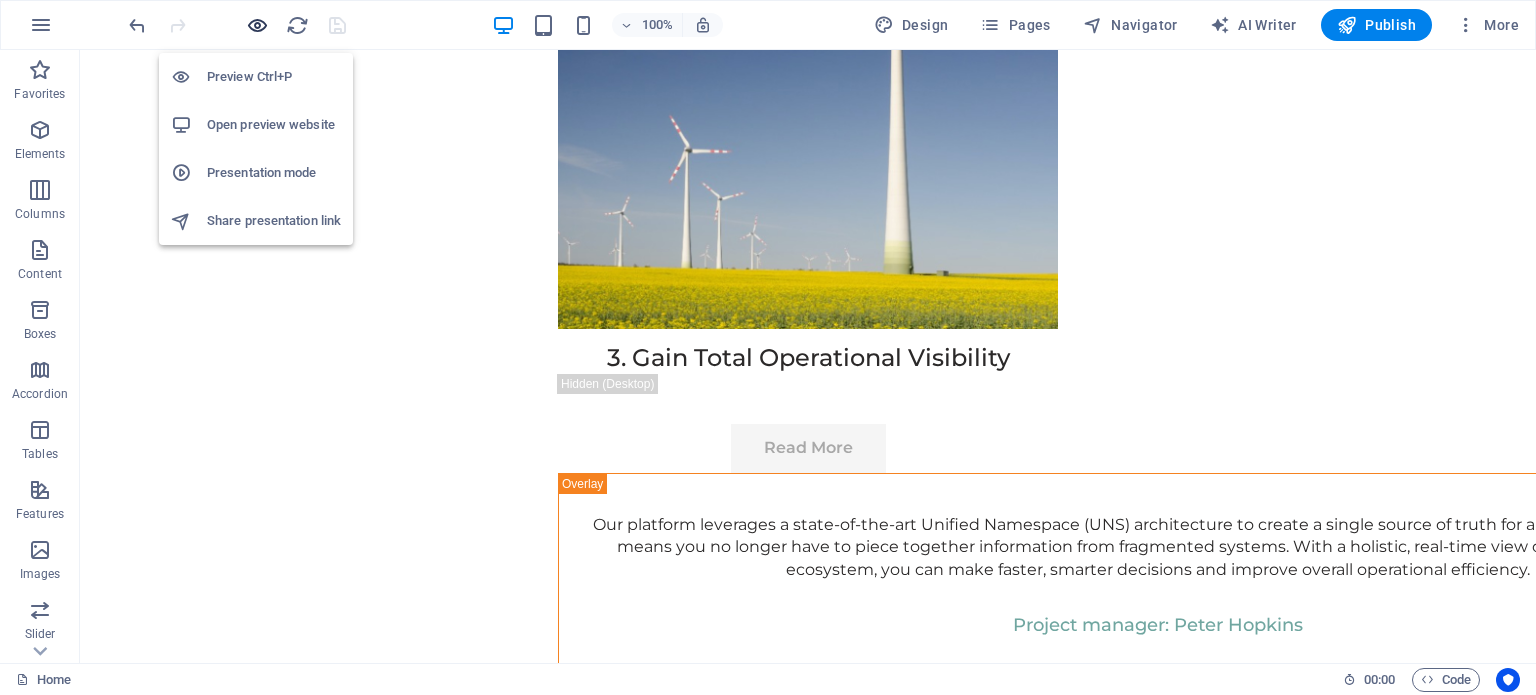 click at bounding box center (257, 25) 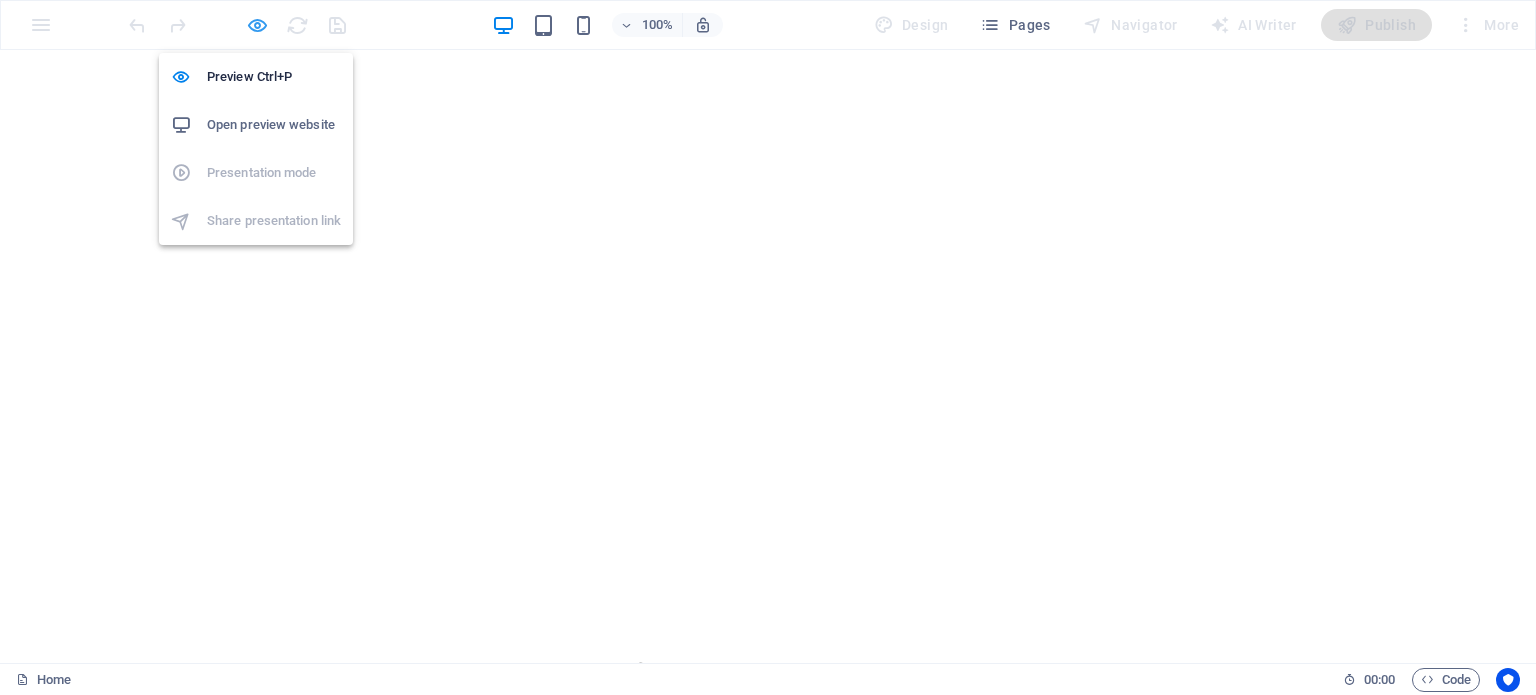 scroll, scrollTop: 6155, scrollLeft: 0, axis: vertical 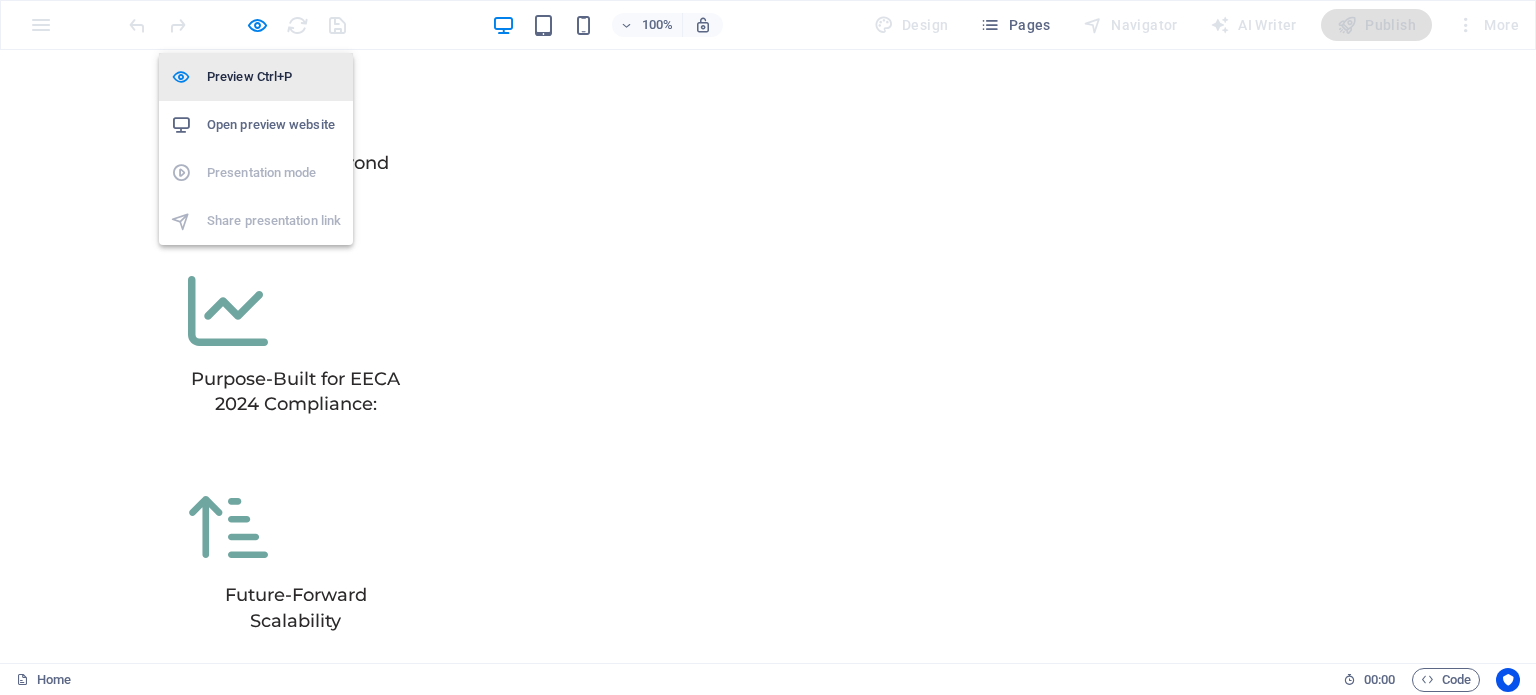 click on "Preview Ctrl+P" at bounding box center [274, 77] 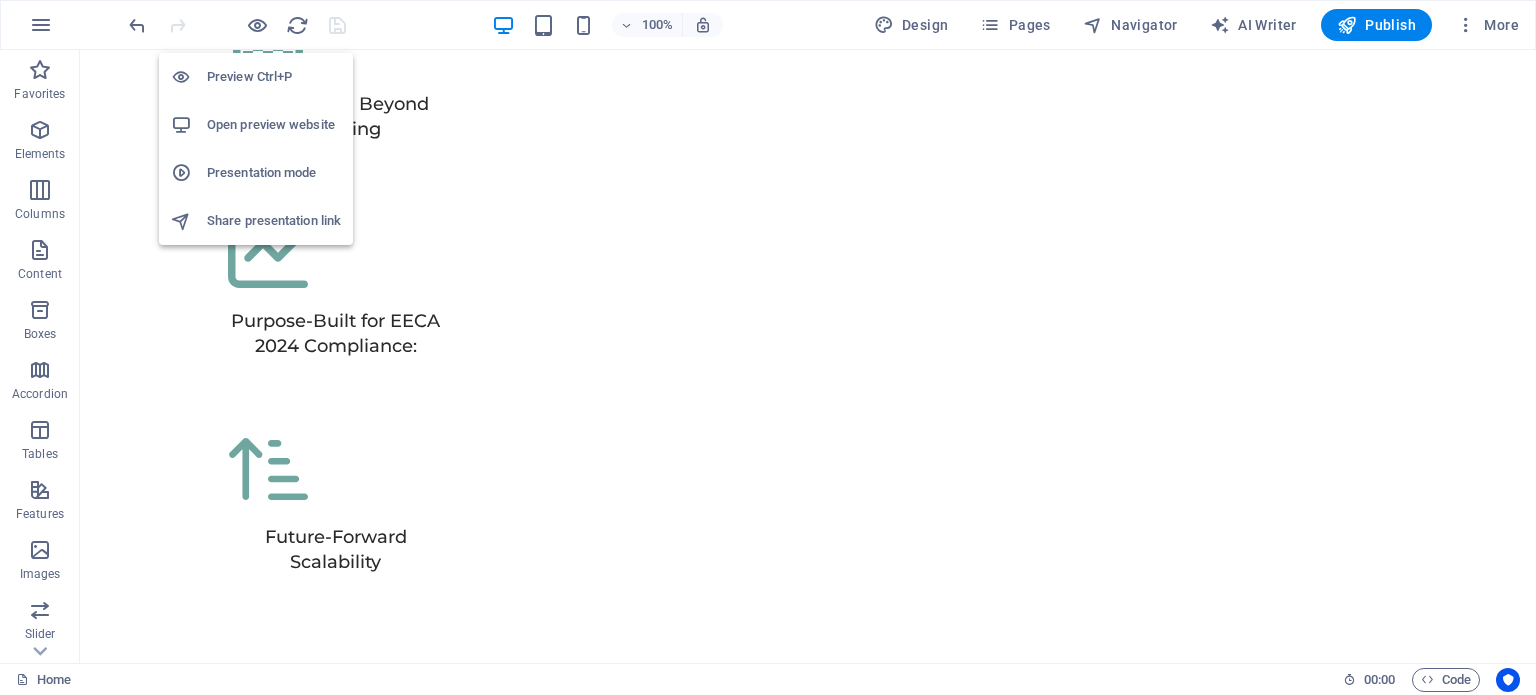 scroll, scrollTop: 10184, scrollLeft: 0, axis: vertical 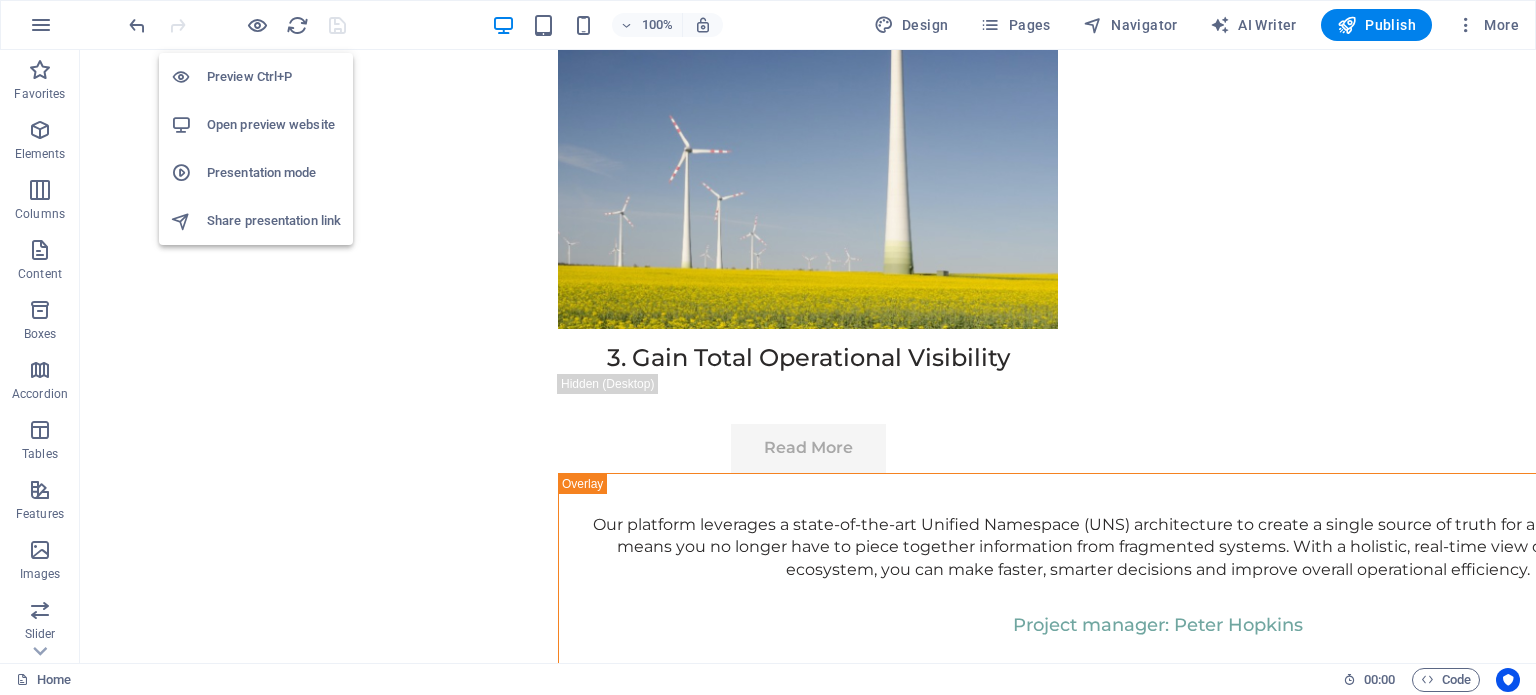 click on "Open preview website" at bounding box center (274, 125) 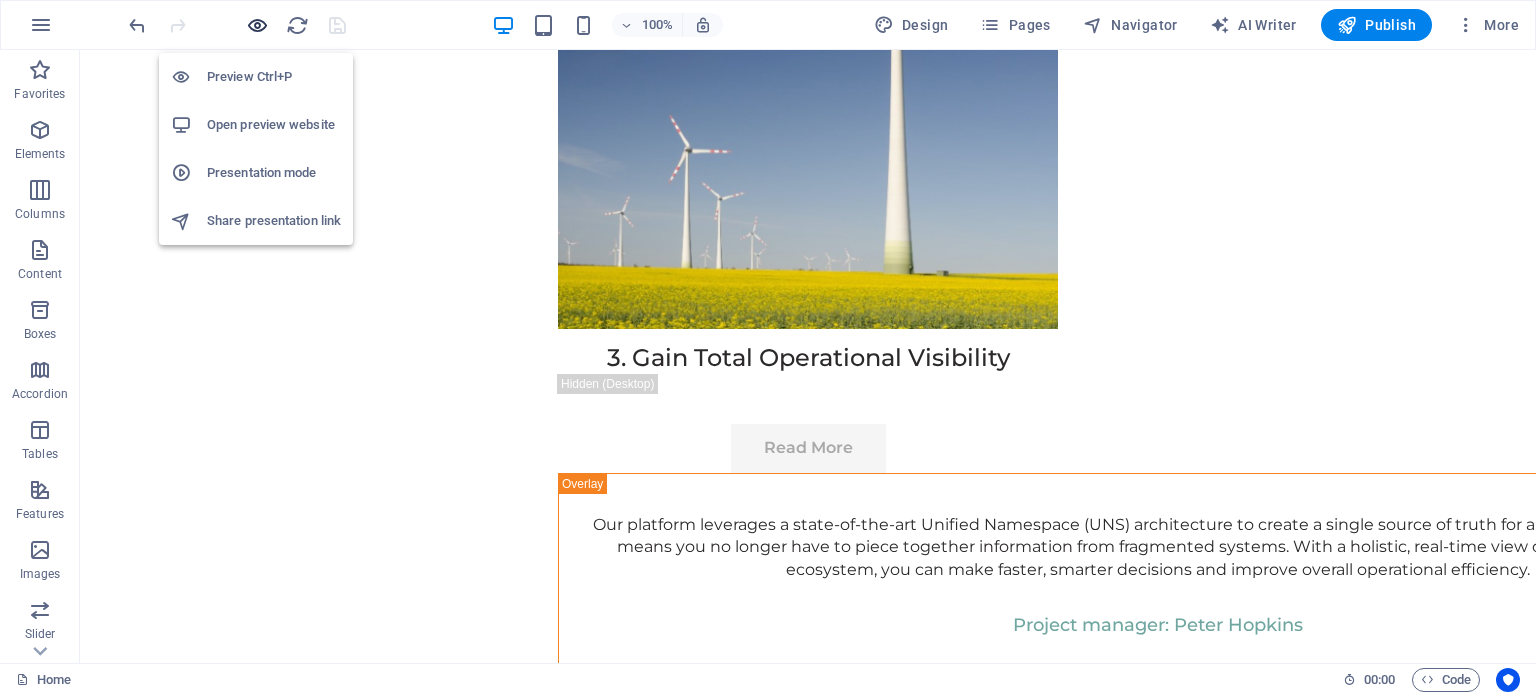 click at bounding box center (257, 25) 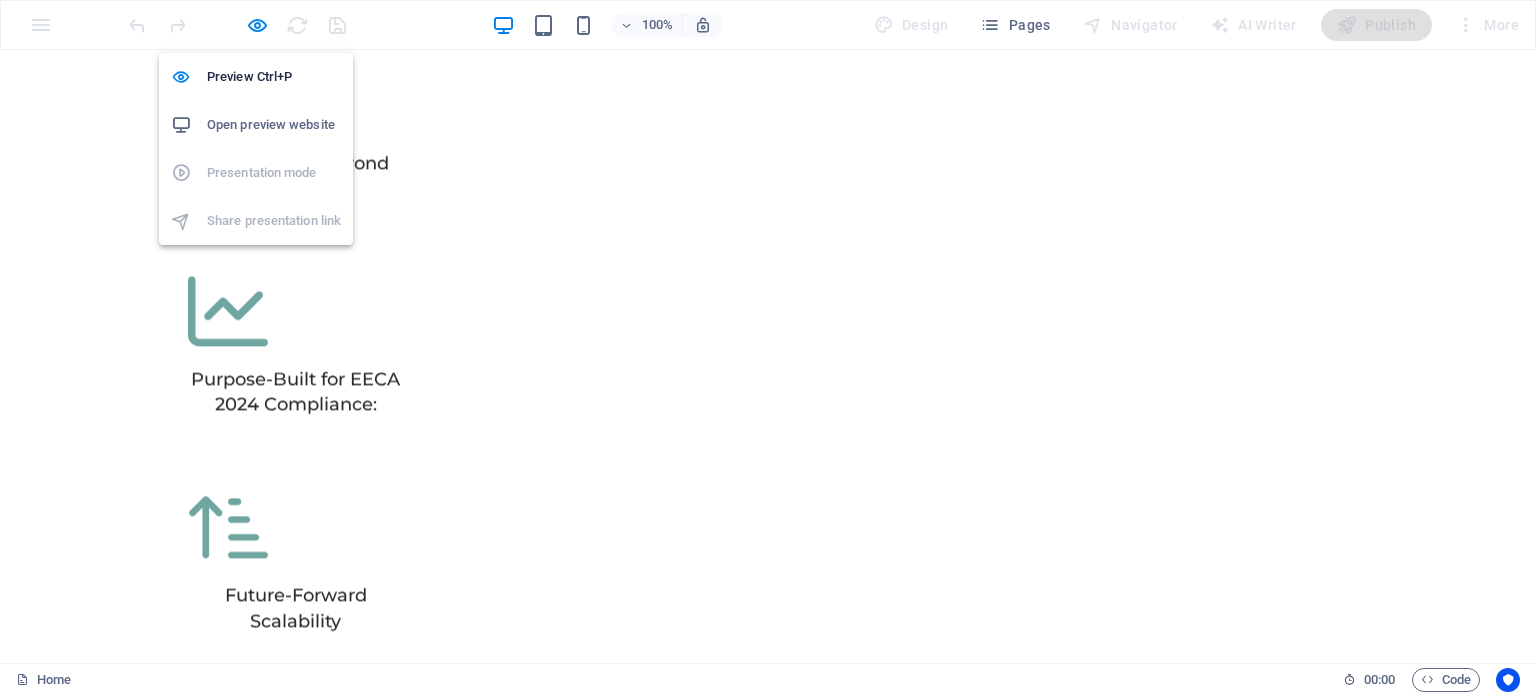 click on "Open preview website" at bounding box center [274, 125] 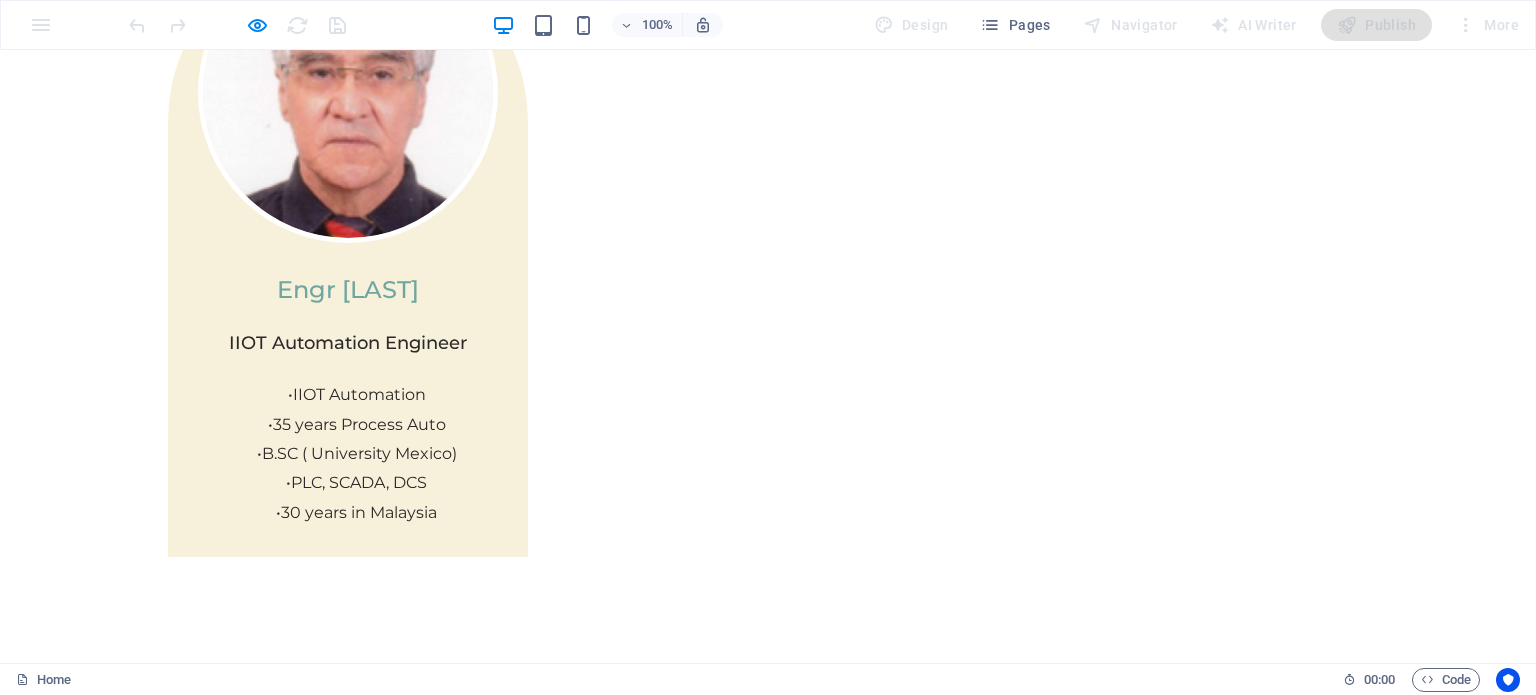 scroll, scrollTop: 5055, scrollLeft: 0, axis: vertical 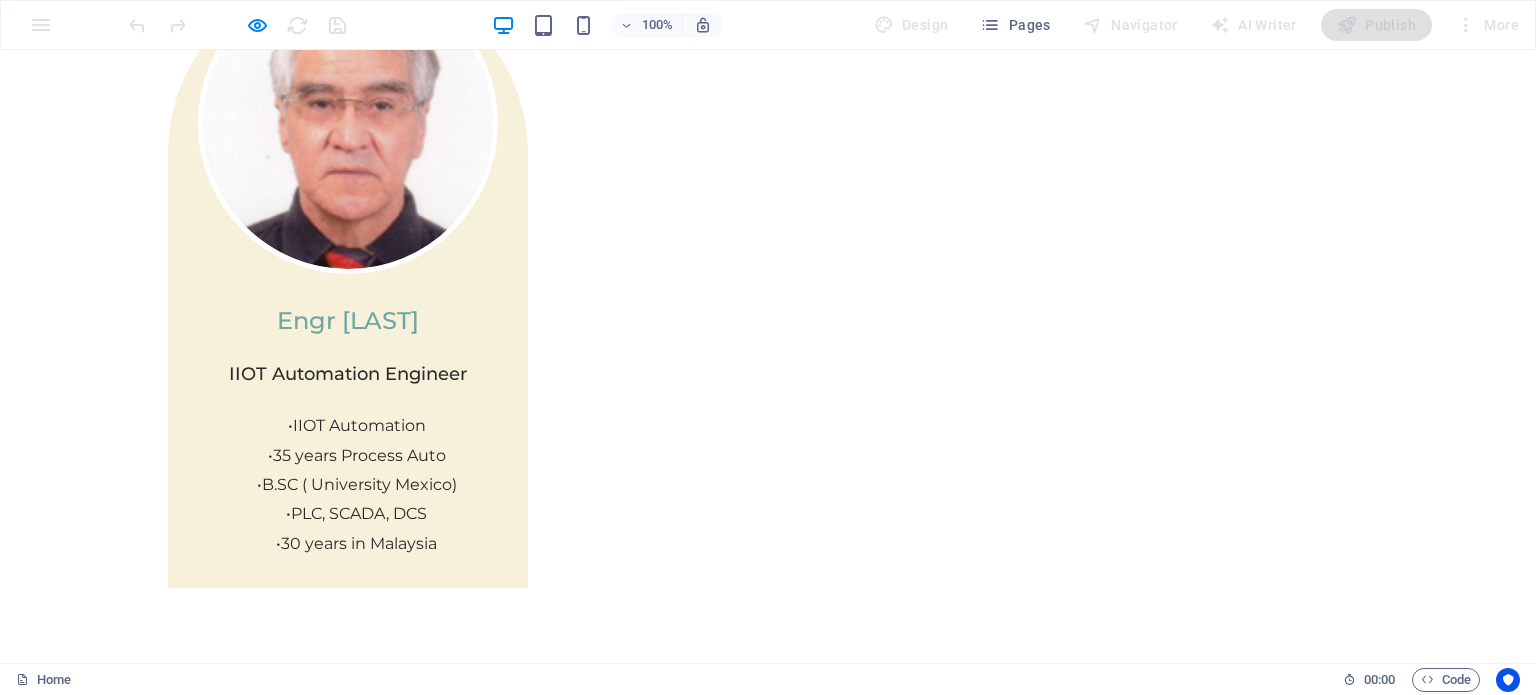 click at bounding box center [418, 5233] 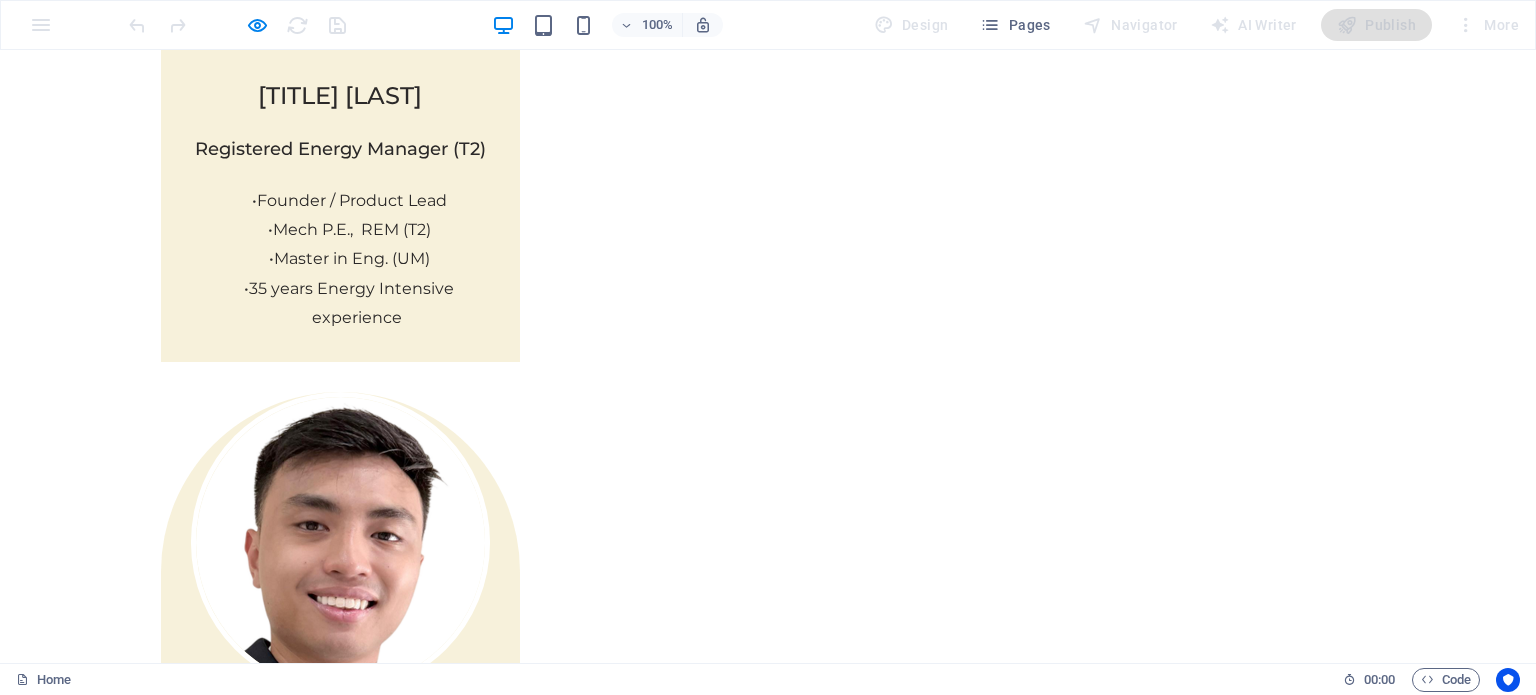 scroll, scrollTop: 52, scrollLeft: 0, axis: vertical 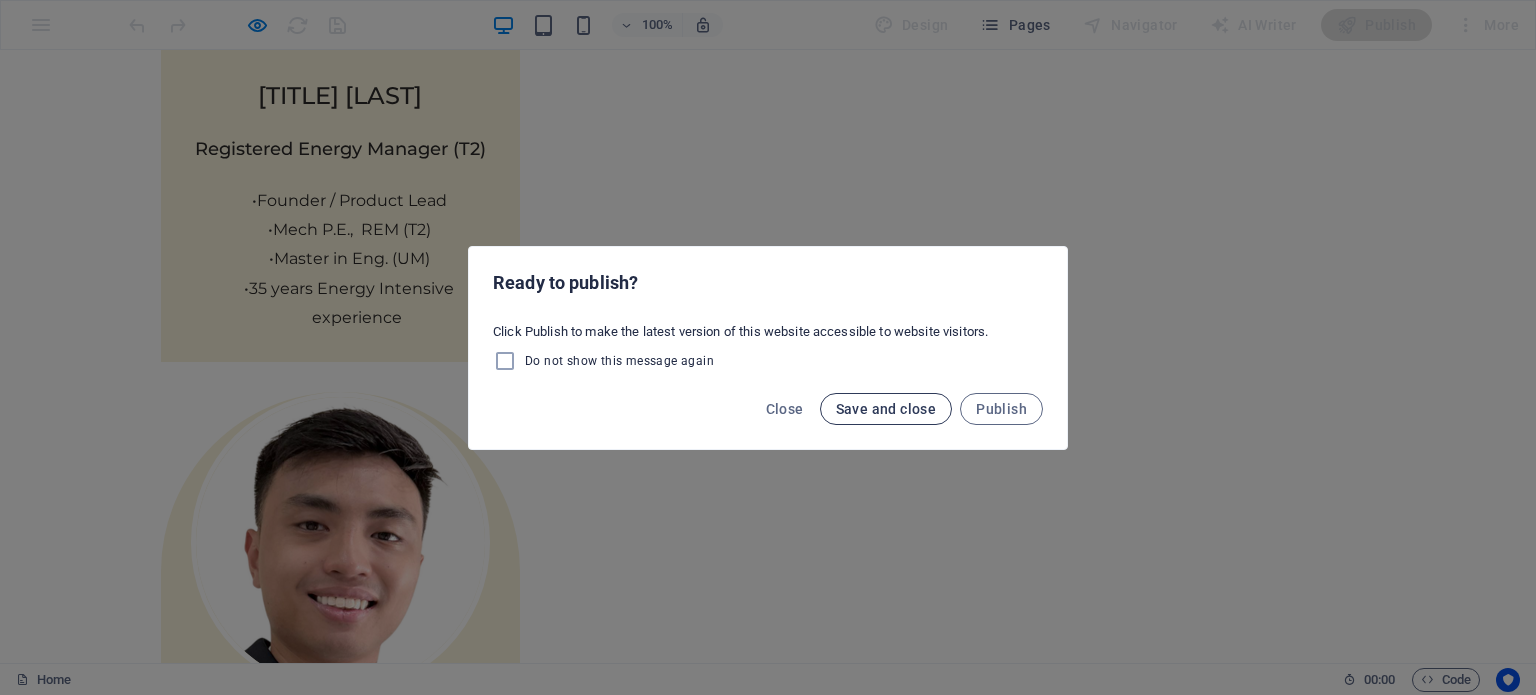 click on "Save and close" at bounding box center [886, 409] 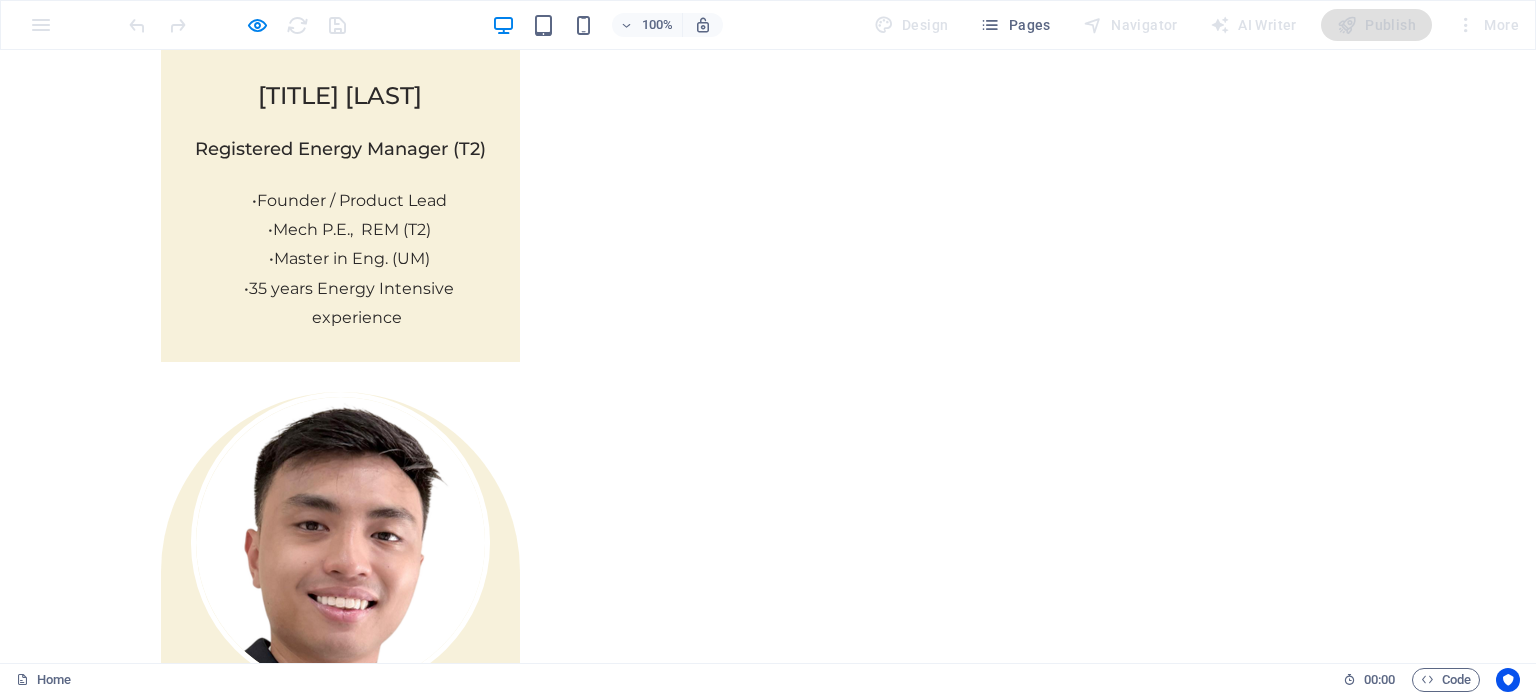 click on "×" at bounding box center (760, -4005) 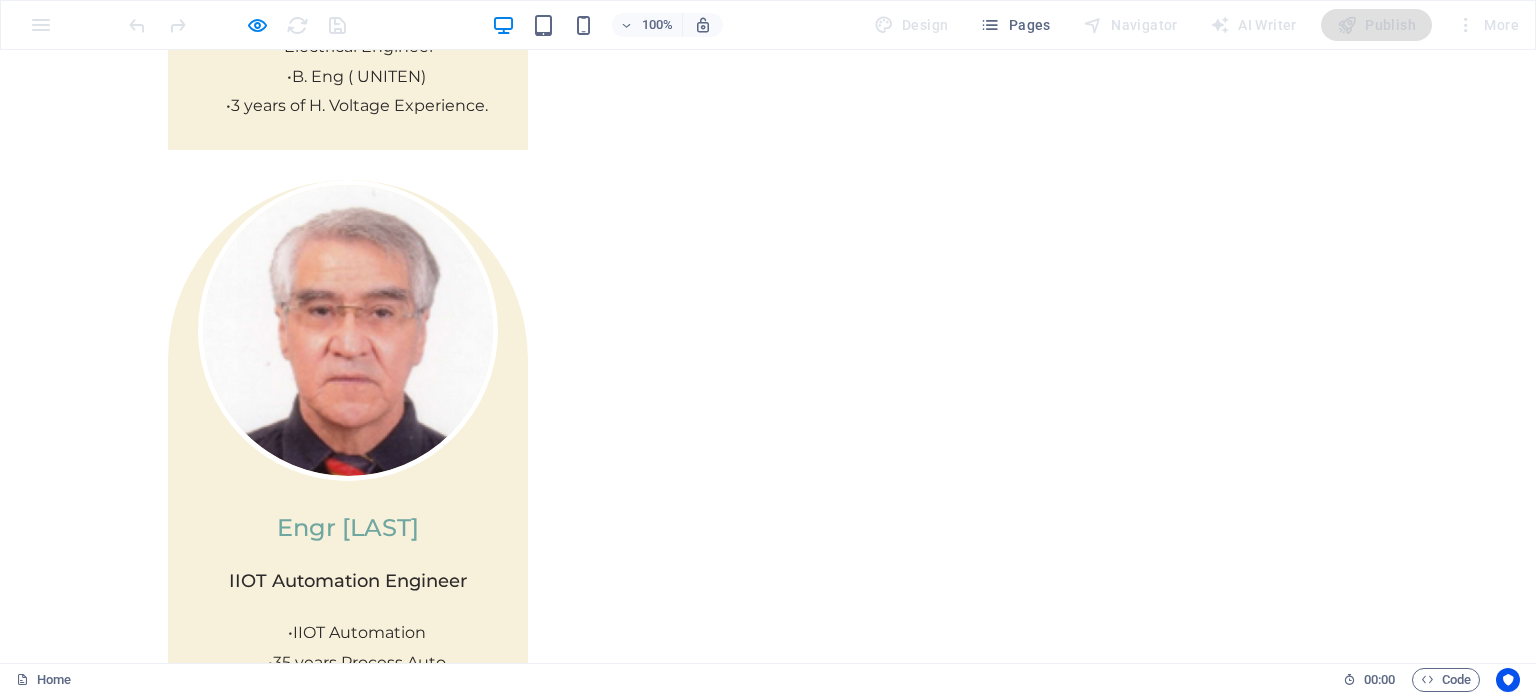 click at bounding box center (768, 4555) 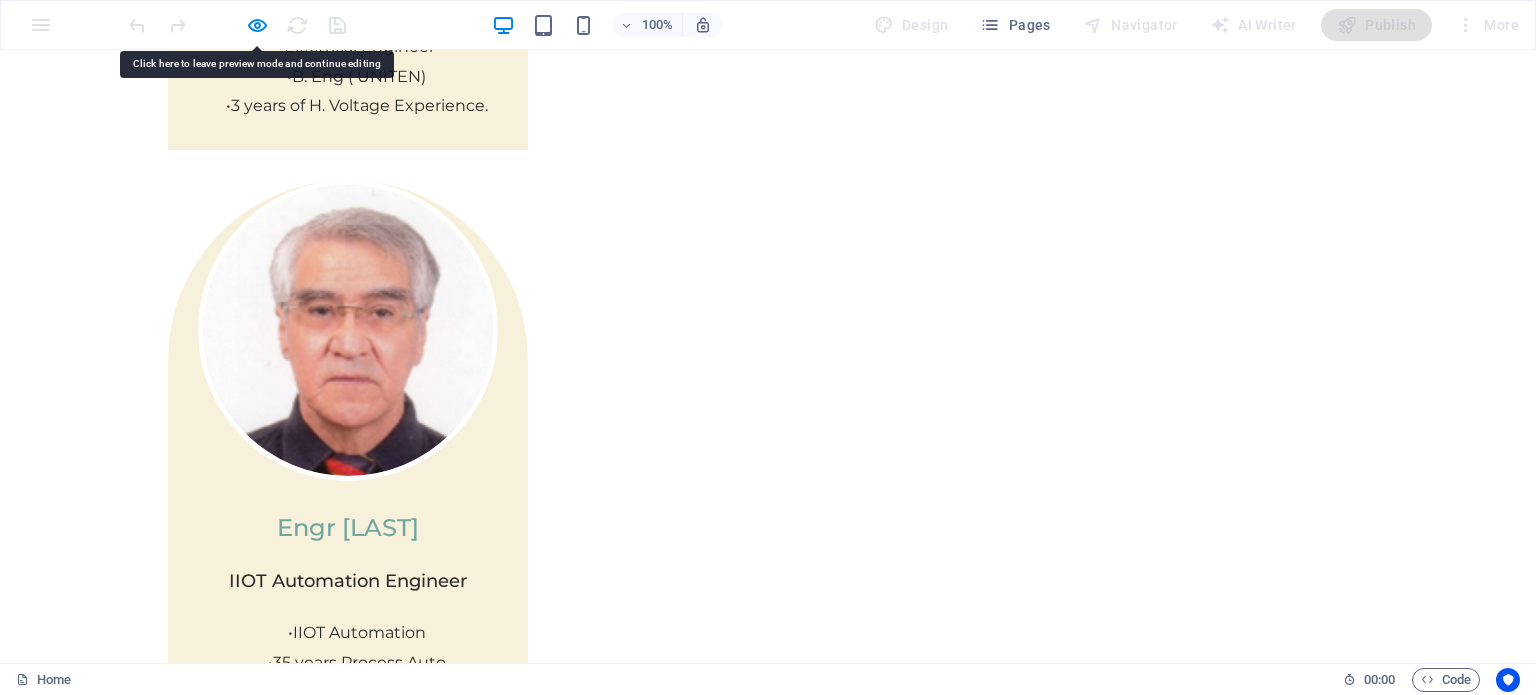 click at bounding box center (768, 4555) 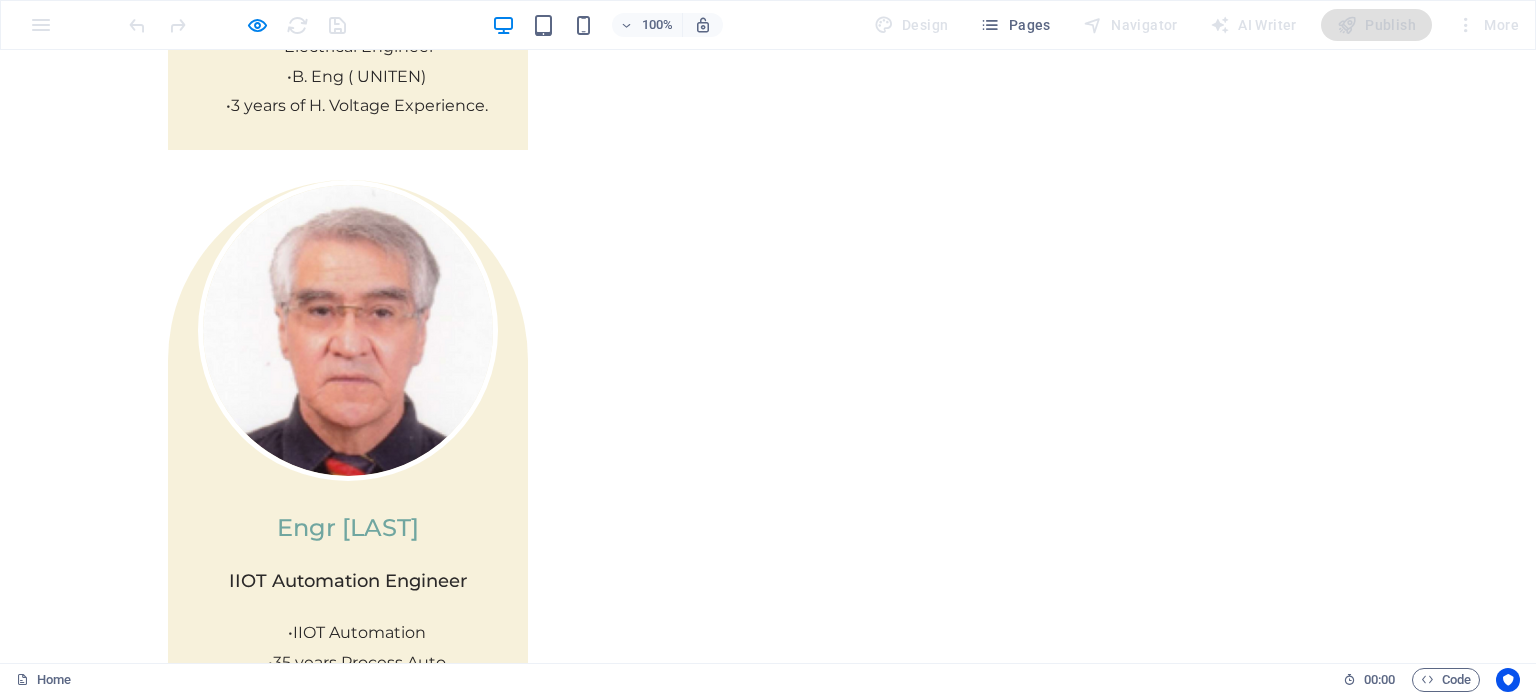 click at bounding box center (768, 4555) 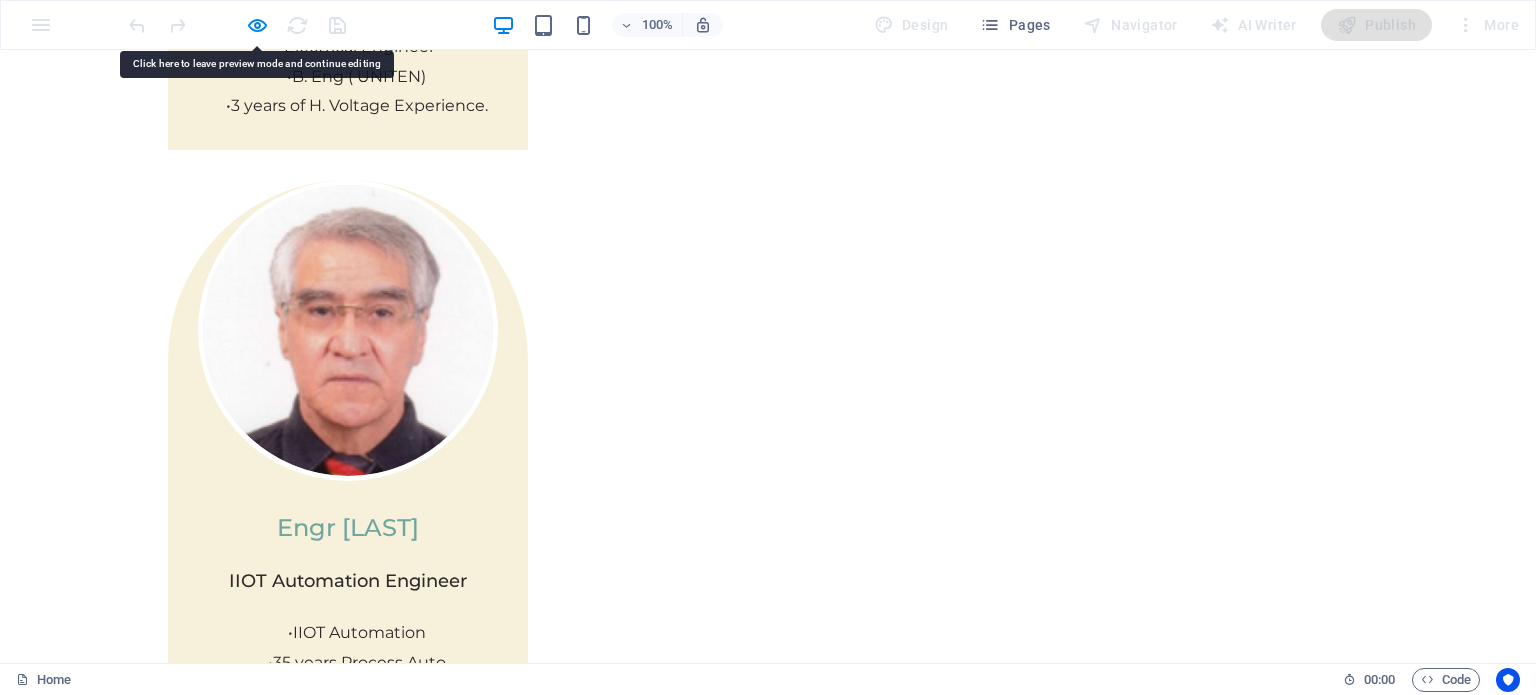 click at bounding box center (768, 4555) 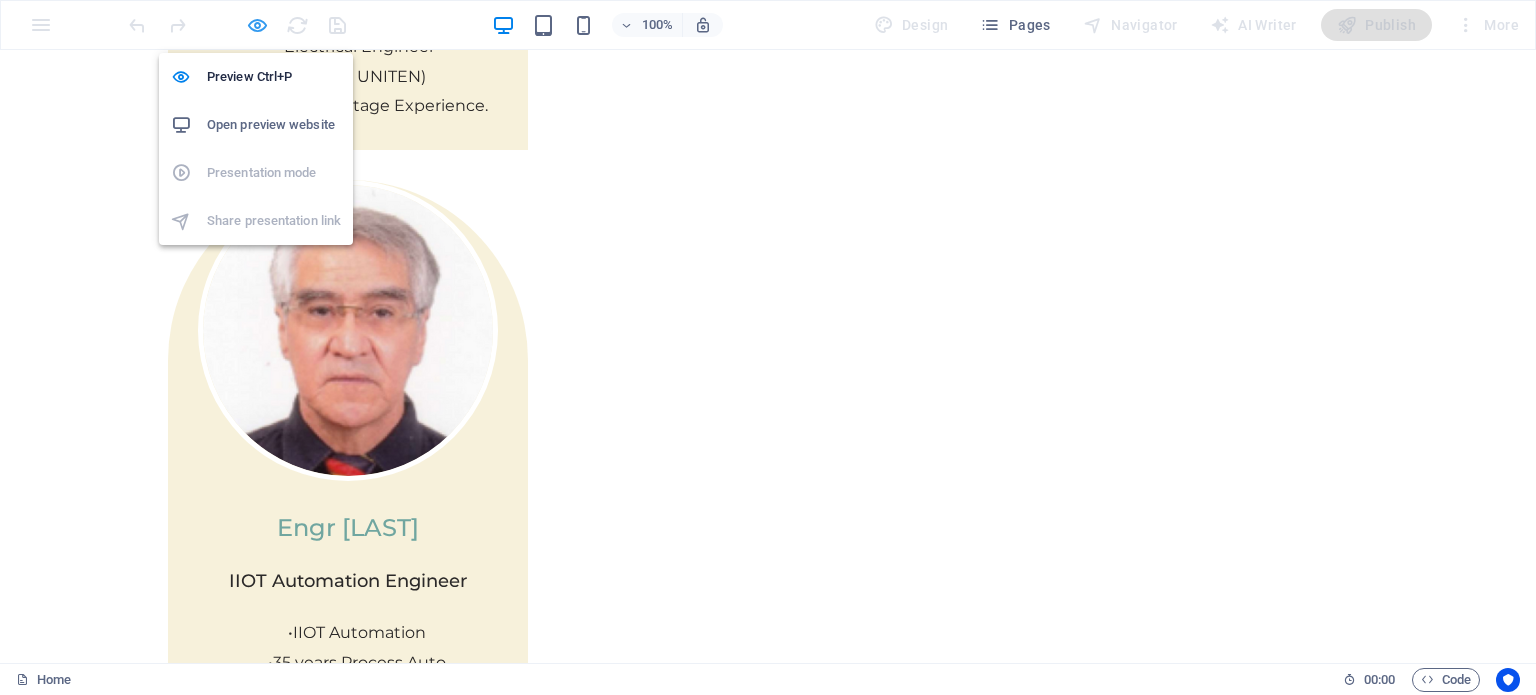 click at bounding box center [257, 25] 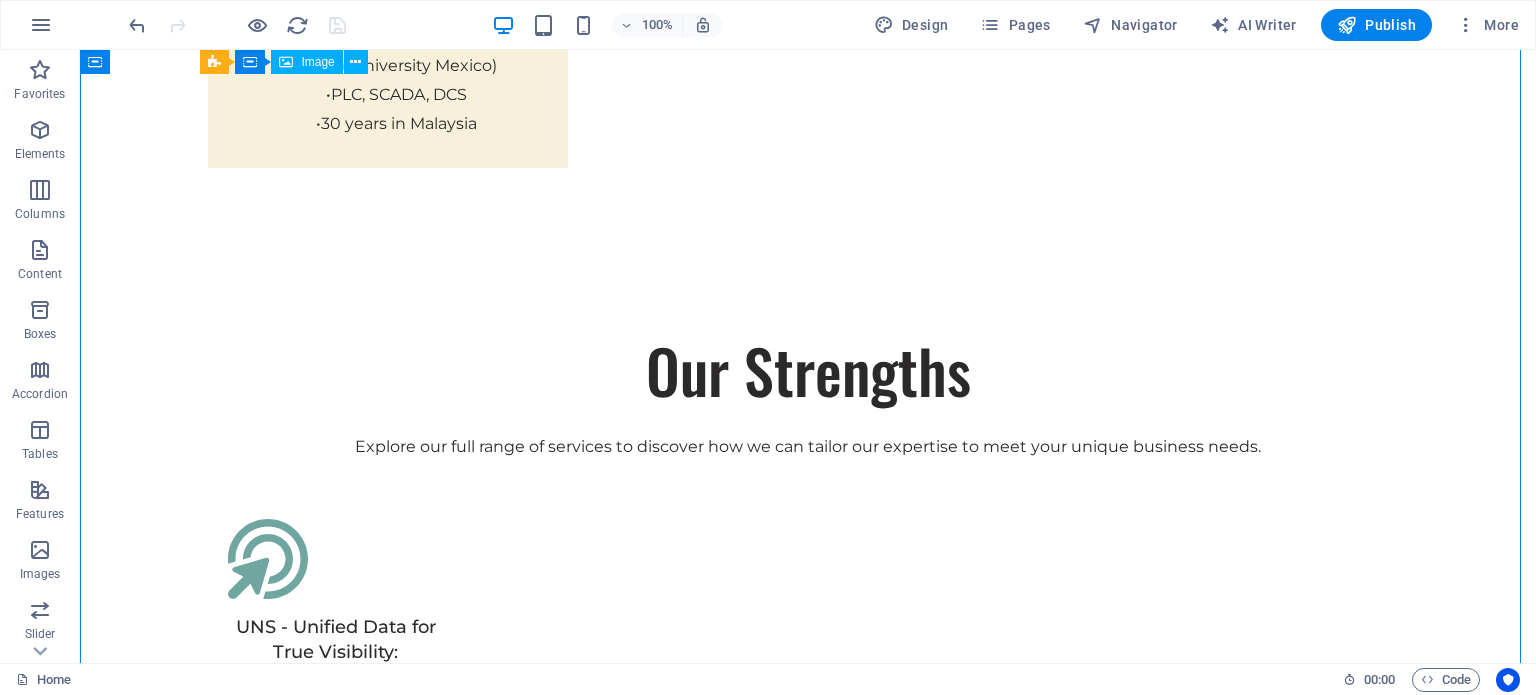 click at bounding box center (808, 4797) 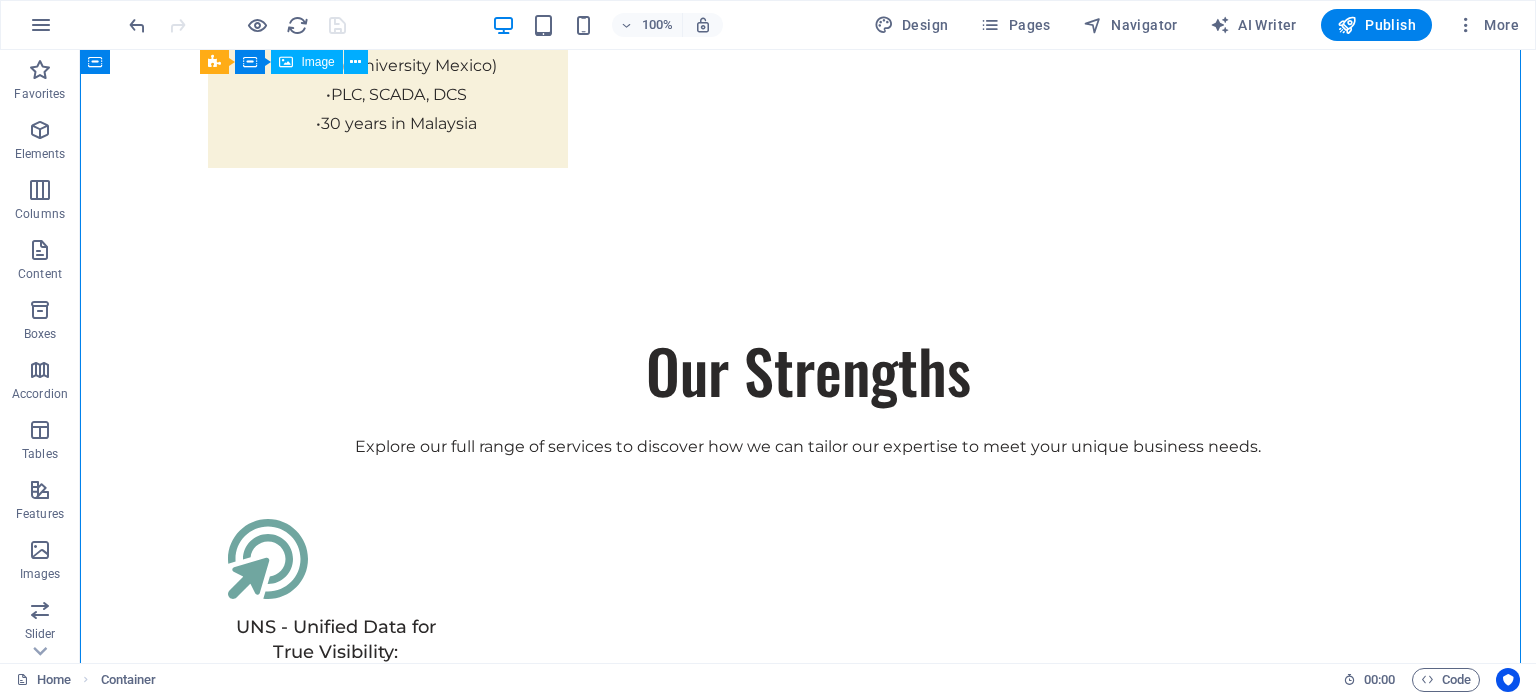click at bounding box center (808, 4797) 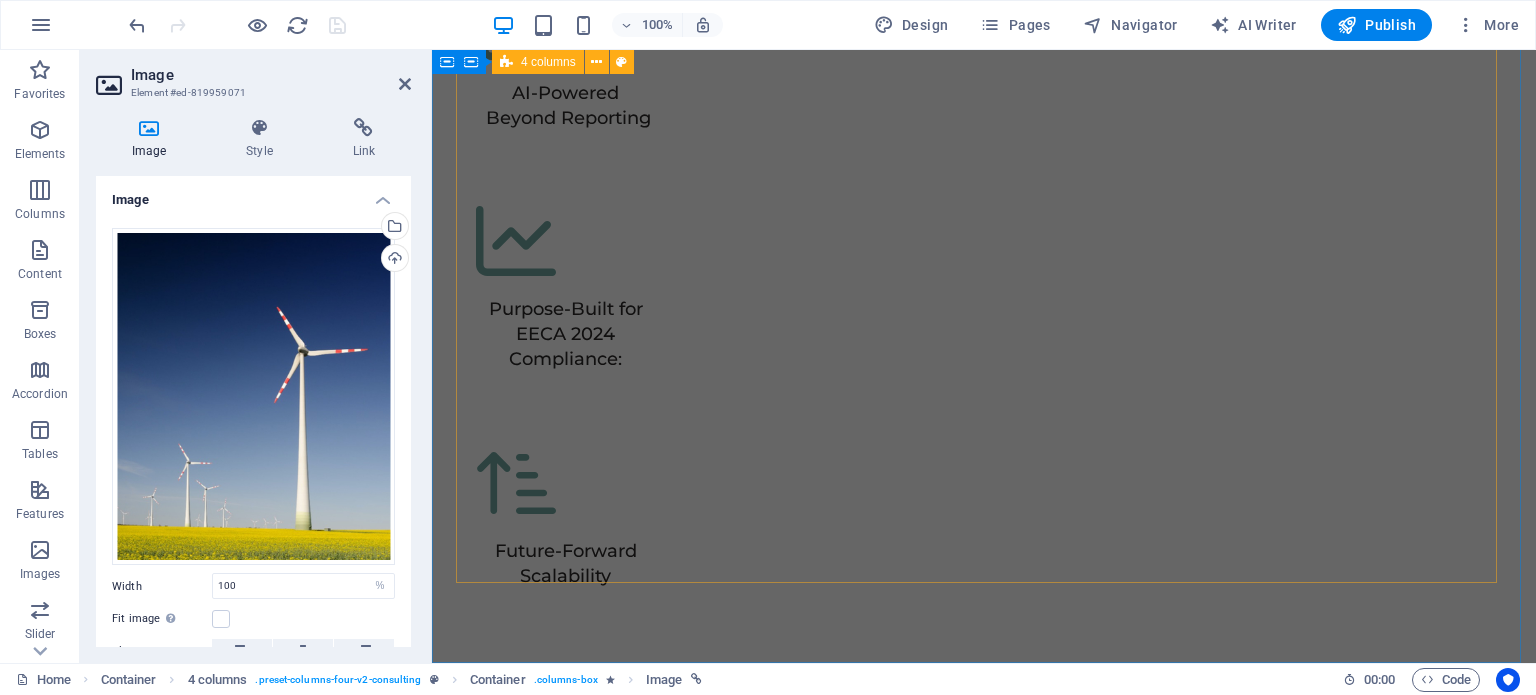 scroll, scrollTop: 5983, scrollLeft: 0, axis: vertical 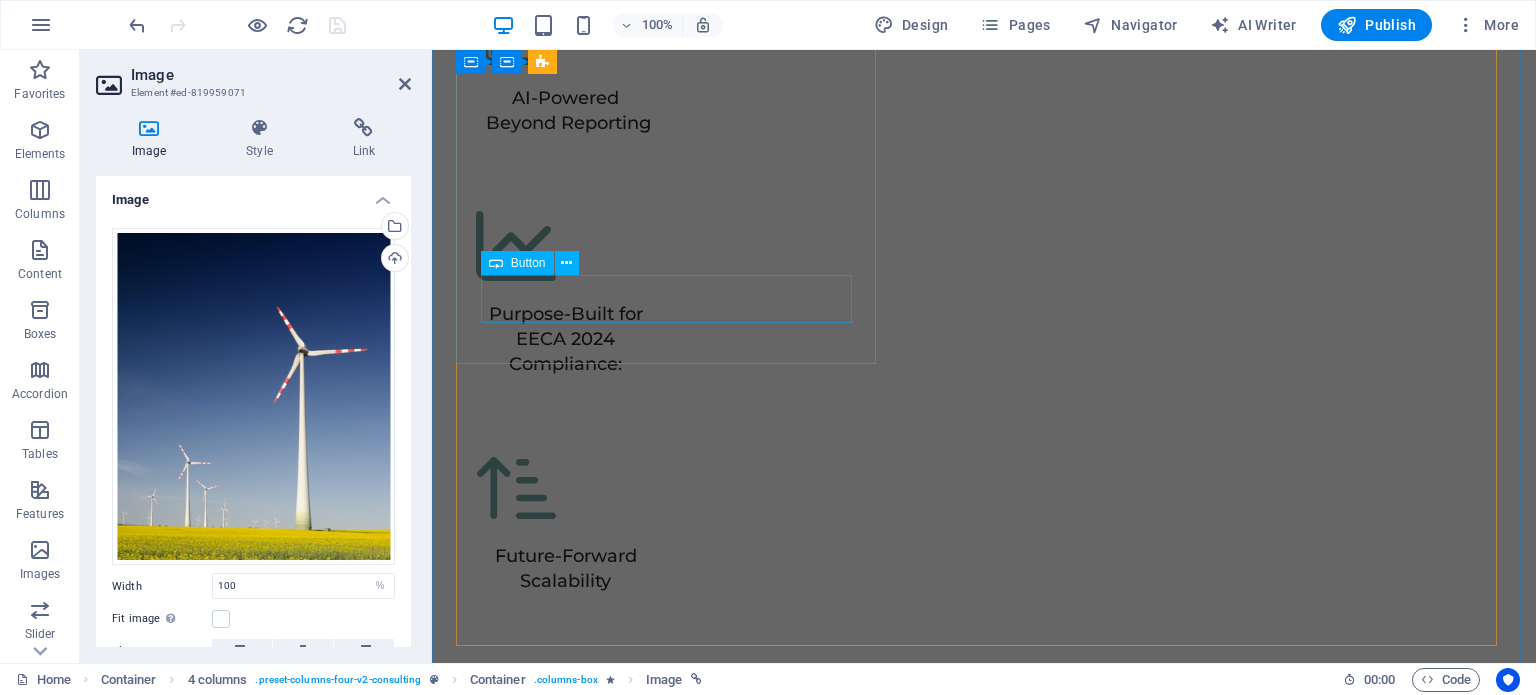 click on "Read Less" at bounding box center [1310, 4577] 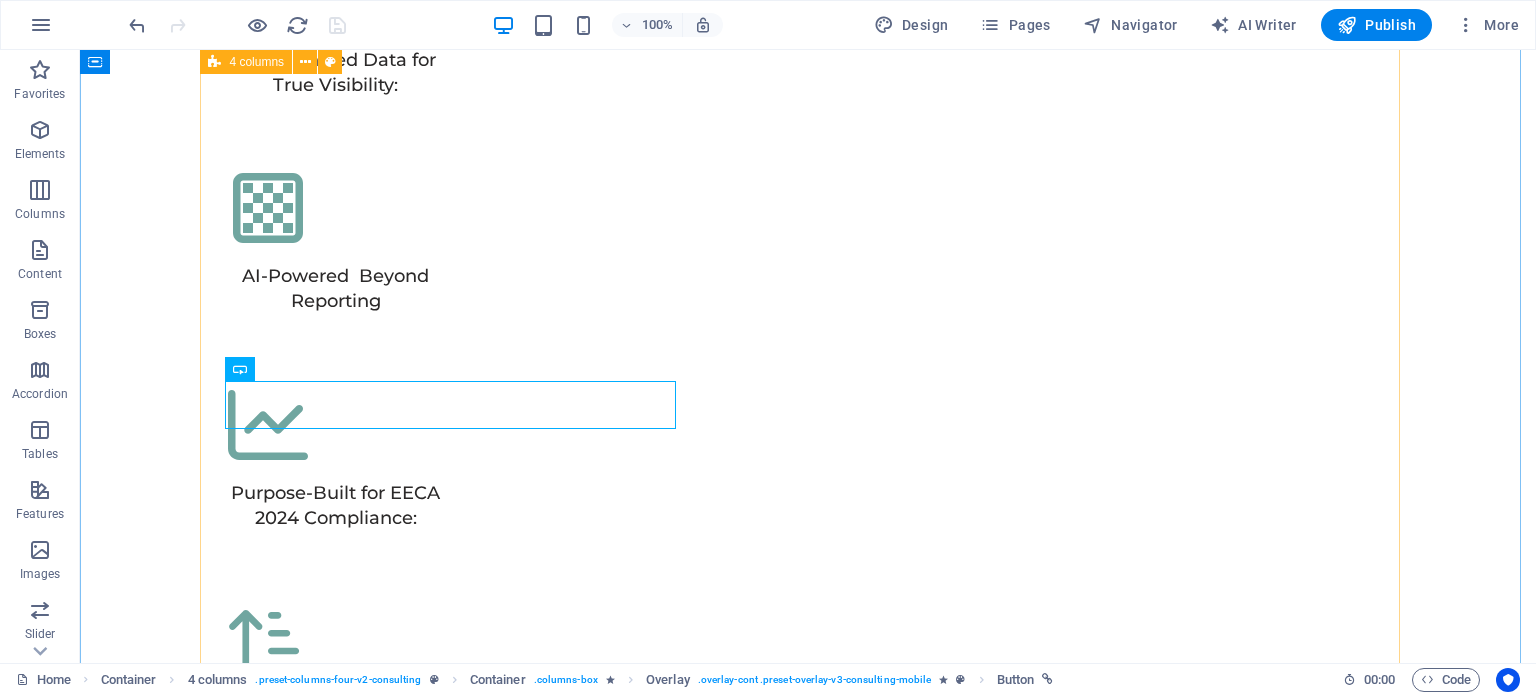 click on "01
1. Maximize Energy Savings & ROI Read More Enerjoule goes beyond simply monitoring your energy use. Our AI-driven analytics analyze granular, real-time data to uncover hidden inefficiencies, predict consumption patterns, and identify specific opportunities for optimization. This proactive approach helps you reduce unnecessary waste, lower your monthly energy bills, and quickly achieve a clear return on your investment. Project manager: Jeffrey McCollins Project duration: 27 months Read Less 02 2. Achieve Effortless EECA 2024 Compliance Read More Navigating Malaysia's Energy Efficiency and Conservation Act (EECA) can be complex and time-consuming. Enerjoule simplifies this process by automating the collection of all necessary data, streamlining the identification of Significant Energy Users (SEUs), and generating accurate, report-ready documentation. This ensures you meet all regulatory mandates with confidence and without the manual burden. Project manager: Jennifer Collins Project duration: 24 months 03" at bounding box center [808, 3753] 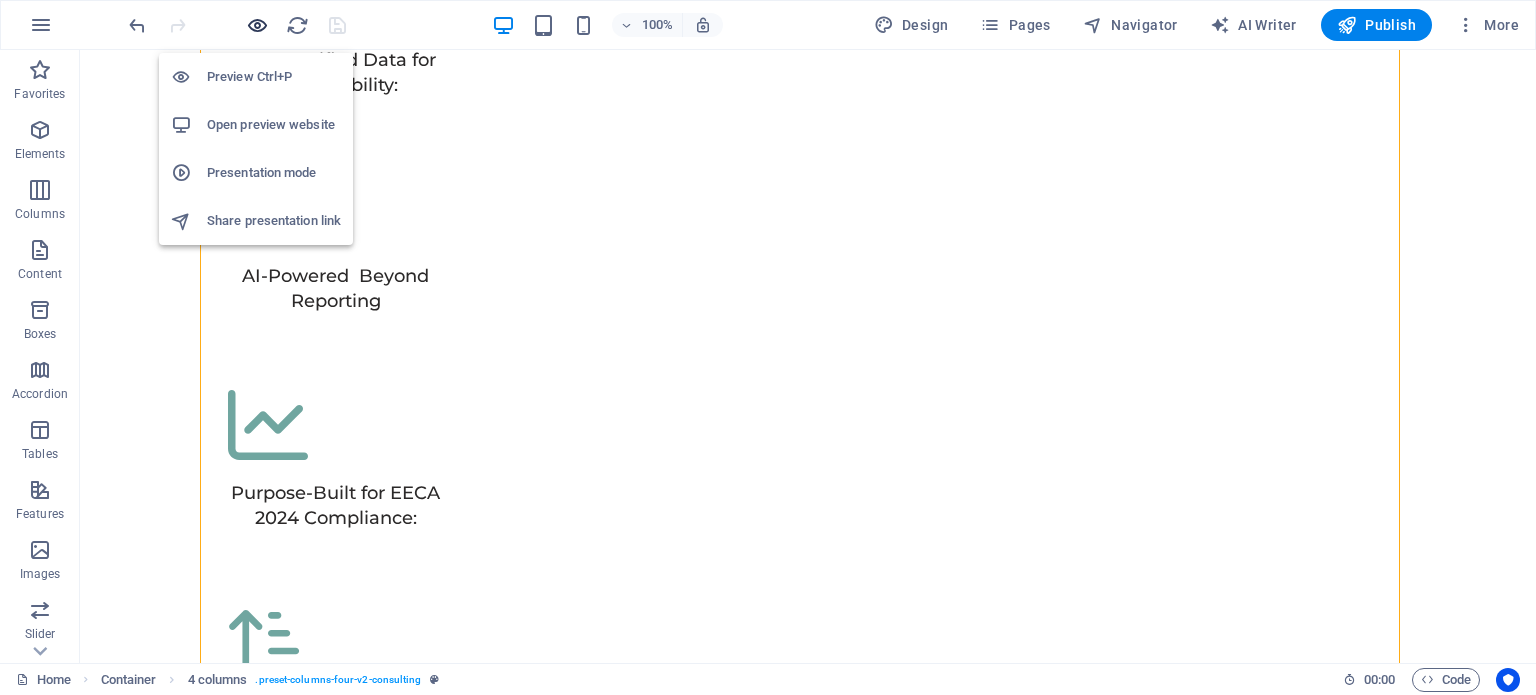 click at bounding box center (257, 25) 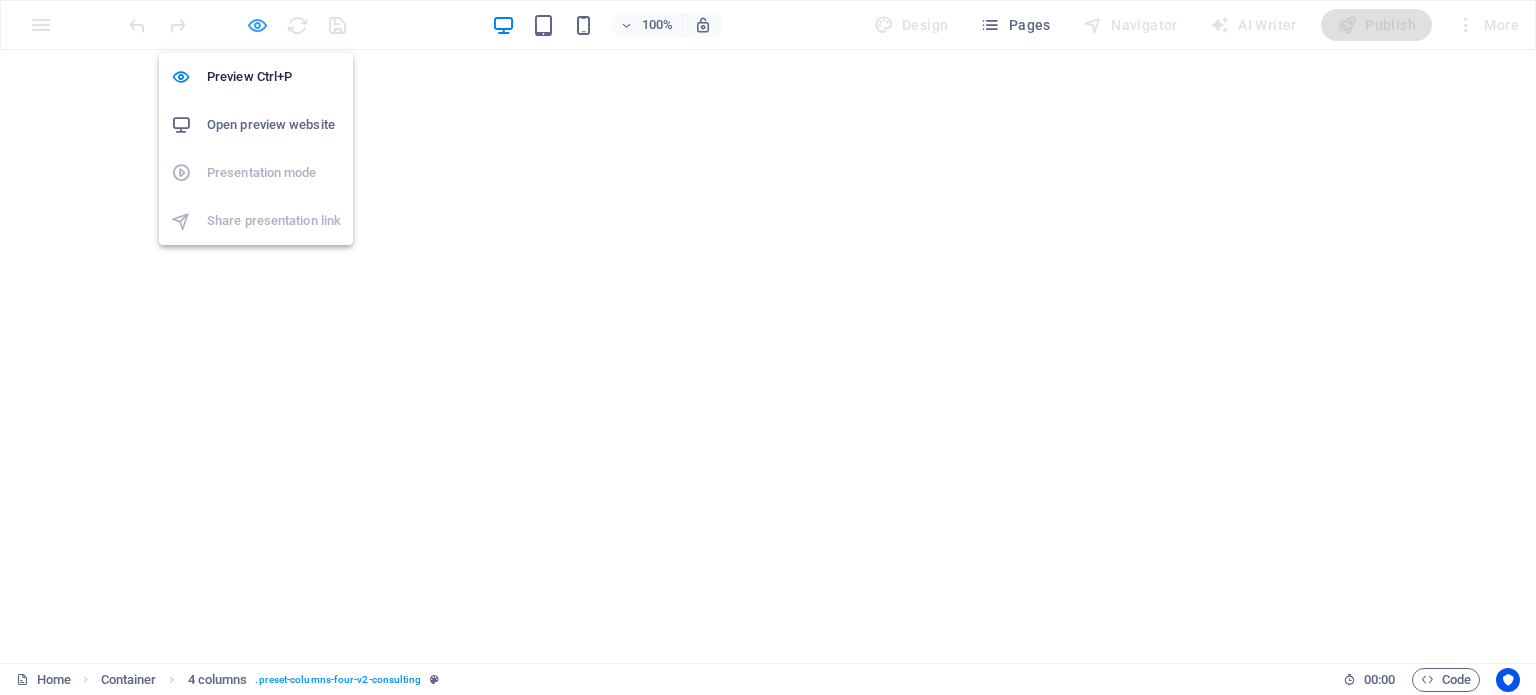 scroll, scrollTop: 5415, scrollLeft: 0, axis: vertical 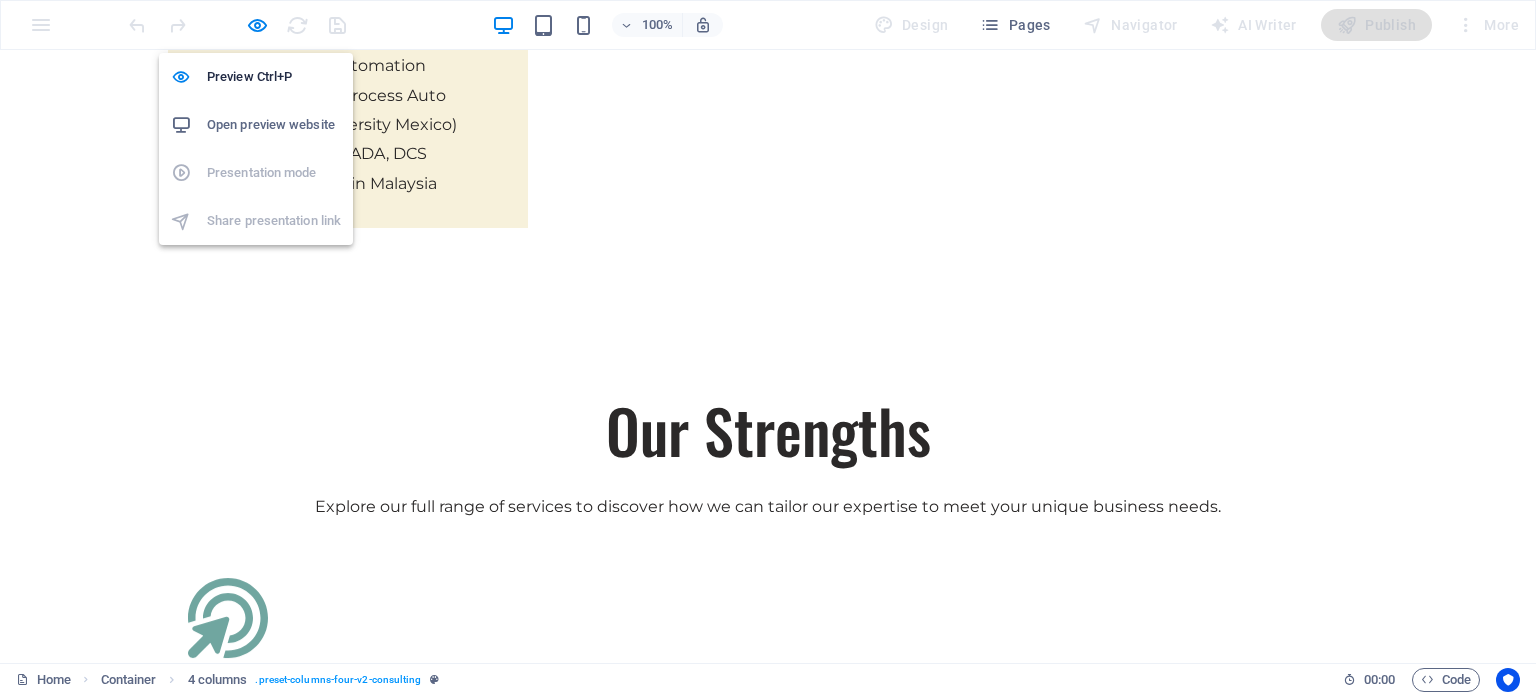 click on "Open preview website" at bounding box center (274, 125) 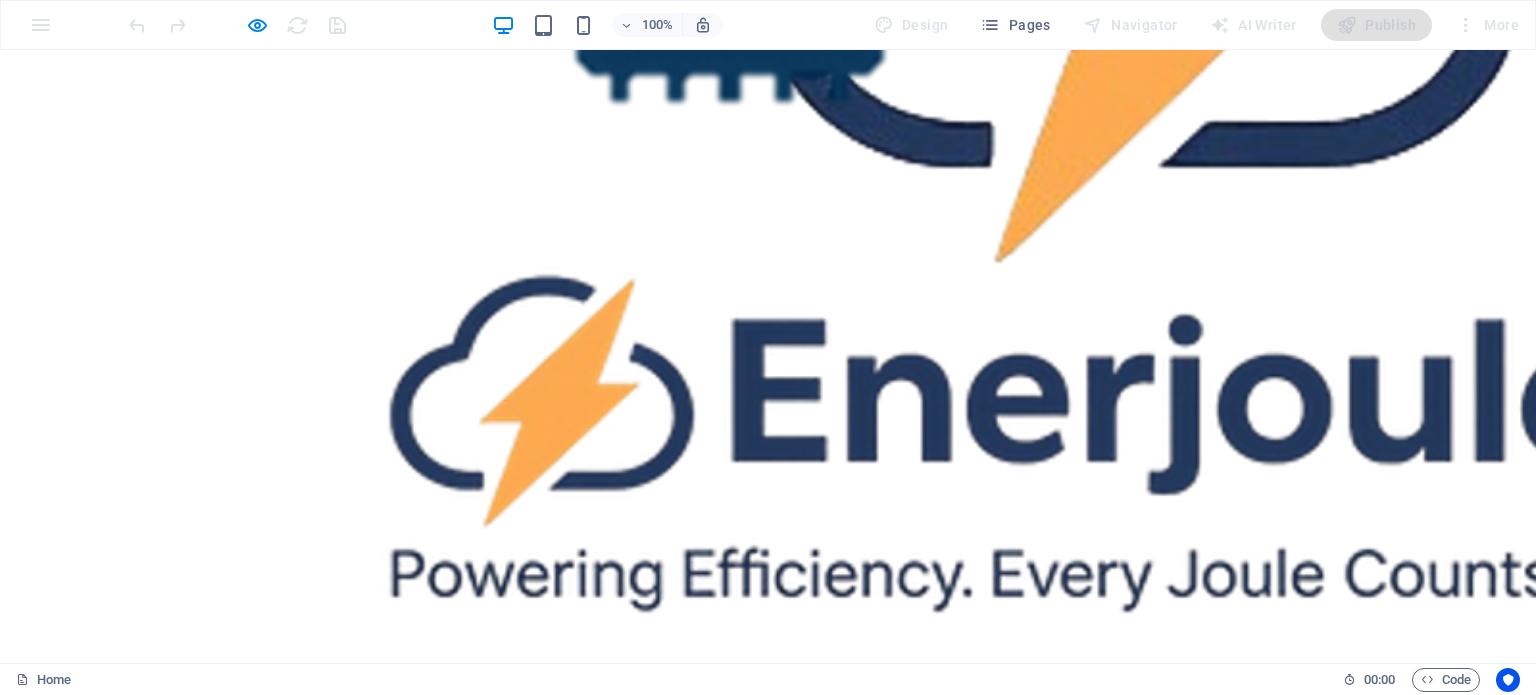 scroll, scrollTop: 2615, scrollLeft: 0, axis: vertical 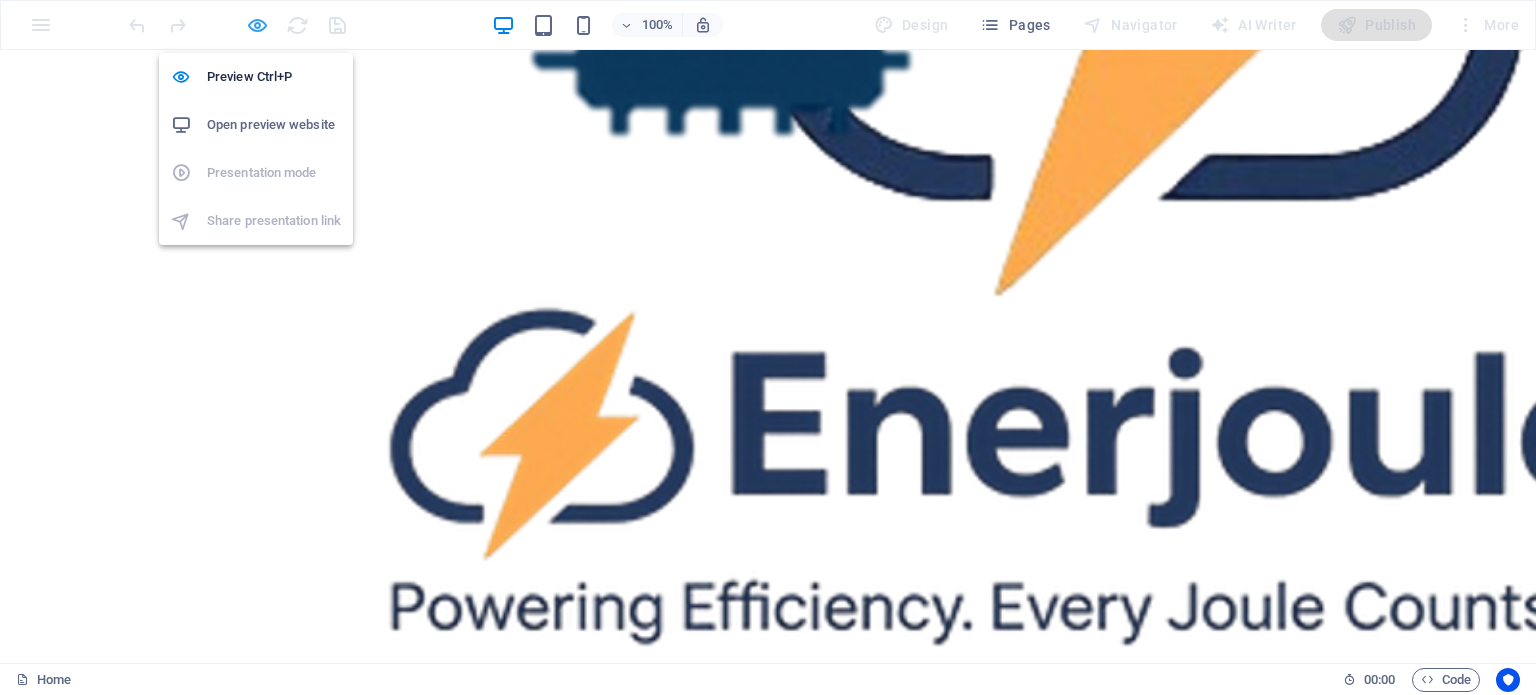 click at bounding box center [257, 25] 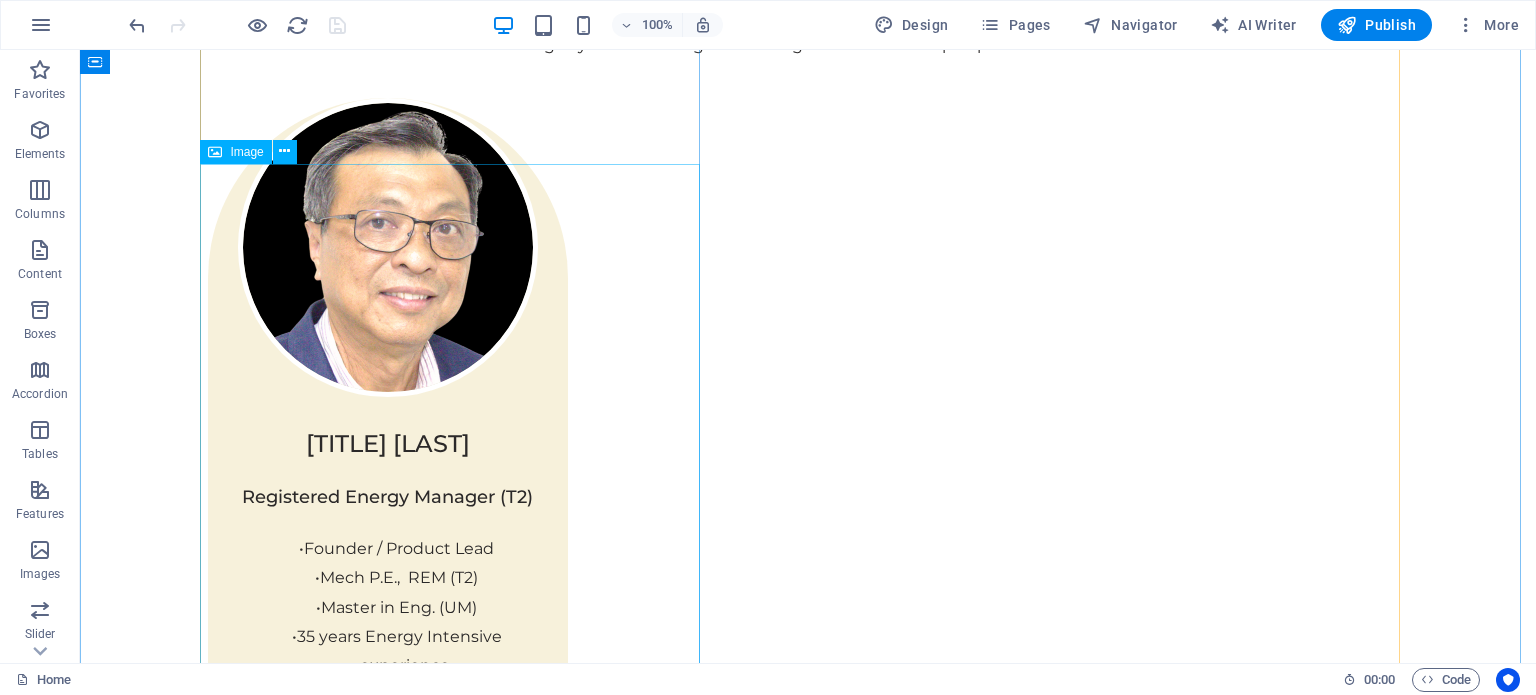 scroll, scrollTop: 3715, scrollLeft: 0, axis: vertical 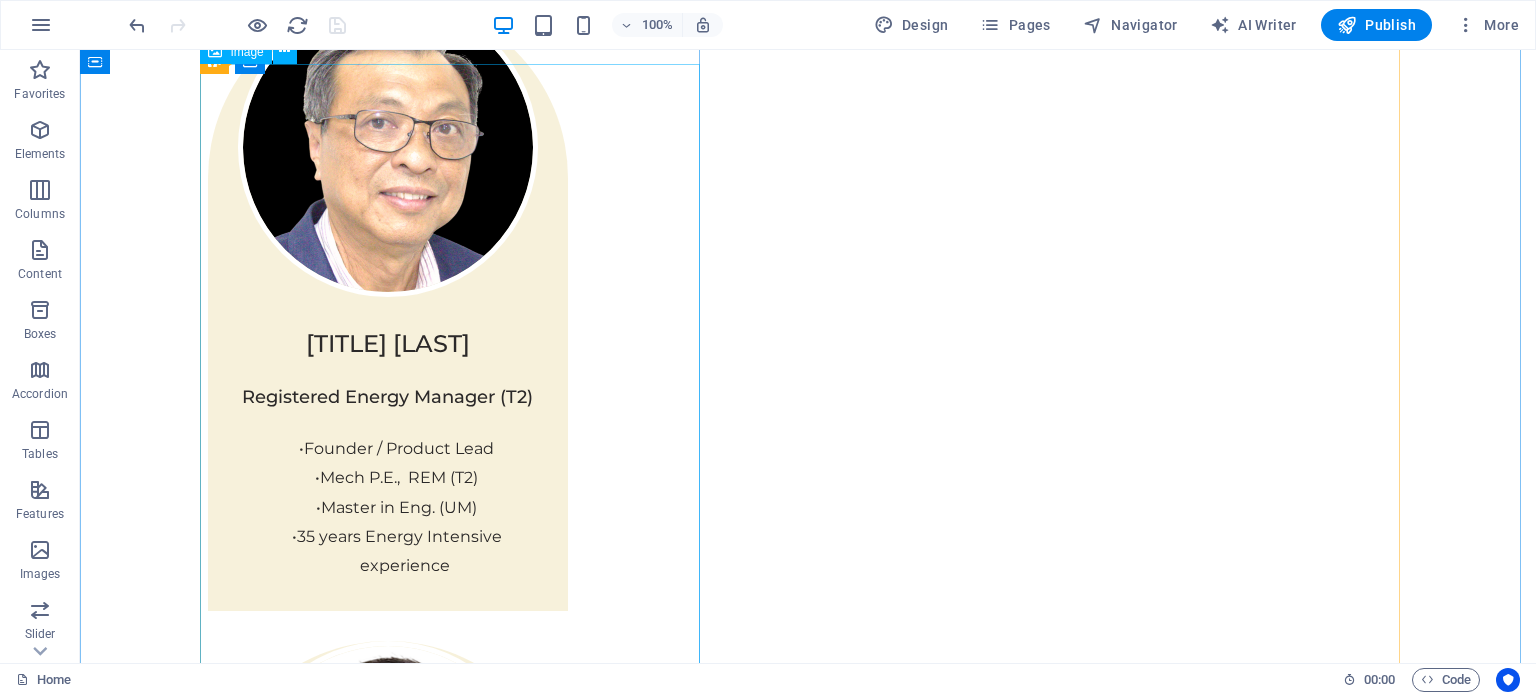 click at bounding box center [458, 3828] 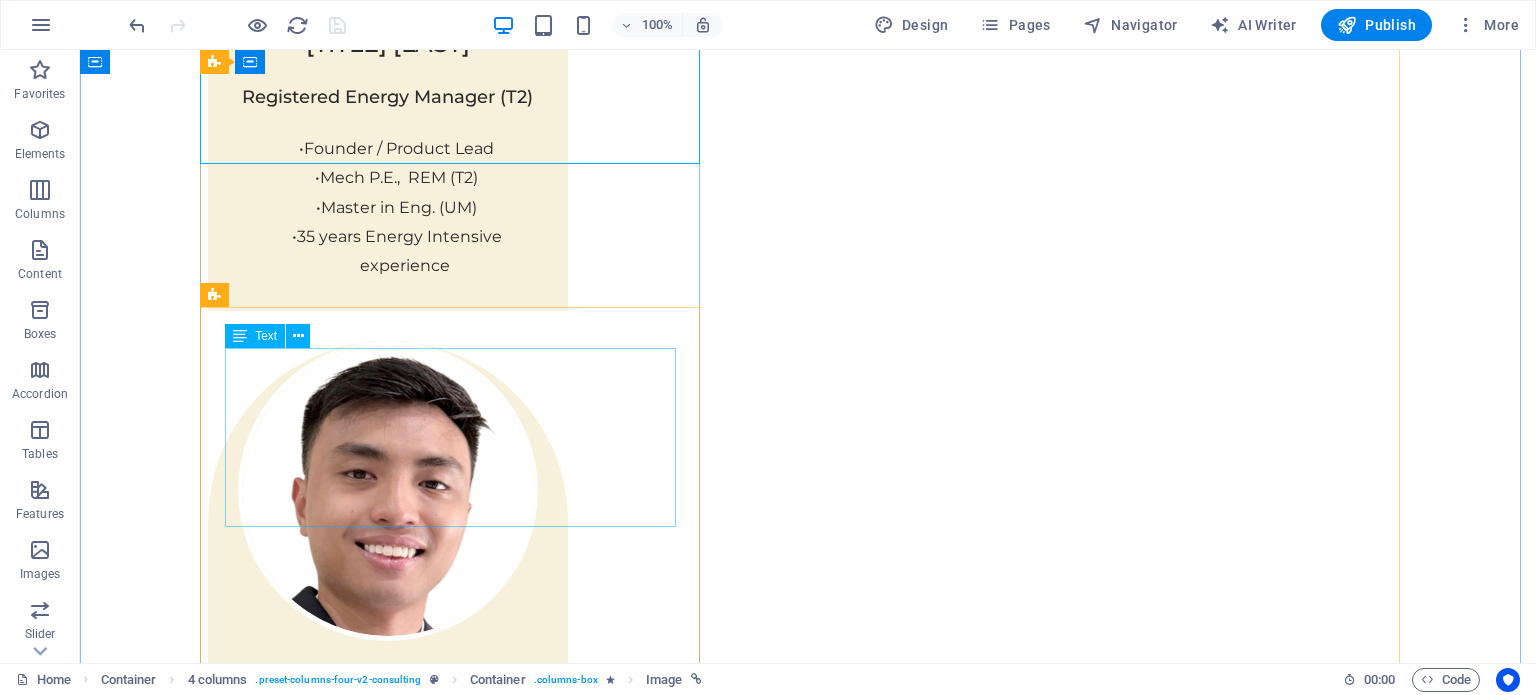 scroll, scrollTop: 4215, scrollLeft: 0, axis: vertical 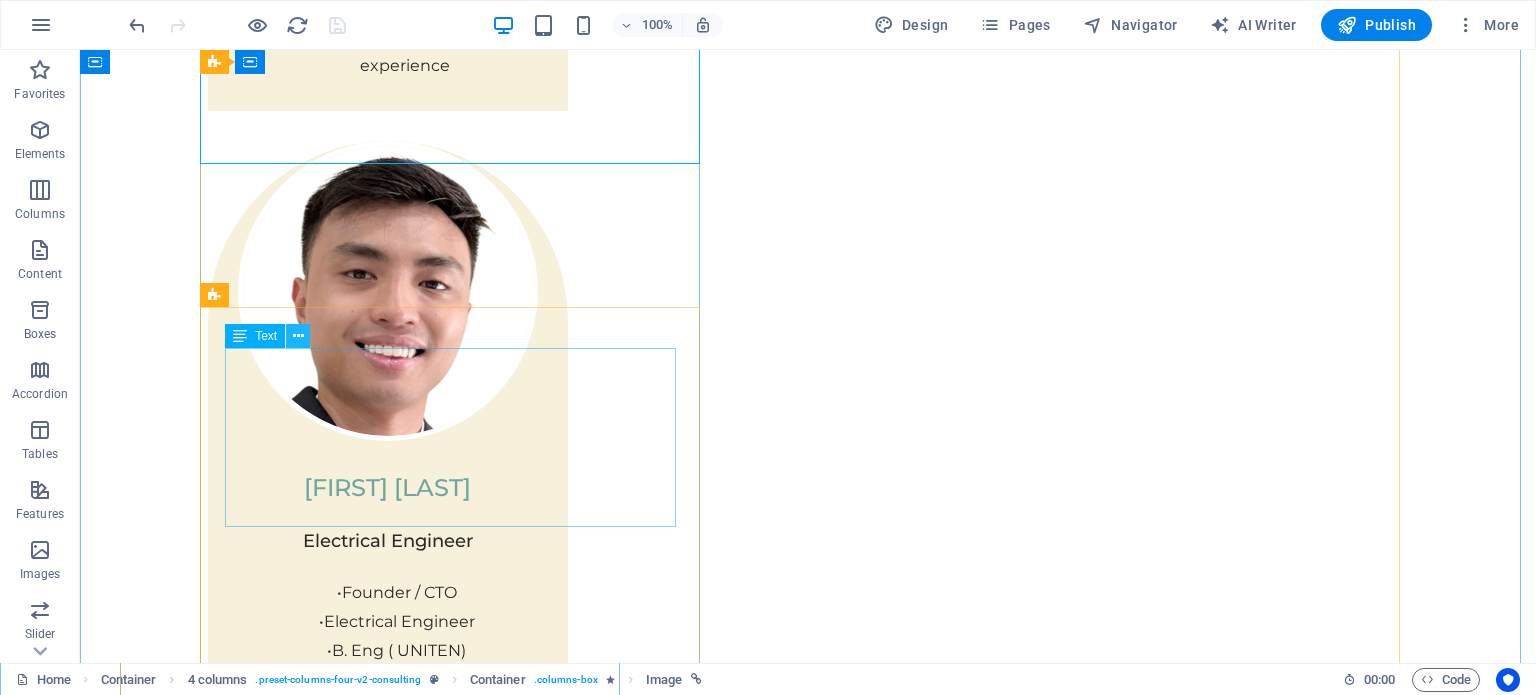 click at bounding box center (298, 336) 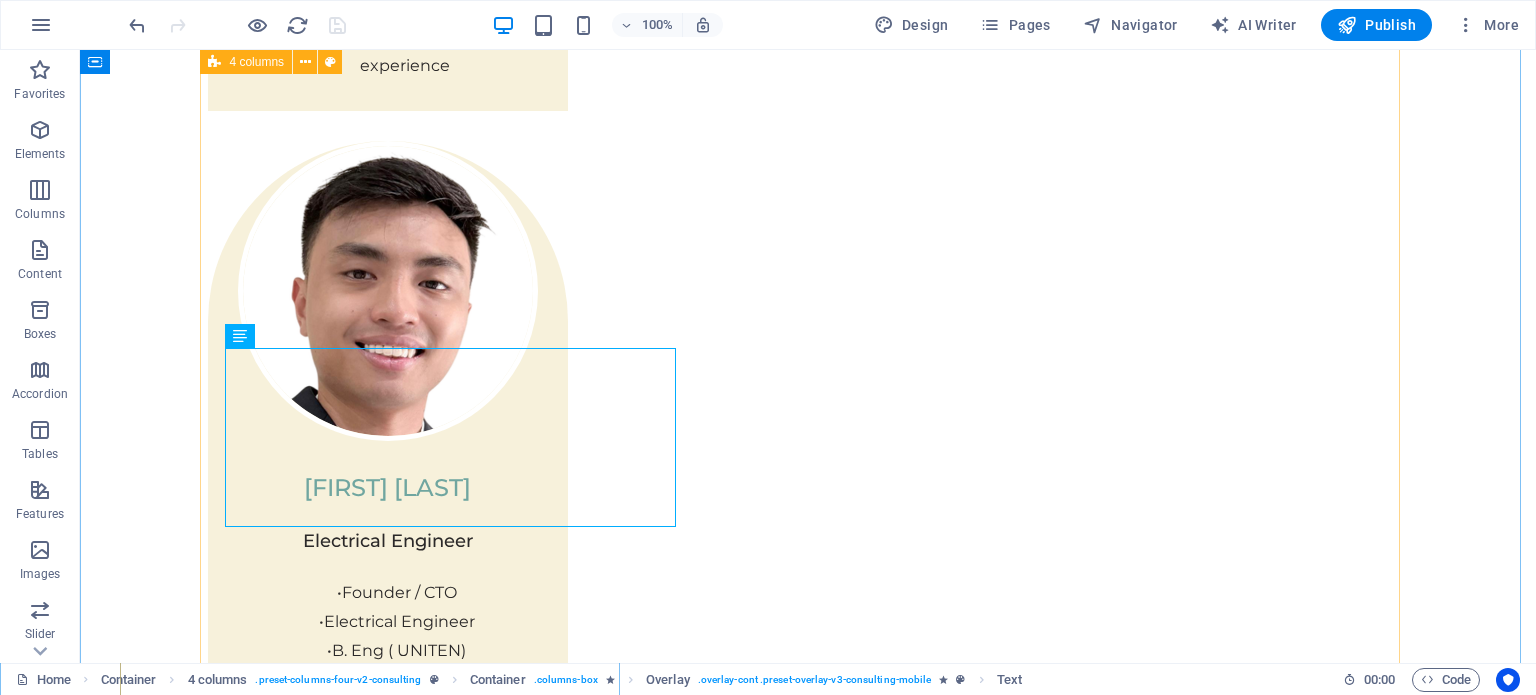 click on "01
1. Maximize Energy Savings & ROI Read More Enerjoule goes beyond simply monitoring your energy use. Our AI-driven analytics analyze granular, real-time data to uncover hidden inefficiencies, predict consumption patterns, and identify specific opportunities for optimization. This proactive approach helps you reduce unnecessary waste, lower your monthly energy bills, and quickly achieve a clear return on your investment. Project manager: Jeffrey McCollins Project duration: 27 months Read Less 02 2. Achieve Effortless EECA 2024 Compliance Read More Navigating Malaysia's Energy Efficiency and Conservation Act (EECA) can be complex and time-consuming. Enerjoule simplifies this process by automating the collection of all necessary data, streamlining the identification of Significant Energy Users (SEUs), and generating accurate, report-ready documentation. This ensures you meet all regulatory mandates with confidence and without the manual burden. Project manager: Jennifer Collins Project duration: 24 months 03" at bounding box center [808, 5521] 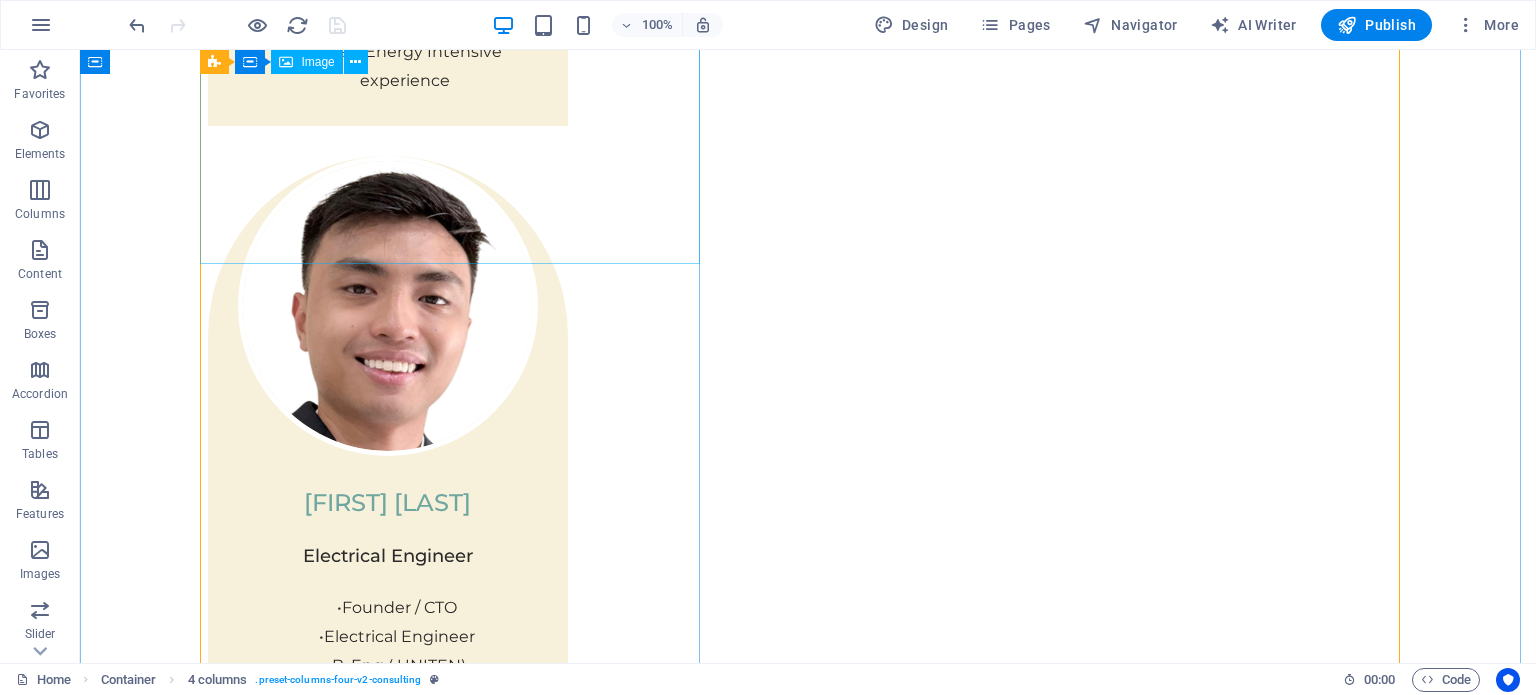 scroll, scrollTop: 4115, scrollLeft: 0, axis: vertical 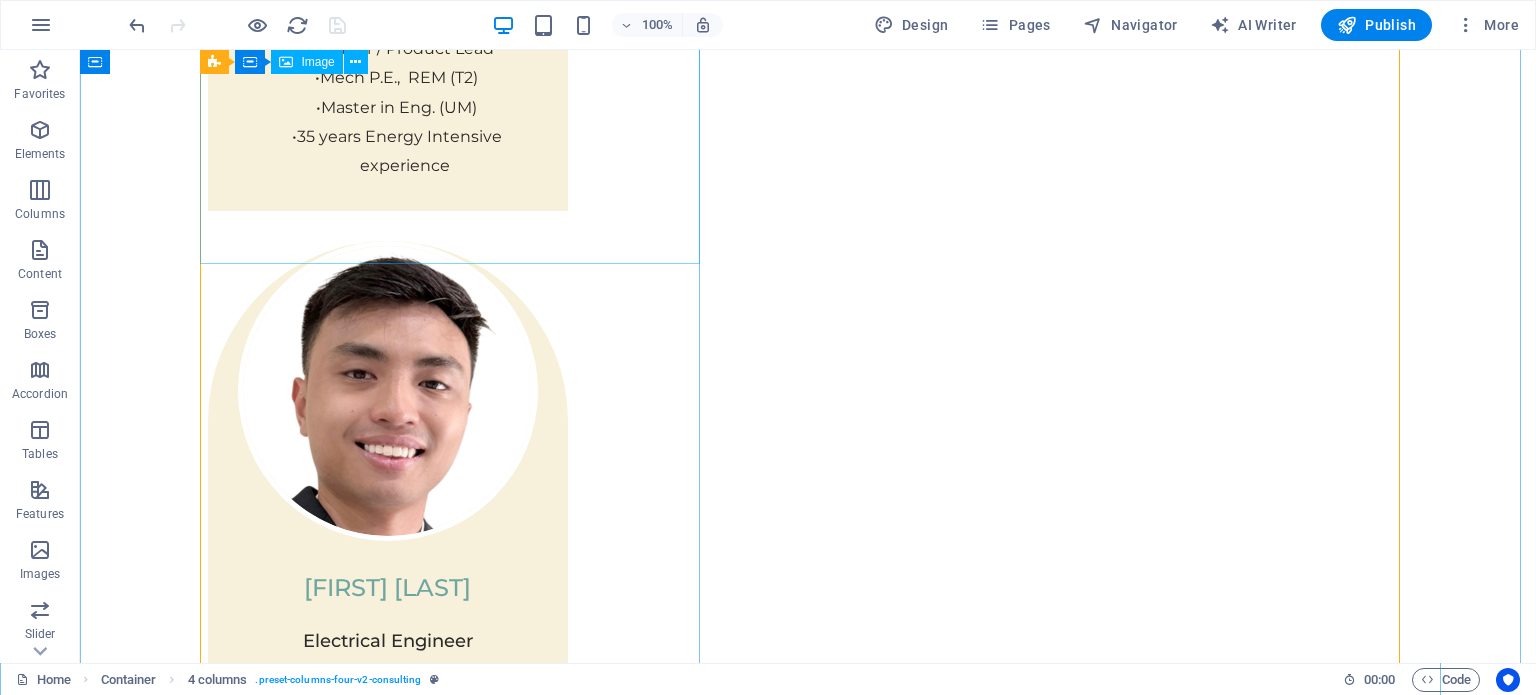 click at bounding box center [458, 3428] 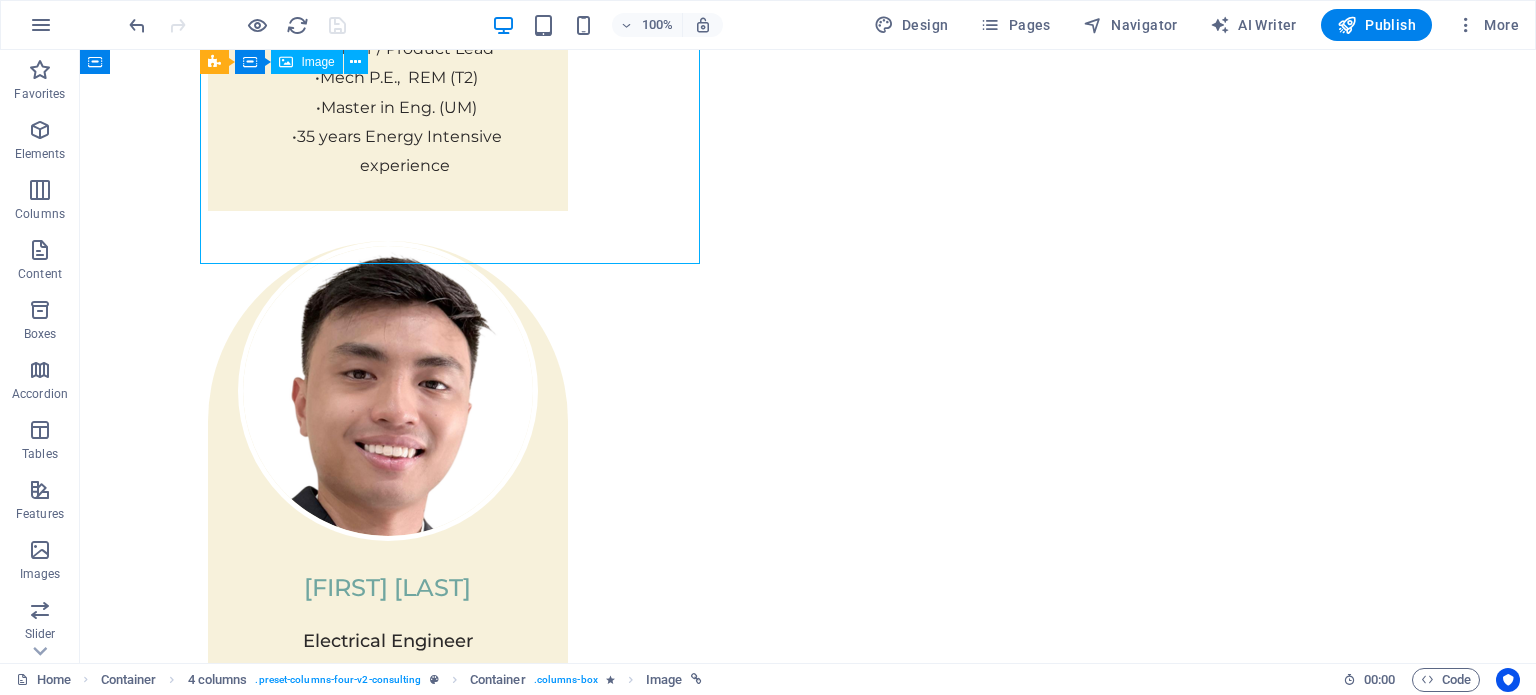 click at bounding box center (458, 3428) 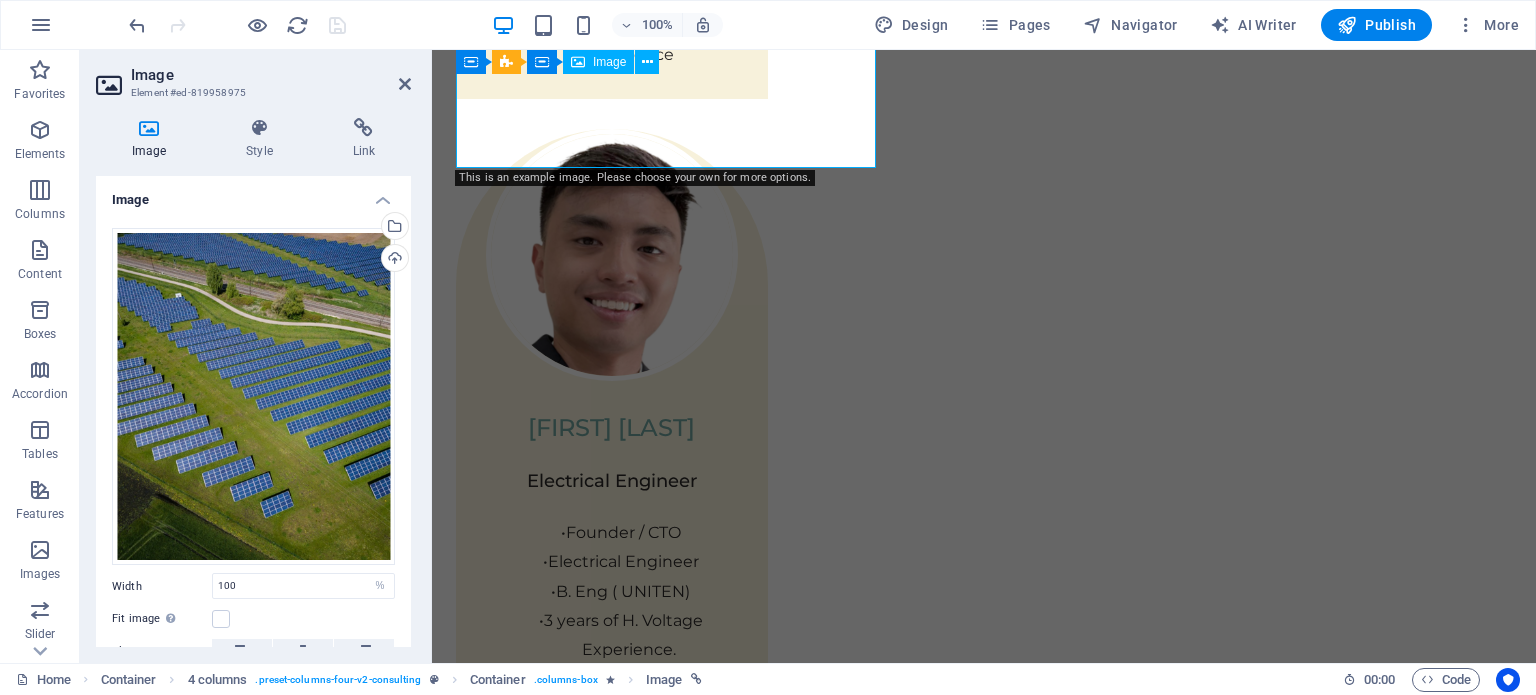 scroll, scrollTop: 4156, scrollLeft: 0, axis: vertical 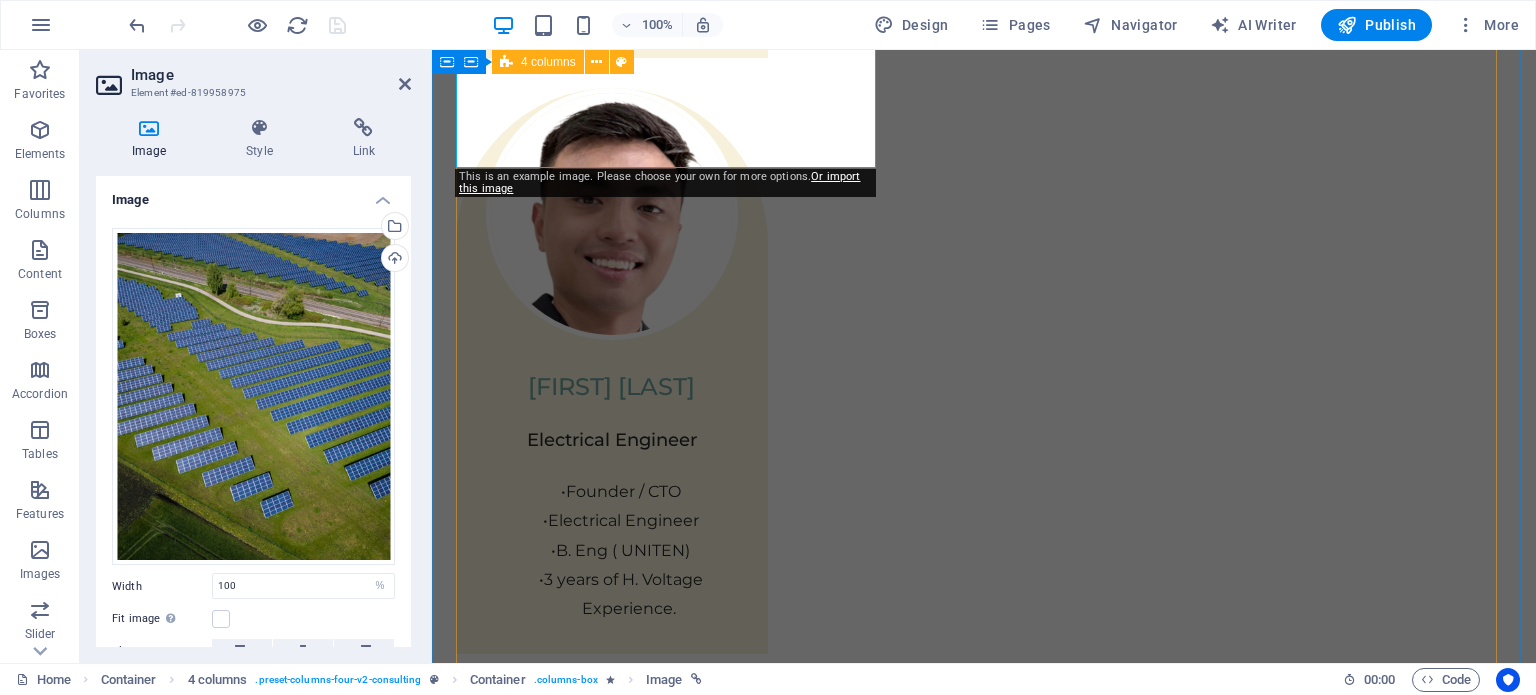 click on "01
1. Maximize Energy Savings & ROI Read More Enerjoule goes beyond simply monitoring your energy use. Our AI-driven analytics analyze granular, real-time data to uncover hidden inefficiencies, predict consumption patterns, and identify specific opportunities for optimization. This proactive approach helps you reduce unnecessary waste, lower your monthly energy bills, and quickly achieve a clear return on your investment. Project manager: Jeffrey McCollins Project duration: 27 months Read Less 02 2. Achieve Effortless EECA 2024 Compliance Read More Navigating Malaysia's Energy Efficiency and Conservation Act (EECA) can be complex and time-consuming. Enerjoule simplifies this process by automating the collection of all necessary data, streamlining the identification of Significant Energy Users (SEUs), and generating accurate, report-ready documentation. This ensures you meet all regulatory mandates with confidence and without the manual burden. Project manager: Jennifer Collins Project duration: 24 months 03" at bounding box center [984, 5276] 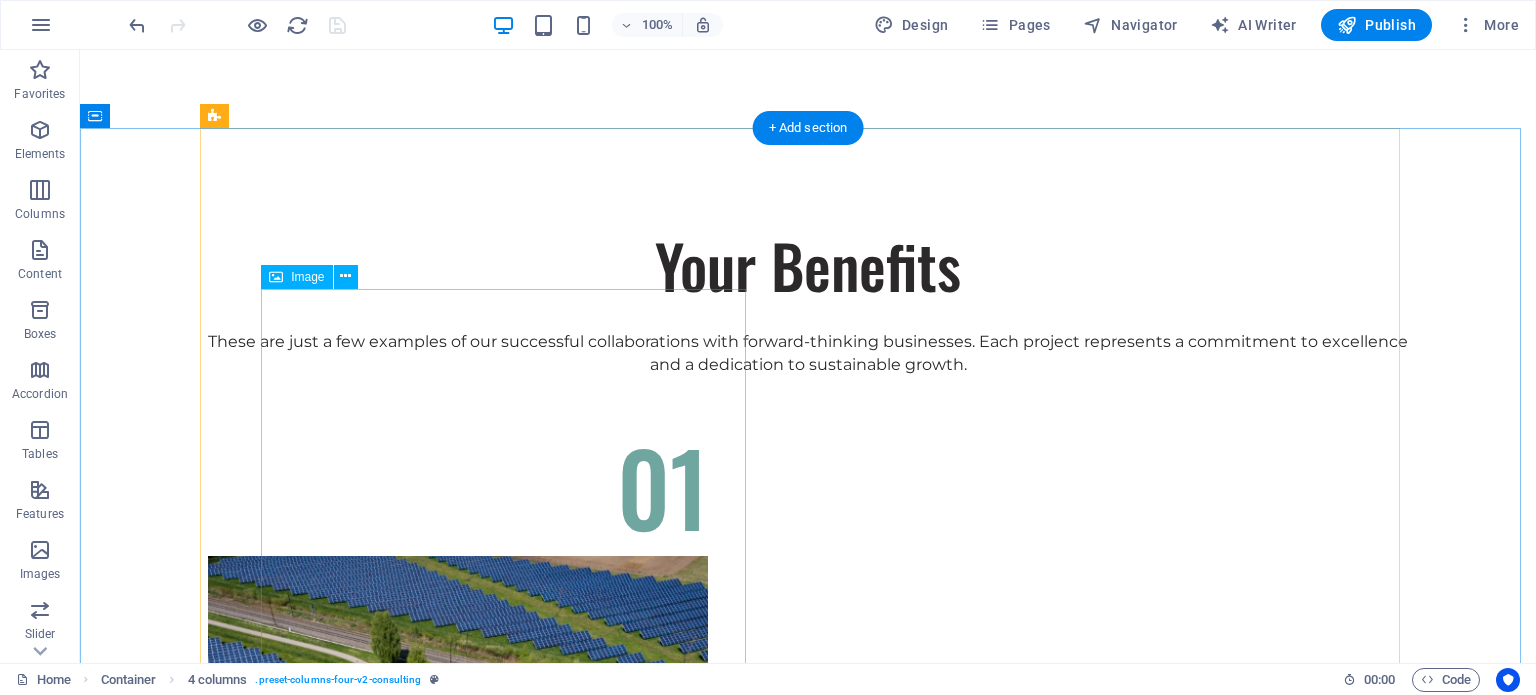 scroll, scrollTop: 6815, scrollLeft: 0, axis: vertical 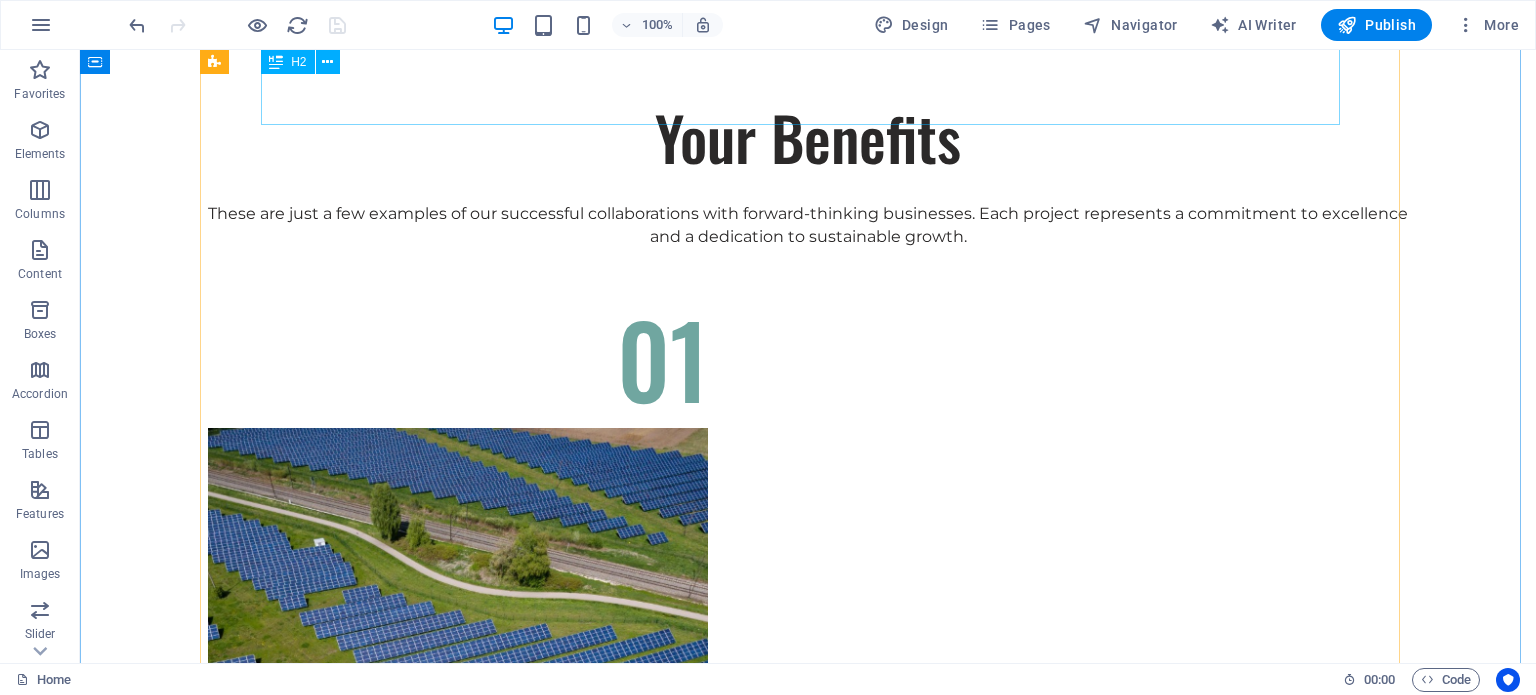 click on "EcoPower Transformation Initiative" at bounding box center [808, 5717] 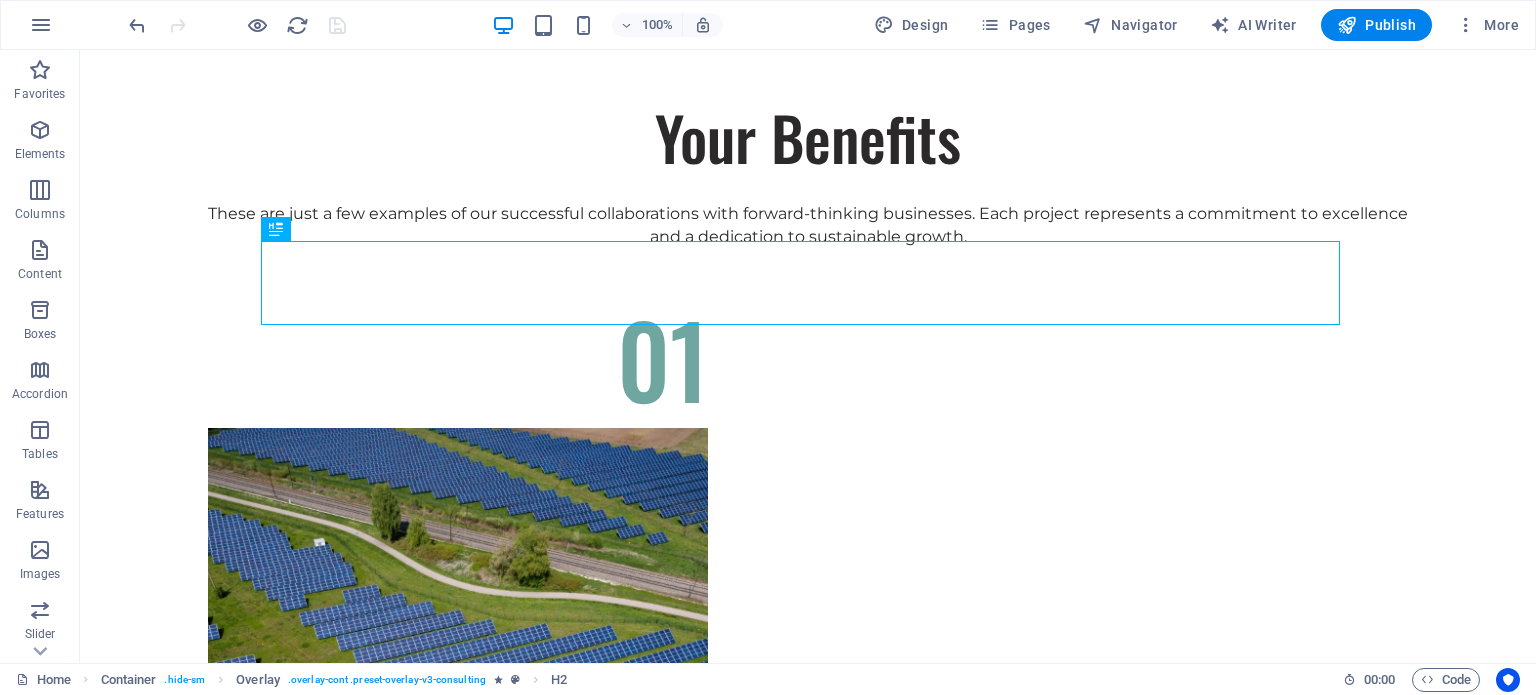 scroll, scrollTop: 6615, scrollLeft: 0, axis: vertical 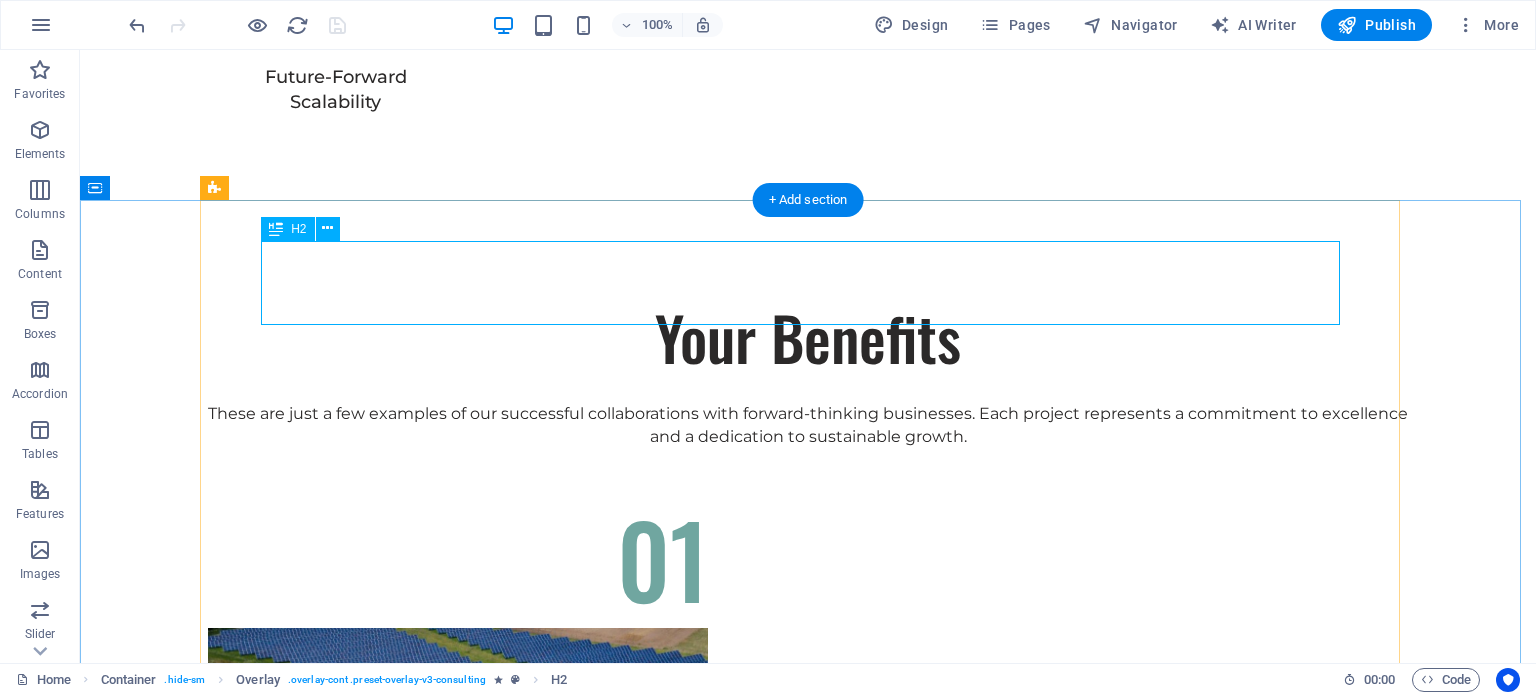 click on "EcoPower Transformation Initiative" at bounding box center [808, 5917] 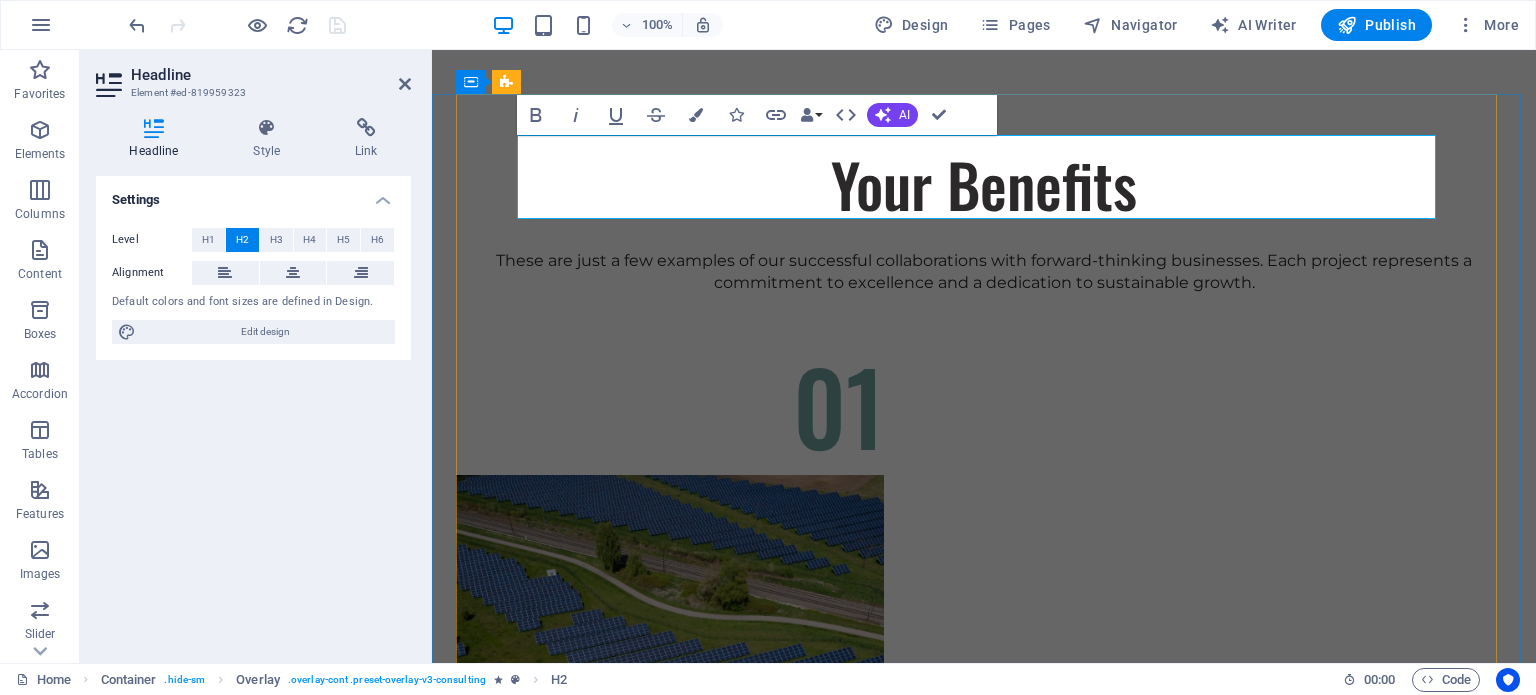 drag, startPoint x: 687, startPoint y: 195, endPoint x: 645, endPoint y: 191, distance: 42.190044 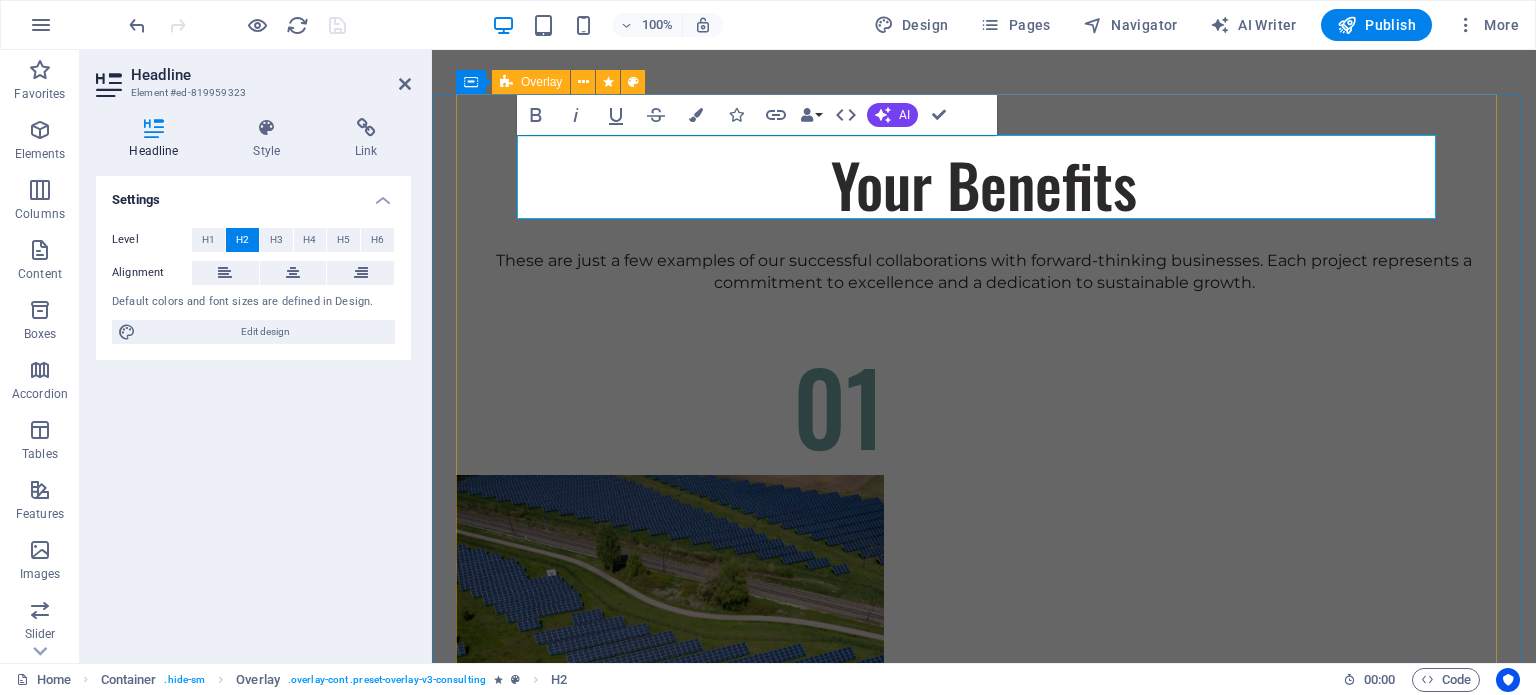 drag, startPoint x: 604, startPoint y: 185, endPoint x: 1446, endPoint y: 208, distance: 842.3141 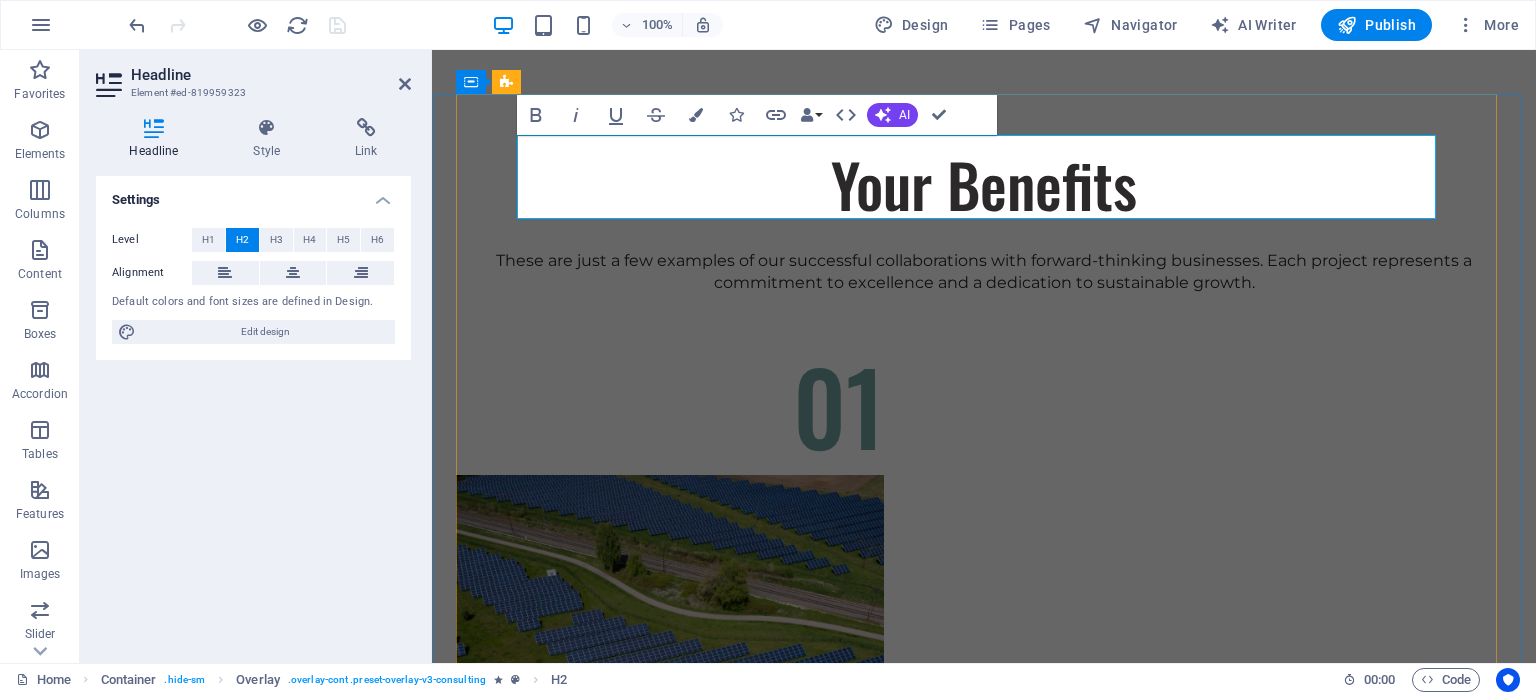 click on "E1. Maximize Energy Savings & ROI" at bounding box center (996, 5463) 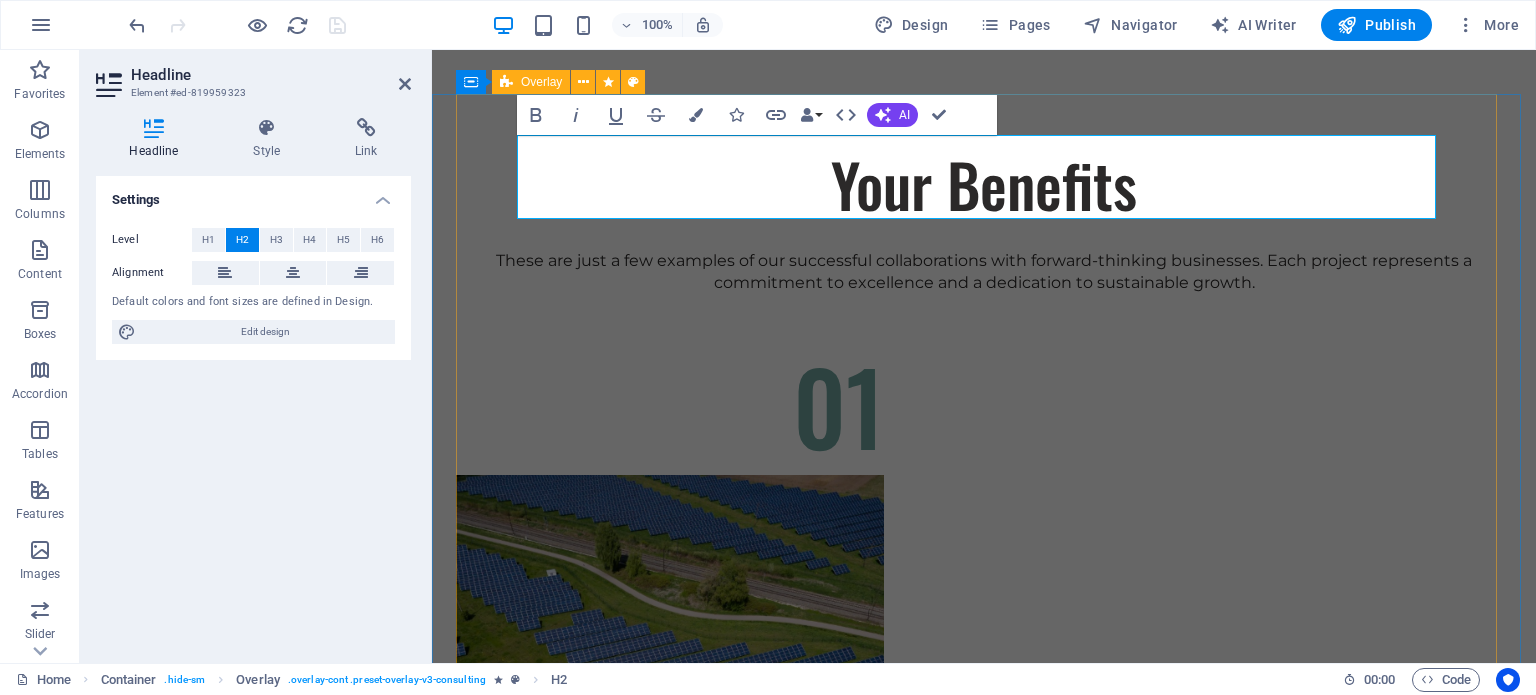 click on "Maximize Energy Savings & ROI Facing challenges of high energy costs and a substantial carbon footprint, our client sought to revolutionize its energy practices. Working hand-in-hand with Eco-Con's expert team, we implemented renewable energy solutions, incorporating solar and wind power into their operations. This resulted in a significant reduction in reliance on non-renewable sources, translating to both environmental benefits and substantial cost savings. Discover how this initiative became a beacon of sustainable excellence and an inspiration for businesses worldwide. Project manager: Jeffrey McCollins Project duration: 27 months" at bounding box center [996, 5942] 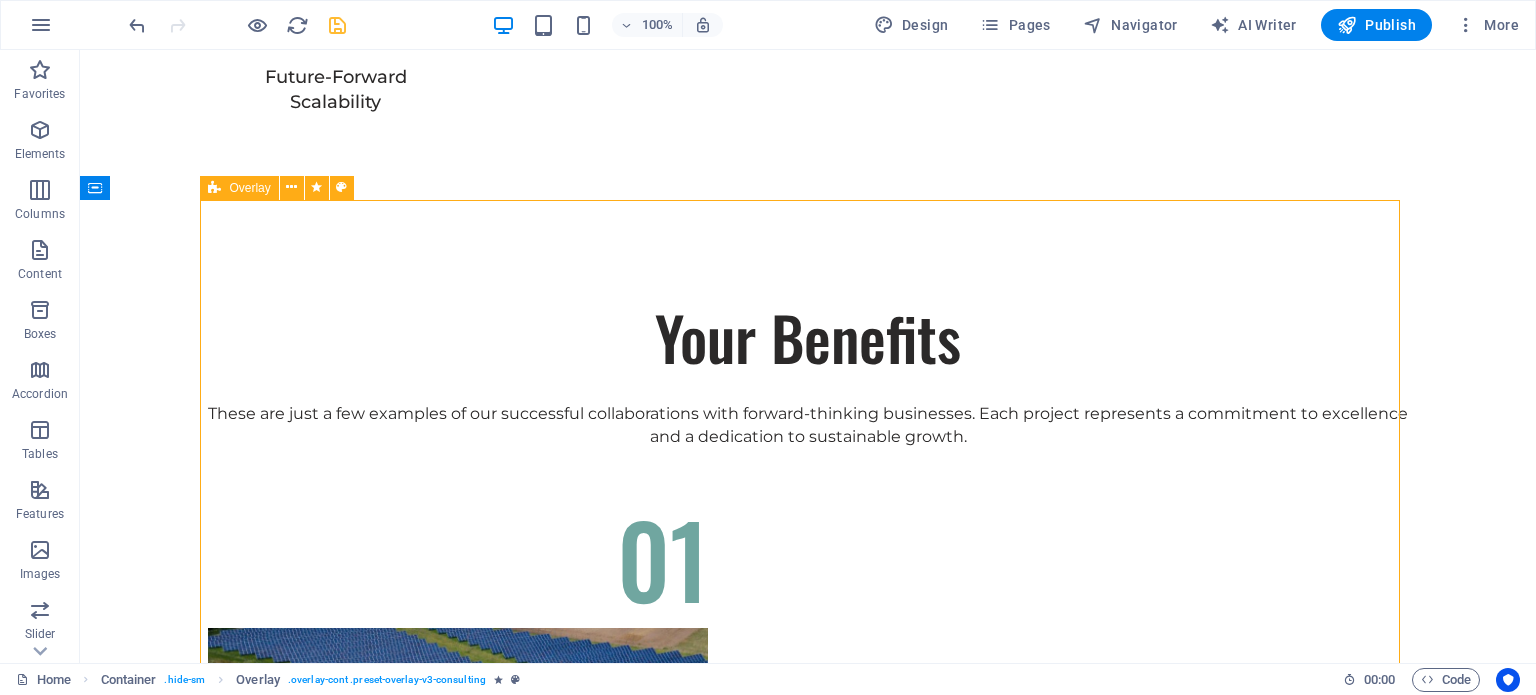 click on "Maximize Energy Savings & ROI Facing challenges of high energy costs and a substantial carbon footprint, our client sought to revolutionize its energy practices. Working hand-in-hand with Eco-Con's expert team, we implemented renewable energy solutions, incorporating solar and wind power into their operations. This resulted in a significant reduction in reliance on non-renewable sources, translating to both environmental benefits and substantial cost savings. Discover how this initiative became a beacon of sustainable excellence and an inspiration for businesses worldwide. Project manager: Jeffrey McCollins Project duration: 27 months" at bounding box center (808, 6396) 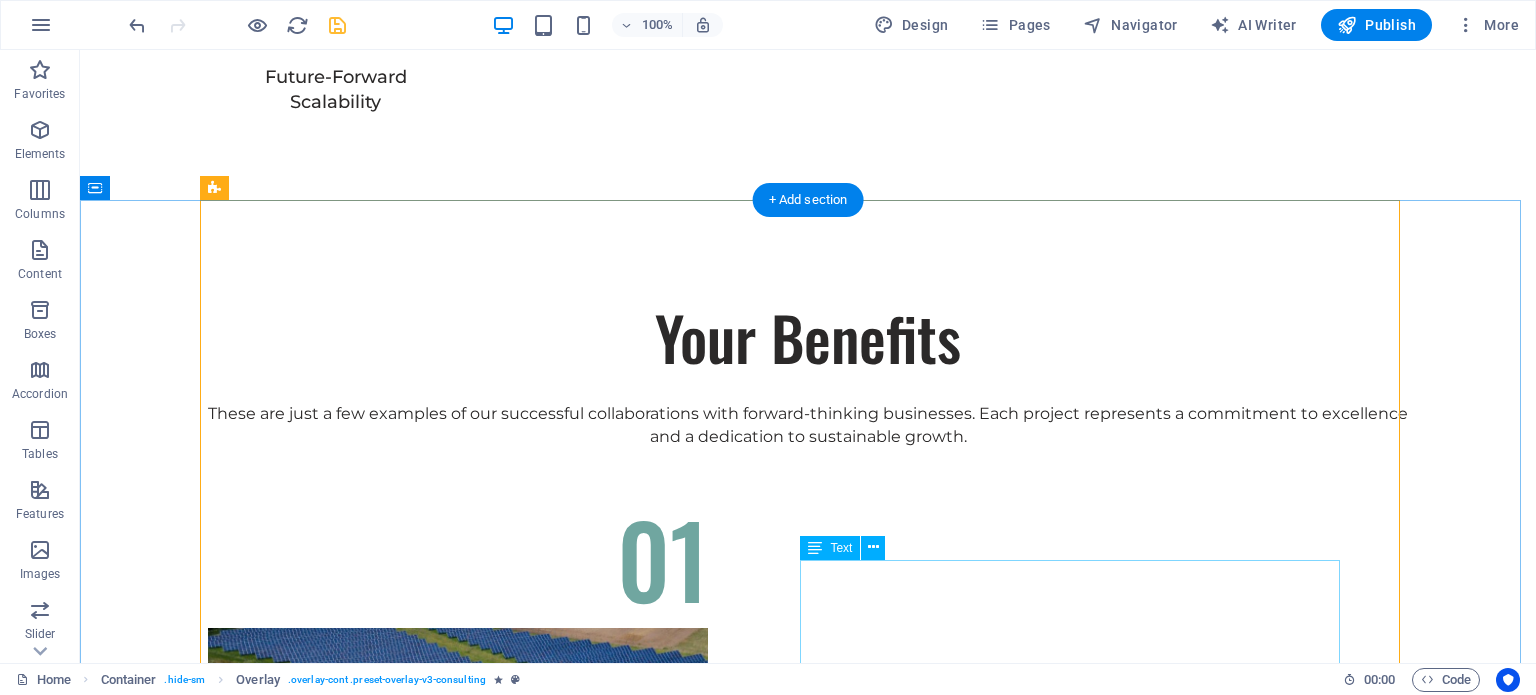 click on "Facing challenges of high energy costs and a substantial carbon footprint, our client sought to revolutionize its energy practices. Working hand-in-hand with Eco-Con's expert team, we implemented renewable energy solutions, incorporating solar and wind power into their operations. This resulted in a significant reduction in reliance on non-renewable sources, translating to both environmental benefits and substantial cost savings. Discover how this initiative became a beacon of sustainable excellence and an inspiration for businesses worldwide." at bounding box center [808, 6651] 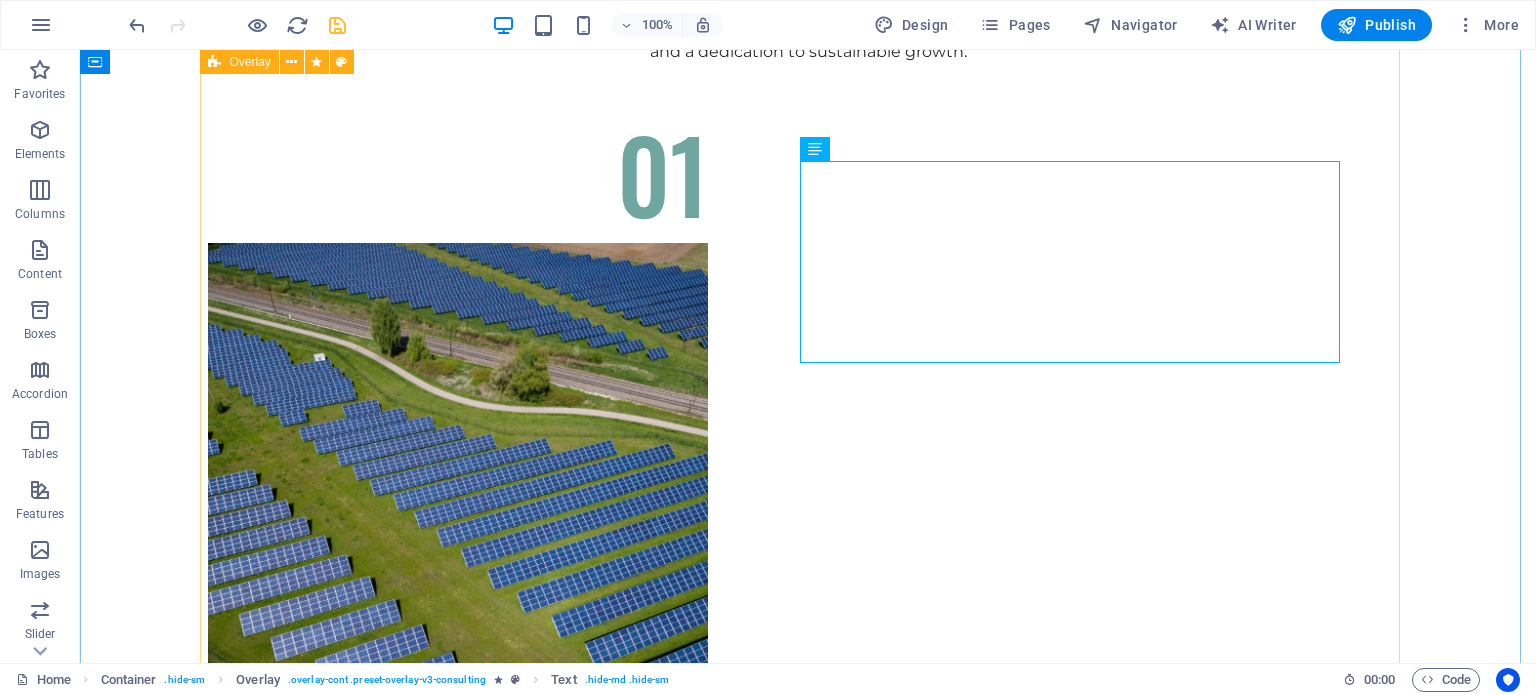 scroll, scrollTop: 7015, scrollLeft: 0, axis: vertical 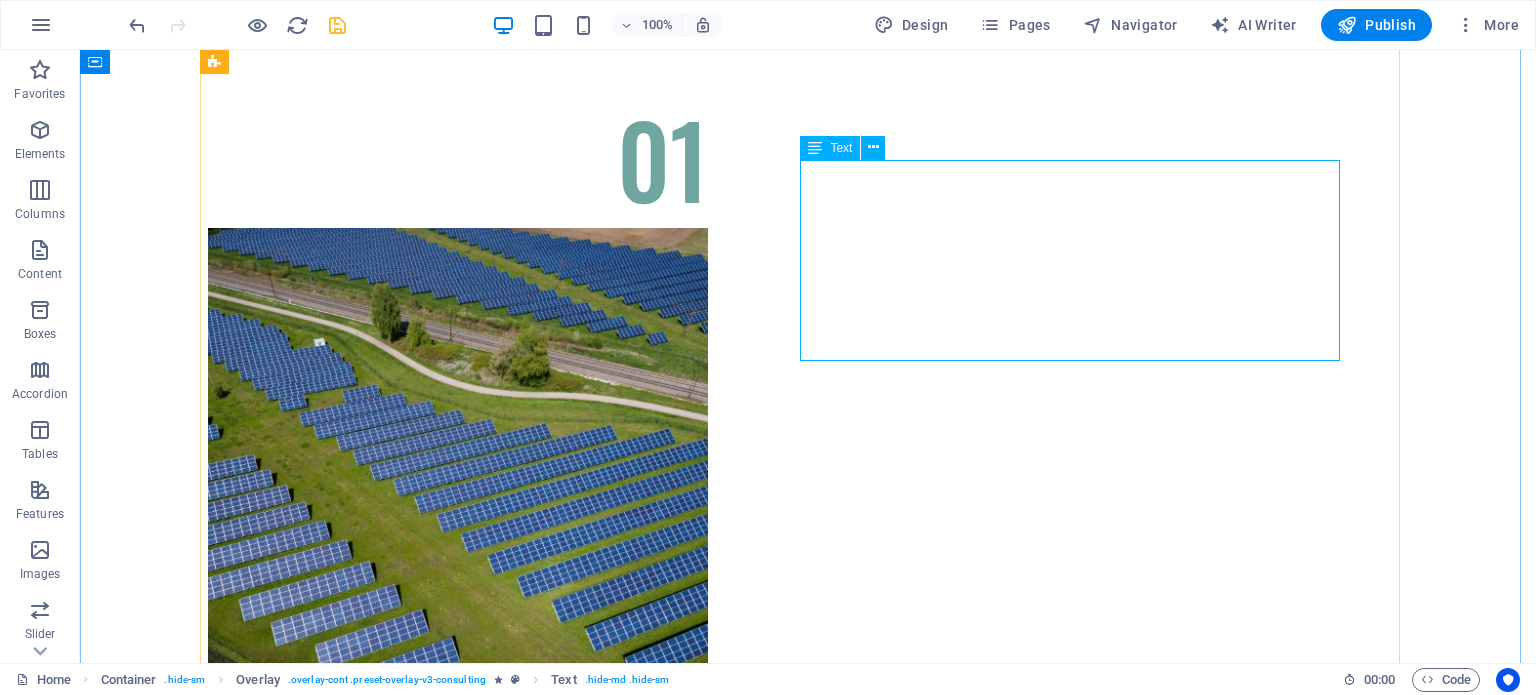 click on "Facing challenges of high energy costs and a substantial carbon footprint, our client sought to revolutionize its energy practices. Working hand-in-hand with Eco-Con's expert team, we implemented renewable energy solutions, incorporating solar and wind power into their operations. This resulted in a significant reduction in reliance on non-renewable sources, translating to both environmental benefits and substantial cost savings. Discover how this initiative became a beacon of sustainable excellence and an inspiration for businesses worldwide." at bounding box center (808, 6251) 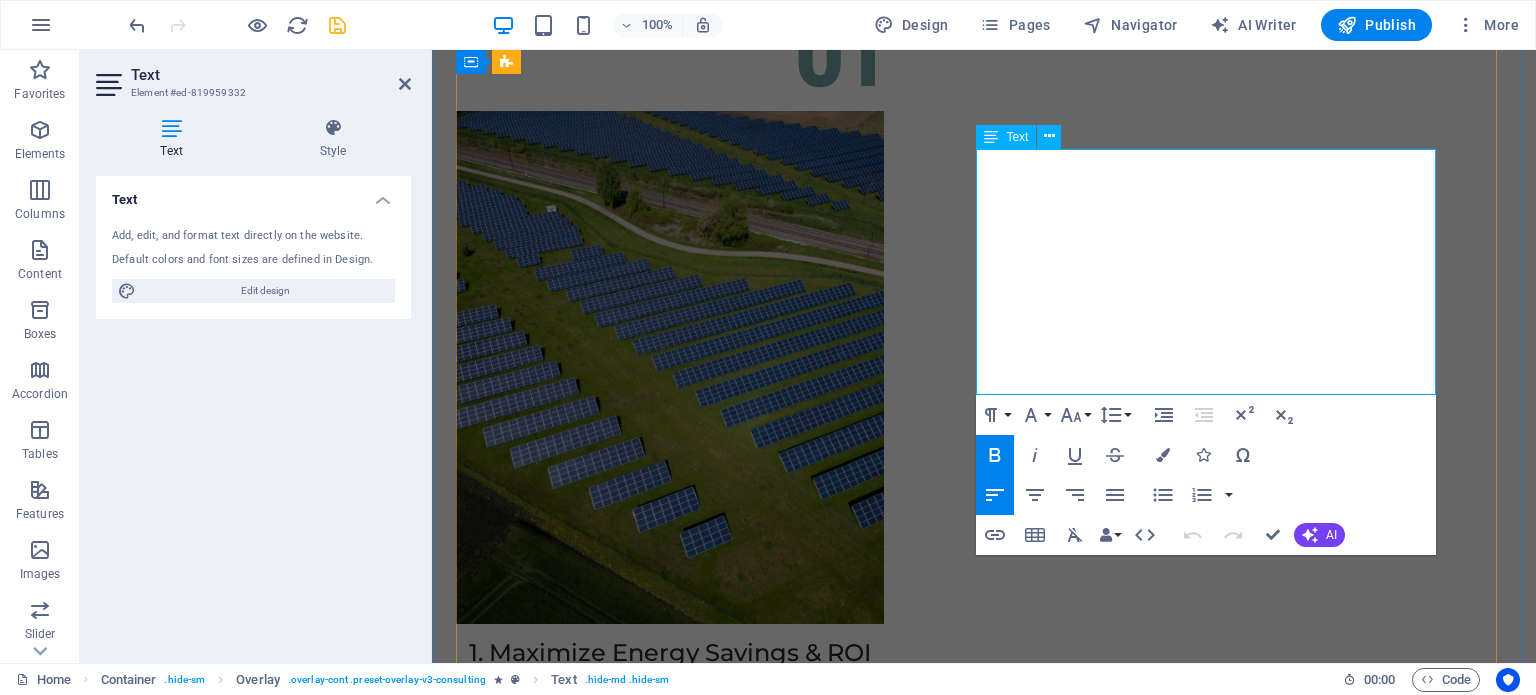 scroll, scrollTop: 6898, scrollLeft: 0, axis: vertical 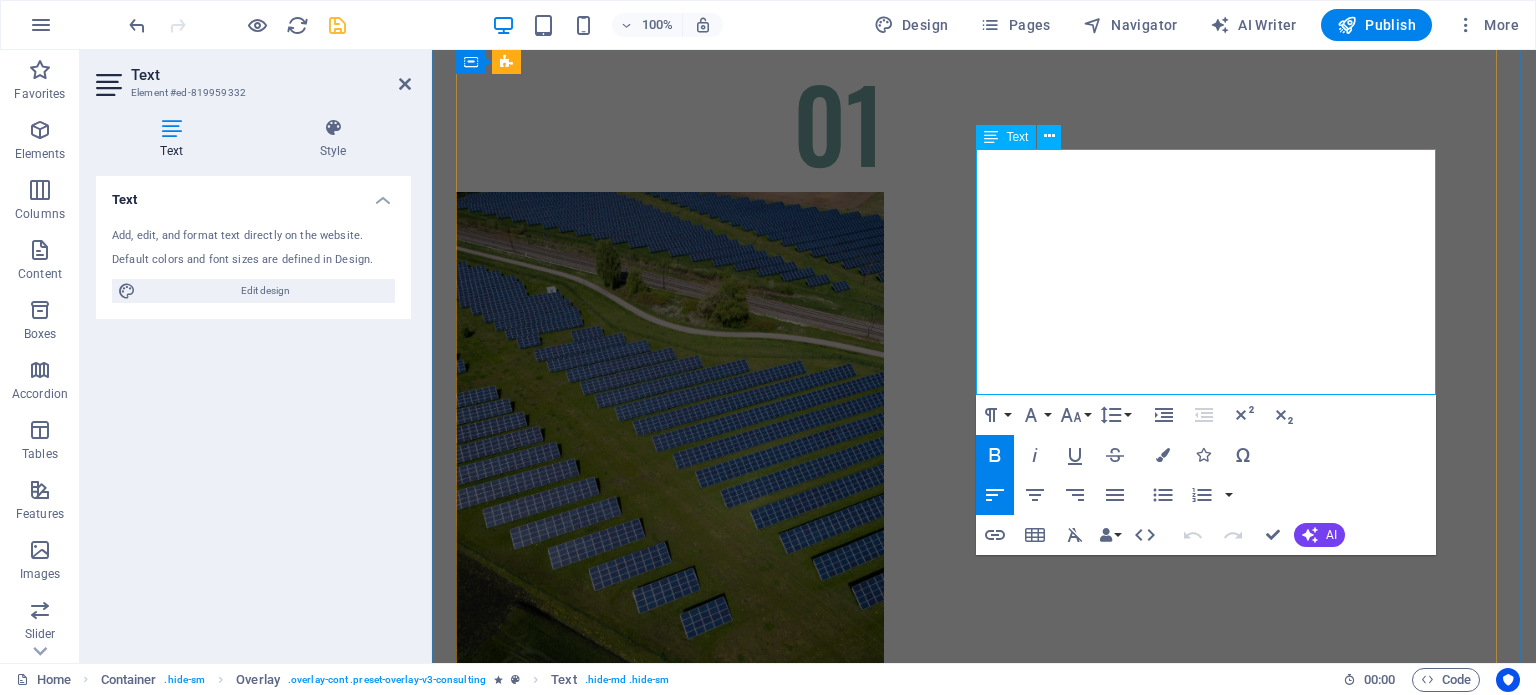 drag, startPoint x: 986, startPoint y: 160, endPoint x: 1376, endPoint y: 387, distance: 451.25272 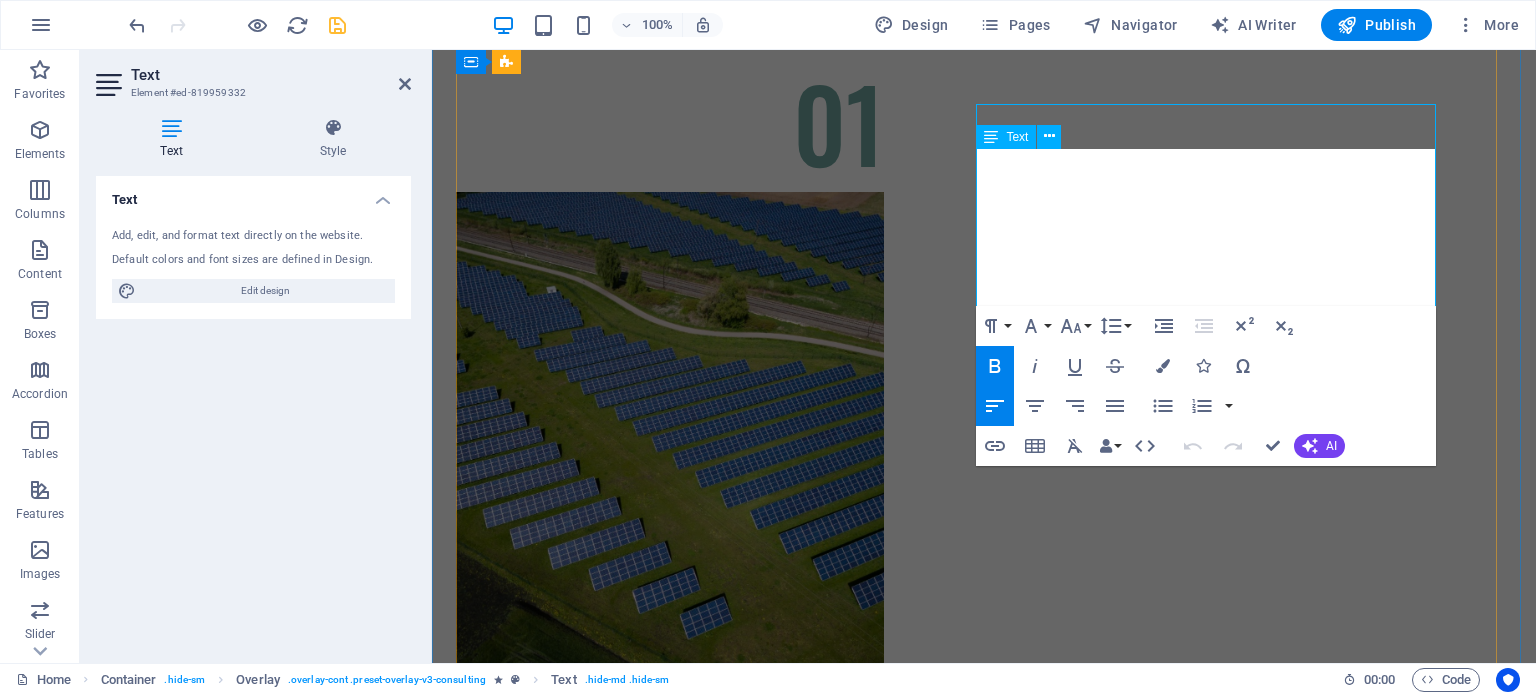 scroll, scrollTop: 6943, scrollLeft: 0, axis: vertical 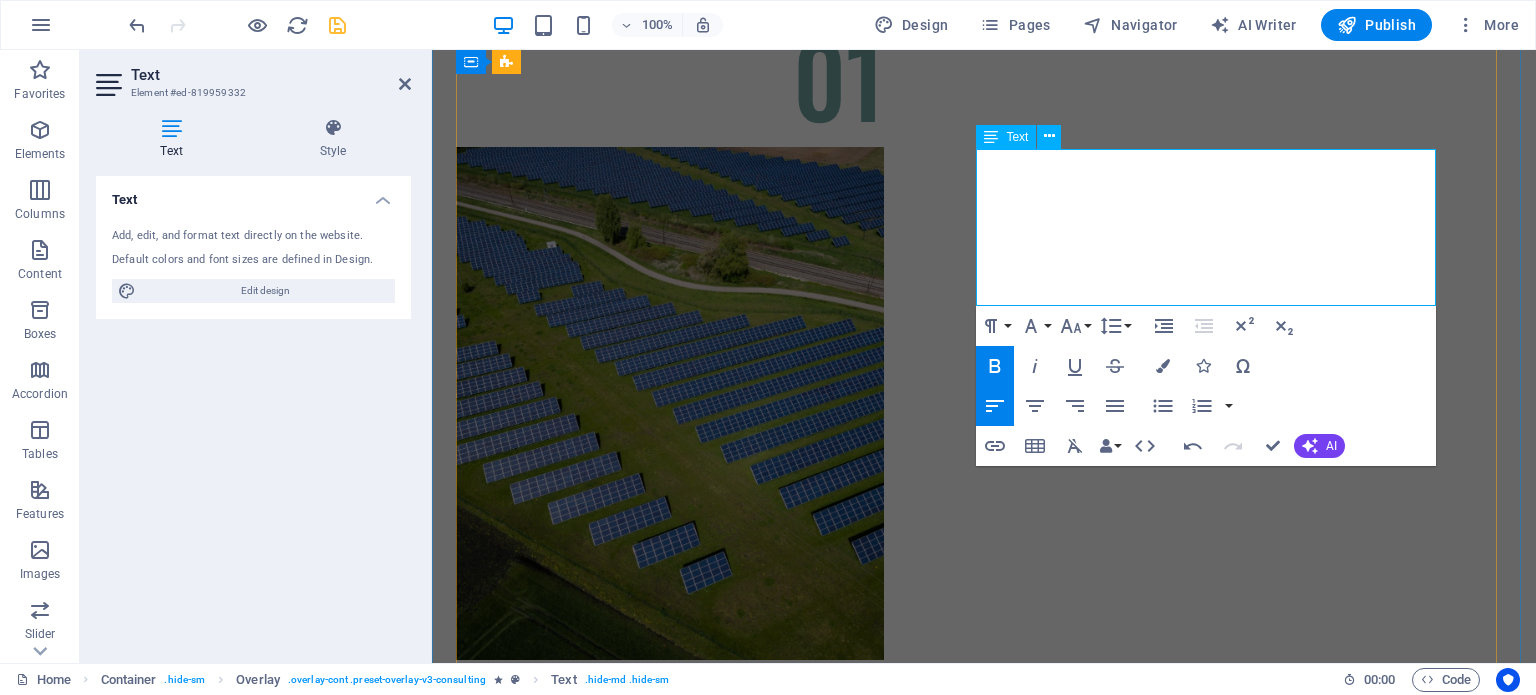 click on "FEnerjoule leverages advanced AI and machine learning to move beyond simple monitoring. By analyzing real-time data from every machine, the platform identifies subtle inefficiencies, predicts future consumption, and recommends specific actions to reduce waste. This leads to substantial cost savings and a measurable return on your investment." at bounding box center [994, 5857] 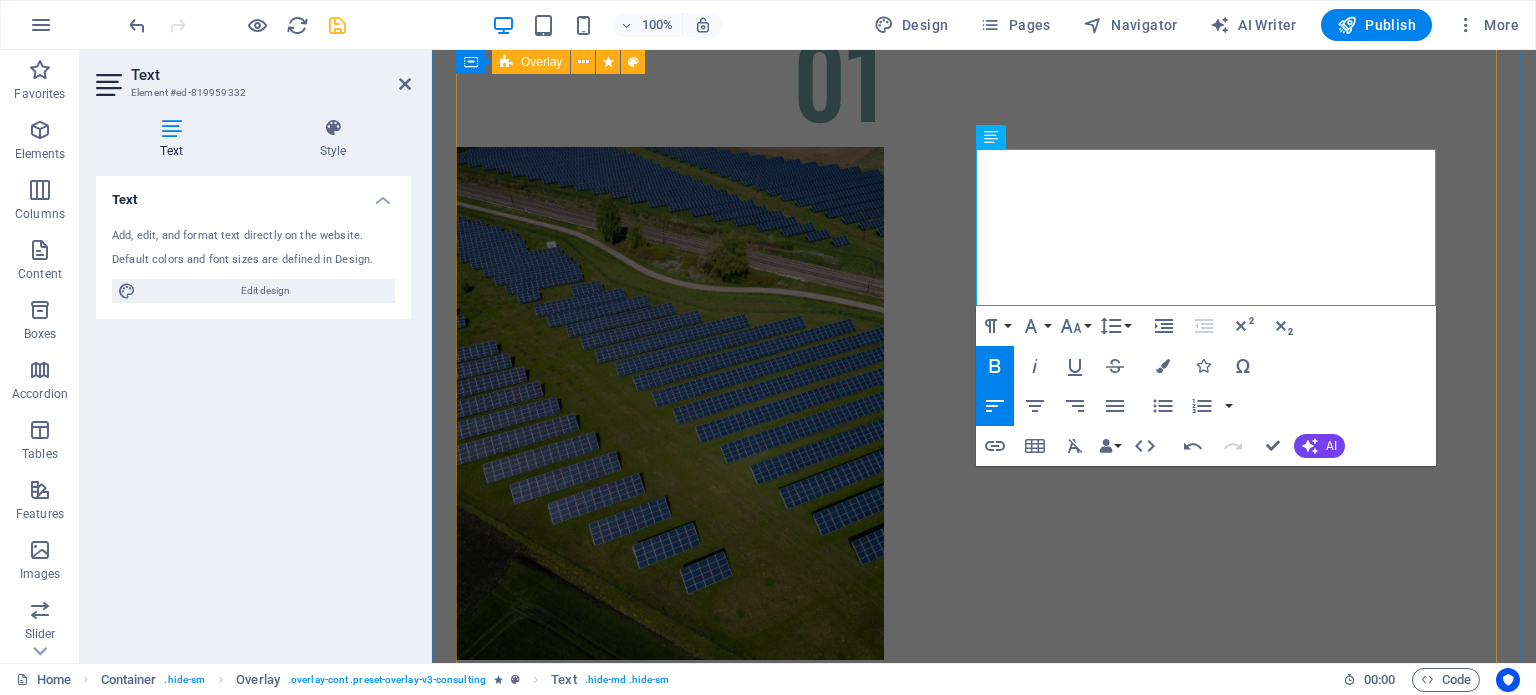 click on "Maximize Energy Savings & ROI Enerjoule leverages advanced AI and machine learning to move beyond simple monitoring. By analyzing real-time data from every machine, the platform identifies subtle inefficiencies, predicts future consumption, and recommends specific actions to reduce waste. This leads to substantial cost savings and a measurable return on your investment. Facing challenges of high energy costs and a substantial carbon footprint, our client sought to revolutionize its energy practices. Working hand-in-hand with Eco-Con's expert team, we implemented renewable energy solutions, incorporating solar and wind power into their operations. This resulted in a significant reduction in reliance on non-renewable sources, translating to both environmental benefits and substantial cost savings. Discover how this initiative became a beacon of sustainable excellence and an inspiration for businesses worldwide. Project manager: Jeffrey McCollins Project duration: 27 months" at bounding box center [996, 5603] 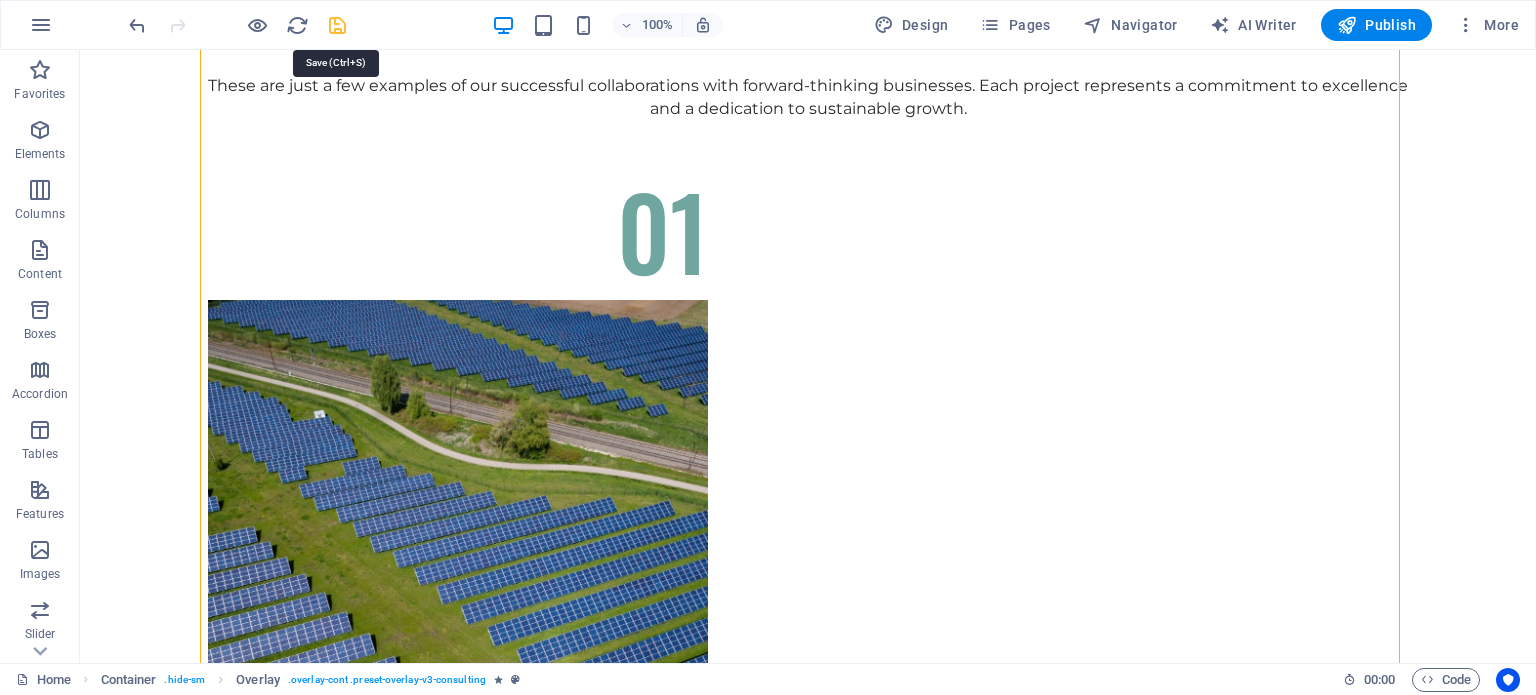 click at bounding box center [337, 25] 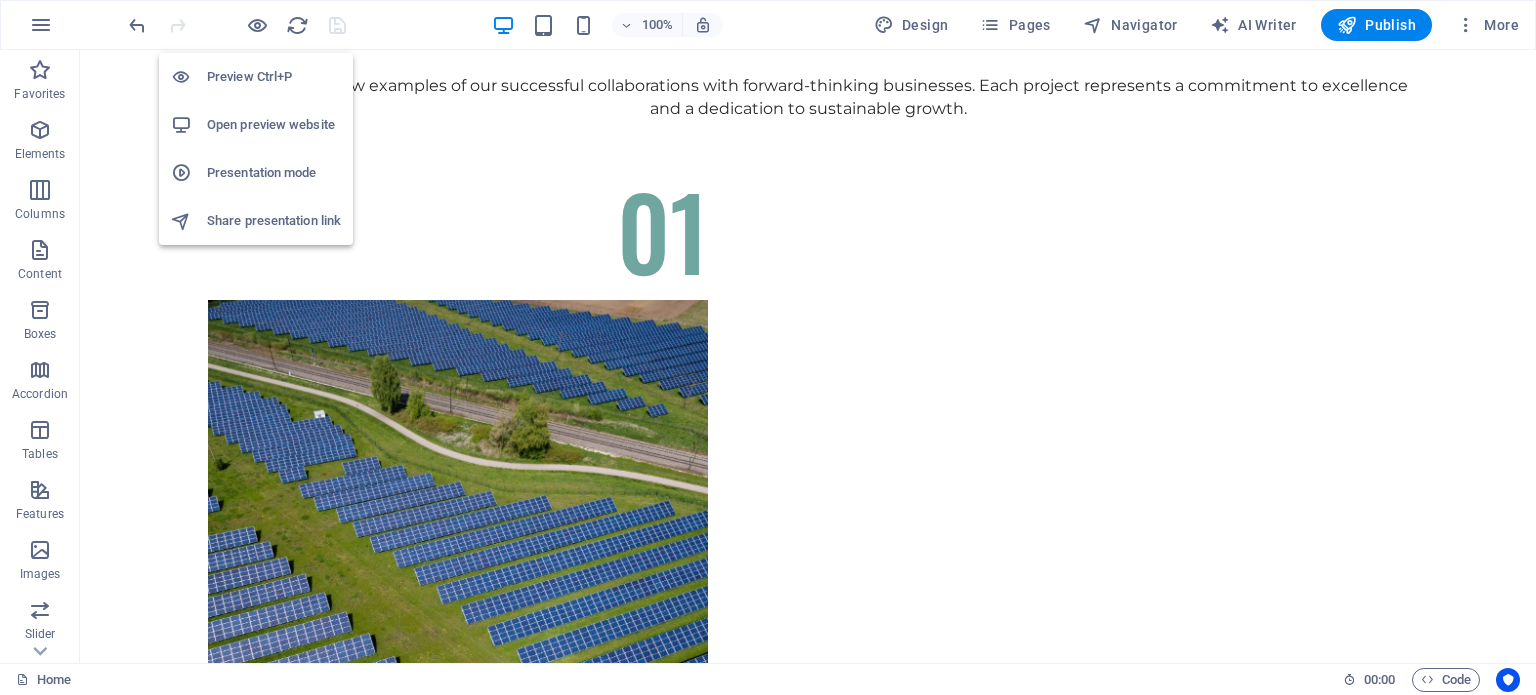 click on "Open preview website" at bounding box center [274, 125] 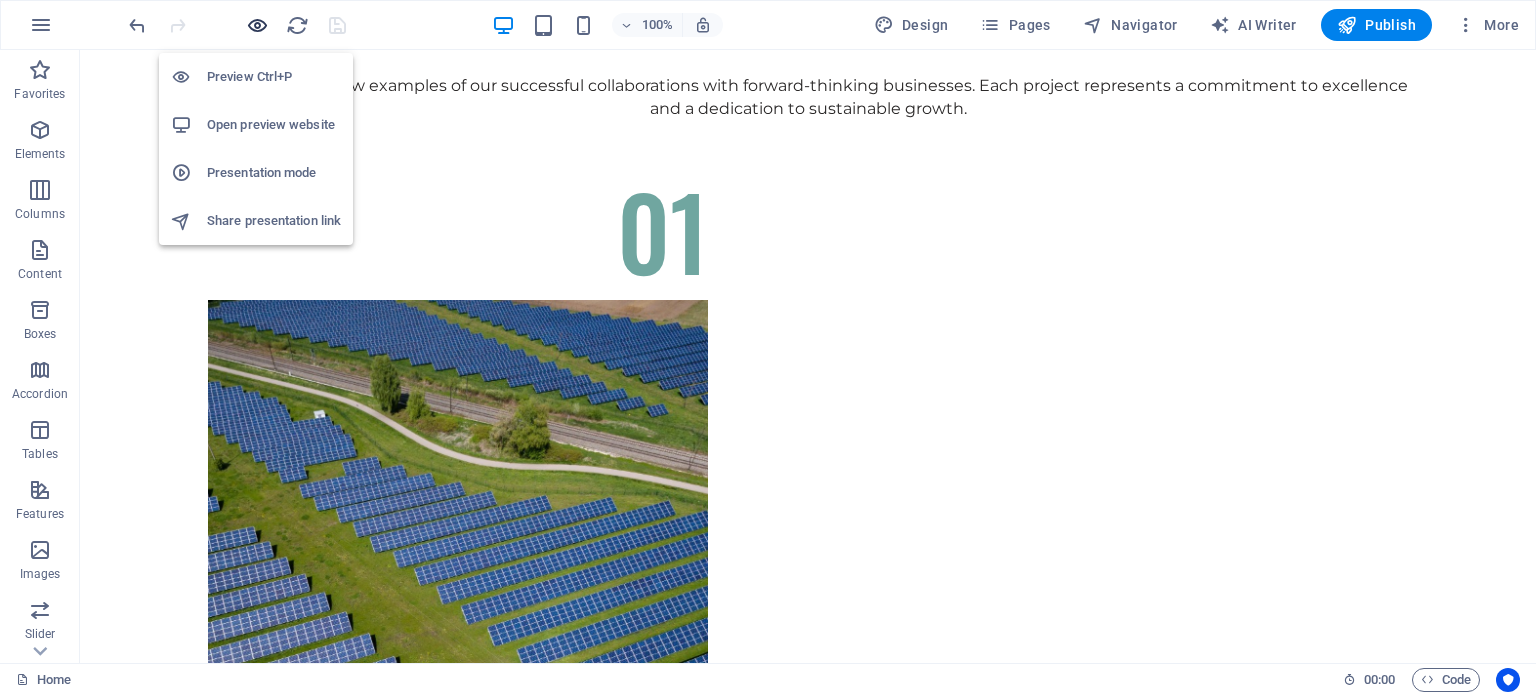 click at bounding box center (257, 25) 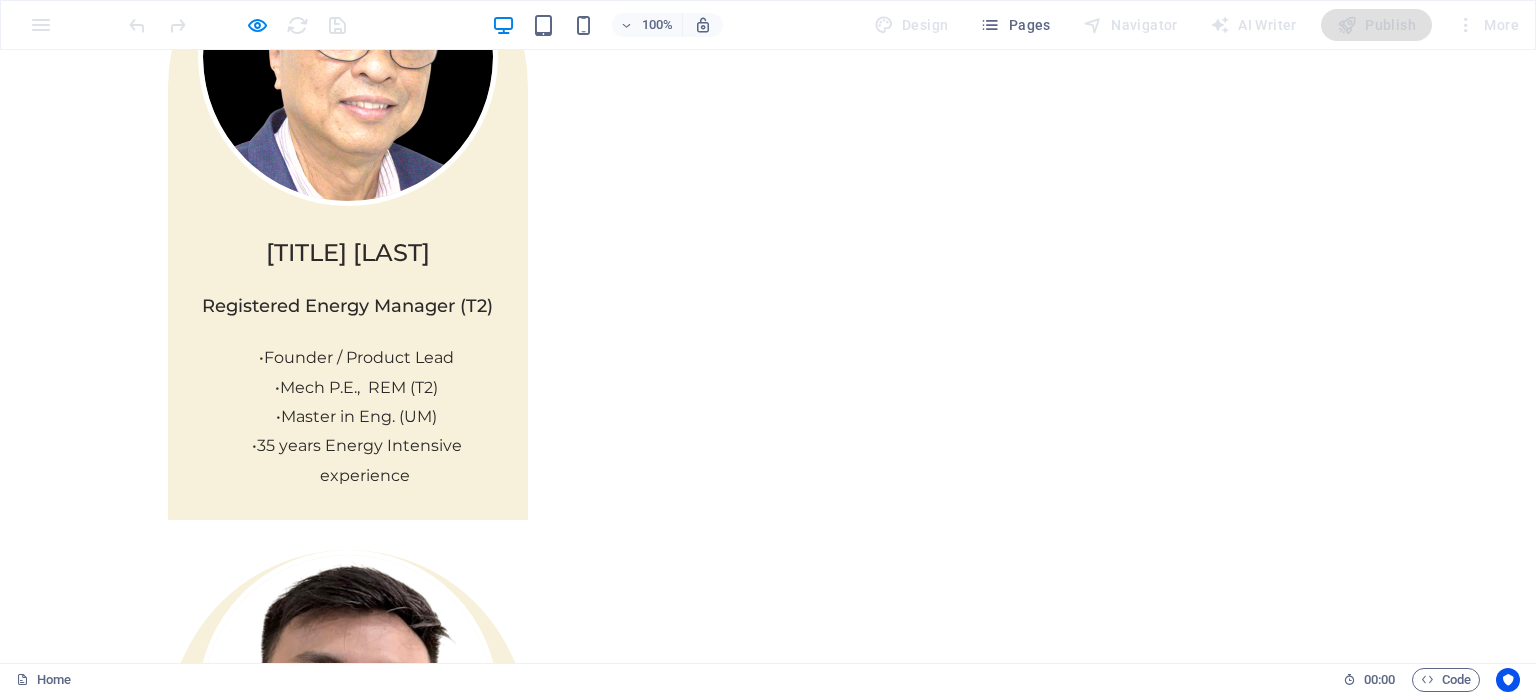 scroll, scrollTop: 4085, scrollLeft: 0, axis: vertical 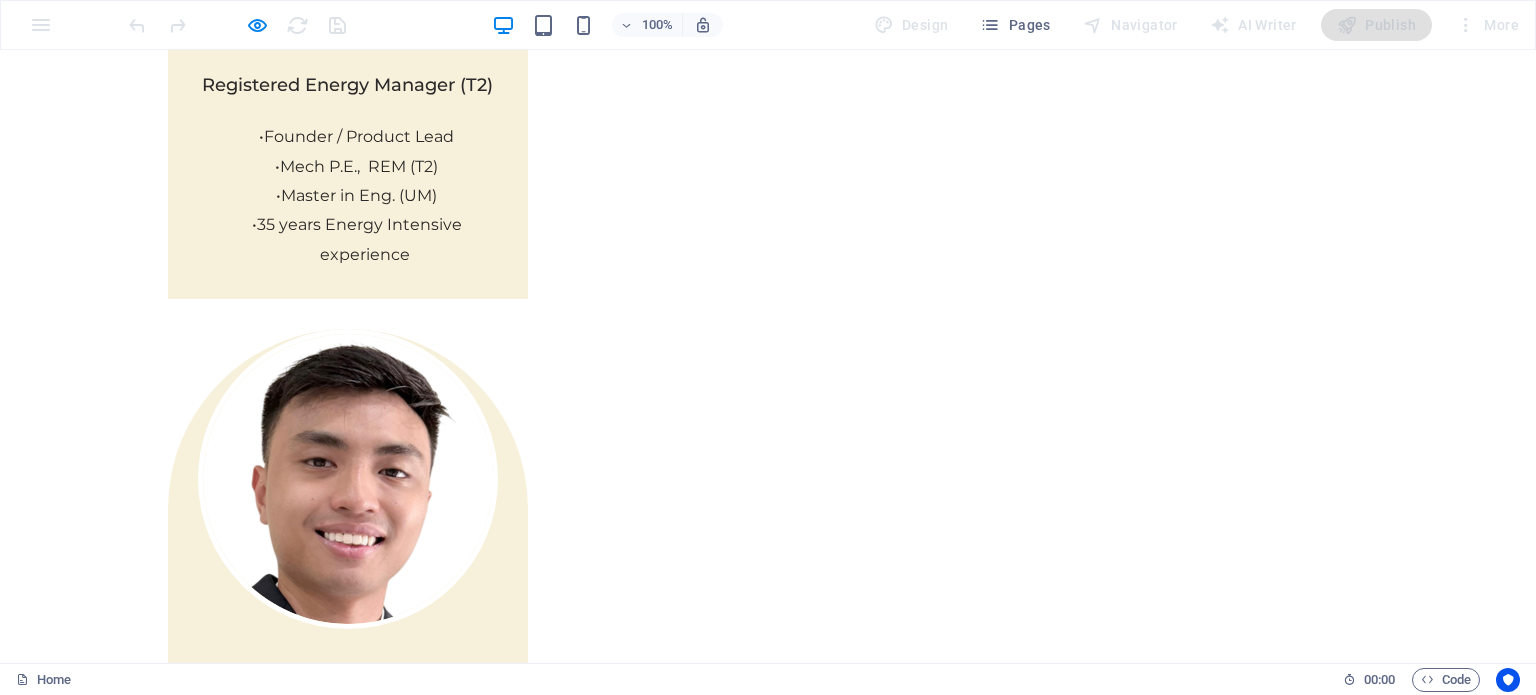 click on "1. Maximize Energy Savings & ROI" at bounding box center (418, 3845) 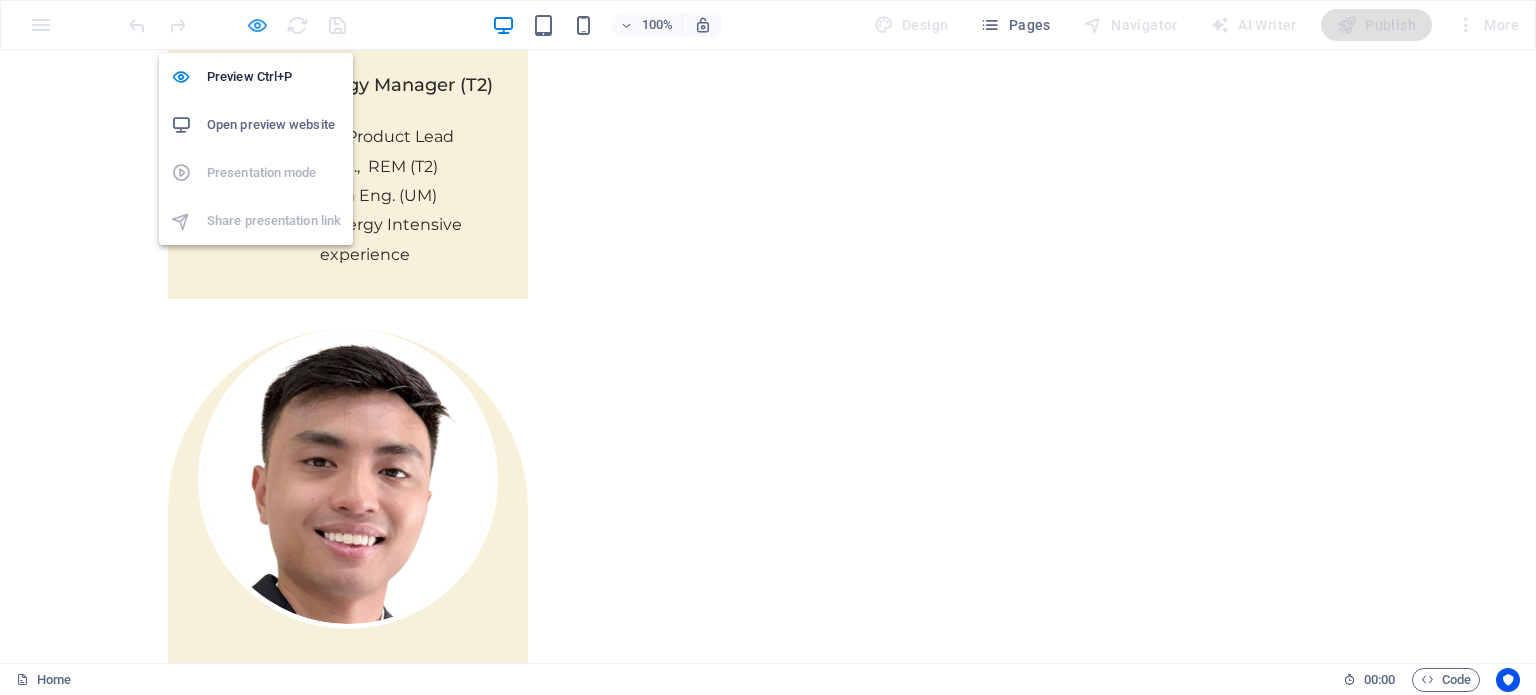 click at bounding box center [257, 25] 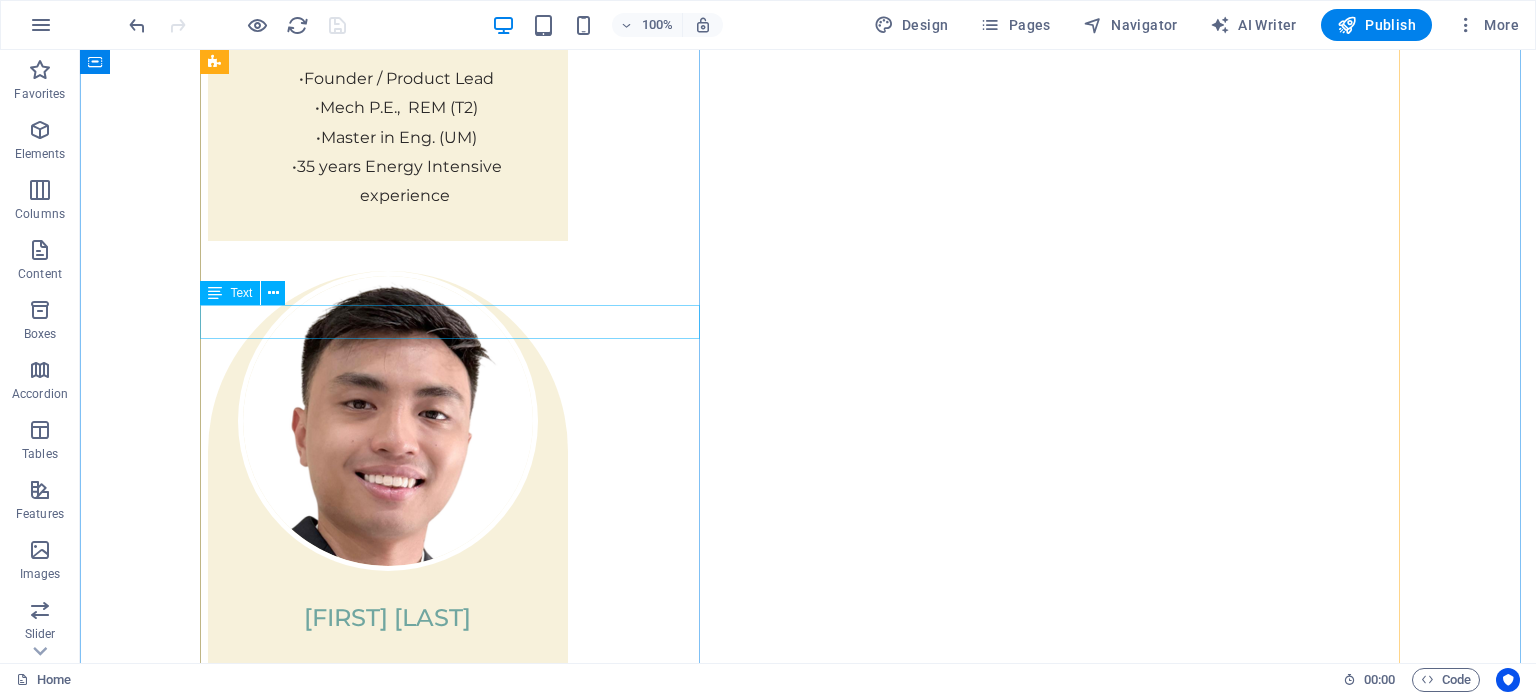 click on "1. Maximize Energy Savings & ROI" at bounding box center (458, 3787) 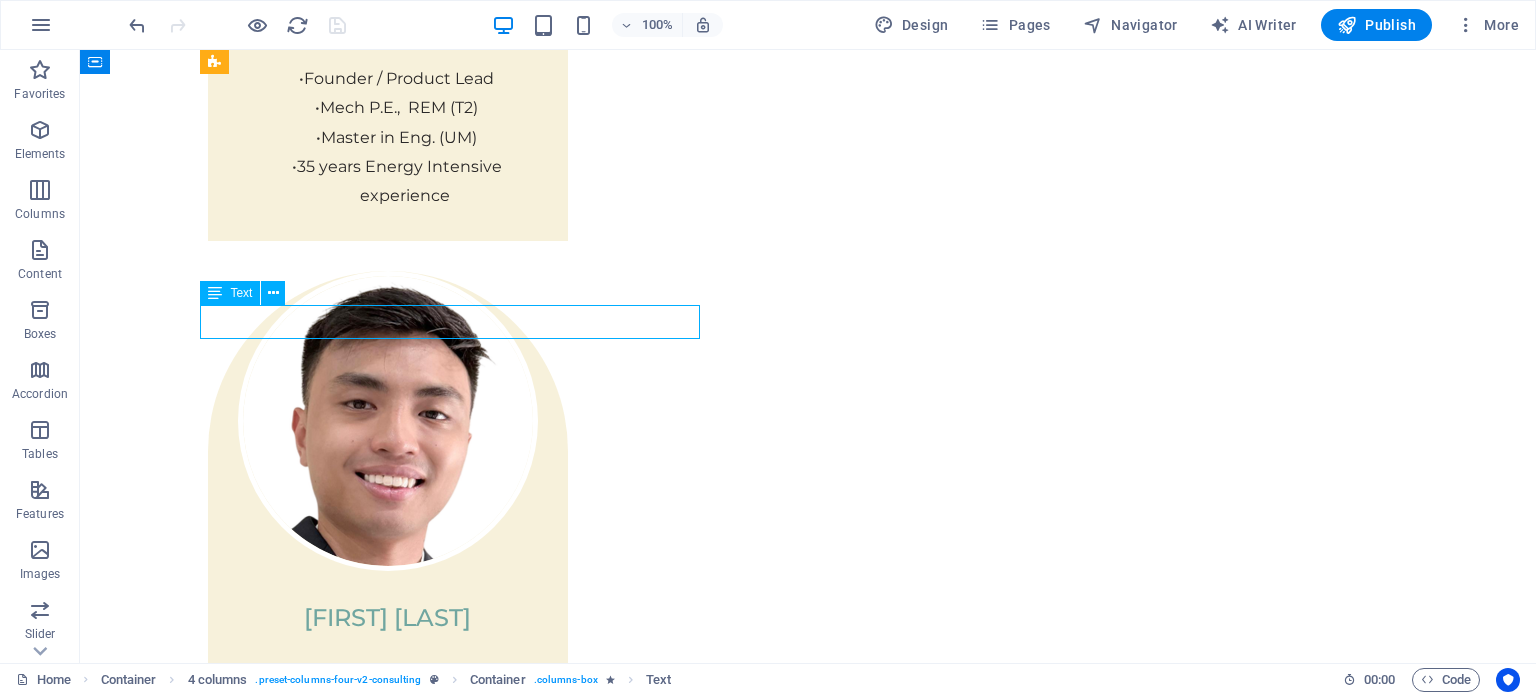 click on "1. Maximize Energy Savings & ROI" at bounding box center [458, 3787] 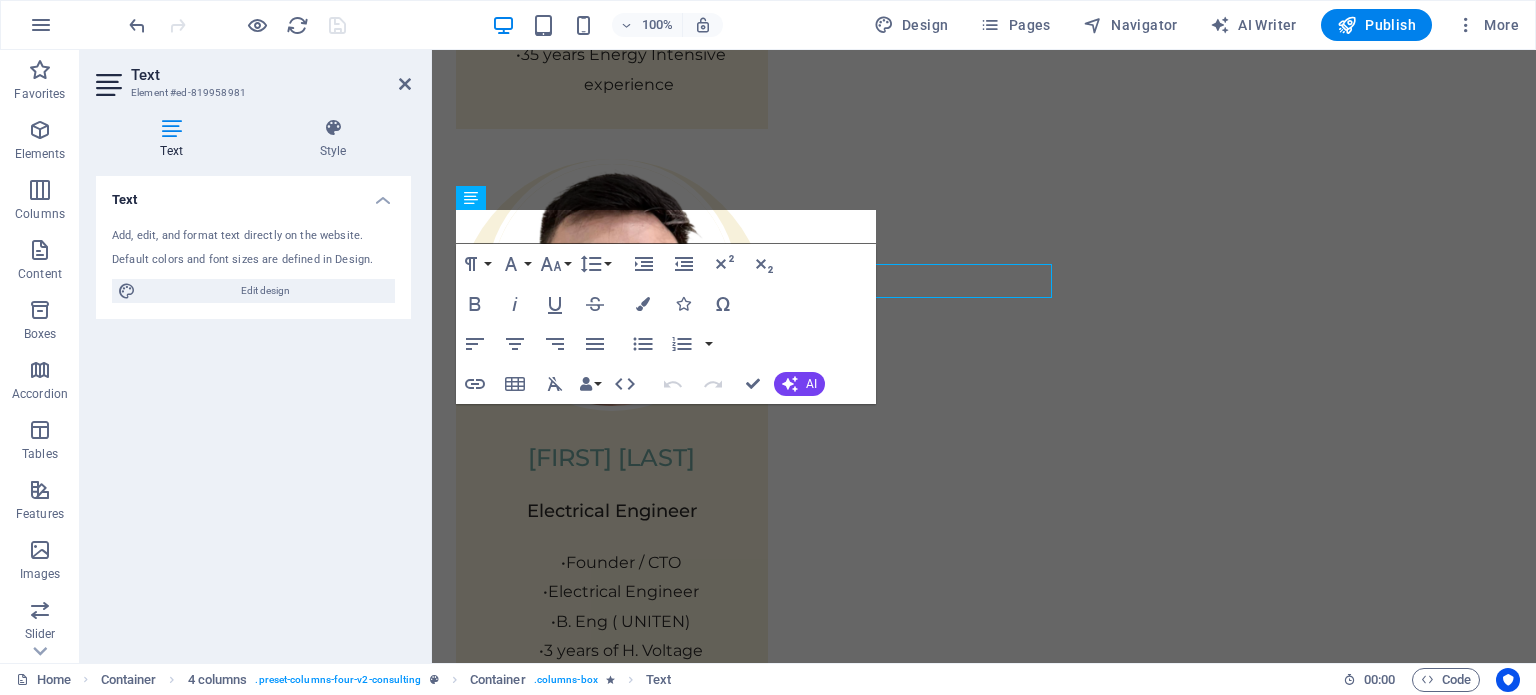scroll, scrollTop: 4126, scrollLeft: 0, axis: vertical 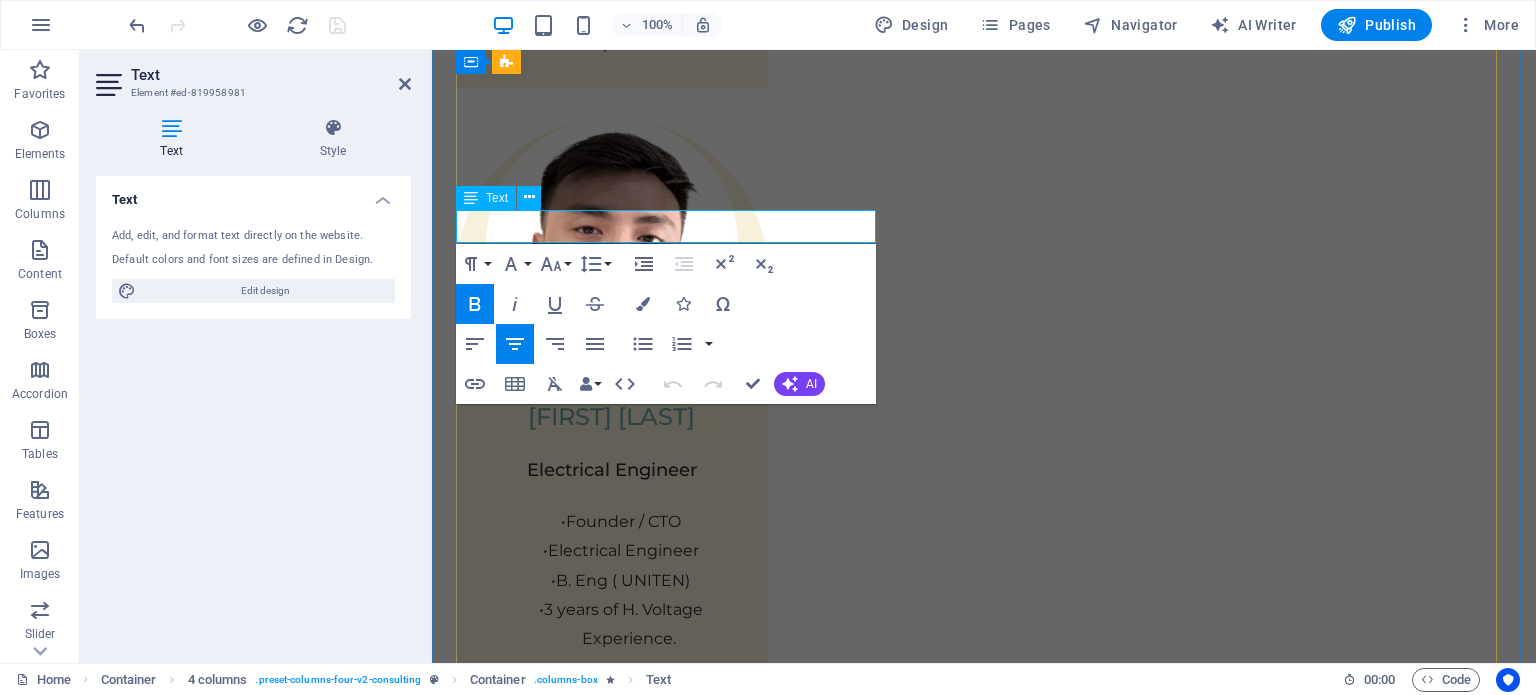 click on "1. Maximize Energy Savings & ROI" at bounding box center (670, 3505) 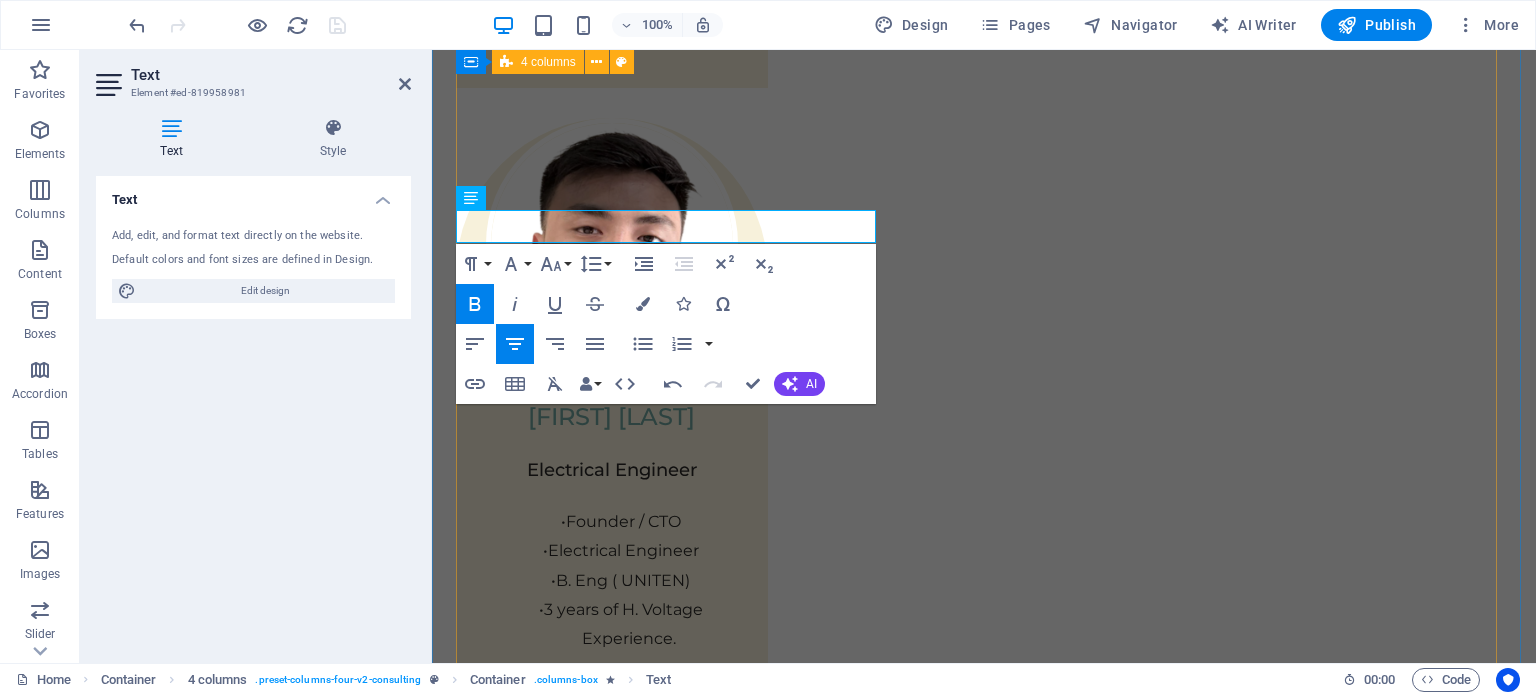 click on "01
Maximize Energy Savings & ROI Read More Enerjoule goes beyond simply monitoring your energy use. Our AI-driven analytics analyze granular, real-time data to uncover hidden inefficiencies, predict consumption patterns, and identify specific opportunities for optimization. This proactive approach helps you reduce unnecessary waste, lower your monthly energy bills, and quickly achieve a clear return on your investment. Project manager: Jeffrey McCollins Project duration: 27 months Read Less 02 2. Achieve Effortless EECA 2024 Compliance Read More Navigating Malaysia's Energy Efficiency and Conservation Act (EECA) can be complex and time-consuming. Enerjoule simplifies this process by automating the collection of all necessary data, streamlining the identification of Significant Energy Users (SEUs), and generating accurate, report-ready documentation. This ensures you meet all regulatory mandates with confidence and without the manual burden. Project manager: Jennifer Collins Project duration: 24 months 03 04" at bounding box center (984, 5306) 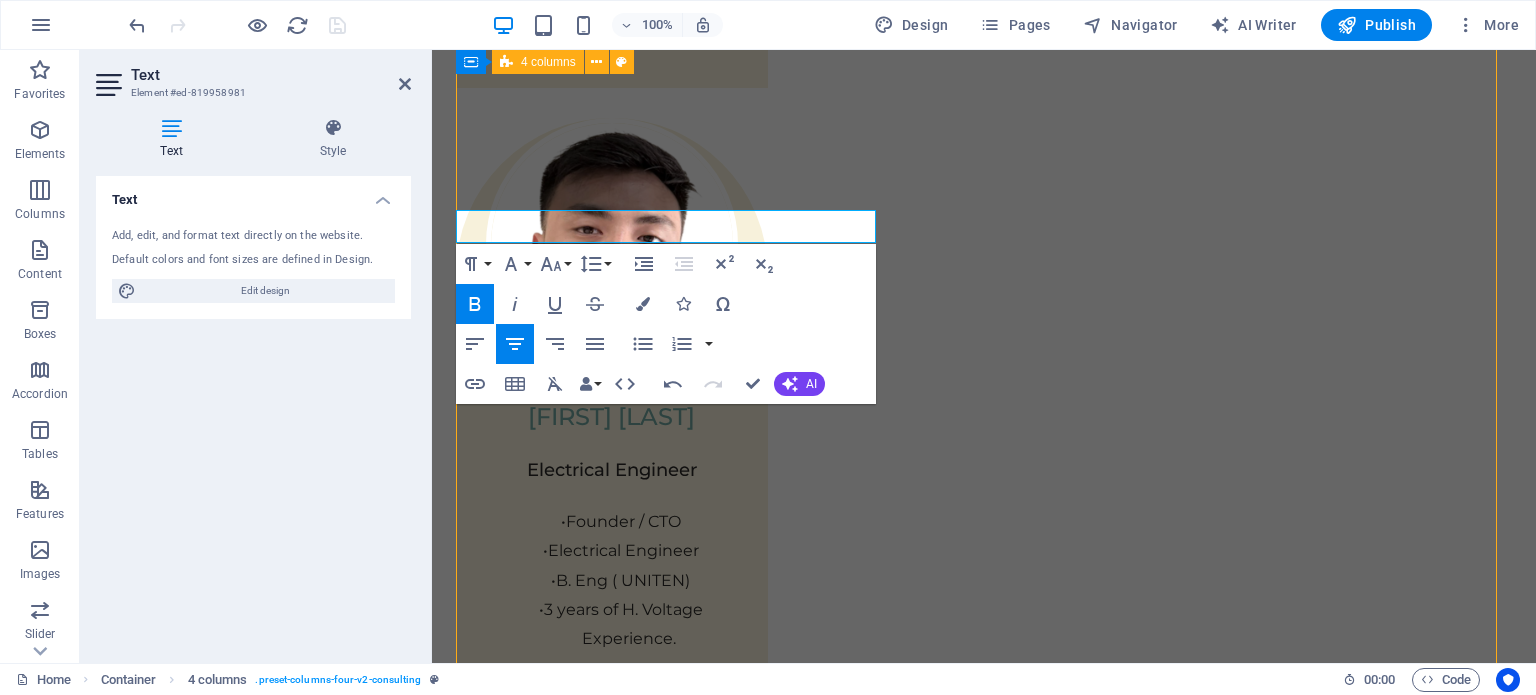 scroll, scrollTop: 4180, scrollLeft: 0, axis: vertical 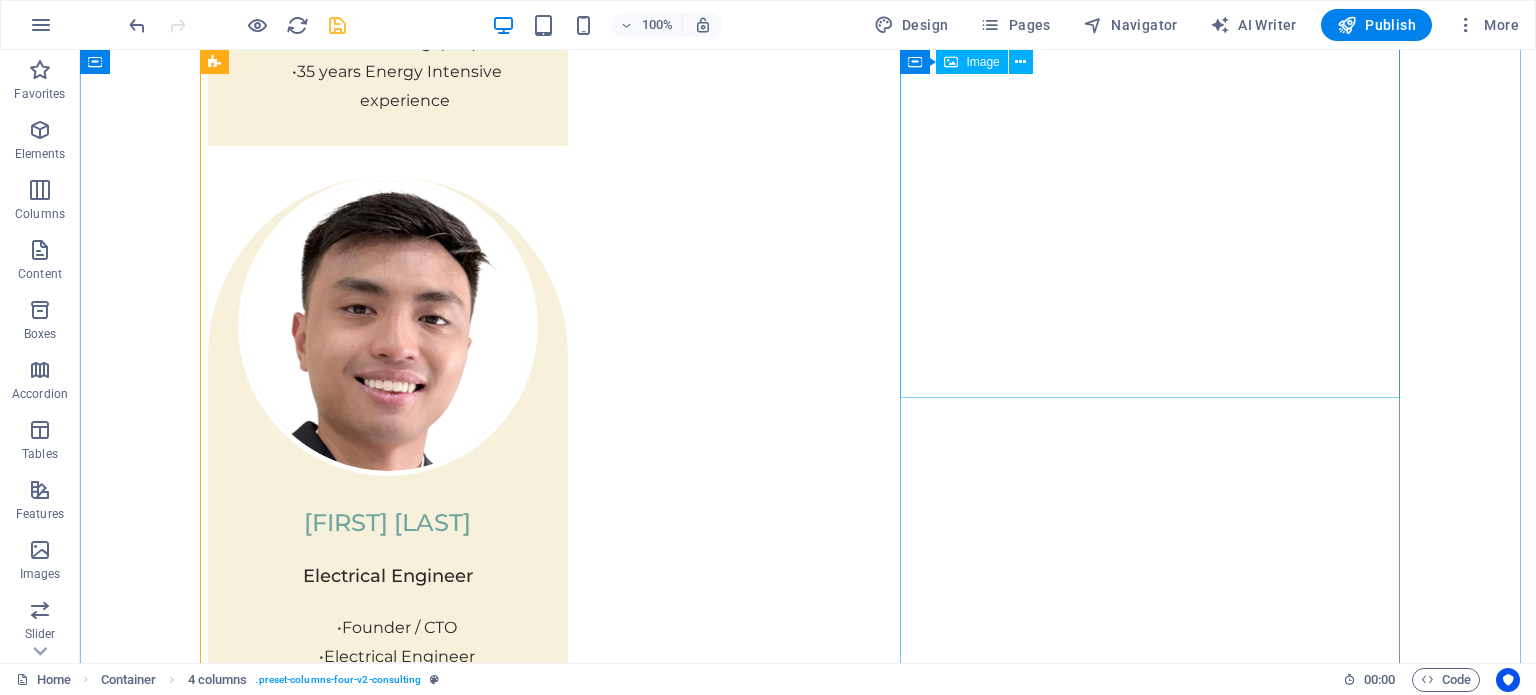 click on "2. Achieve Effortless EECA 2024 Compliance" at bounding box center [808, 5228] 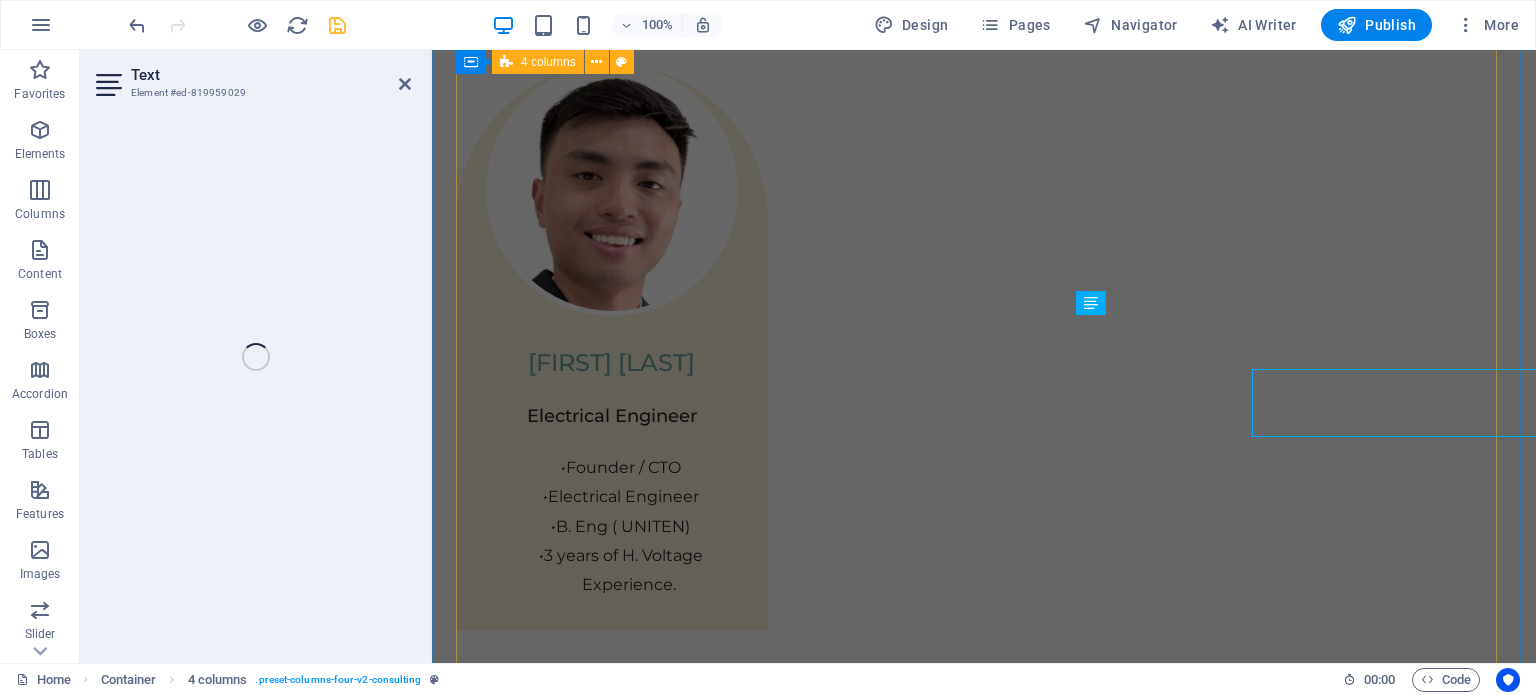 scroll, scrollTop: 4221, scrollLeft: 0, axis: vertical 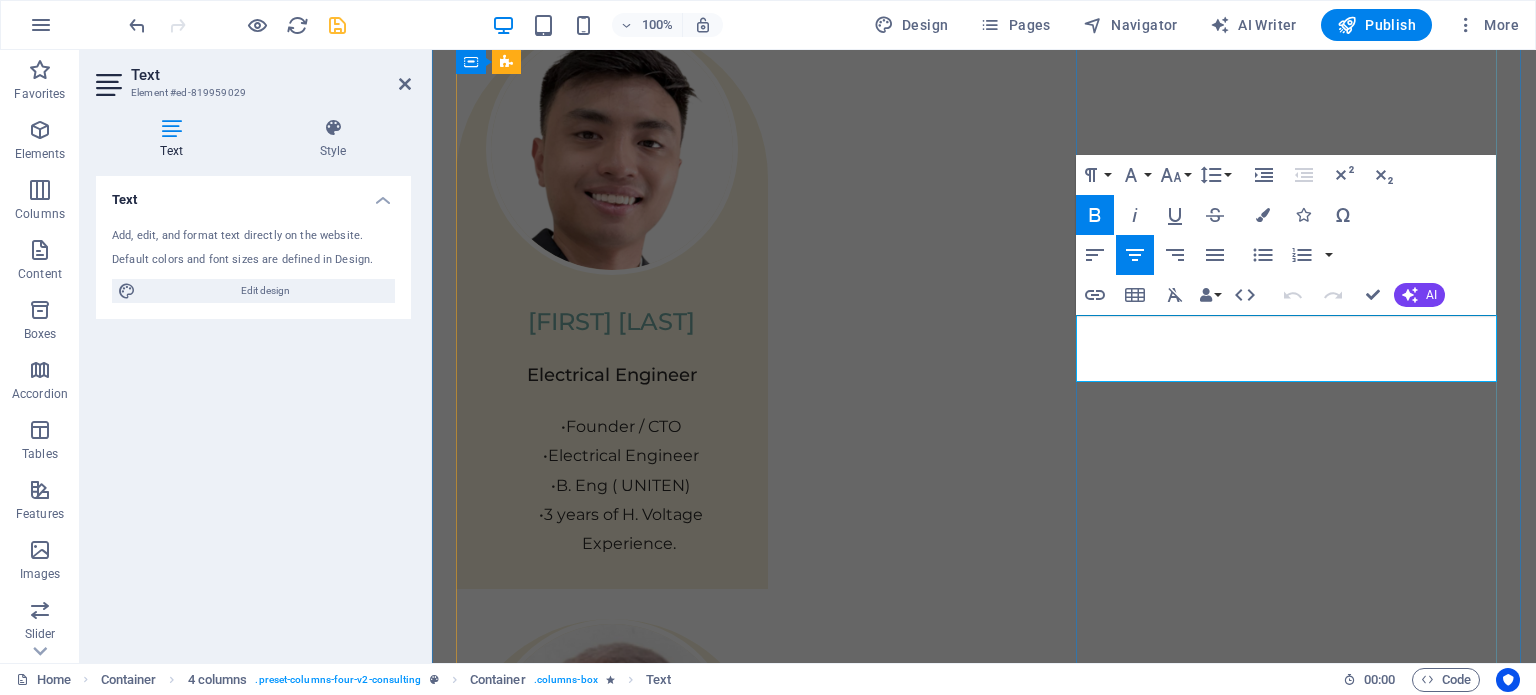 click on "2. Achieve Effortless EECA 2024 Compliance" at bounding box center [987, 4883] 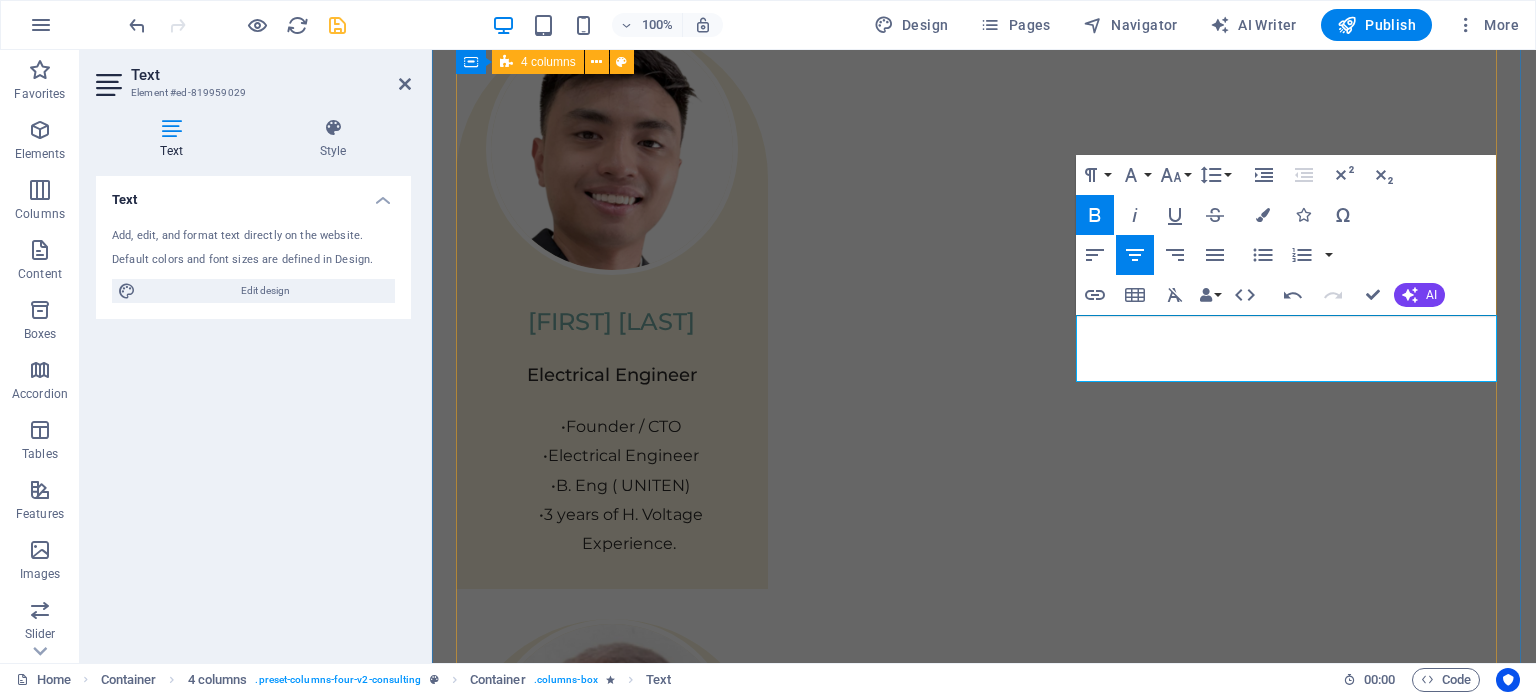 click on "01
Maximize Energy Savings & ROI Read More Enerjoule goes beyond simply monitoring your energy use. Our AI-driven analytics analyze granular, real-time data to uncover hidden inefficiencies, predict consumption patterns, and identify specific opportunities for optimization. This proactive approach helps you reduce unnecessary waste, lower your monthly energy bills, and quickly achieve a clear return on your investment. Project manager: Jeffrey McCollins Project duration: 27 months Read Less 02 Achieve Effortless EECA 2024 Compliance Read More Navigating Malaysia's Energy Efficiency and Conservation Act (EECA) can be complex and time-consuming. Enerjoule simplifies this process by automating the collection of all necessary data, streamlining the identification of Significant Energy Users (SEUs), and generating accurate, report-ready documentation. This ensures you meet all regulatory mandates with confidence and without the manual burden. Project manager: Jennifer Collins Project duration: 24 months 03 04" at bounding box center [984, 5211] 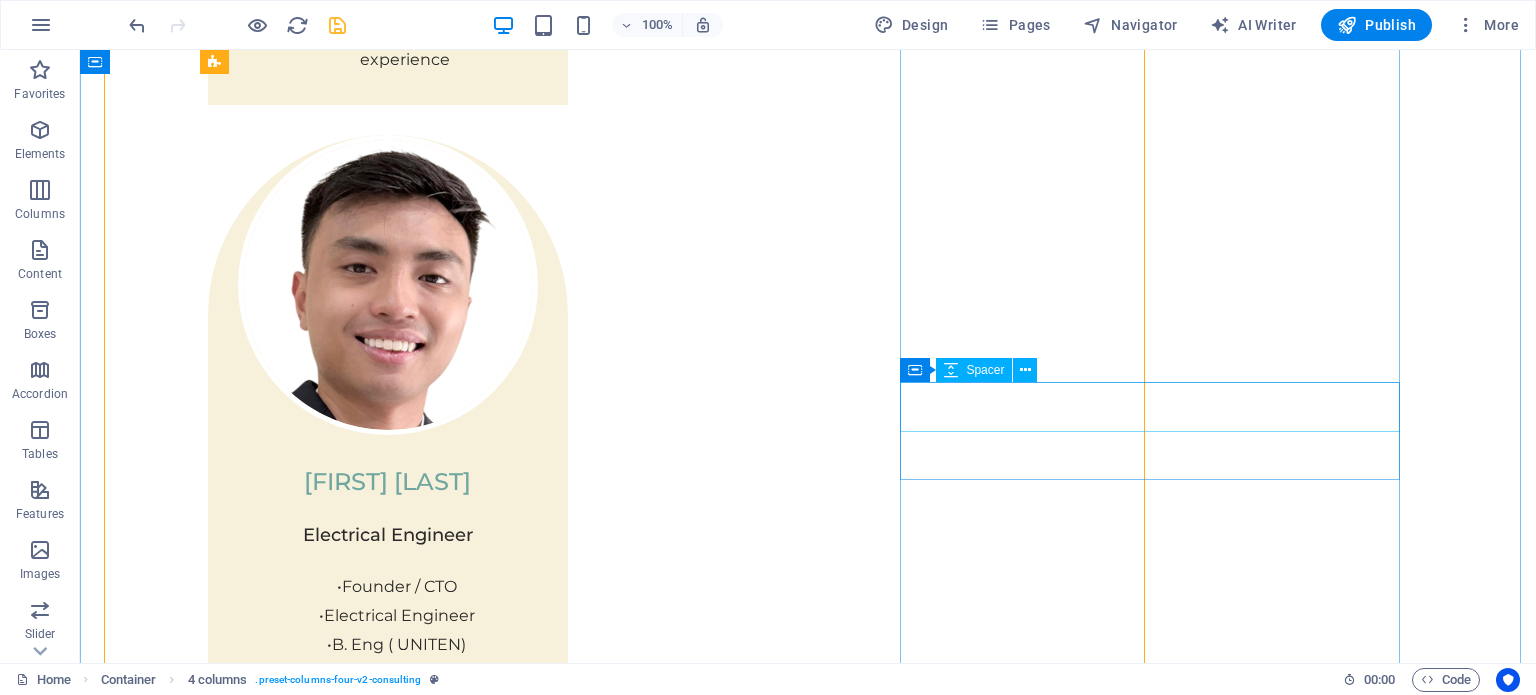 scroll, scrollTop: 4276, scrollLeft: 0, axis: vertical 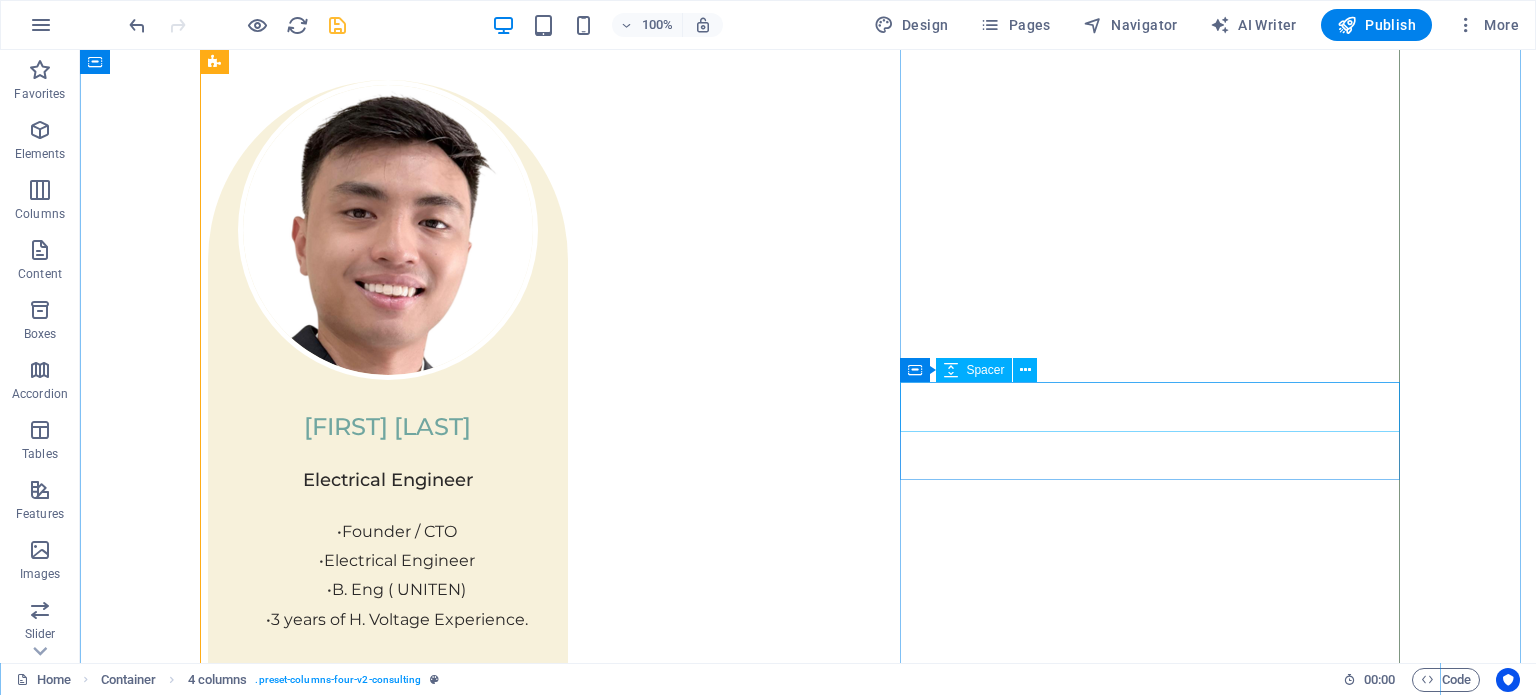 click at bounding box center (808, 5191) 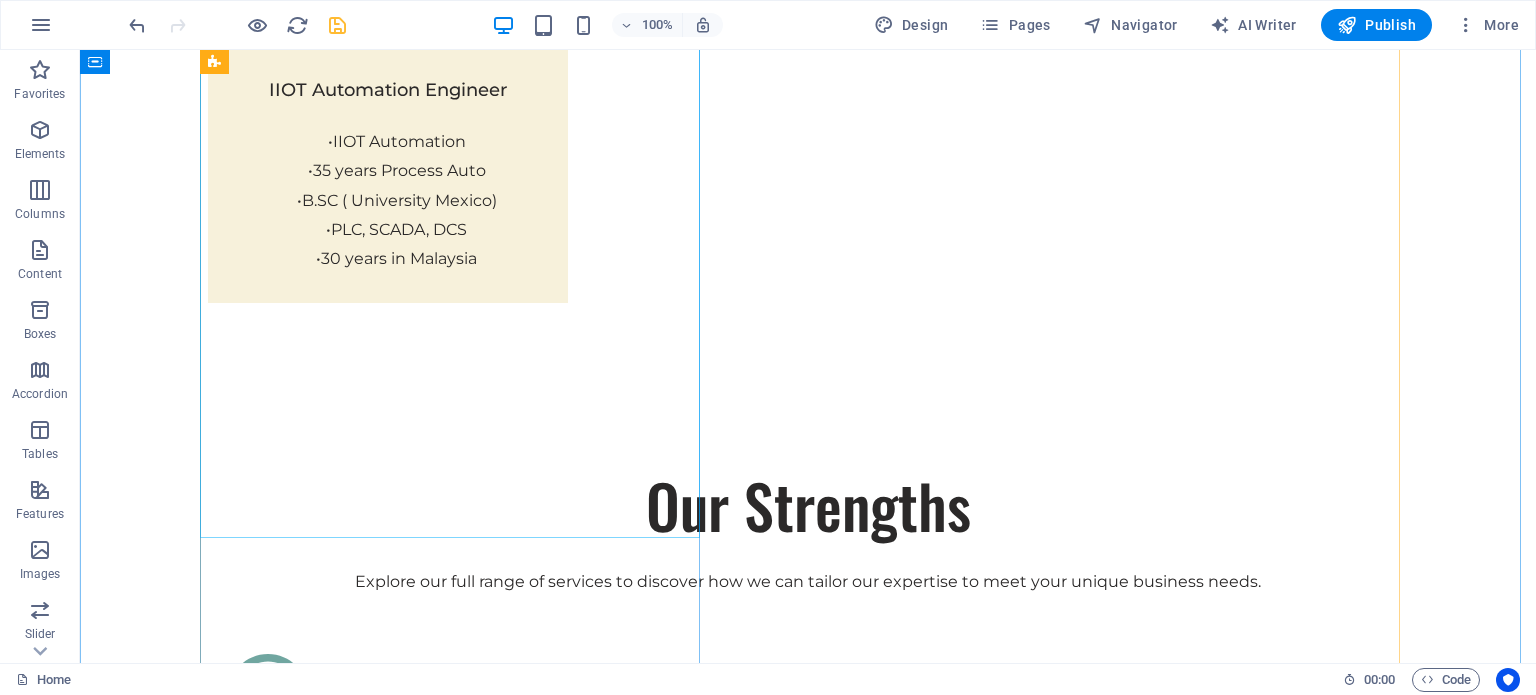 scroll, scrollTop: 5376, scrollLeft: 0, axis: vertical 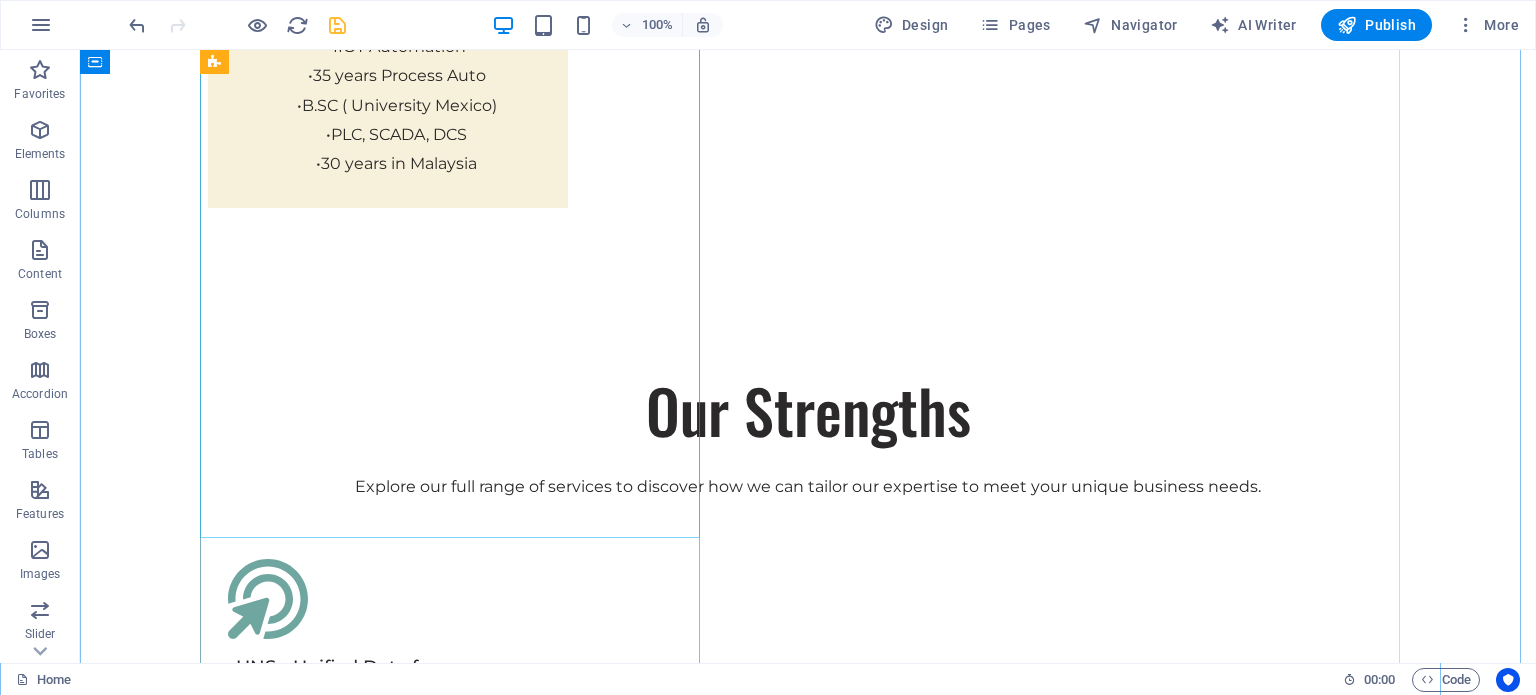 click on "3. Gain Total Operational Visibility" at bounding box center (808, 5166) 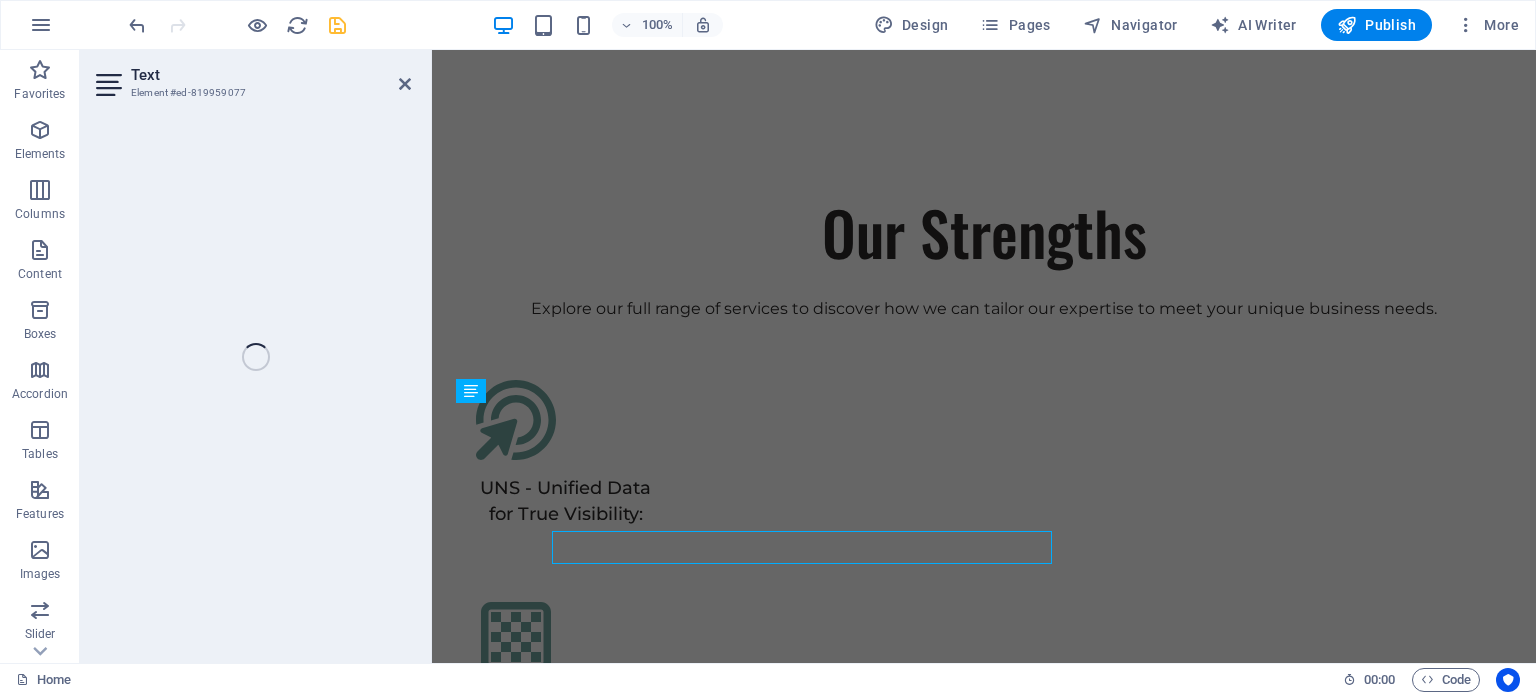 click on "Text Element #ed-819959077
H1   Banner   Banner   Container   Spacer   Text   Spacer   Button   Container   H2   Spacer   Container   Container   Container   Text   Container   Text   Container   H2   Spacer   Spacer   Cards   Cards   Container   Container   Image   Cards   Container   Cards   Container   Spacer   Spacer   Cards   Container   Text   Container   H2   Spacer   Boxes   Container   H2   Spacer   Spacer   4 columns   Container   Text   Container   4 columns   Container   4 columns   Container   4 columns   Container   Image   Spacer   Text   Container   Spacer   Container   Button   Overlay   Text   Spacer   Text   Overlay   Container   H2   Spacer   Image   Overlay   Container   4 columns   Container   Button   Spacer   Spacer   Text   Overlay   H2   Spacer   Image   Text   Spacer   Container   Overlay   H2   Spacer   Text   Text   Image   Text   Spacer   Text   Text   H2   Overlay   Spacer   Overlay   Text   Text   Text   Image   Text   Text   H2   Container   Spacer" at bounding box center [808, 356] 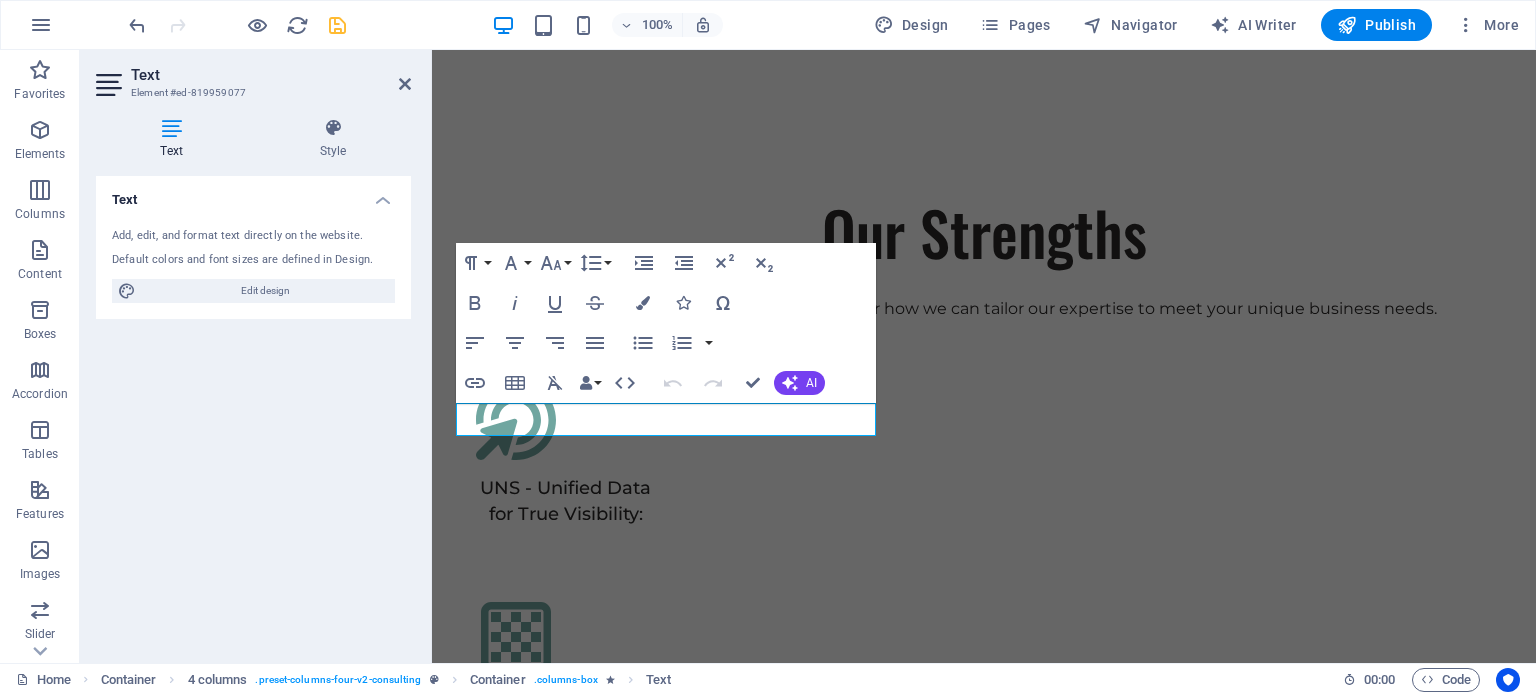scroll, scrollTop: 5343, scrollLeft: 0, axis: vertical 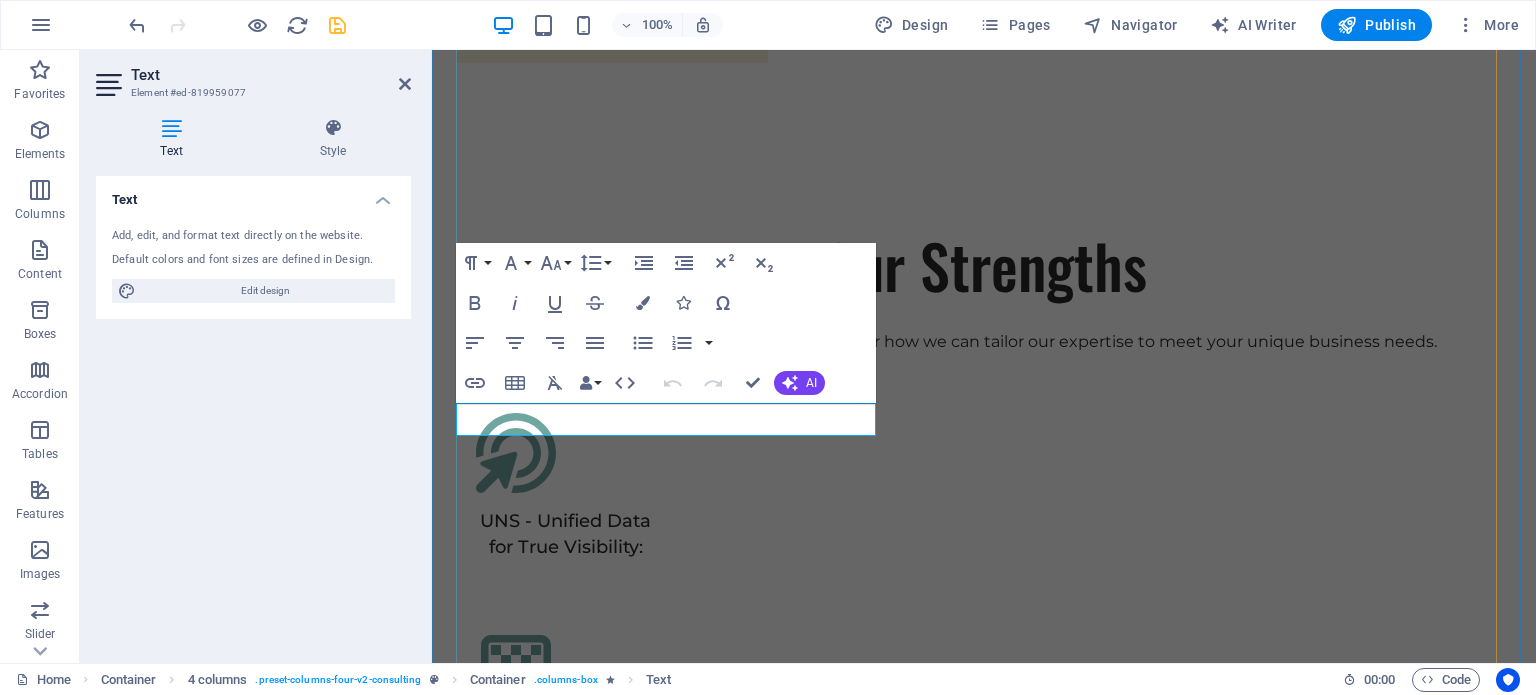 click on "3. Gain Total Operational Visibility" at bounding box center (984, 4830) 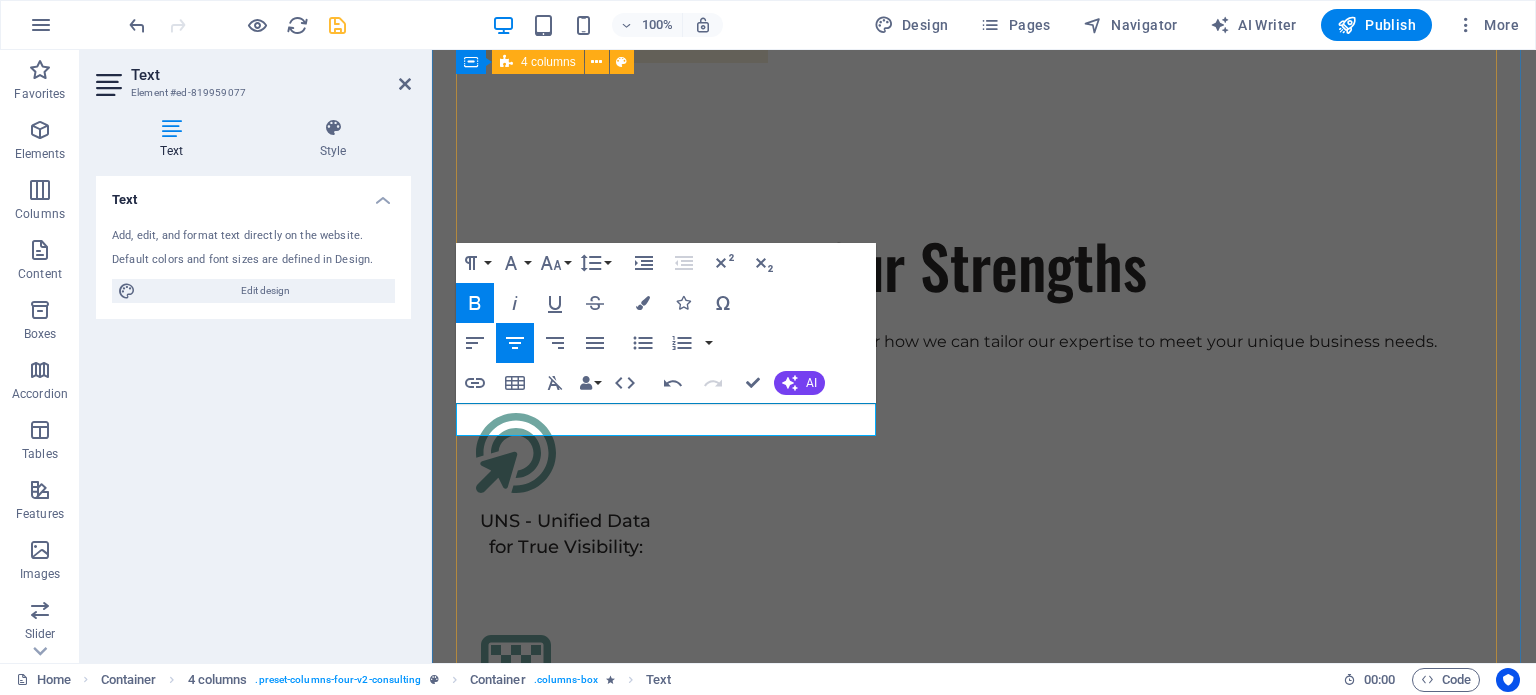 drag, startPoint x: 1002, startPoint y: 475, endPoint x: 1224, endPoint y: 446, distance: 223.88614 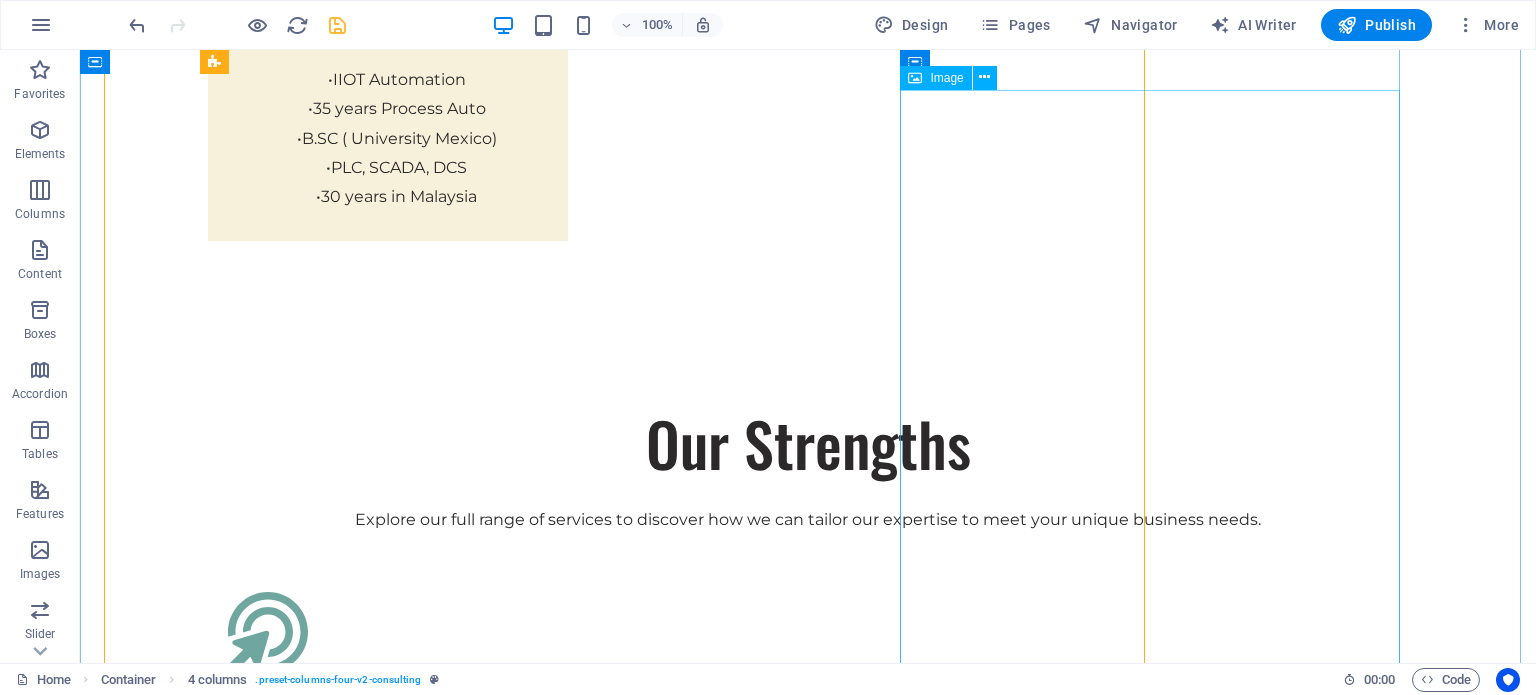 scroll, scrollTop: 5576, scrollLeft: 0, axis: vertical 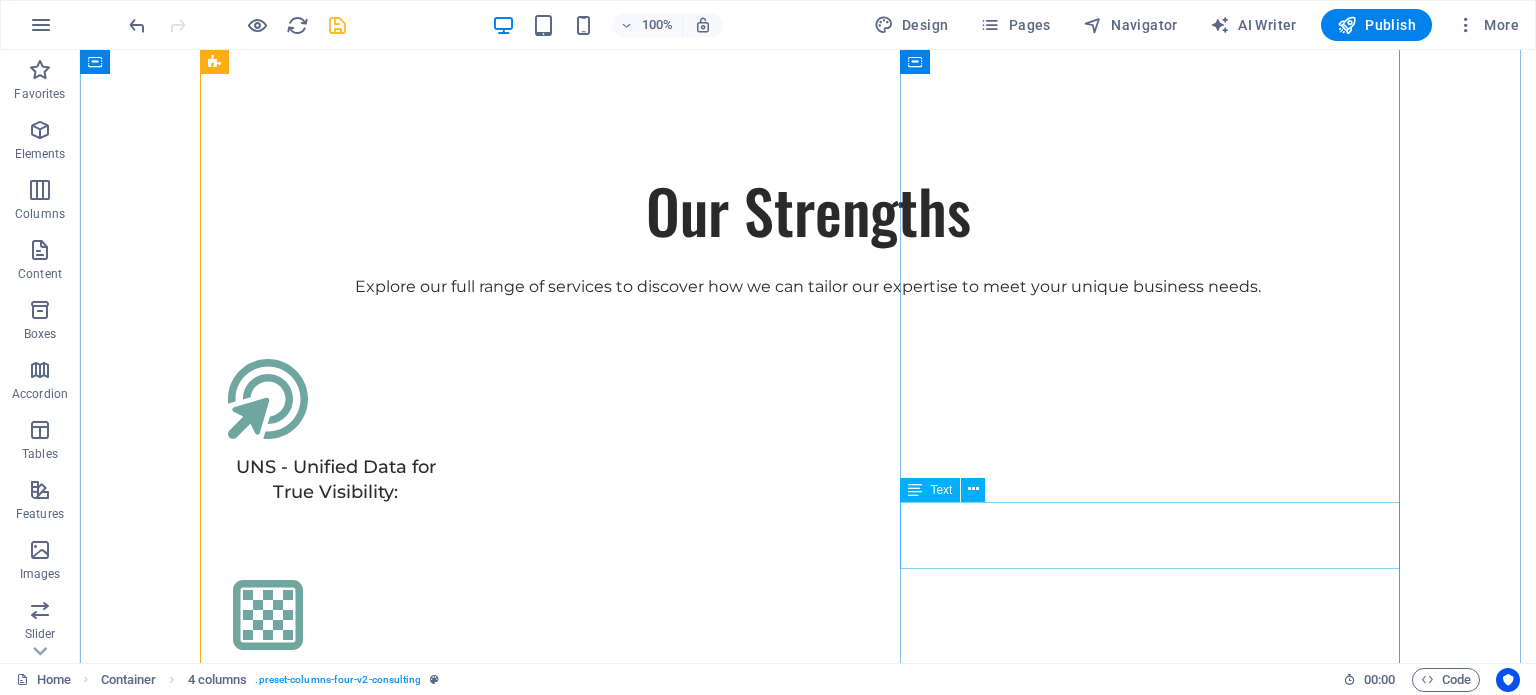 click on "4. Empower Your ESG & Sustainability Goals" at bounding box center (458, 6302) 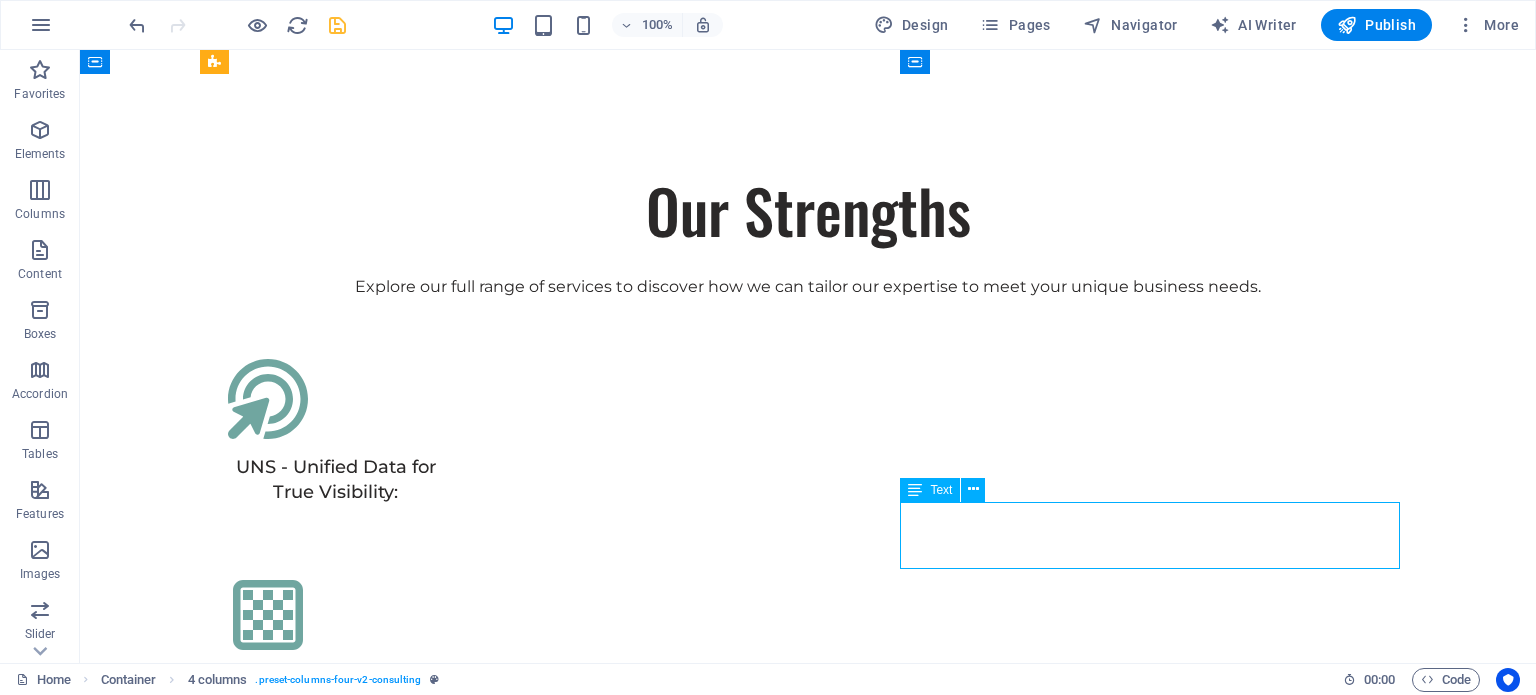 click on "4. Empower Your ESG & Sustainability Goals" at bounding box center [458, 6302] 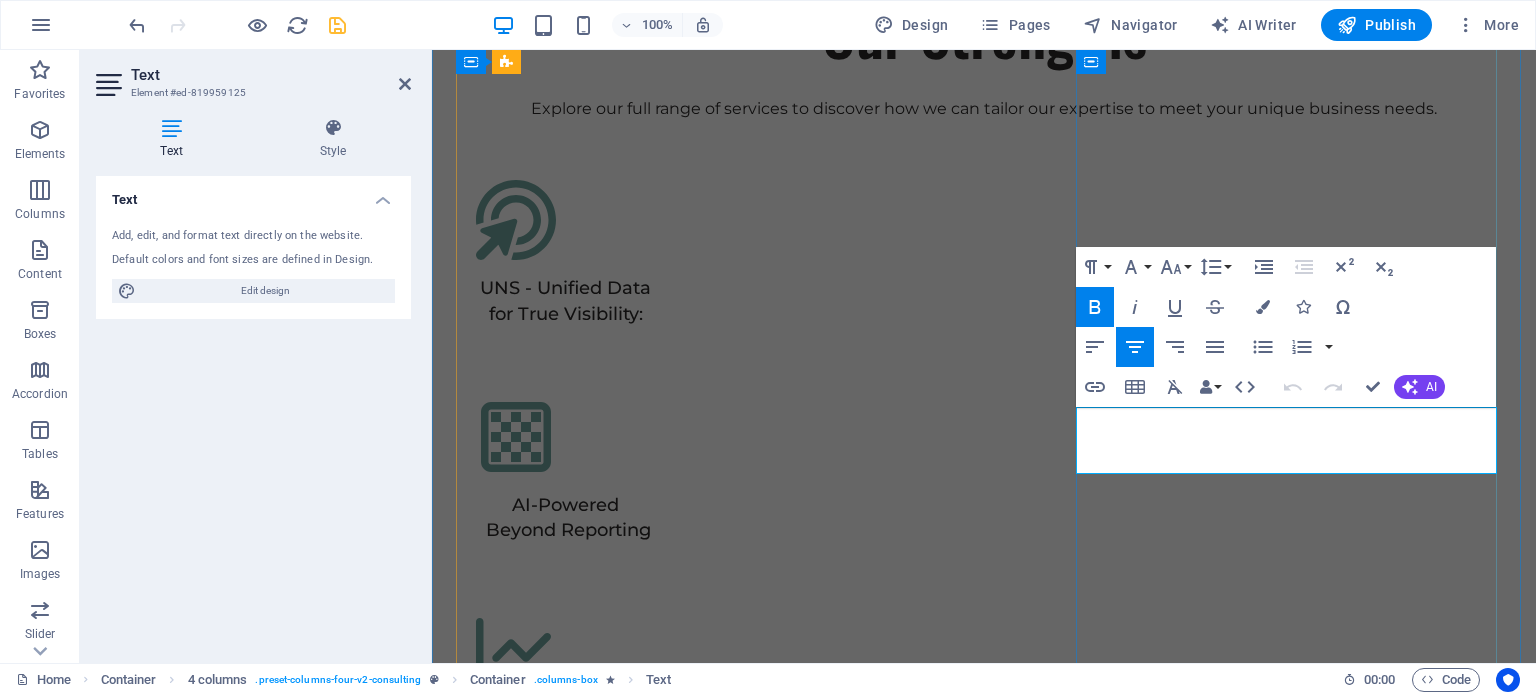 scroll, scrollTop: 5543, scrollLeft: 0, axis: vertical 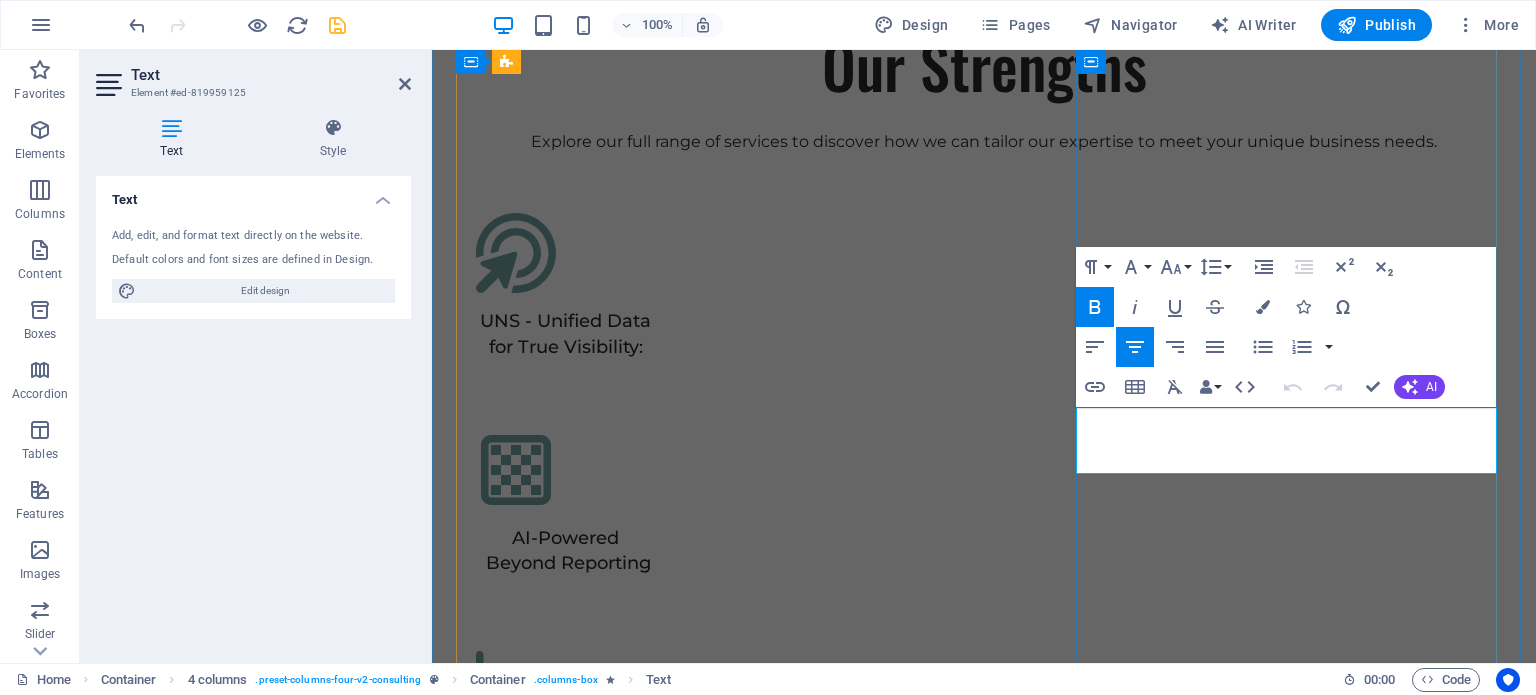 click on "4. Empower Your ESG & Sustainability Goals" at bounding box center [673, 5881] 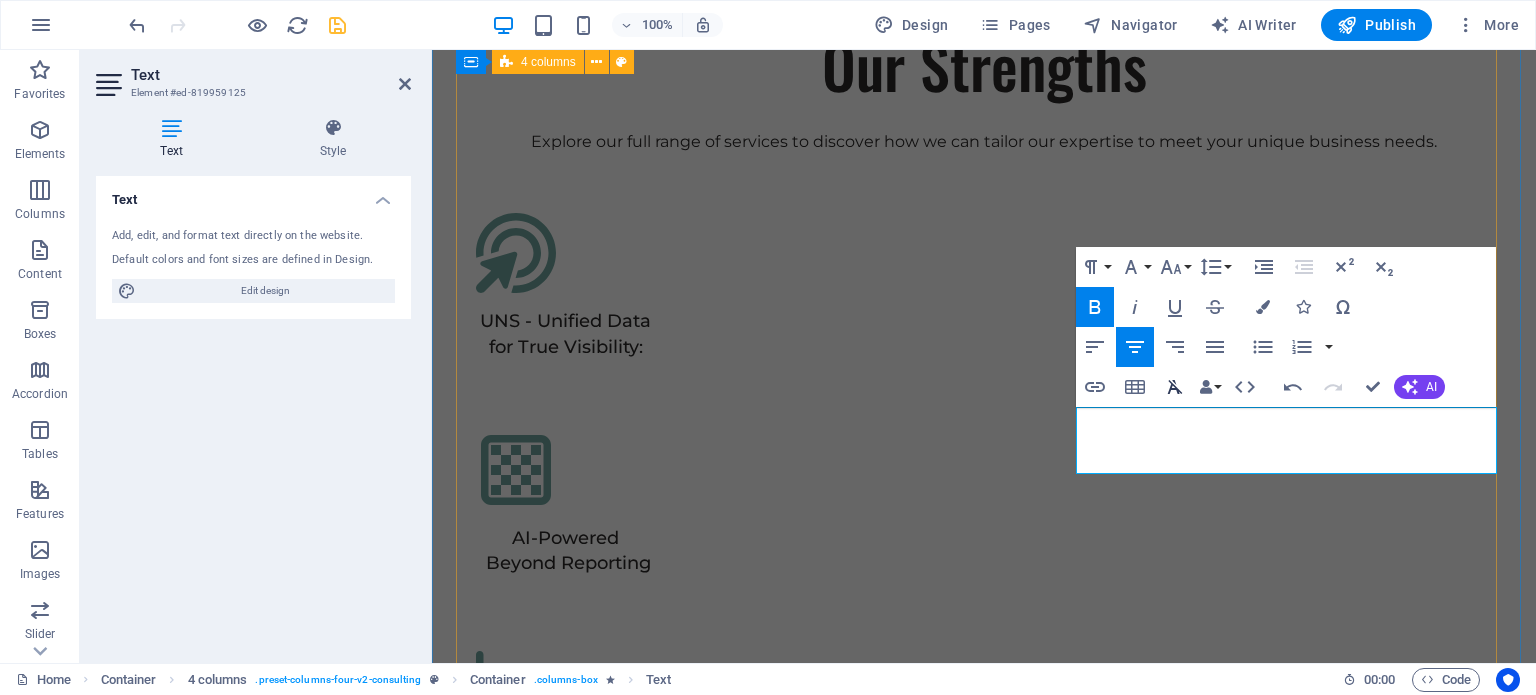click on "01
Maximize Energy Savings & ROI Read More Enerjoule goes beyond simply monitoring your energy use. Our AI-driven analytics analyze granular, real-time data to uncover hidden inefficiencies, predict consumption patterns, and identify specific opportunities for optimization. This proactive approach helps you reduce unnecessary waste, lower your monthly energy bills, and quickly achieve a clear return on your investment. Project manager: Jeffrey McCollins Project duration: 27 months Read Less 02 Achieve Effortless EECA 2024 Compliance Read More Navigating Malaysia's Energy Efficiency and Conservation Act (EECA) can be complex and time-consuming. Enerjoule simplifies this process by automating the collection of all necessary data, streamlining the identification of Significant Energy Users (SEUs), and generating accurate, report-ready documentation. This ensures you meet all regulatory mandates with confidence and without the manual burden. Project manager: Jennifer Collins Project duration: 24 months 03 04" at bounding box center [984, 3889] 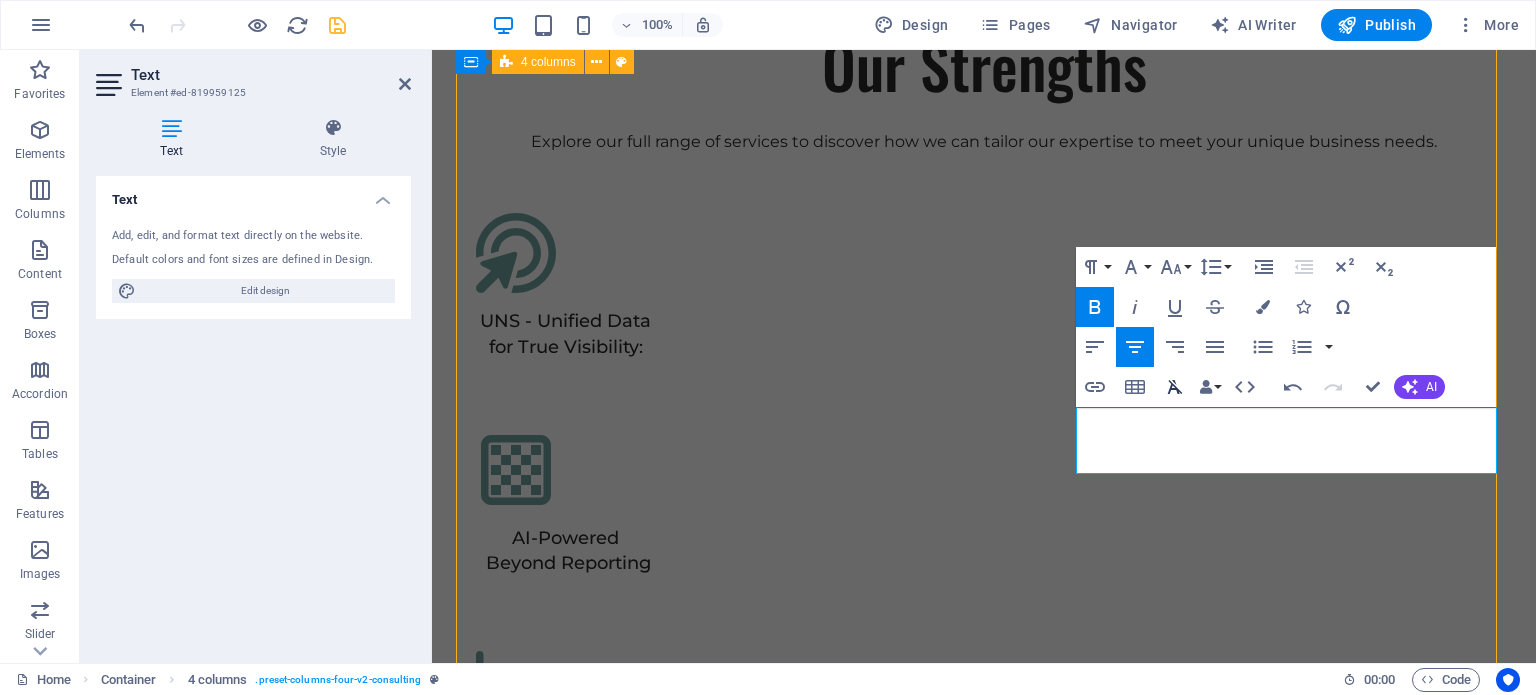 scroll, scrollTop: 5671, scrollLeft: 0, axis: vertical 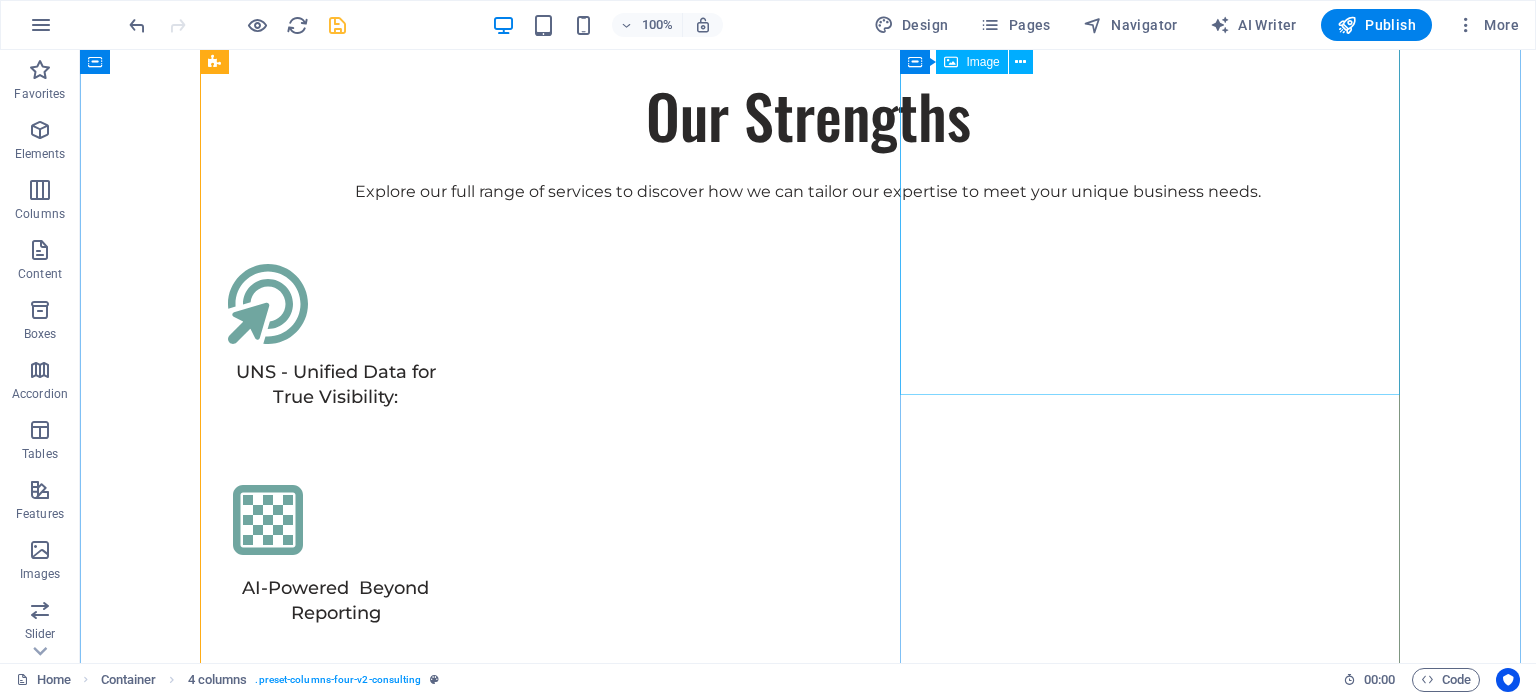 click at bounding box center (458, 5862) 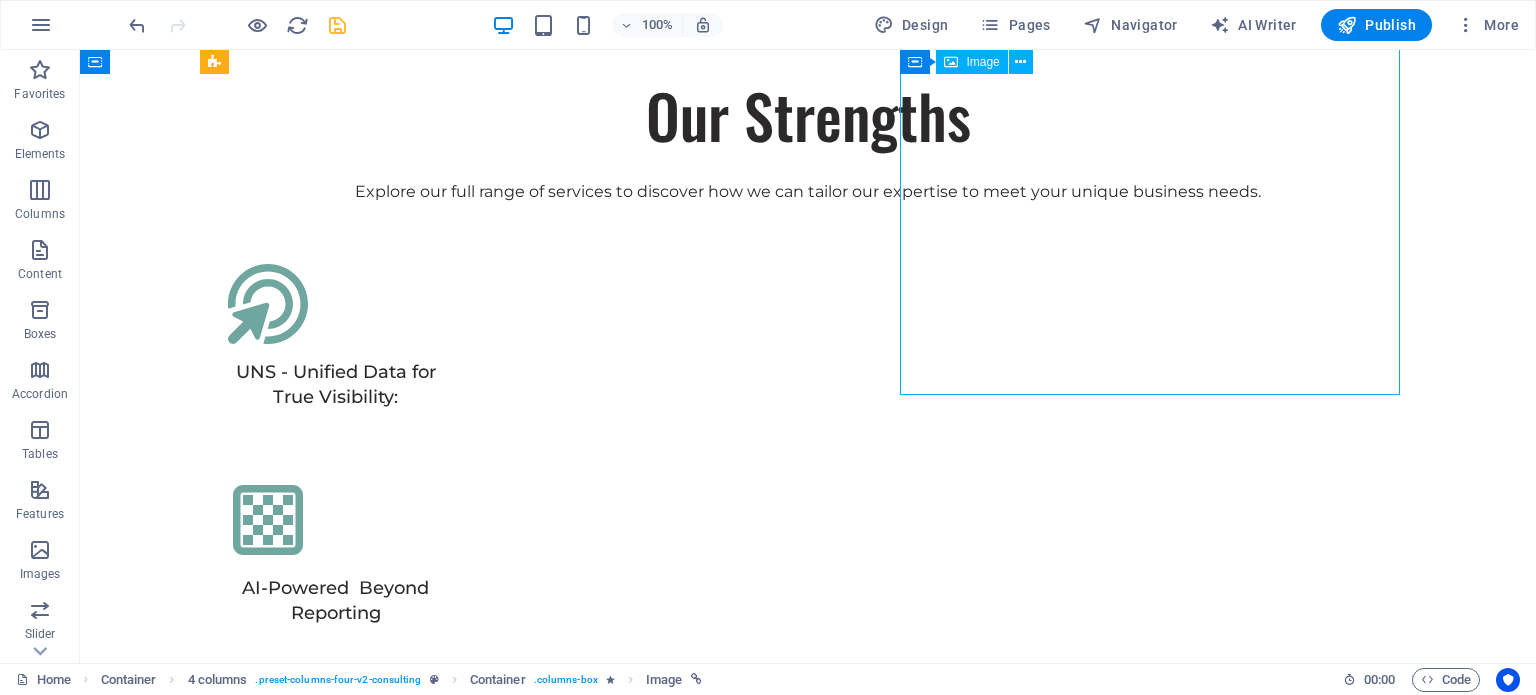 click at bounding box center (458, 5862) 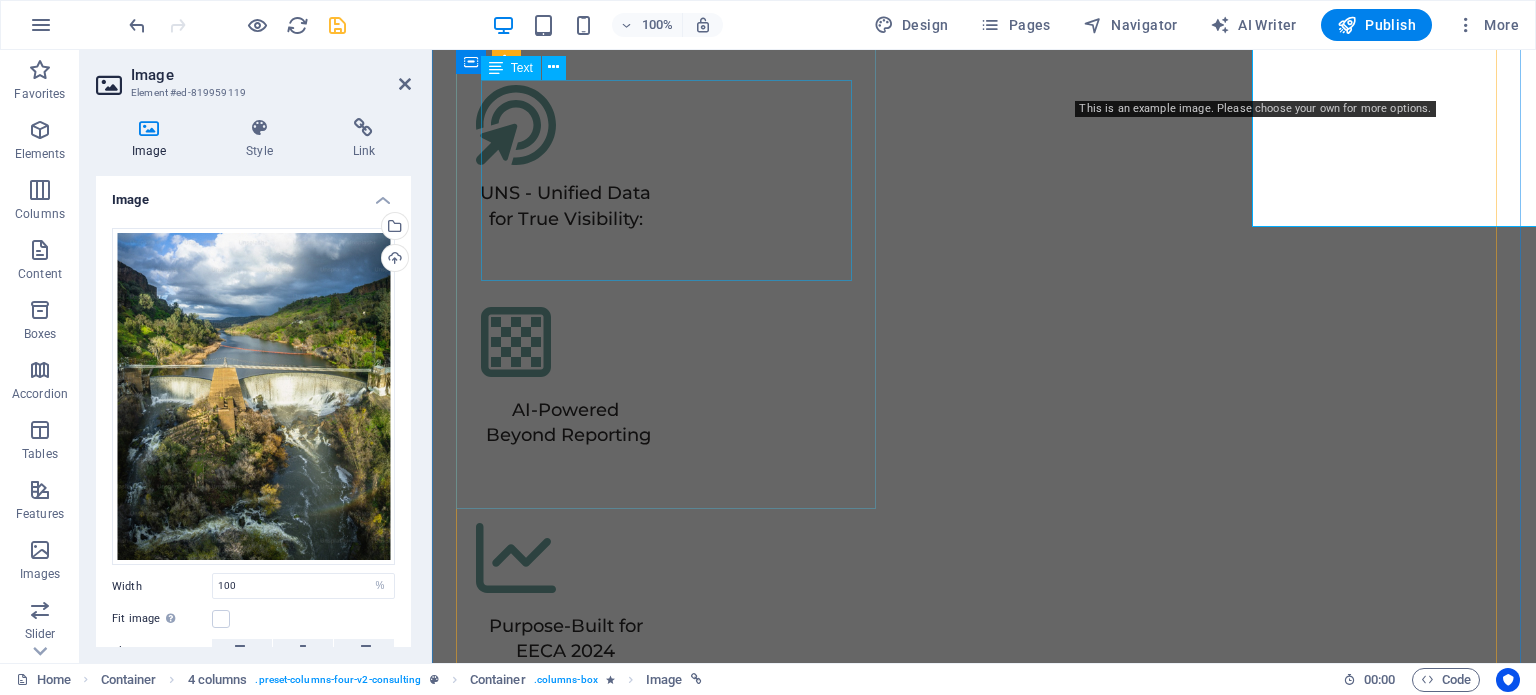 scroll, scrollTop: 5838, scrollLeft: 0, axis: vertical 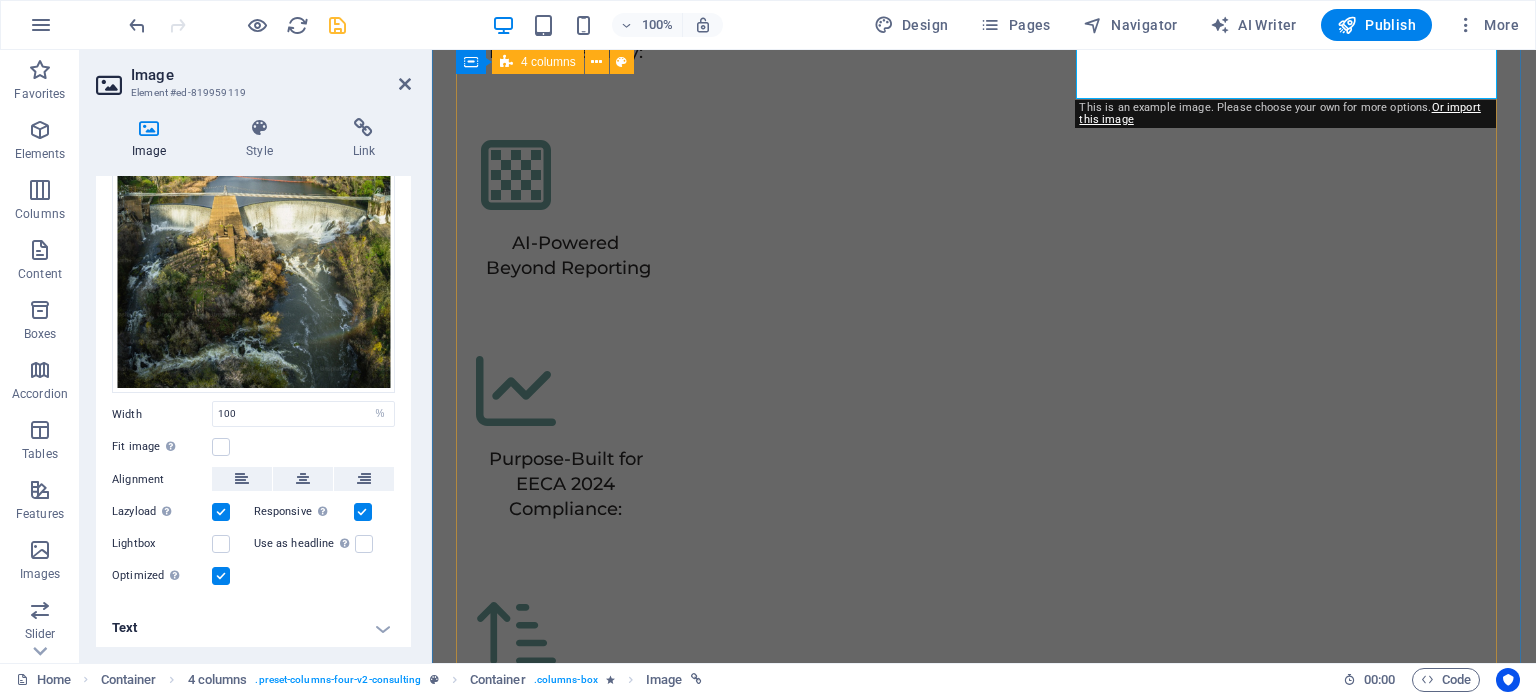 click on "01
Maximize Energy Savings & ROI Read More Enerjoule goes beyond simply monitoring your energy use. Our AI-driven analytics analyze granular, real-time data to uncover hidden inefficiencies, predict consumption patterns, and identify specific opportunities for optimization. This proactive approach helps you reduce unnecessary waste, lower your monthly energy bills, and quickly achieve a clear return on your investment. Project manager: Jeffrey McCollins Project duration: 27 months Read Less 02 Achieve Effortless EECA 2024 Compliance Read More Navigating Malaysia's Energy Efficiency and Conservation Act (EECA) can be complex and time-consuming. Enerjoule simplifies this process by automating the collection of all necessary data, streamlining the identification of Significant Energy Users (SEUs), and generating accurate, report-ready documentation. This ensures you meet all regulatory mandates with confidence and without the manual burden. Project manager: Jennifer Collins Project duration: 24 months 03 04" at bounding box center [984, 3594] 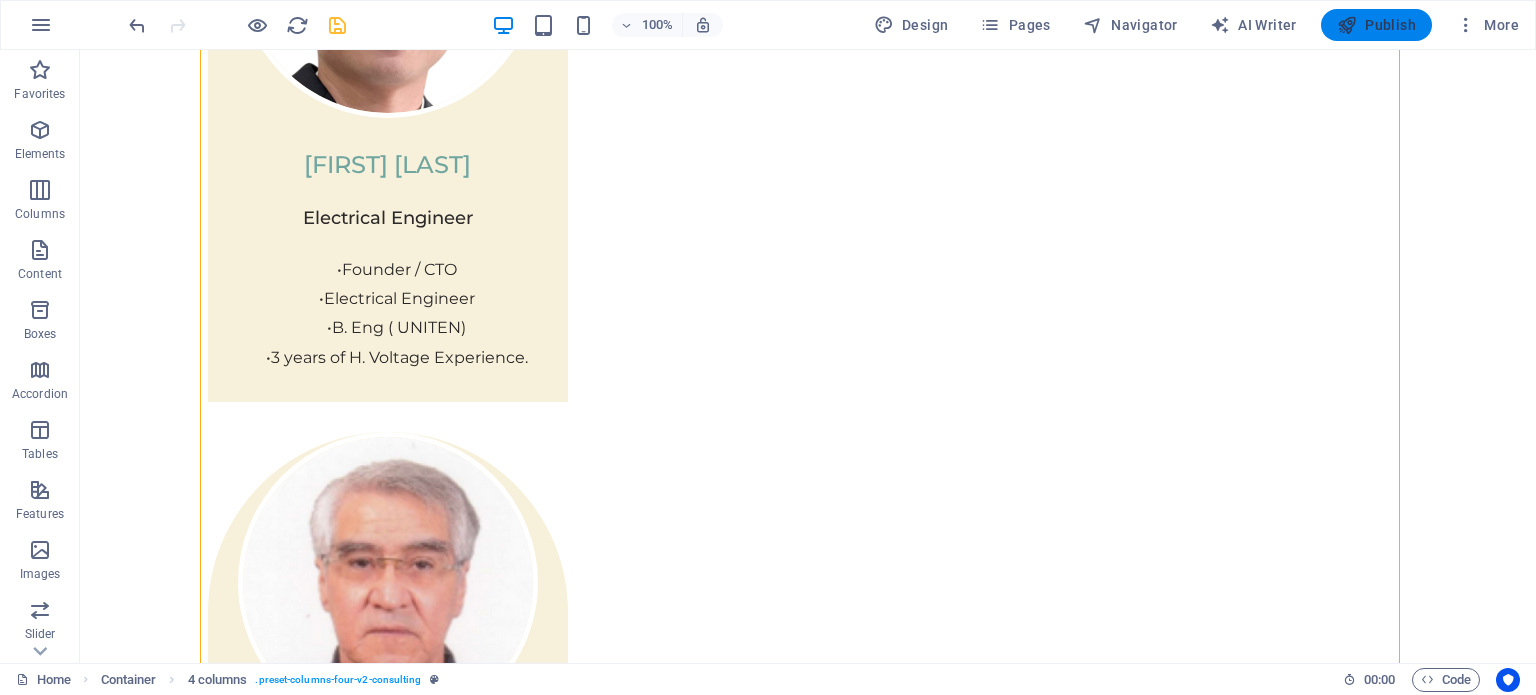 scroll, scrollTop: 4338, scrollLeft: 0, axis: vertical 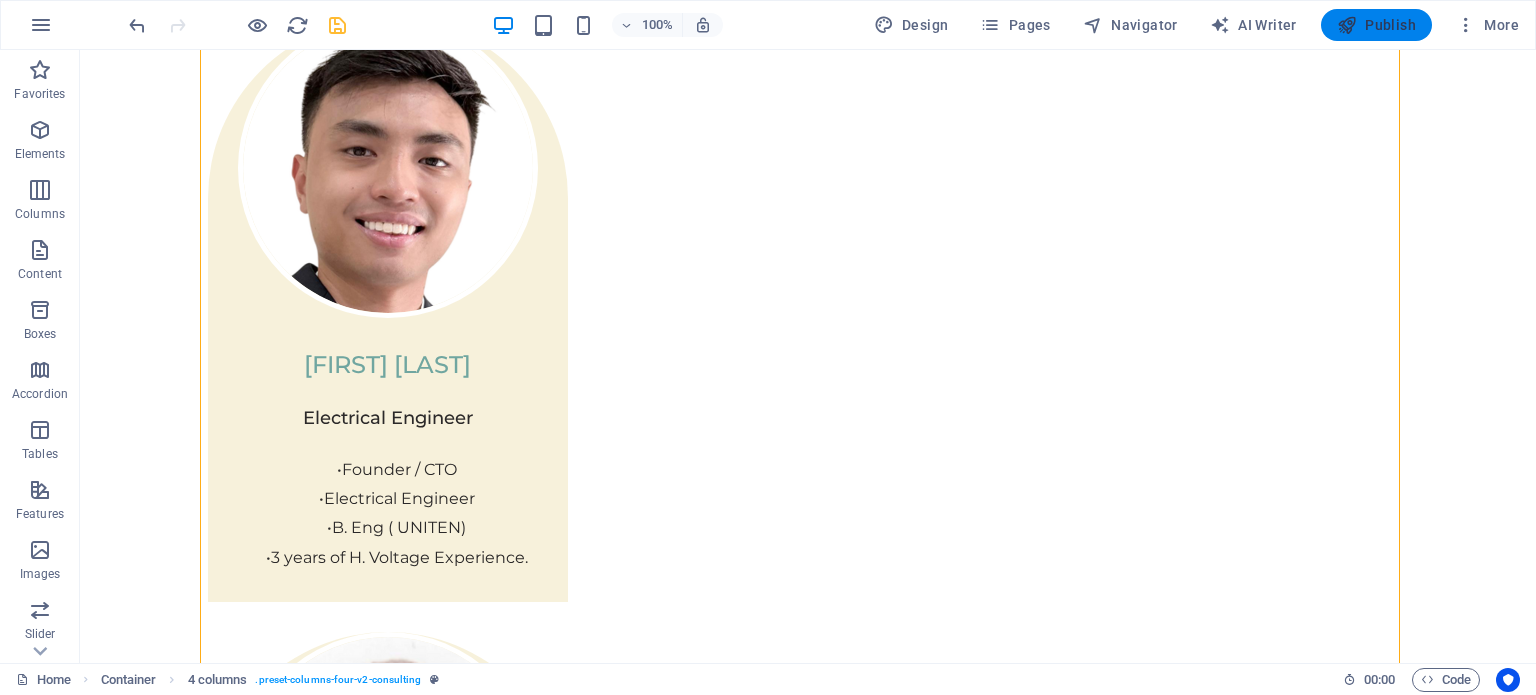 click on "Publish" at bounding box center [1376, 25] 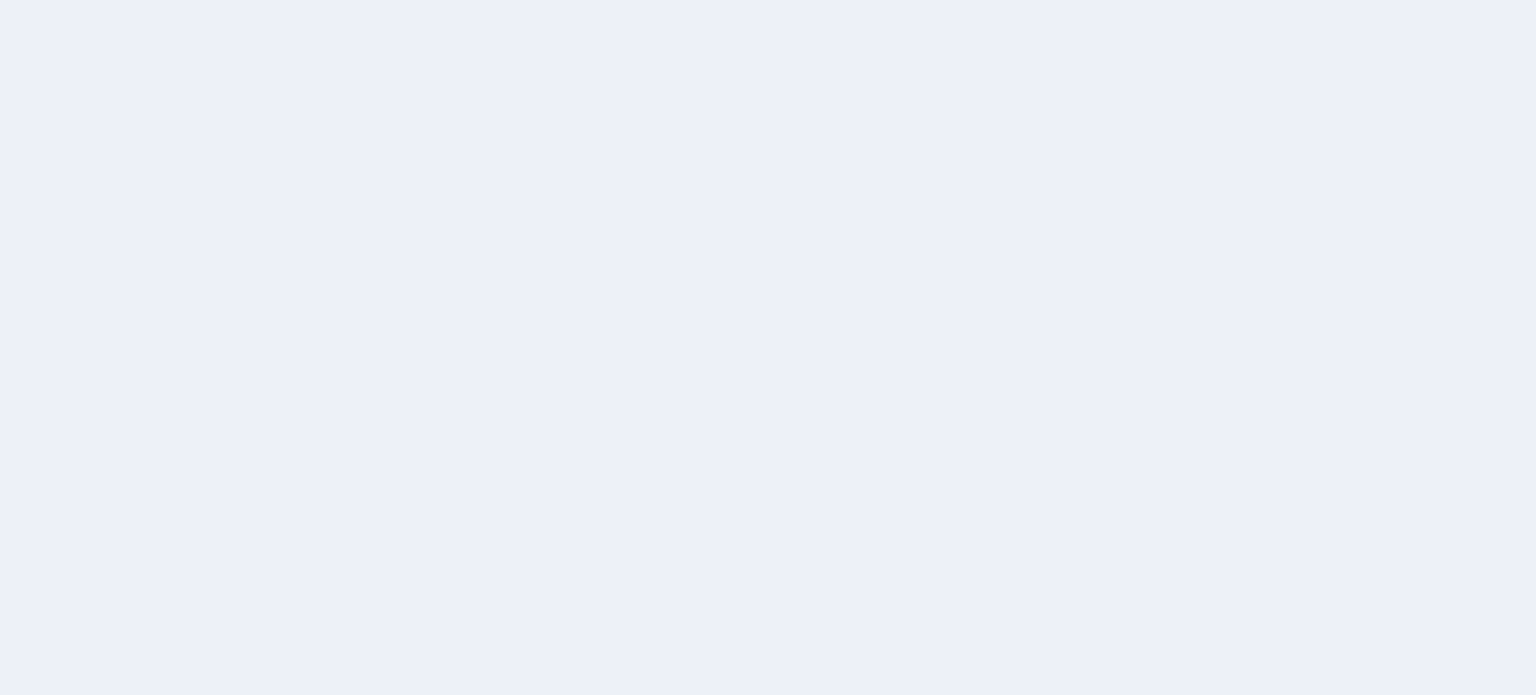 scroll, scrollTop: 0, scrollLeft: 0, axis: both 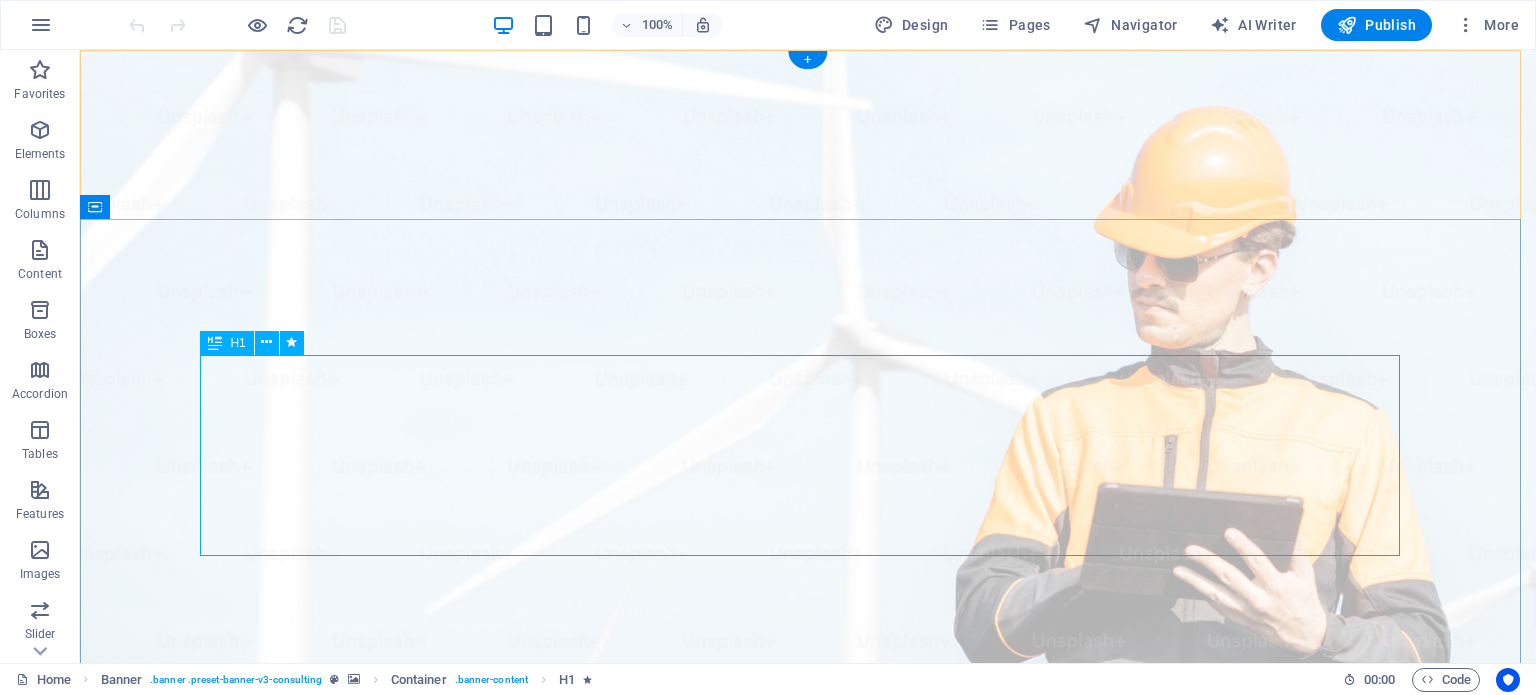click on "ENERJOULE : Computerised Energy Manager - Your Copilot to EECA & EnMS" at bounding box center [808, 1316] 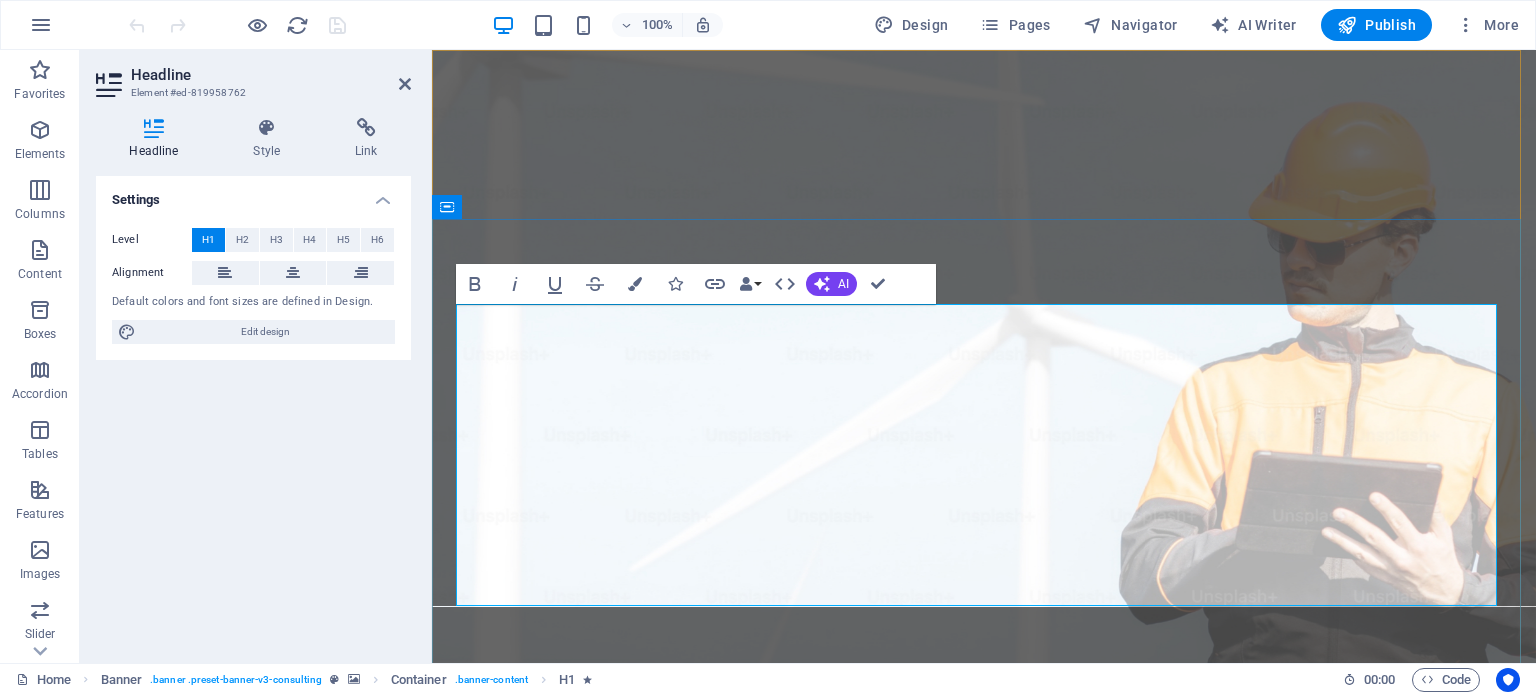 click on "ENERJOULE : Computerised Energy Manager - Your Copilot to EECA & EnMS" at bounding box center (984, 1366) 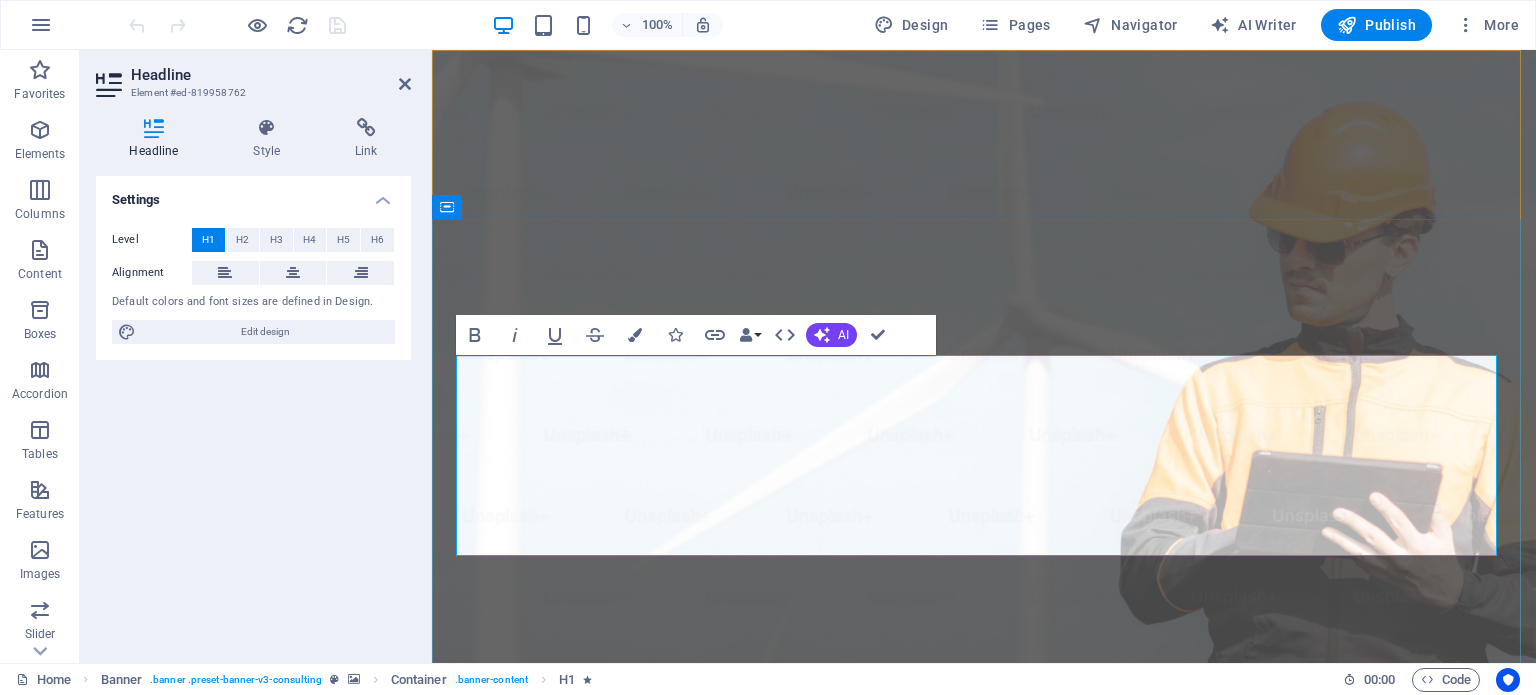 type 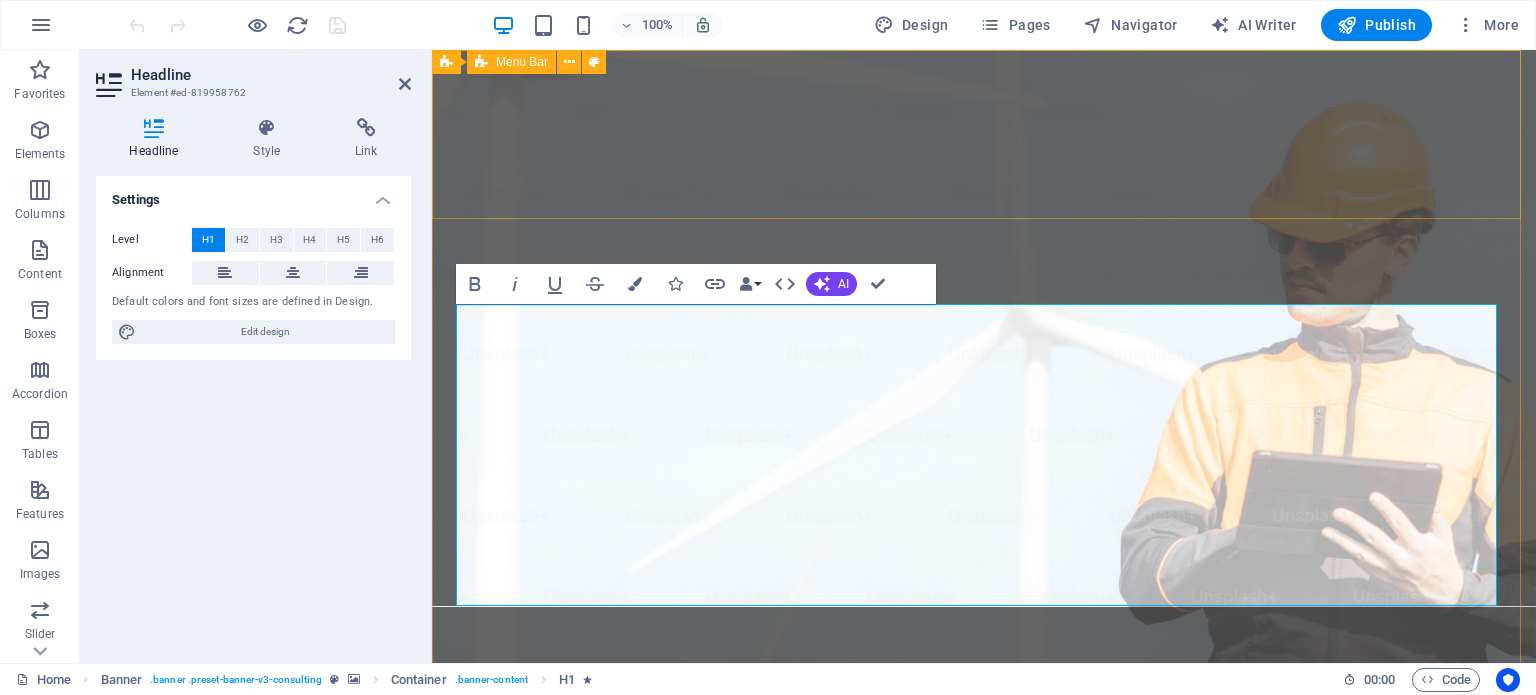 click on "Our Story Our Team Our Strengths Your Benefits Contact Us Get Started" at bounding box center [984, 1082] 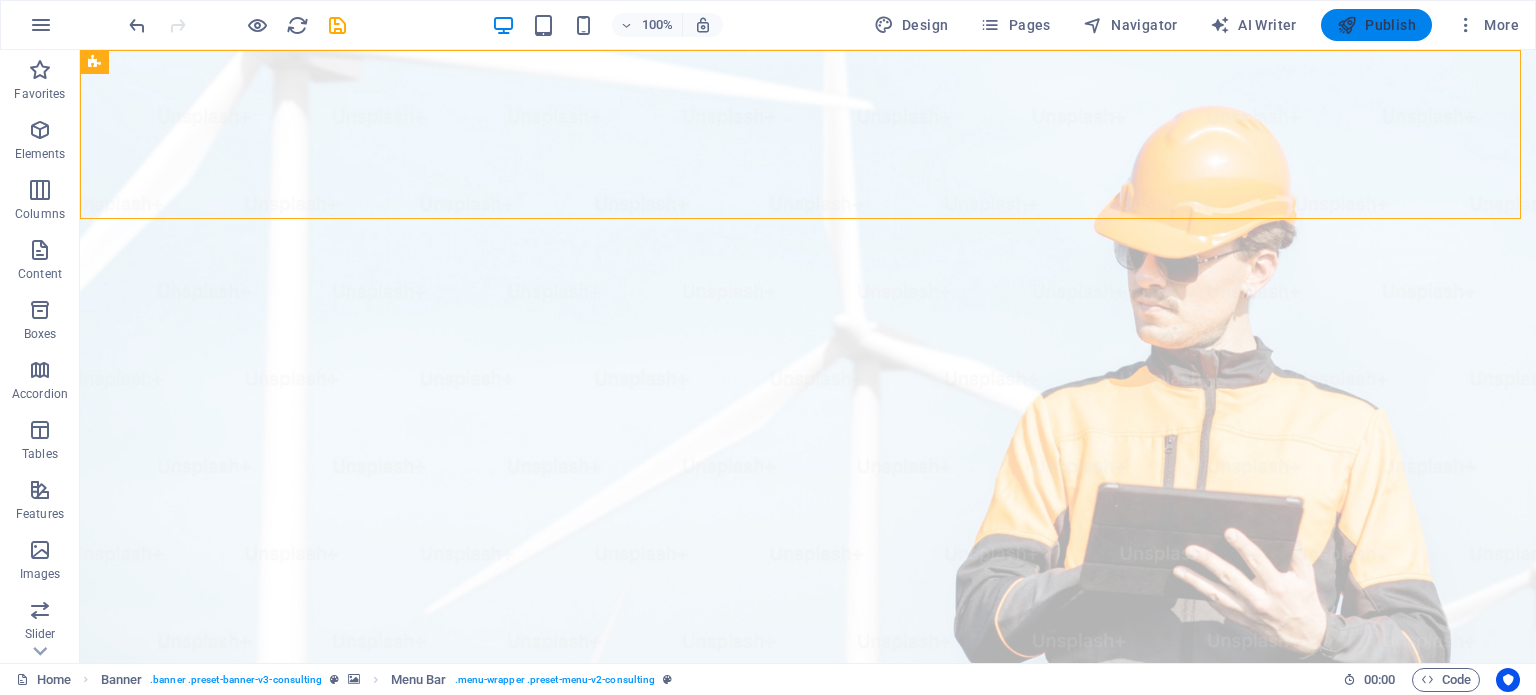 click on "Publish" at bounding box center [1376, 25] 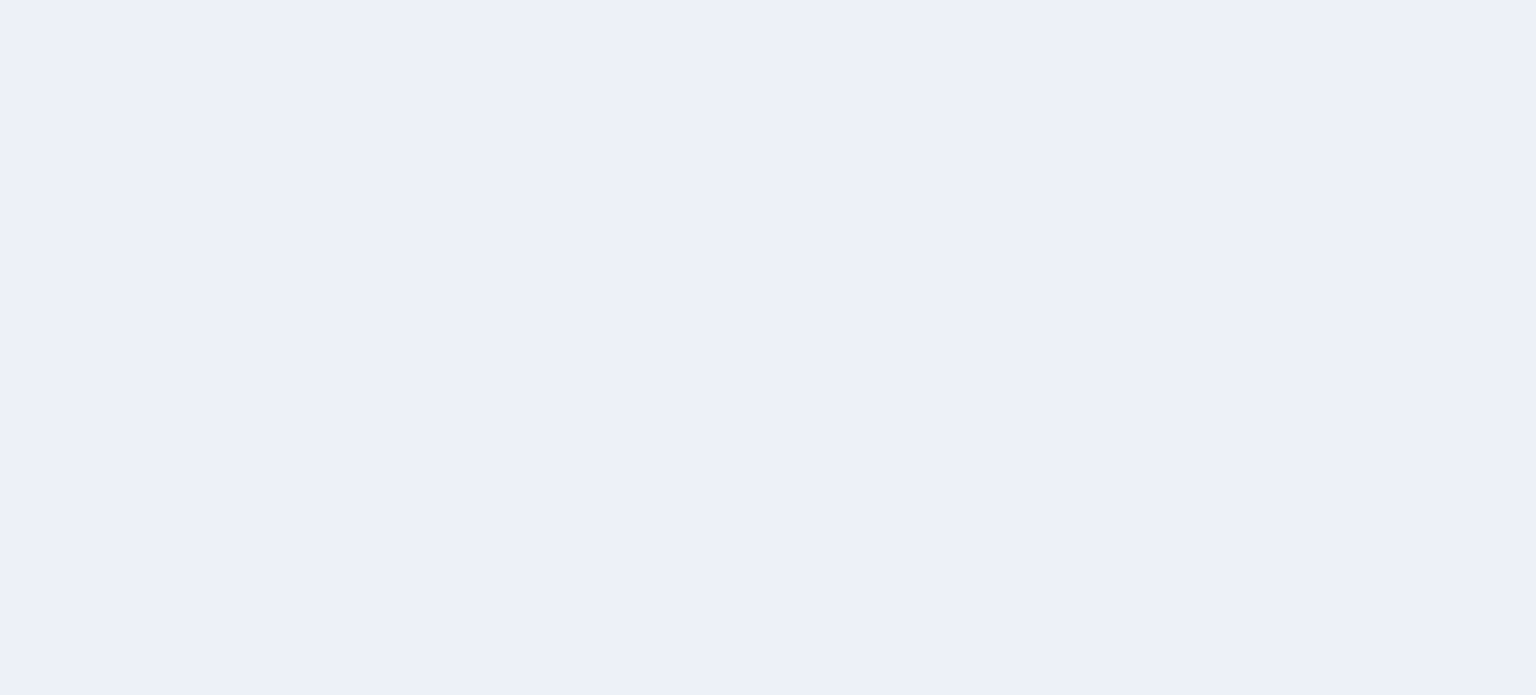 scroll, scrollTop: 0, scrollLeft: 0, axis: both 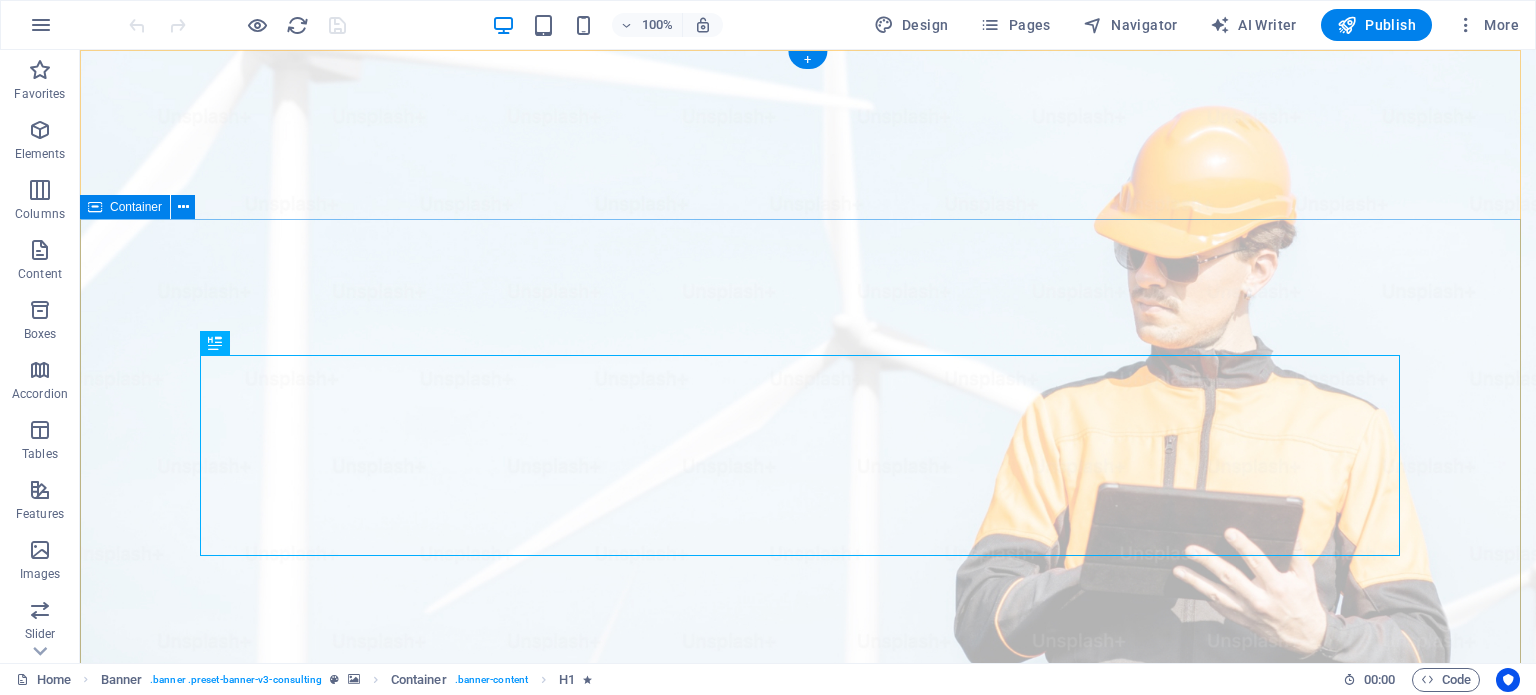 click on "ENERJOULE : Agentic AI Energy Manager - Your Copilot to EECA & EnMS Powering Efficiency - Every joule Count Get Started" at bounding box center (808, 1445) 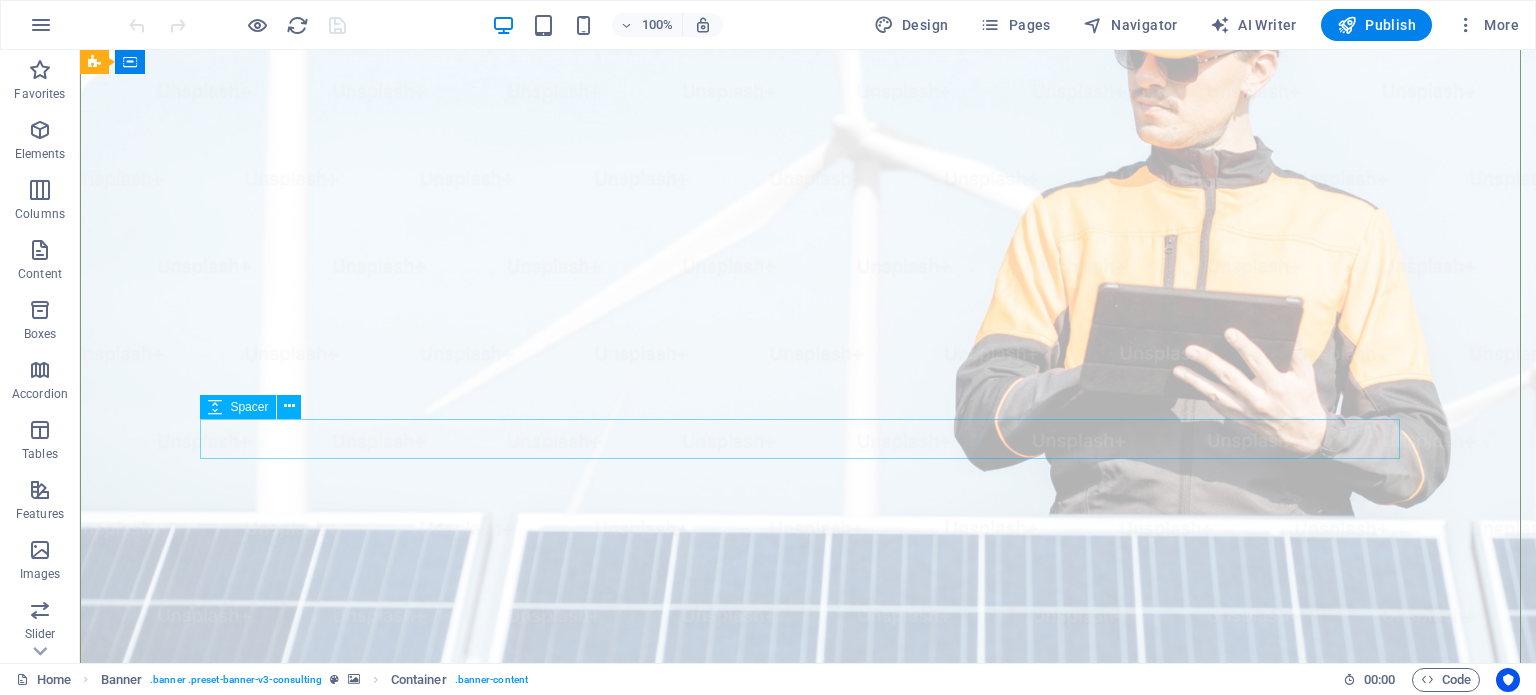scroll, scrollTop: 100, scrollLeft: 0, axis: vertical 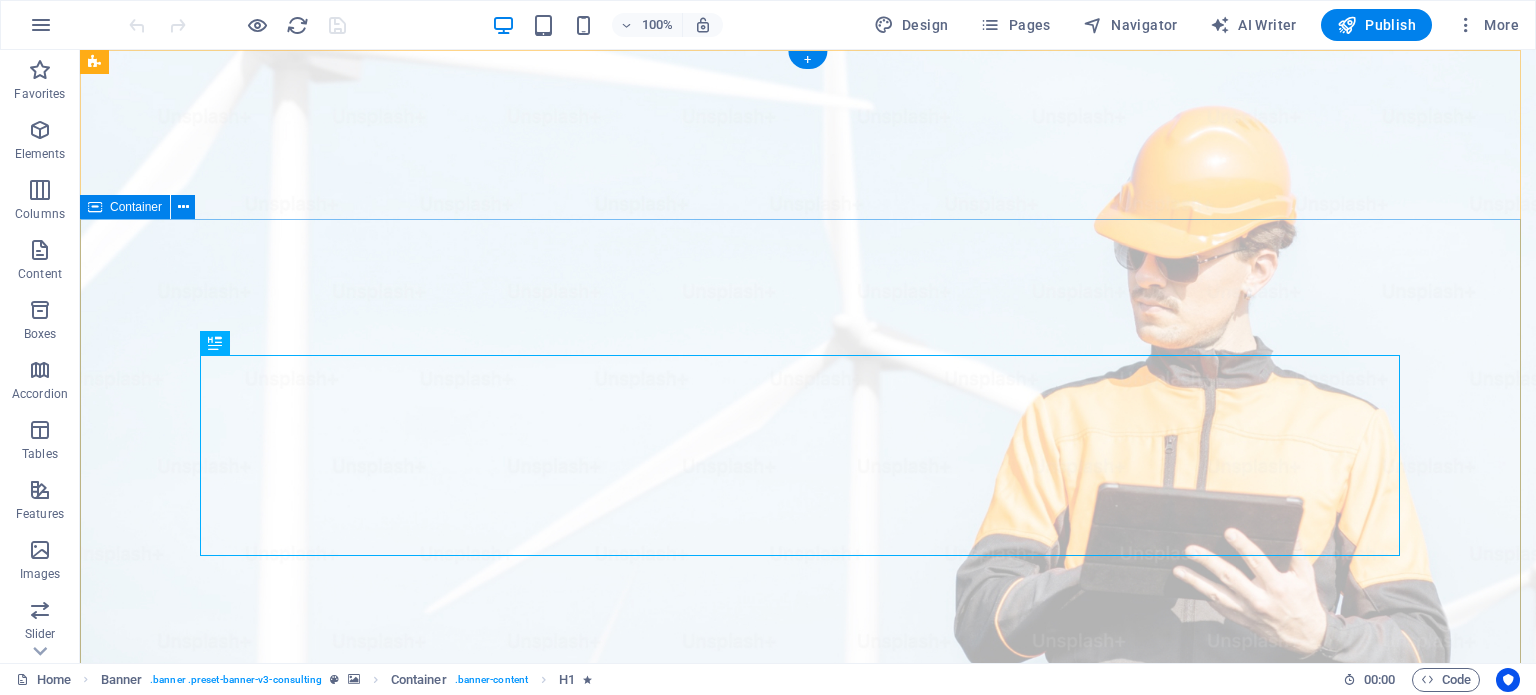 click on "ENERJOULE : Agentic AI Energy Manager - Your Copilot to EECA & EnMS Powering Efficiency - Every joule Count Get Started" at bounding box center [808, 1445] 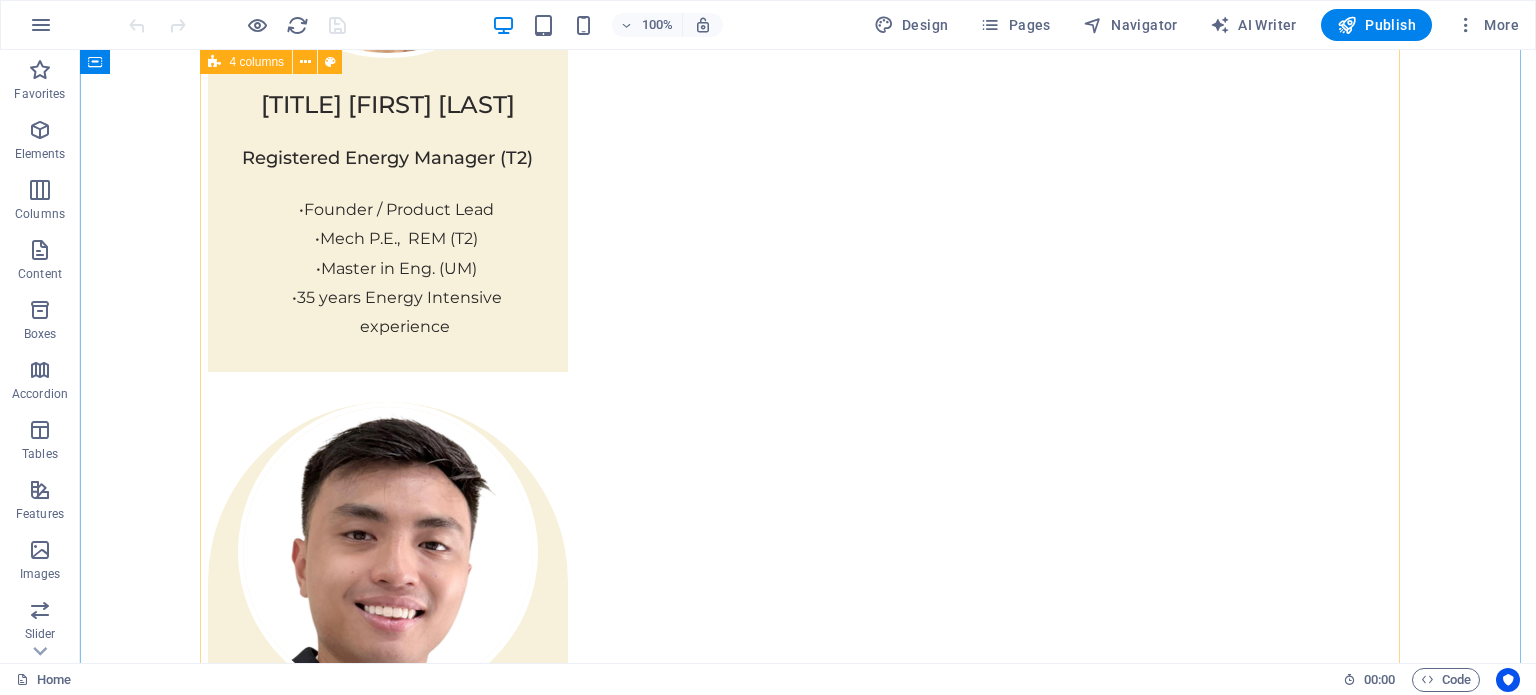 scroll, scrollTop: 4000, scrollLeft: 0, axis: vertical 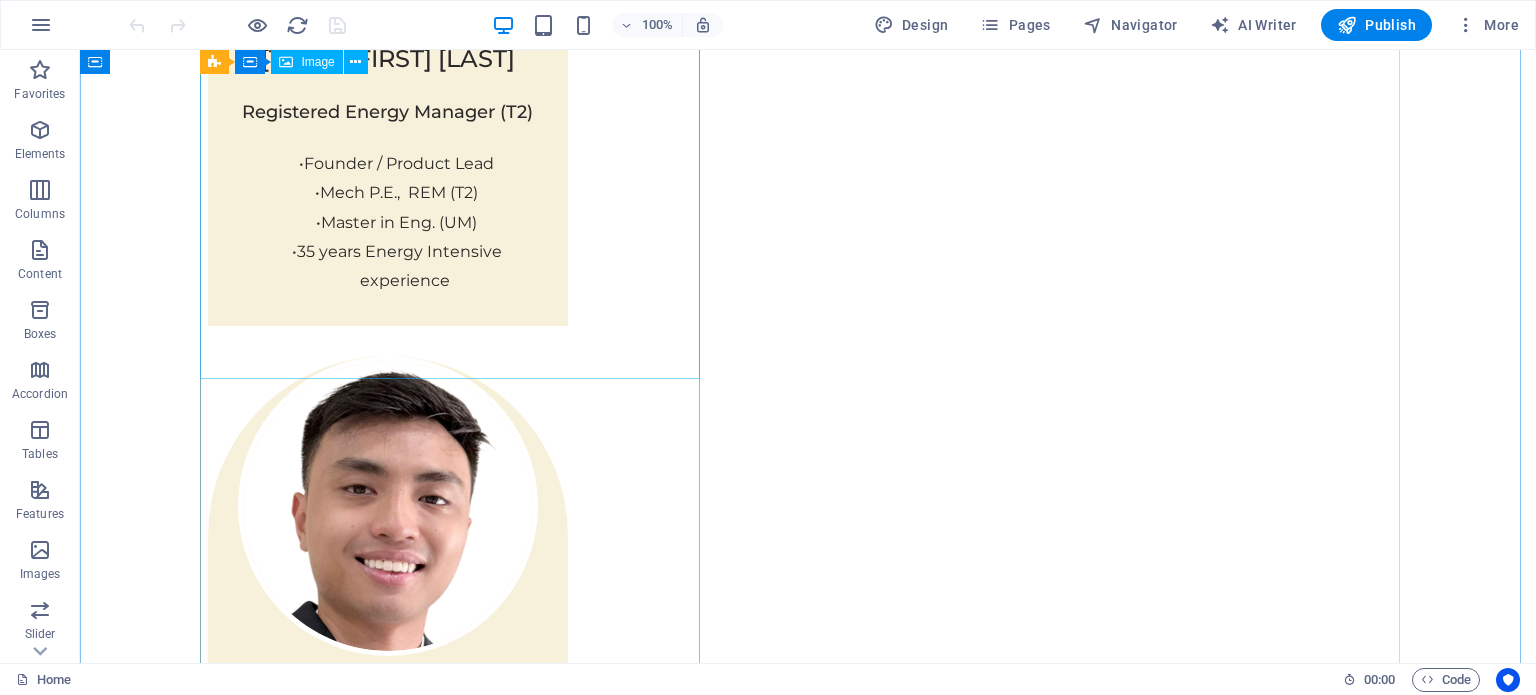 click at bounding box center [458, 3543] 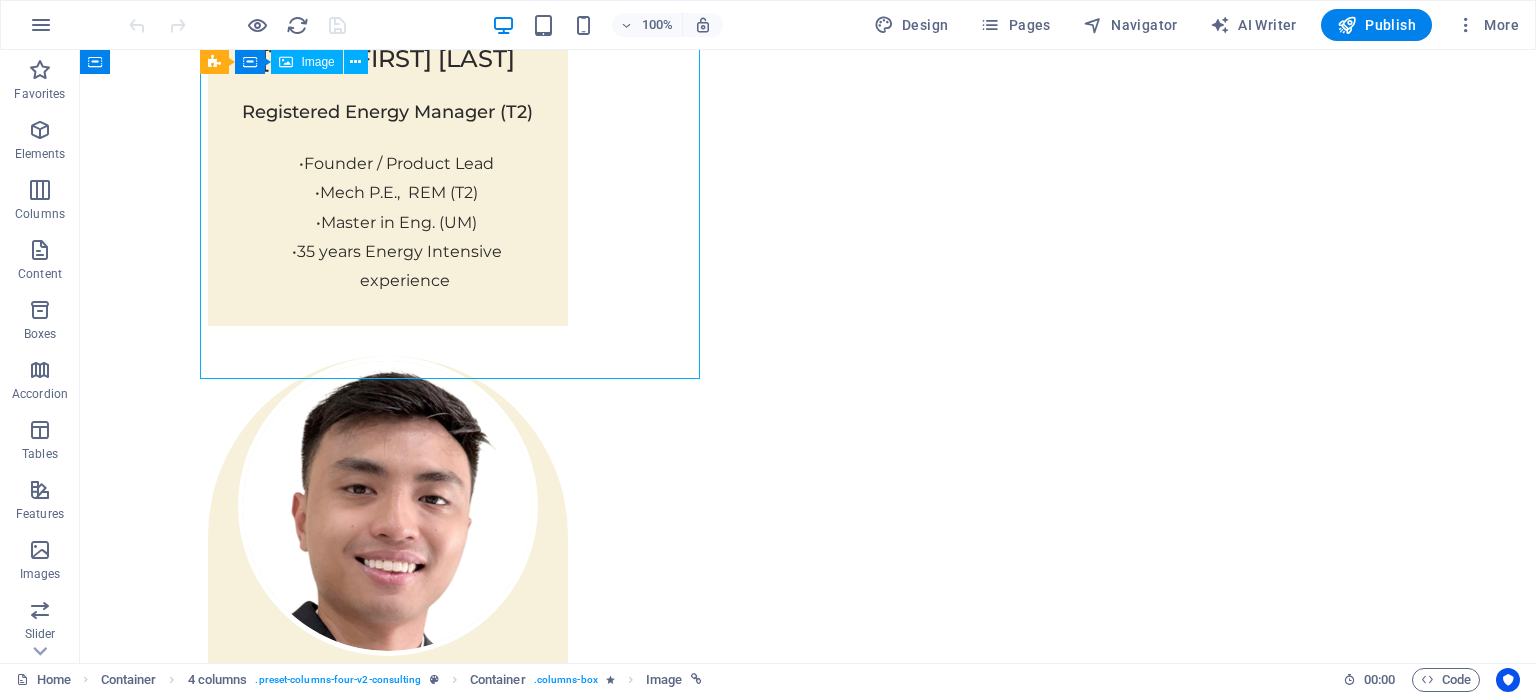 click at bounding box center [458, 3543] 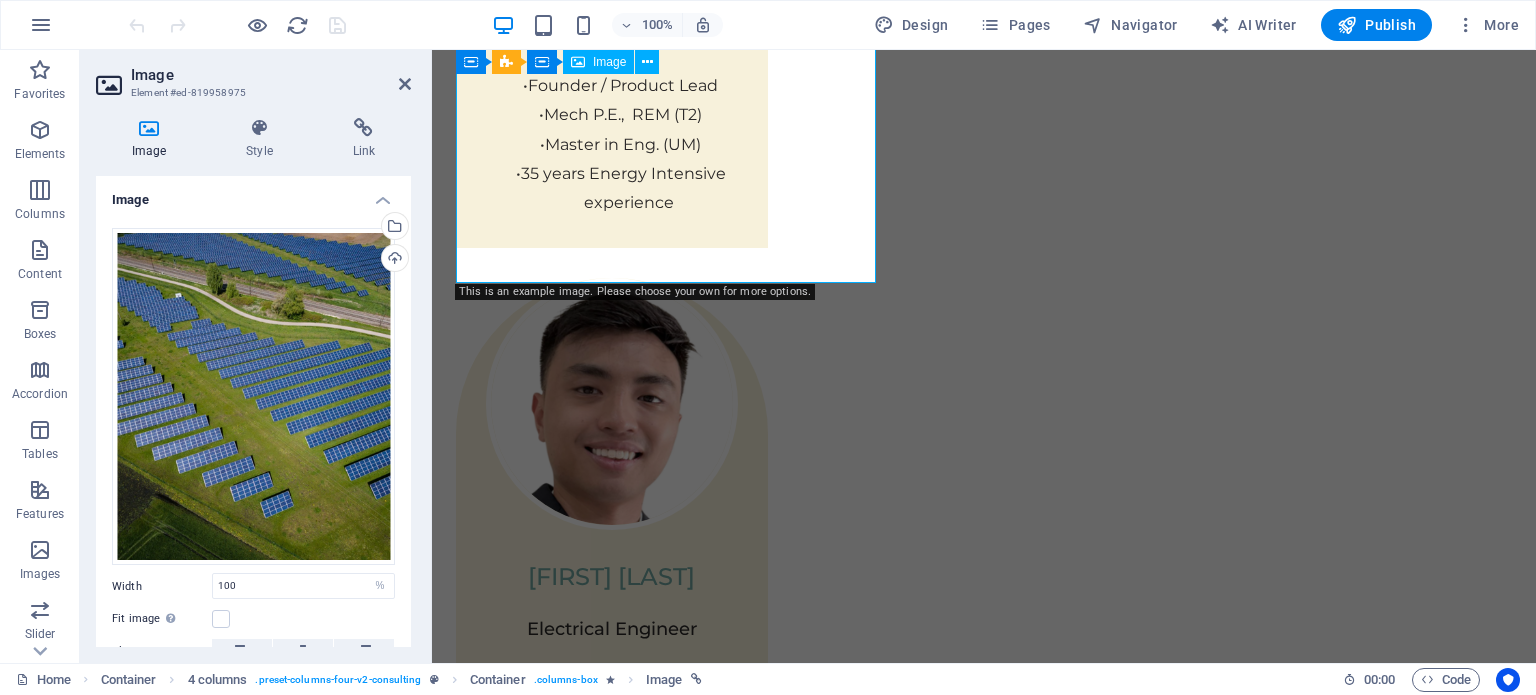 scroll, scrollTop: 4040, scrollLeft: 0, axis: vertical 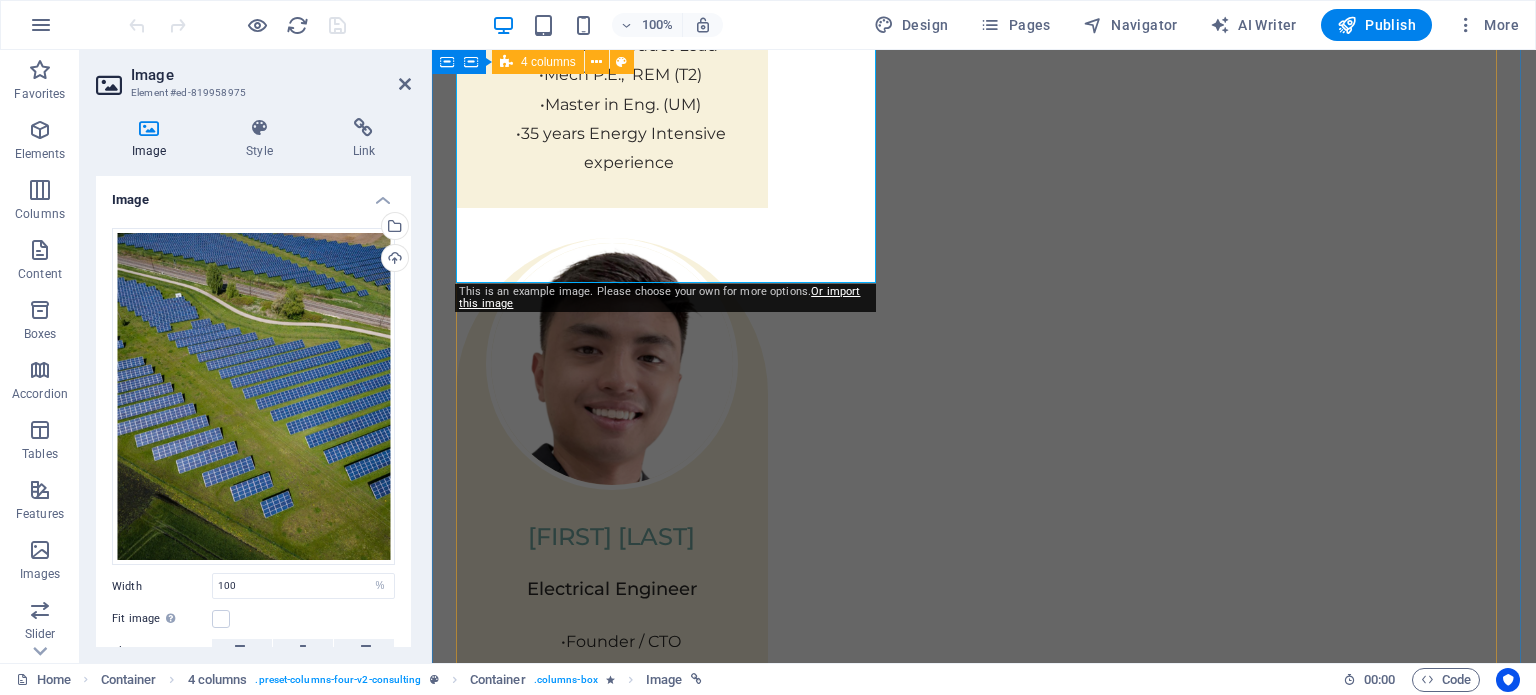 click on "01
Maximize Energy Savings & ROI Read More Enerjoule goes beyond simply monitoring your energy use. Our AI-driven analytics analyze granular, real-time data to uncover hidden inefficiencies, predict consumption patterns, and identify specific opportunities for optimization. This proactive approach helps you reduce unnecessary waste, lower your monthly energy bills, and quickly achieve a clear return on your investment. Project manager: Jeffrey McCollins Project duration: 27 months Read Less 02 Achieve Effortless EECA 2024 Compliance Read More Navigating Malaysia's Energy Efficiency and Conservation Act (EECA) can be complex and time-consuming. Enerjoule simplifies this process by automating the collection of all necessary data, streamlining the identification of Significant Energy Users (SEUs), and generating accurate, report-ready documentation. This ensures you meet all regulatory mandates with confidence and without the manual burden. Project manager: Jennifer Collins Project duration: 24 months 03 04" at bounding box center (984, 5425) 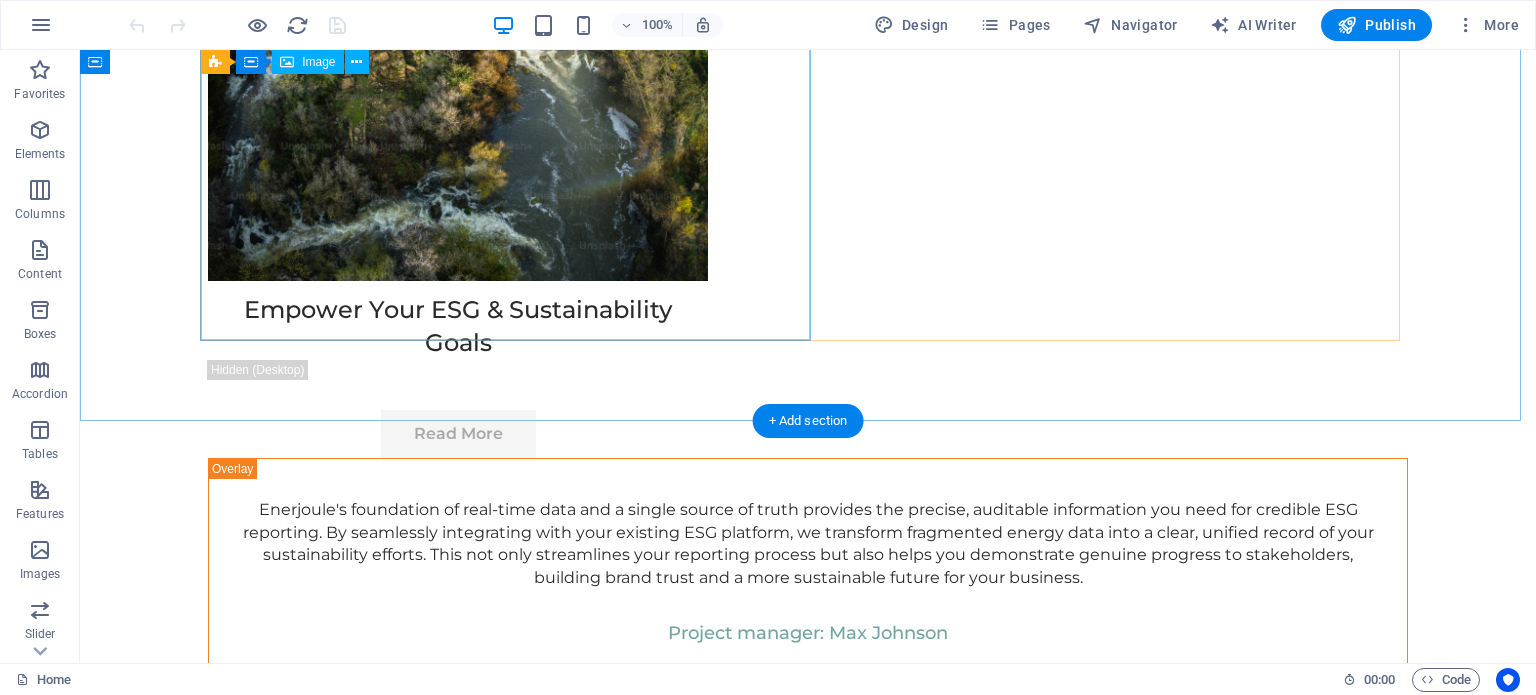 scroll, scrollTop: 11517, scrollLeft: 0, axis: vertical 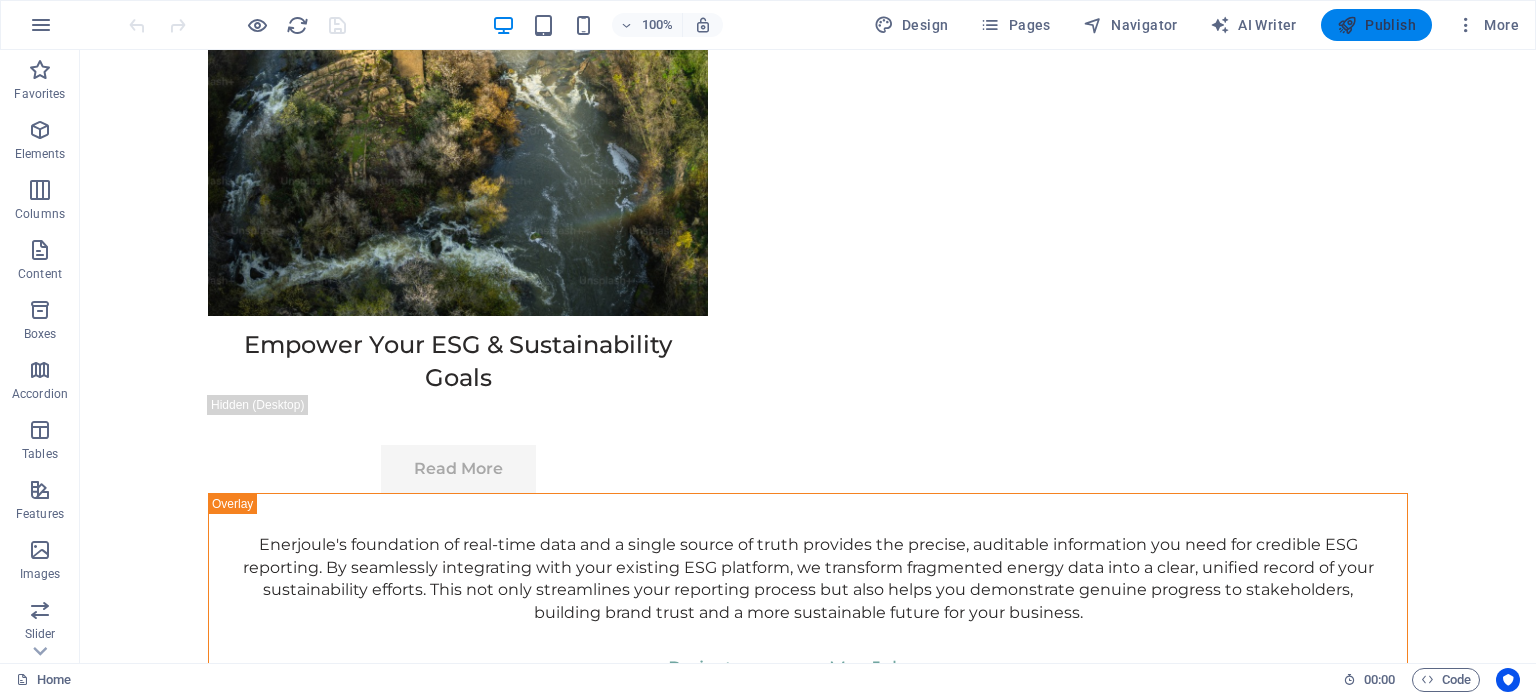 click on "Publish" at bounding box center (1376, 25) 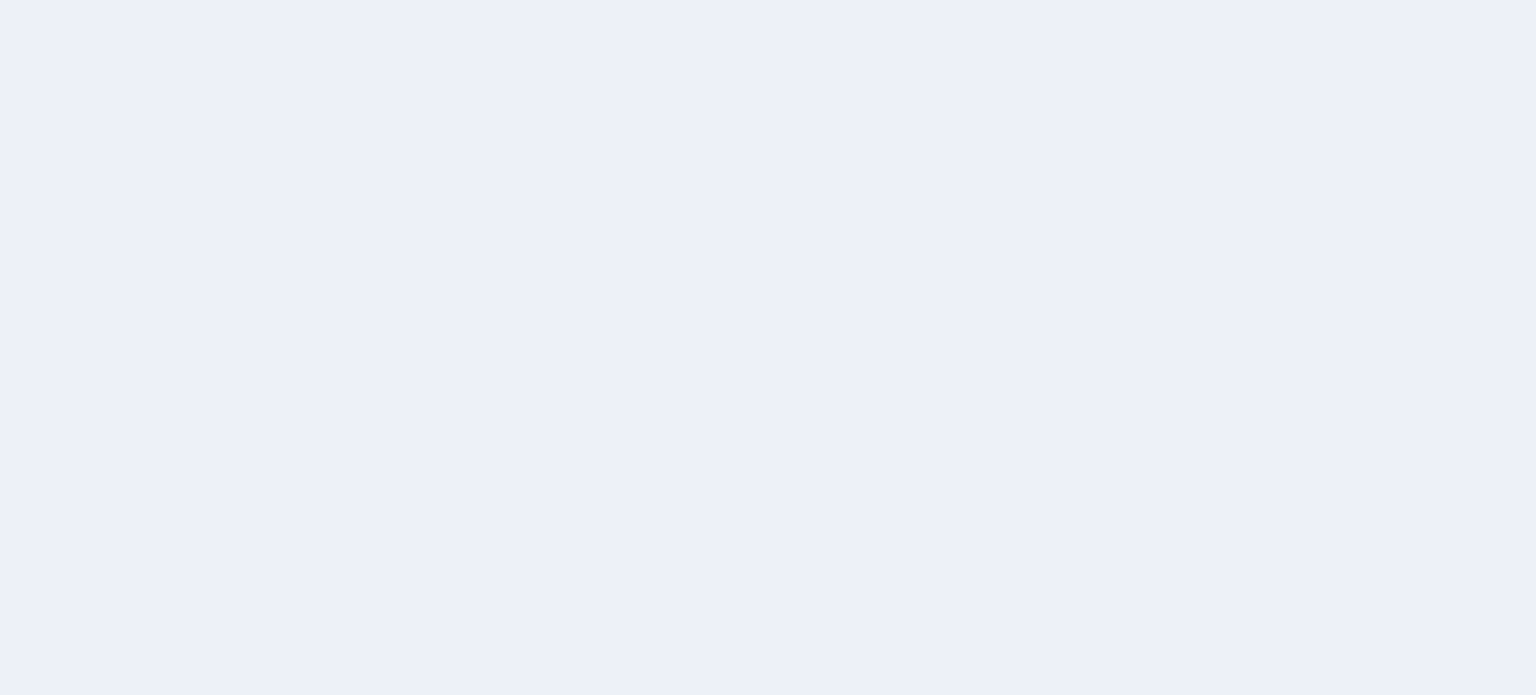scroll, scrollTop: 0, scrollLeft: 0, axis: both 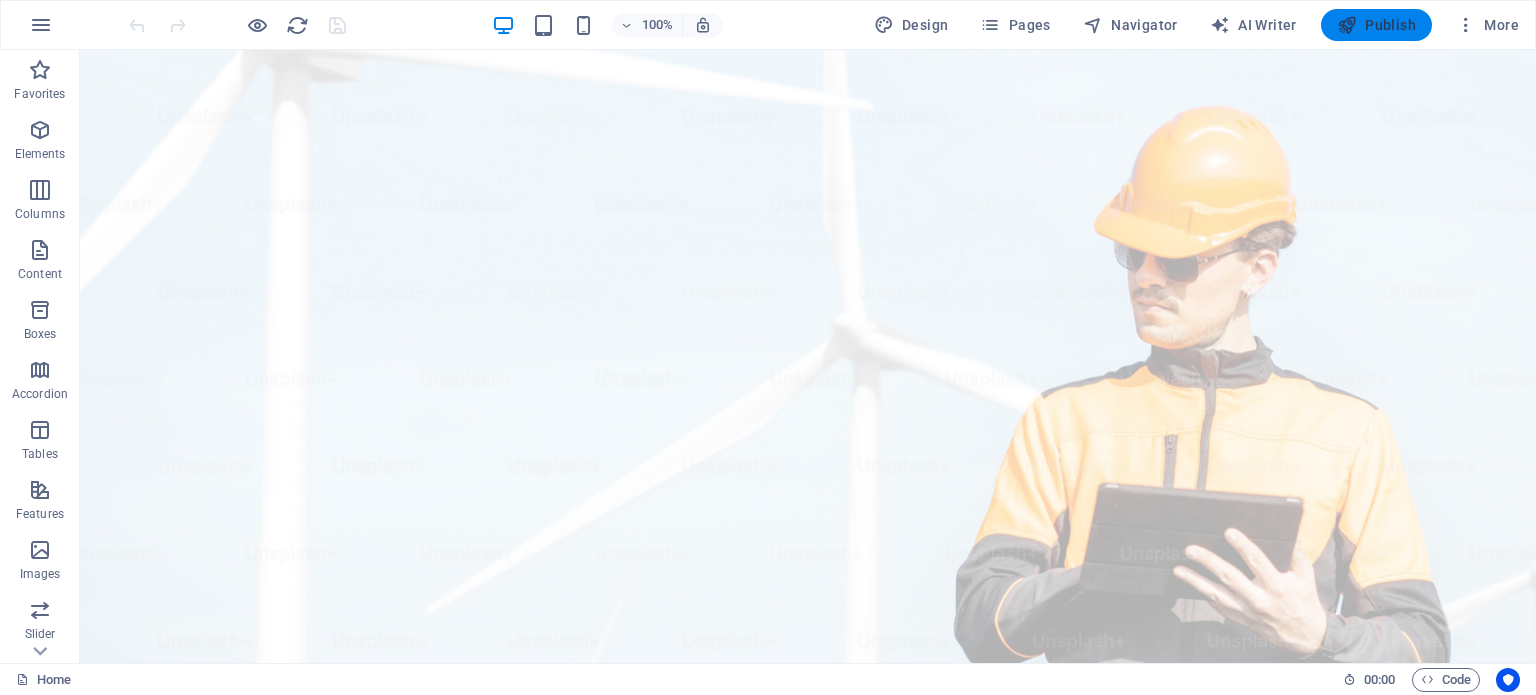 click on "Publish" at bounding box center [1376, 25] 